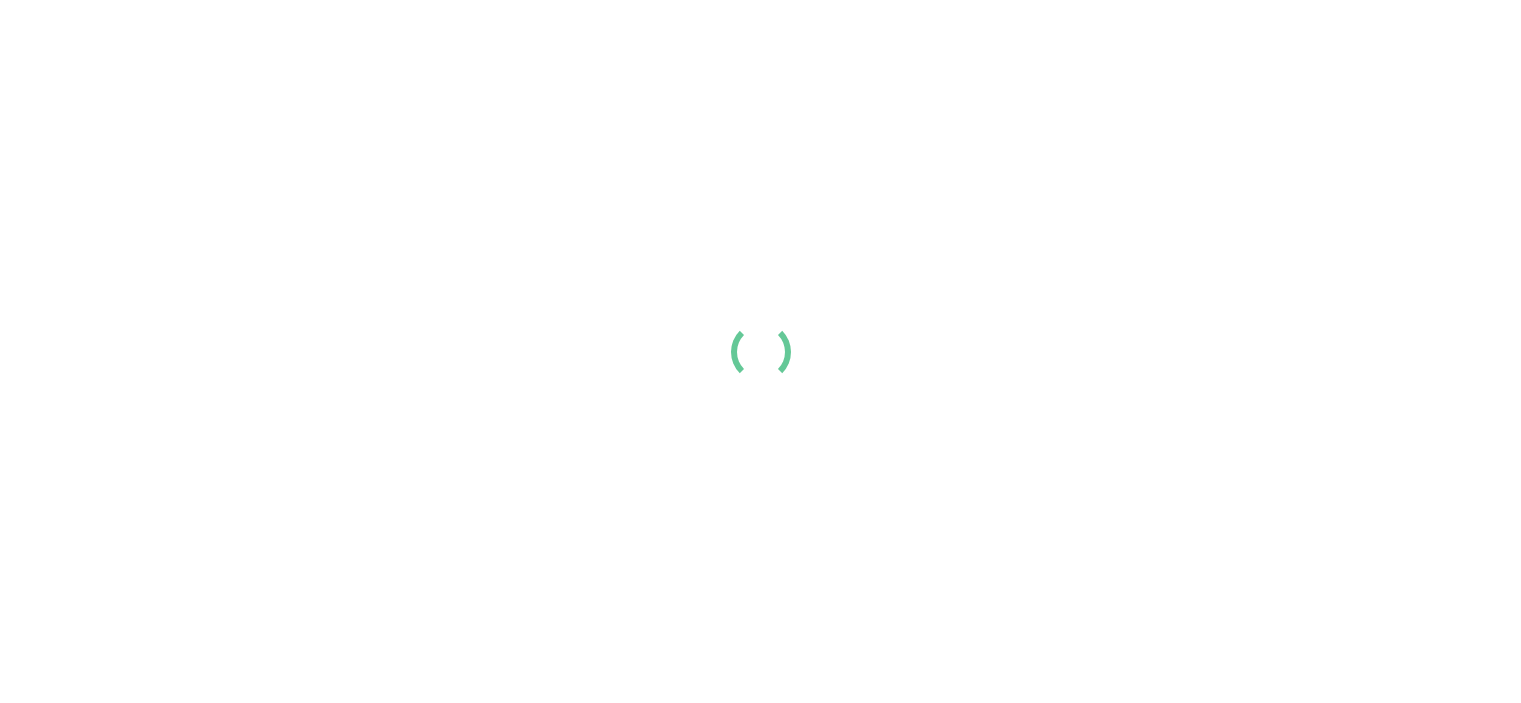 scroll, scrollTop: 0, scrollLeft: 0, axis: both 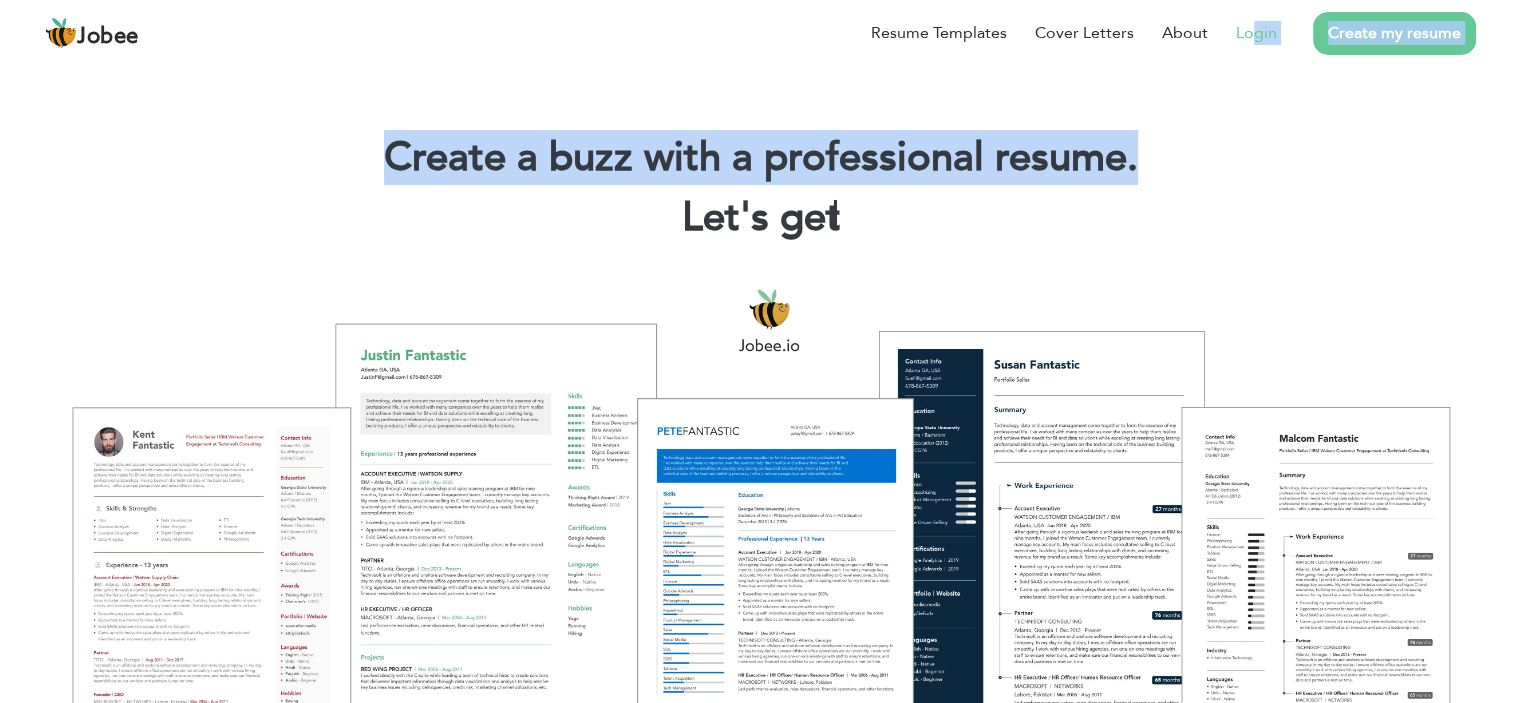 drag, startPoint x: 1275, startPoint y: 122, endPoint x: 1256, endPoint y: 13, distance: 110.64357 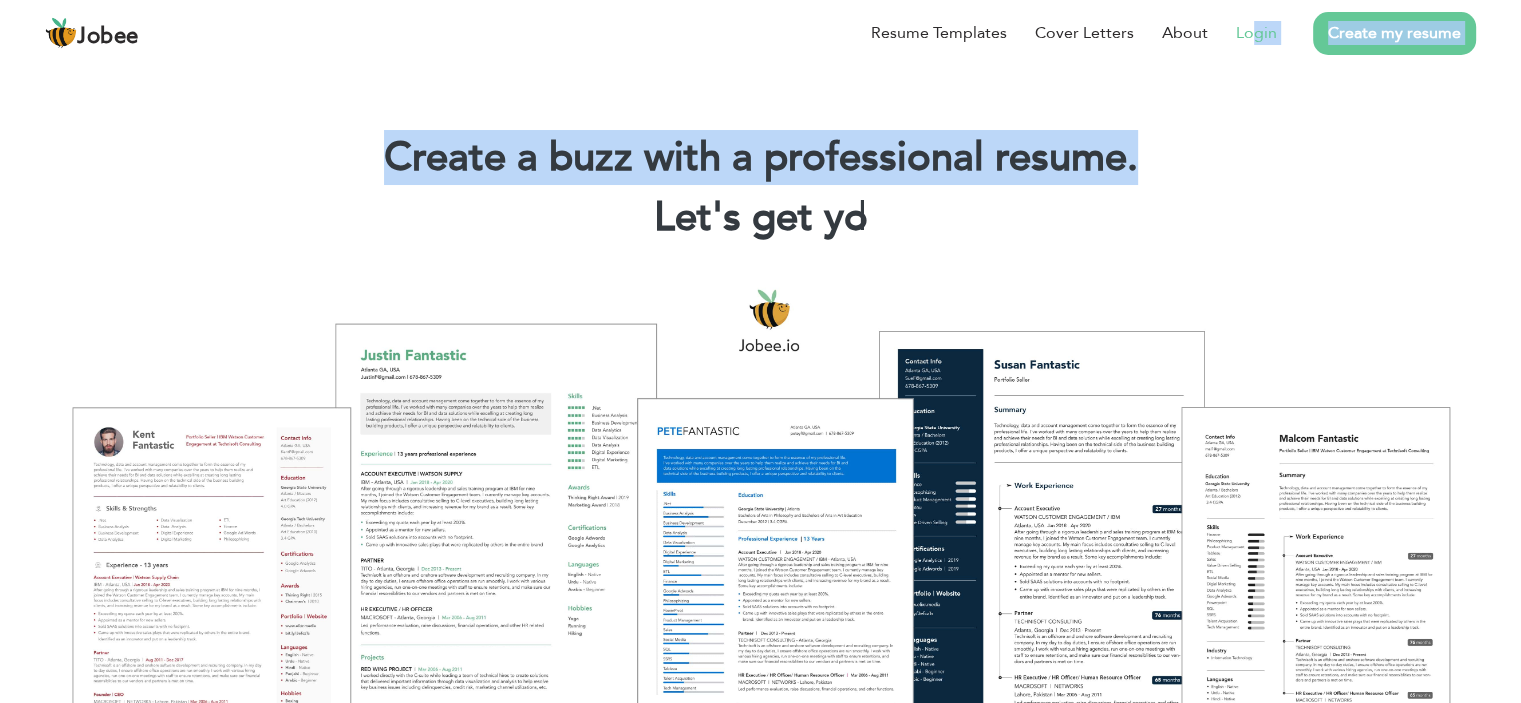 click on "Login" at bounding box center [1256, 33] 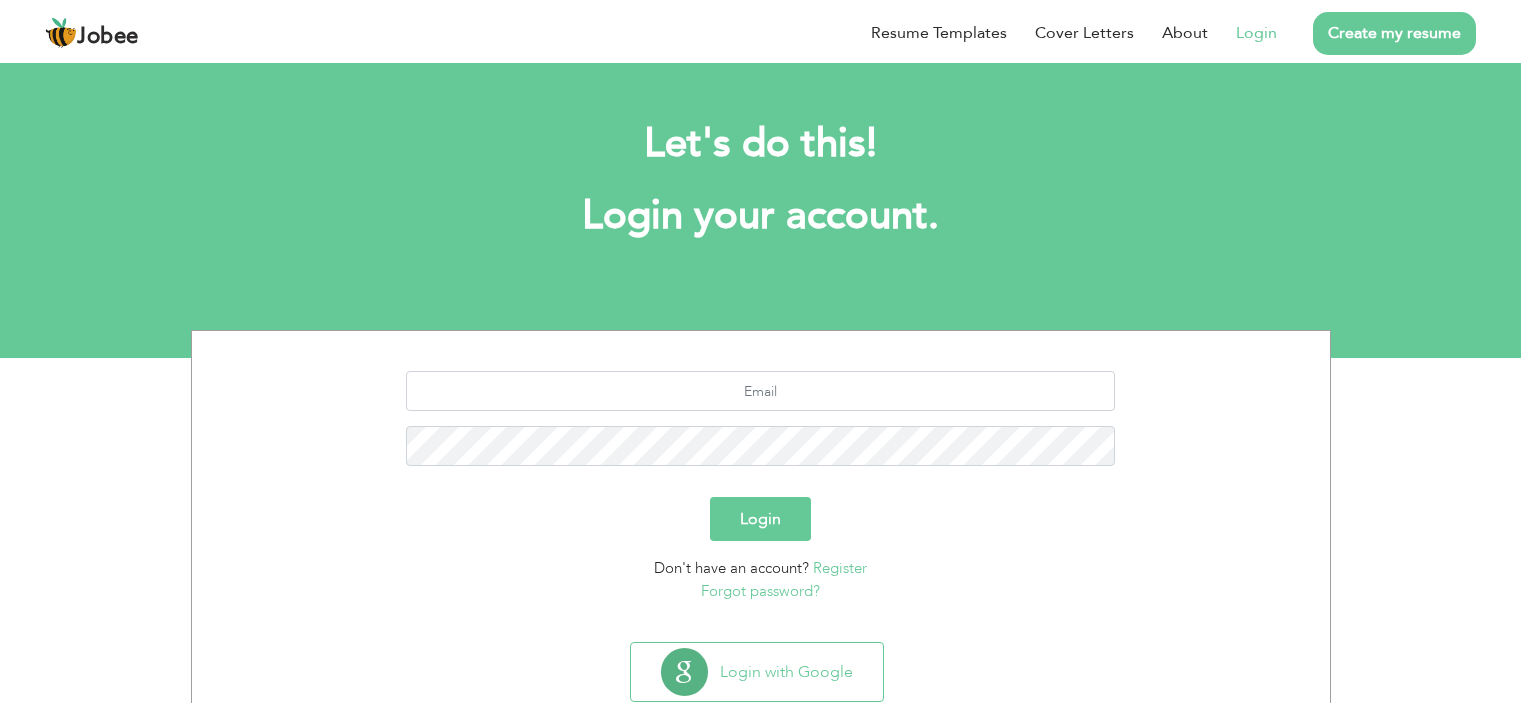 scroll, scrollTop: 0, scrollLeft: 0, axis: both 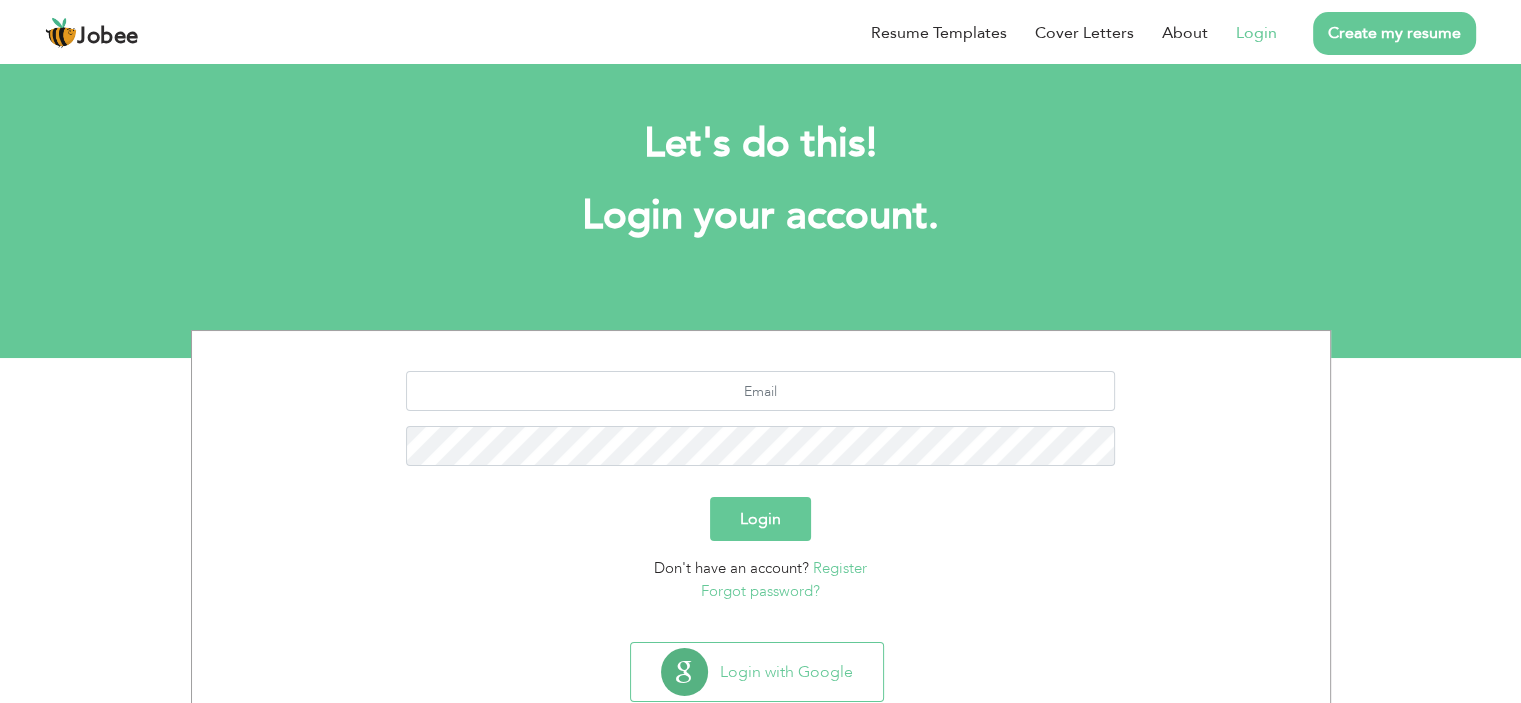 click on "Let's do this!
Login your account." at bounding box center [761, 190] 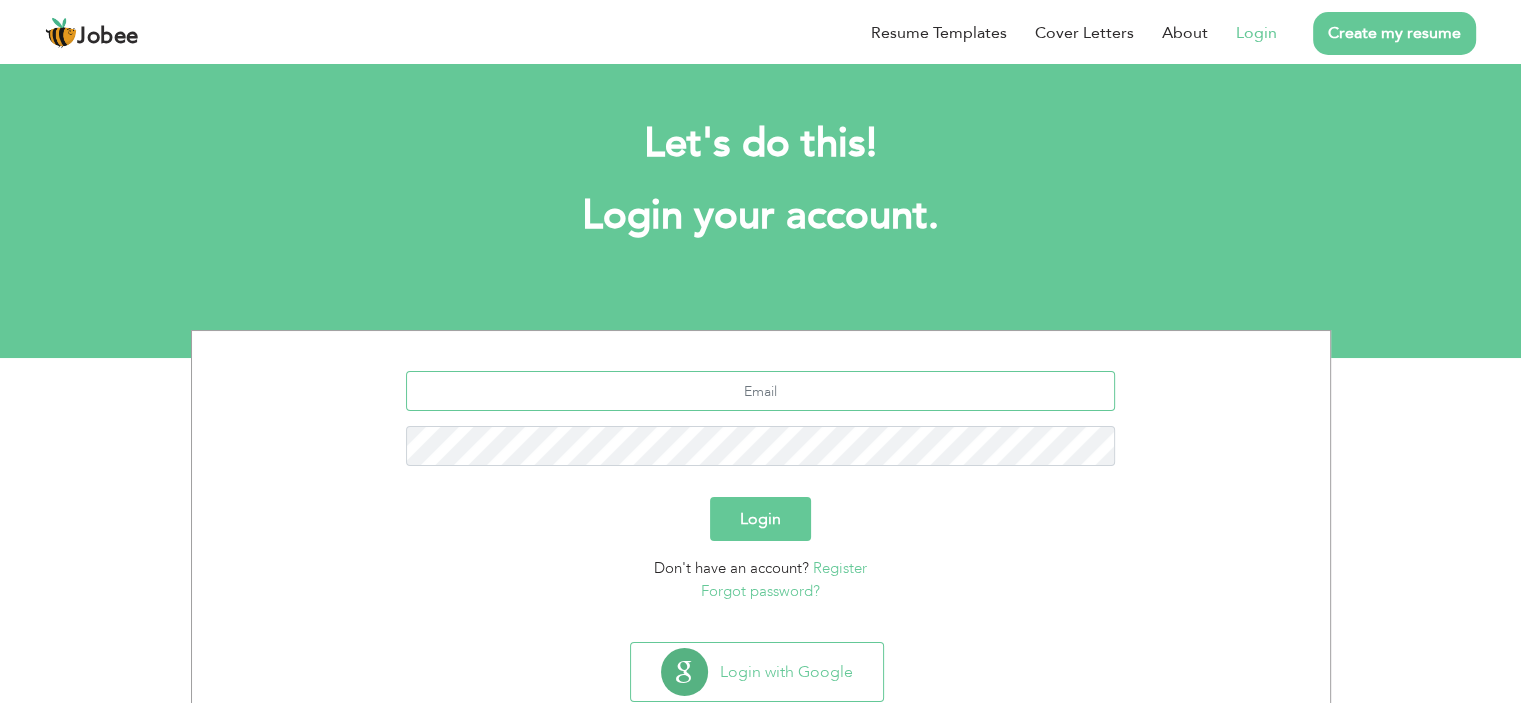 click at bounding box center [760, 391] 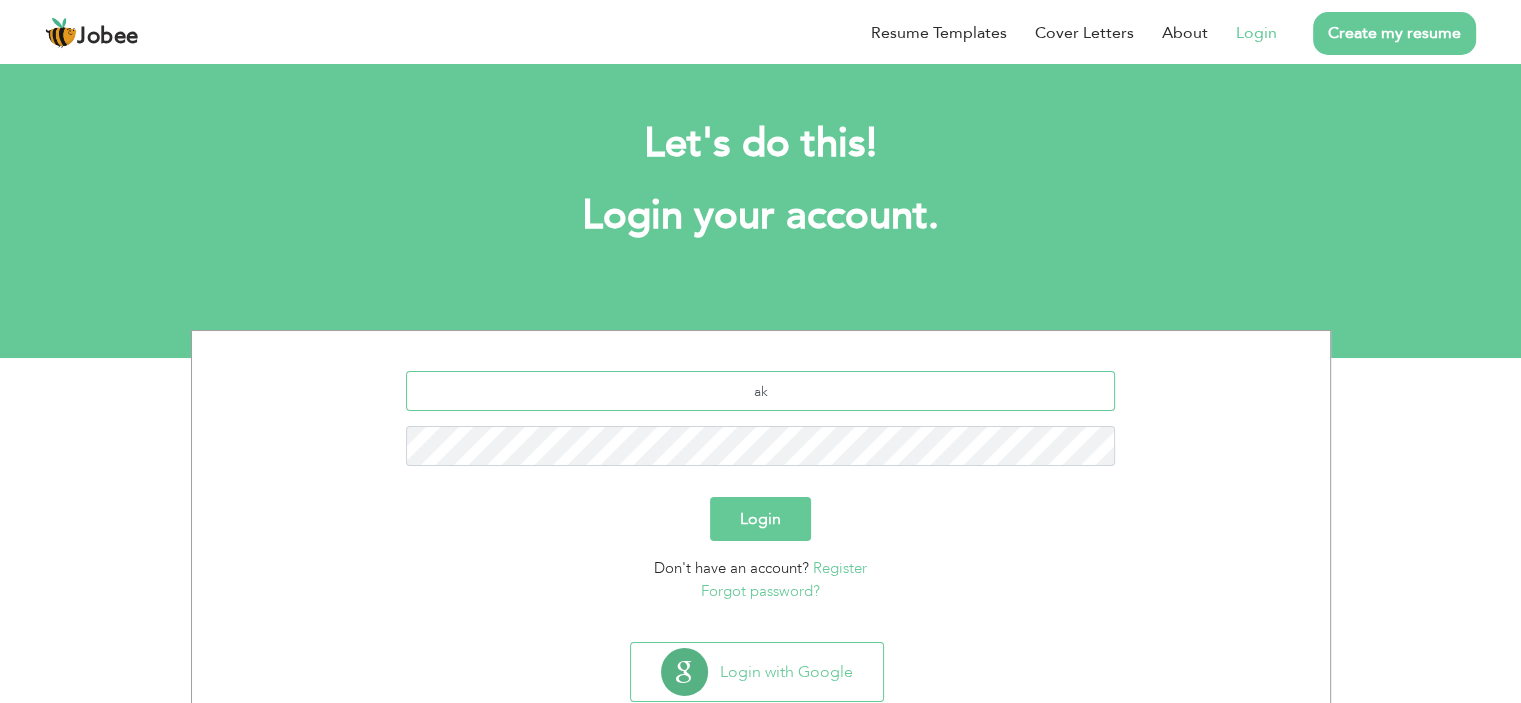 type on "a" 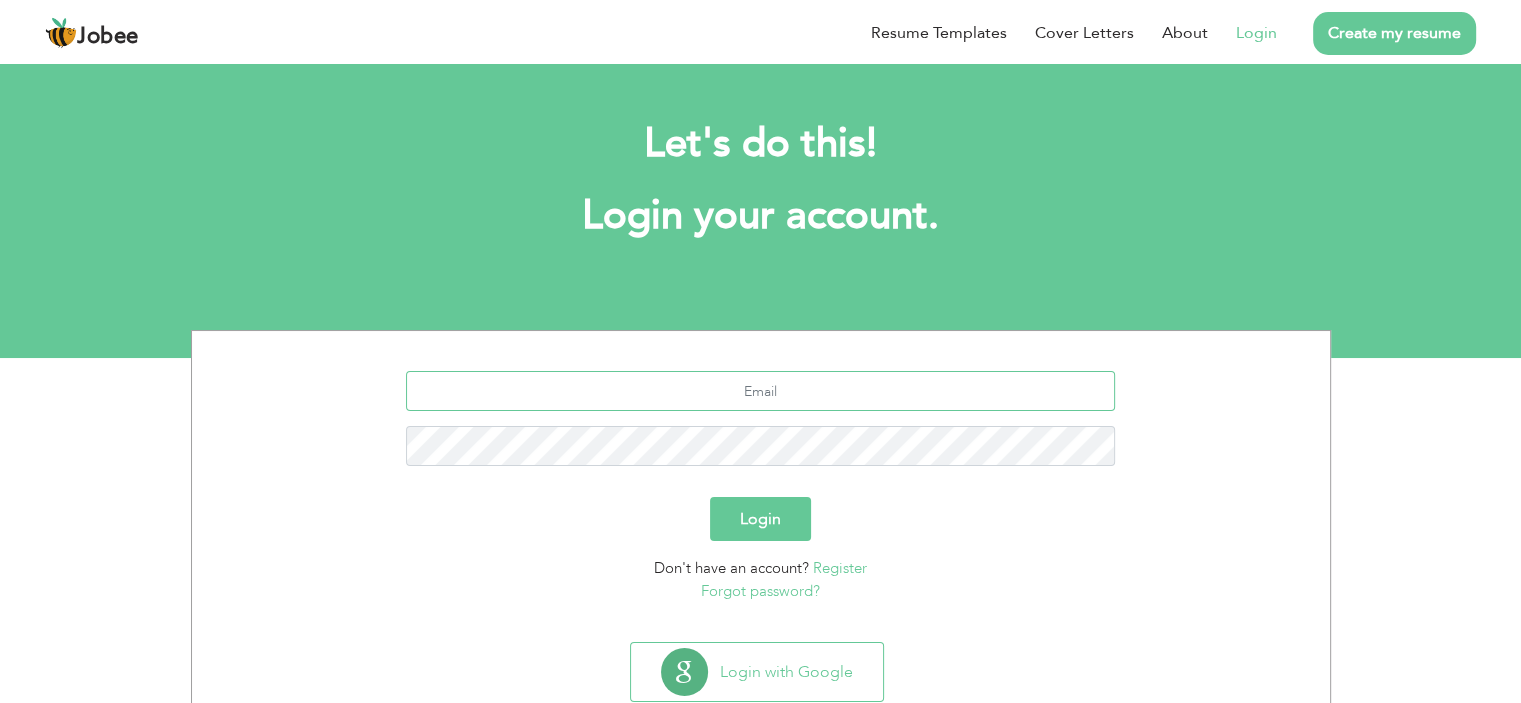 click at bounding box center [760, 391] 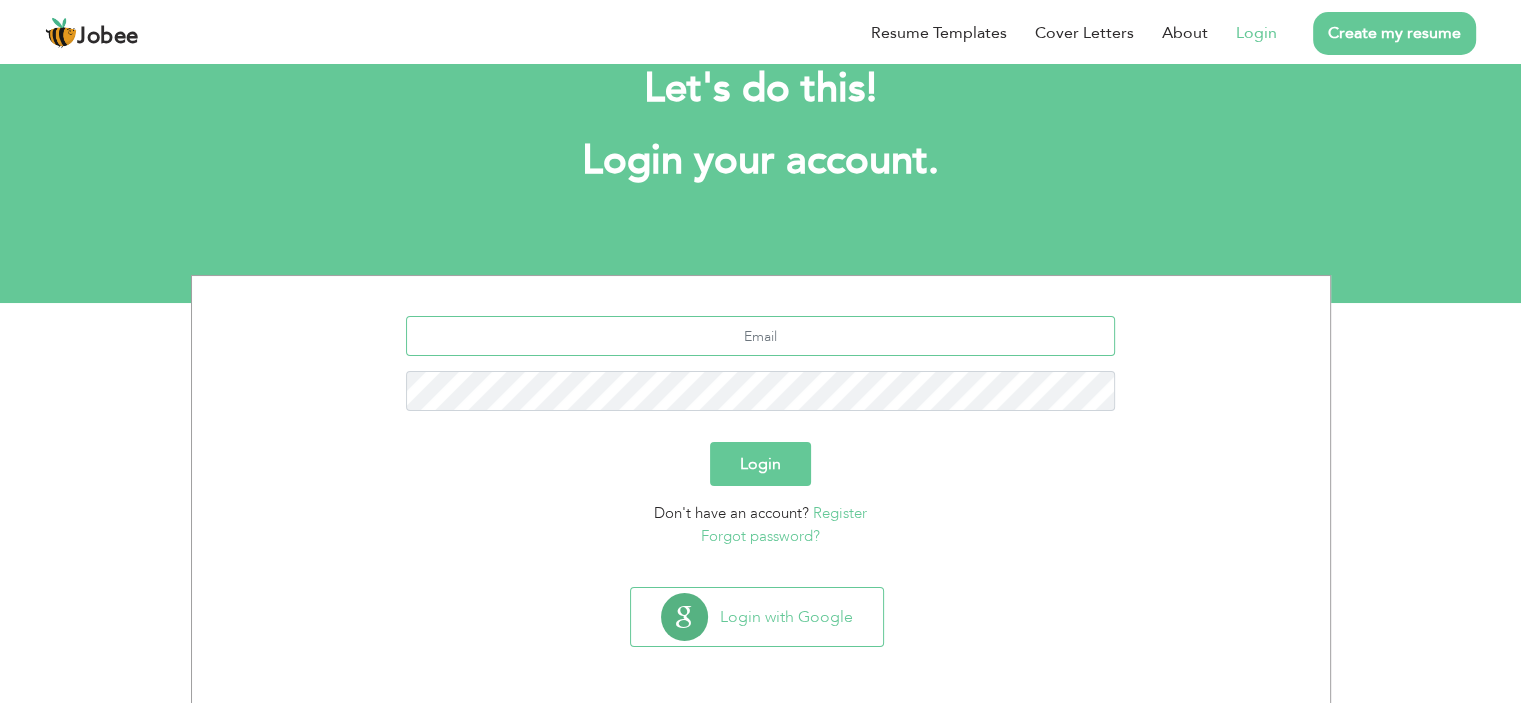 click at bounding box center [760, 336] 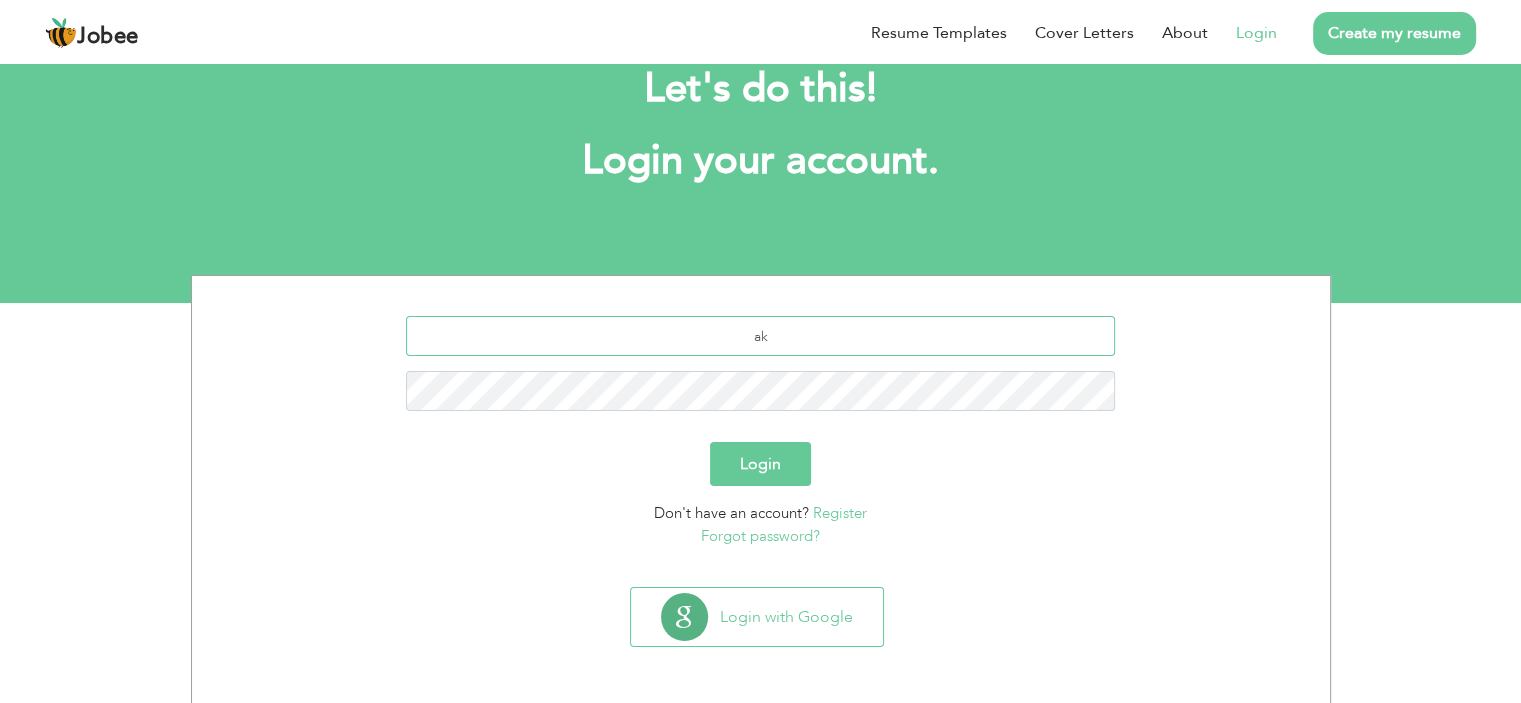 type on "a" 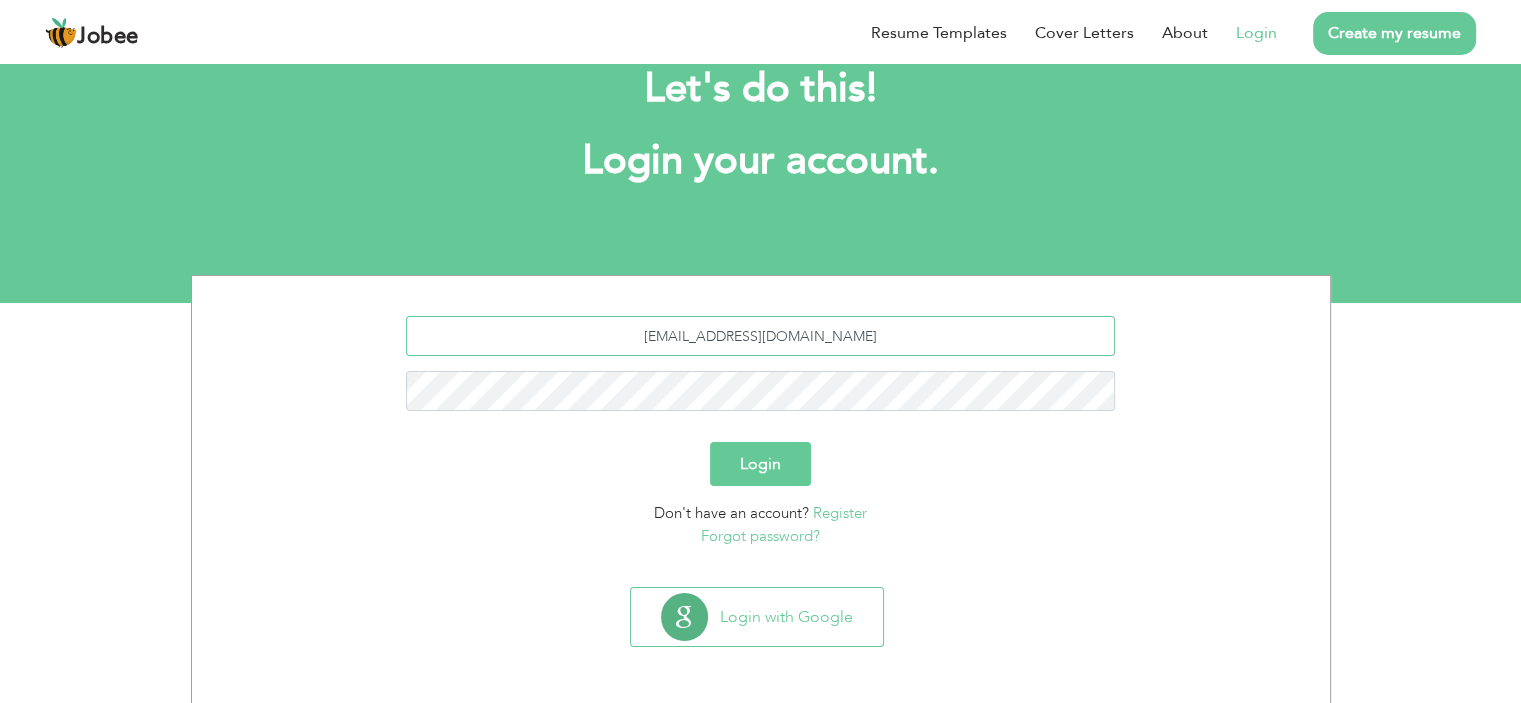 type on "[EMAIL_ADDRESS][DOMAIN_NAME]" 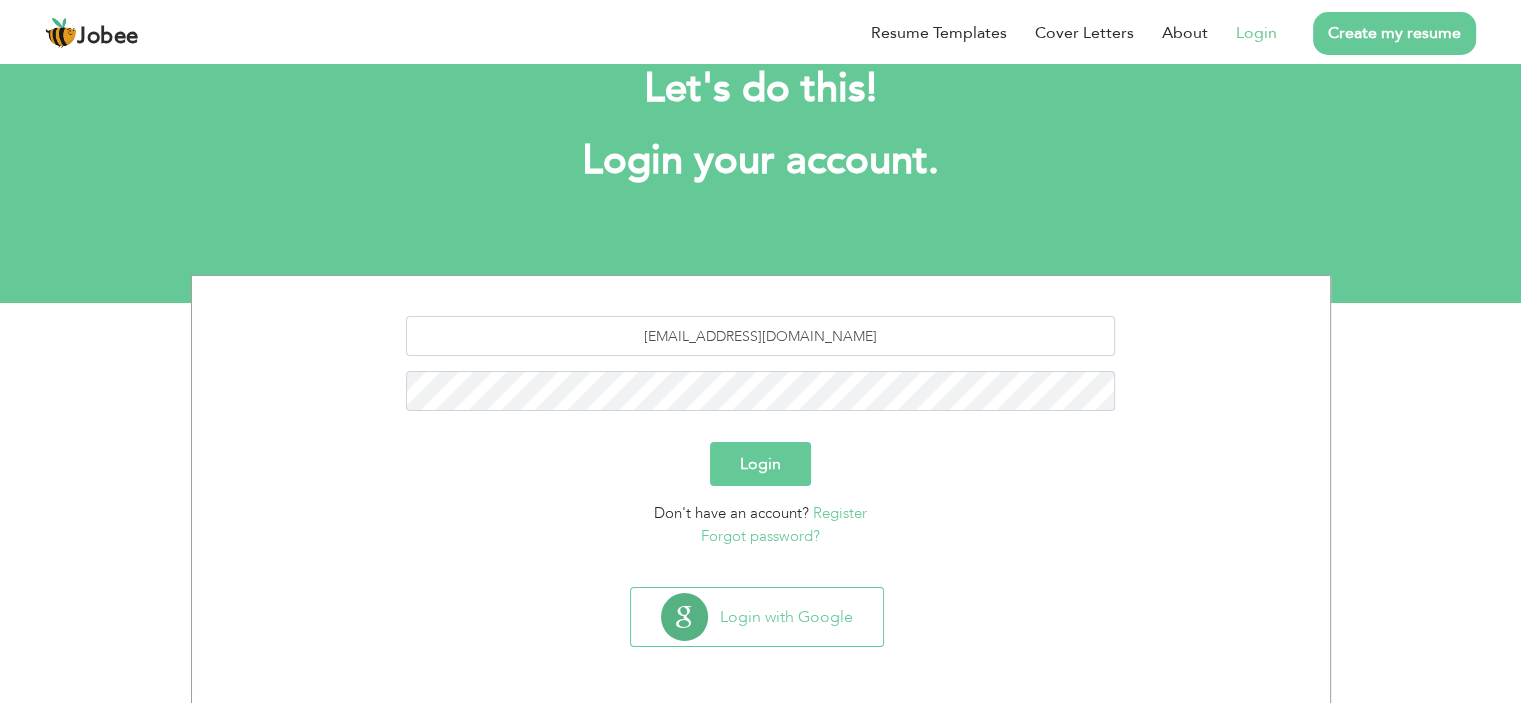click on "Login" at bounding box center (760, 464) 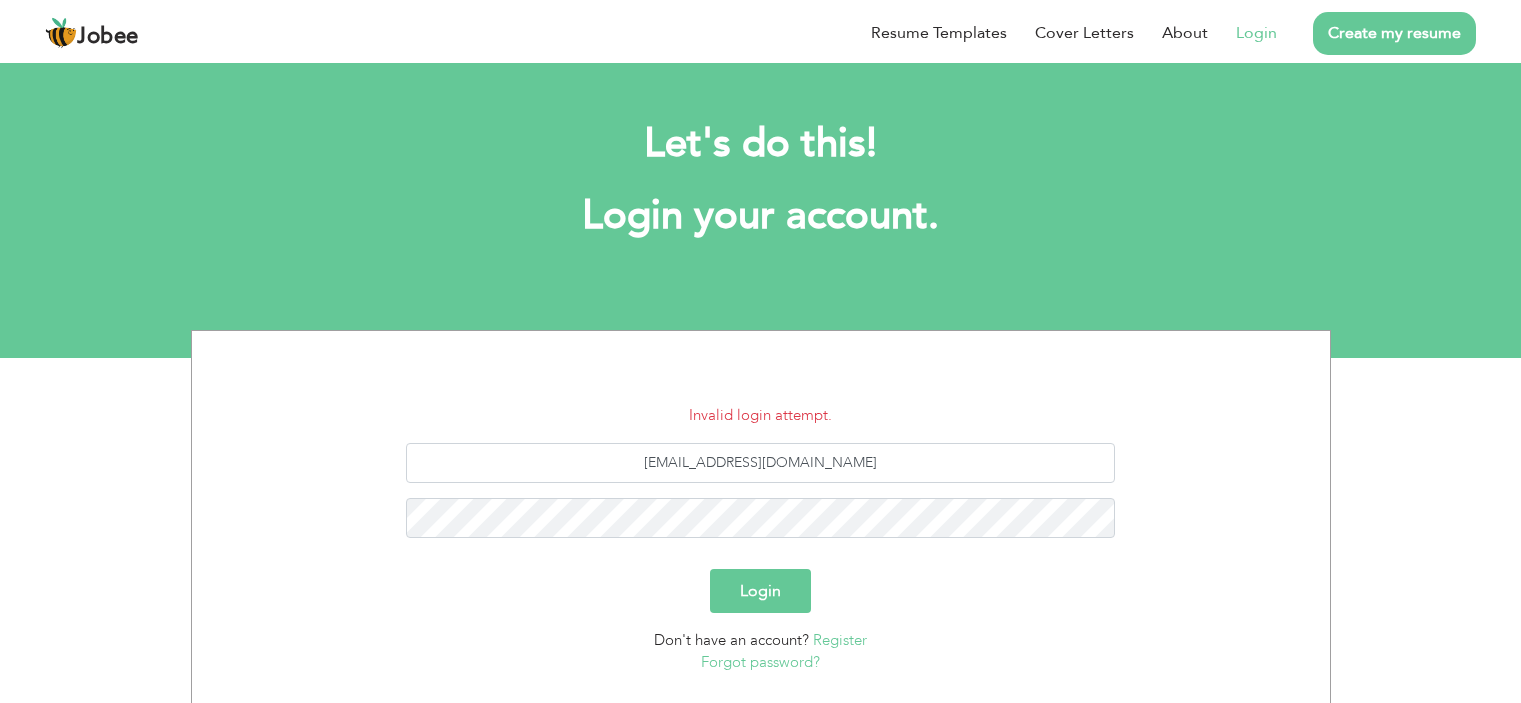 scroll, scrollTop: 0, scrollLeft: 0, axis: both 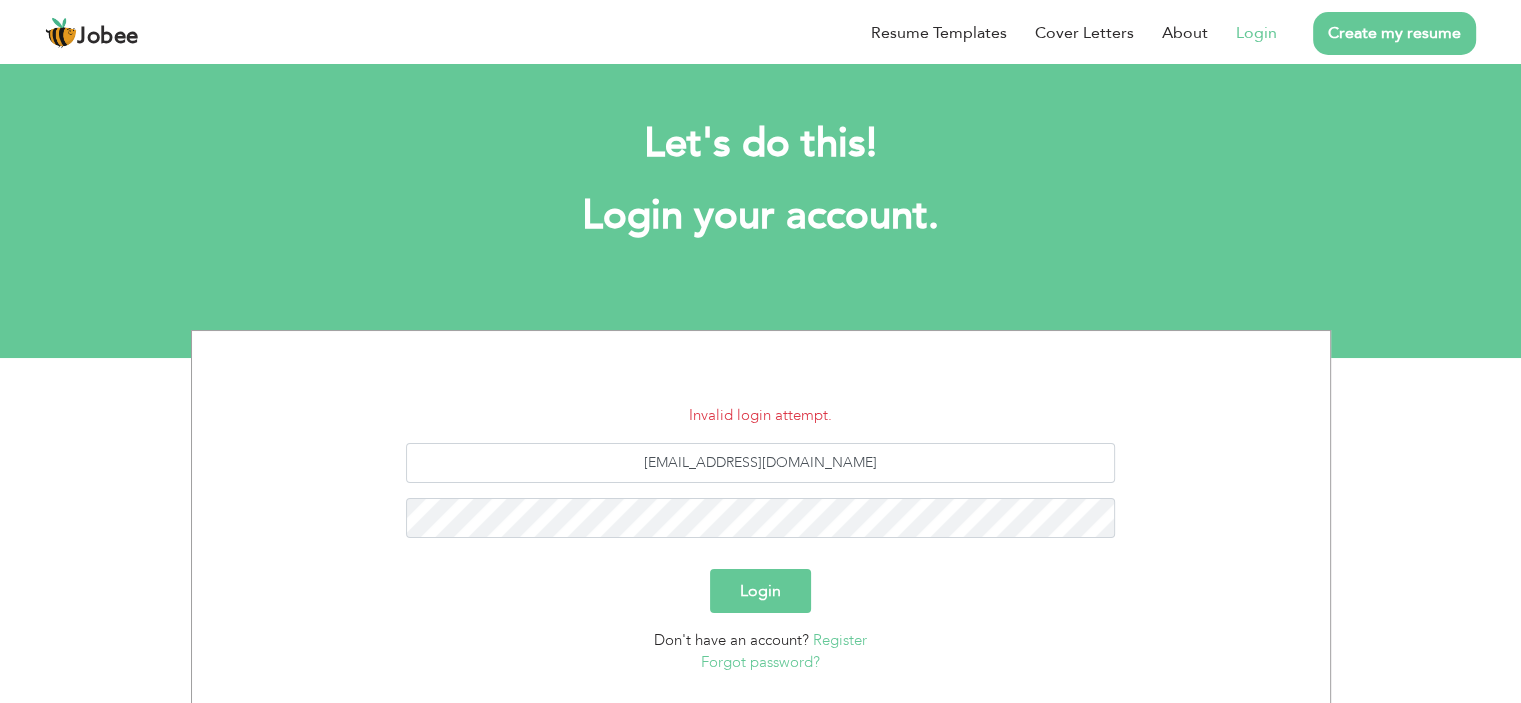 click on "Login" at bounding box center [760, 591] 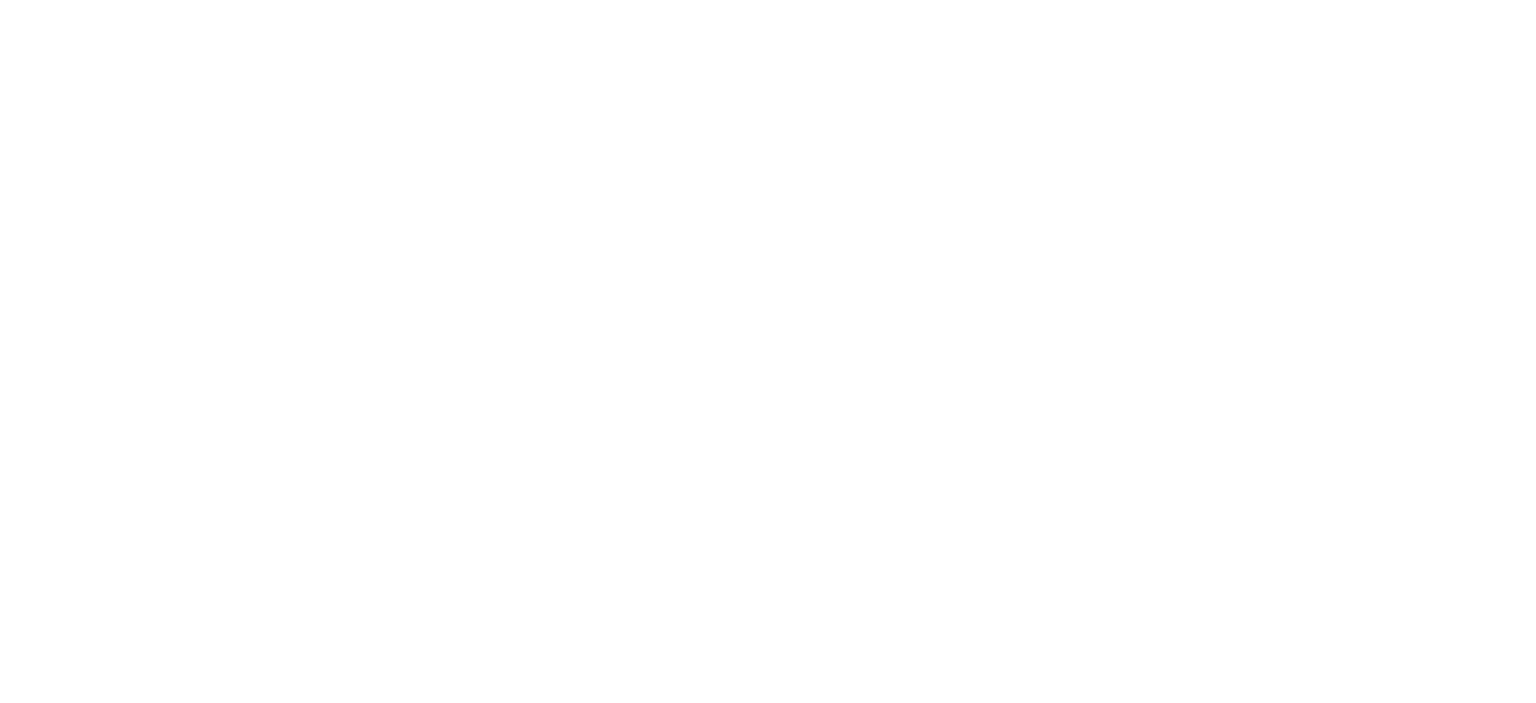 scroll, scrollTop: 0, scrollLeft: 0, axis: both 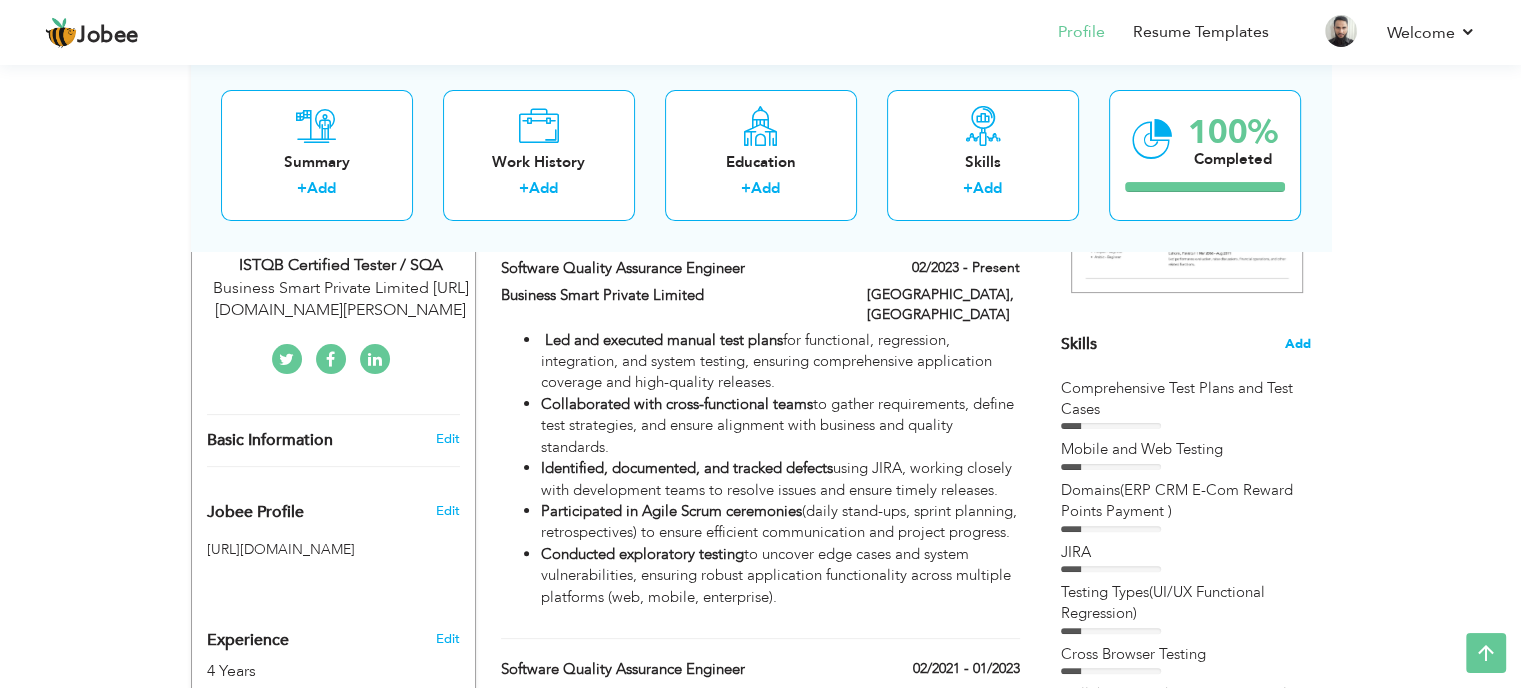 click on "Add" at bounding box center (1298, 344) 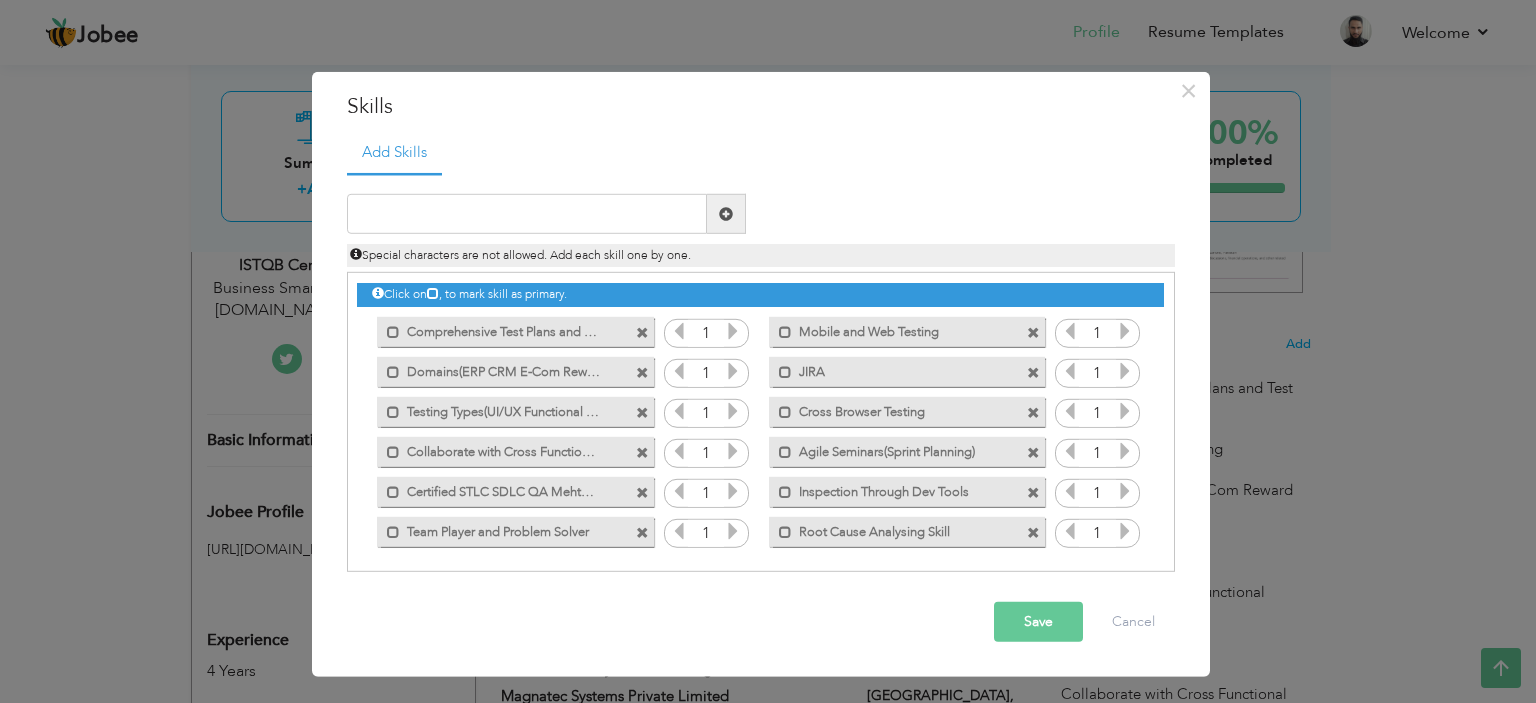 click at bounding box center [642, 332] 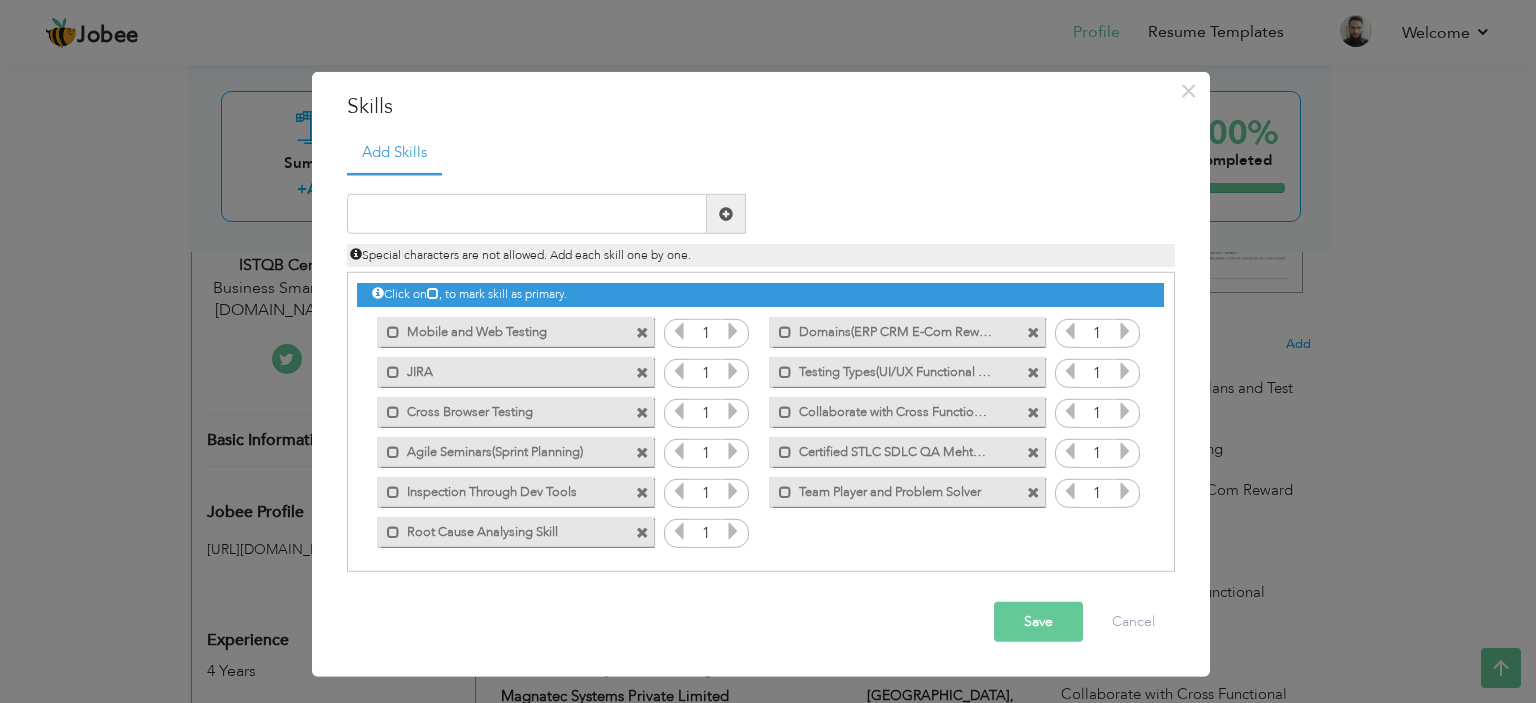 click at bounding box center [642, 332] 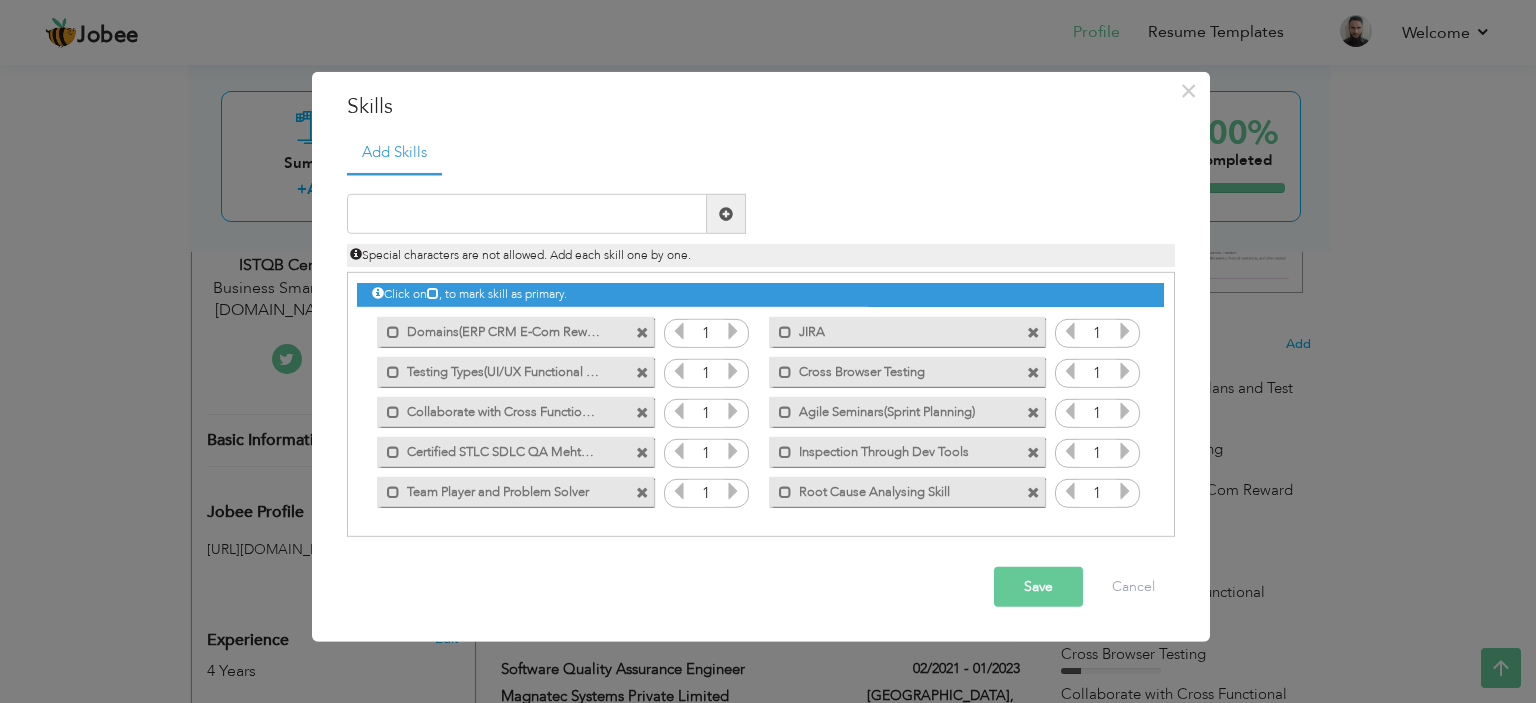 click at bounding box center [642, 332] 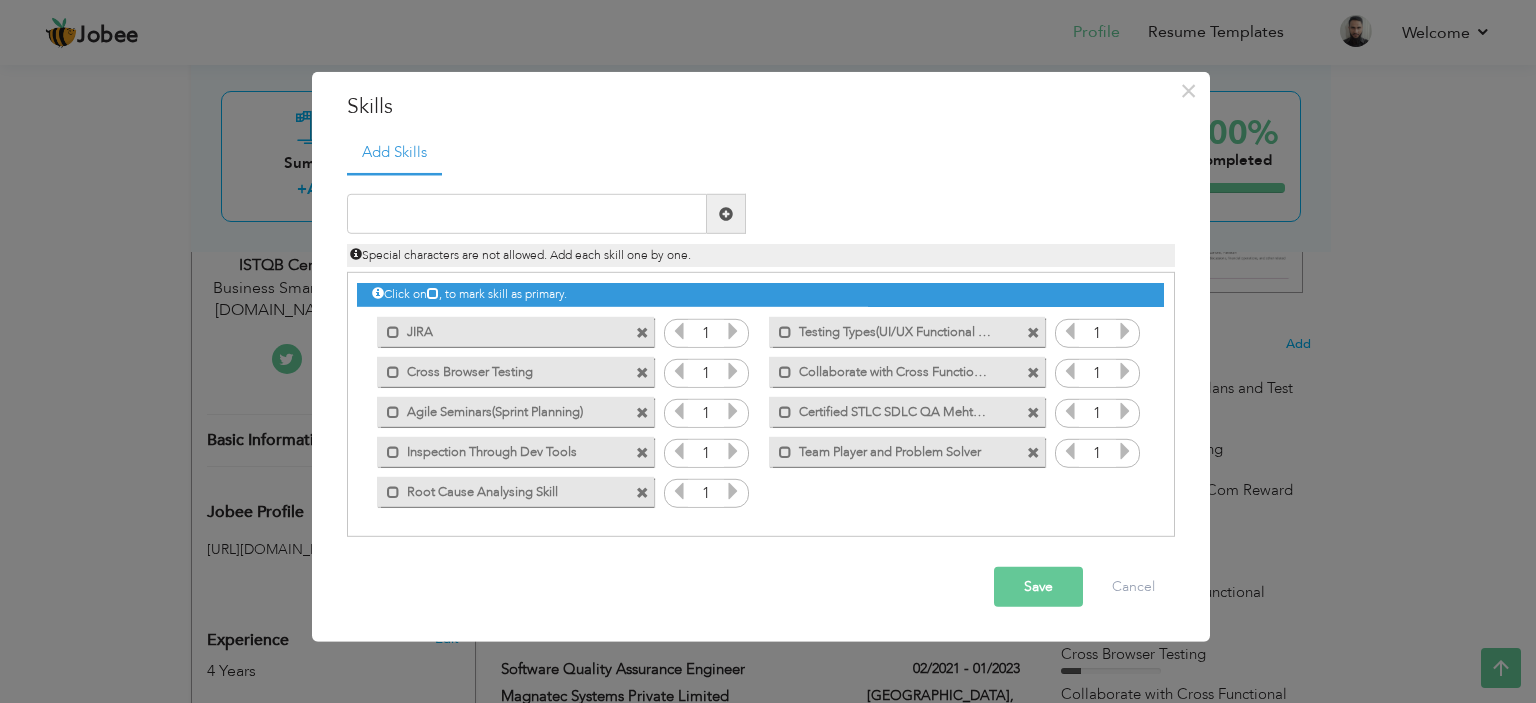 click at bounding box center [642, 332] 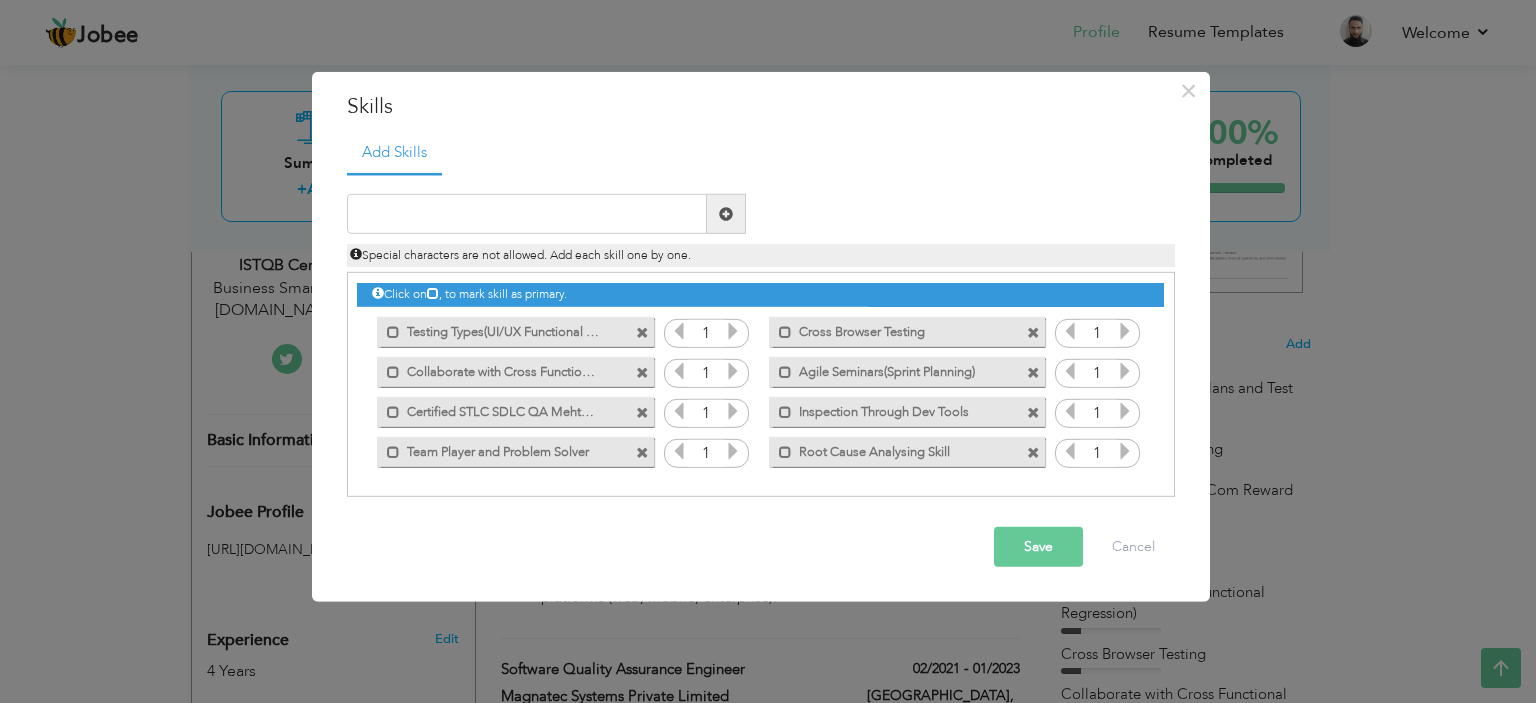 click at bounding box center (642, 332) 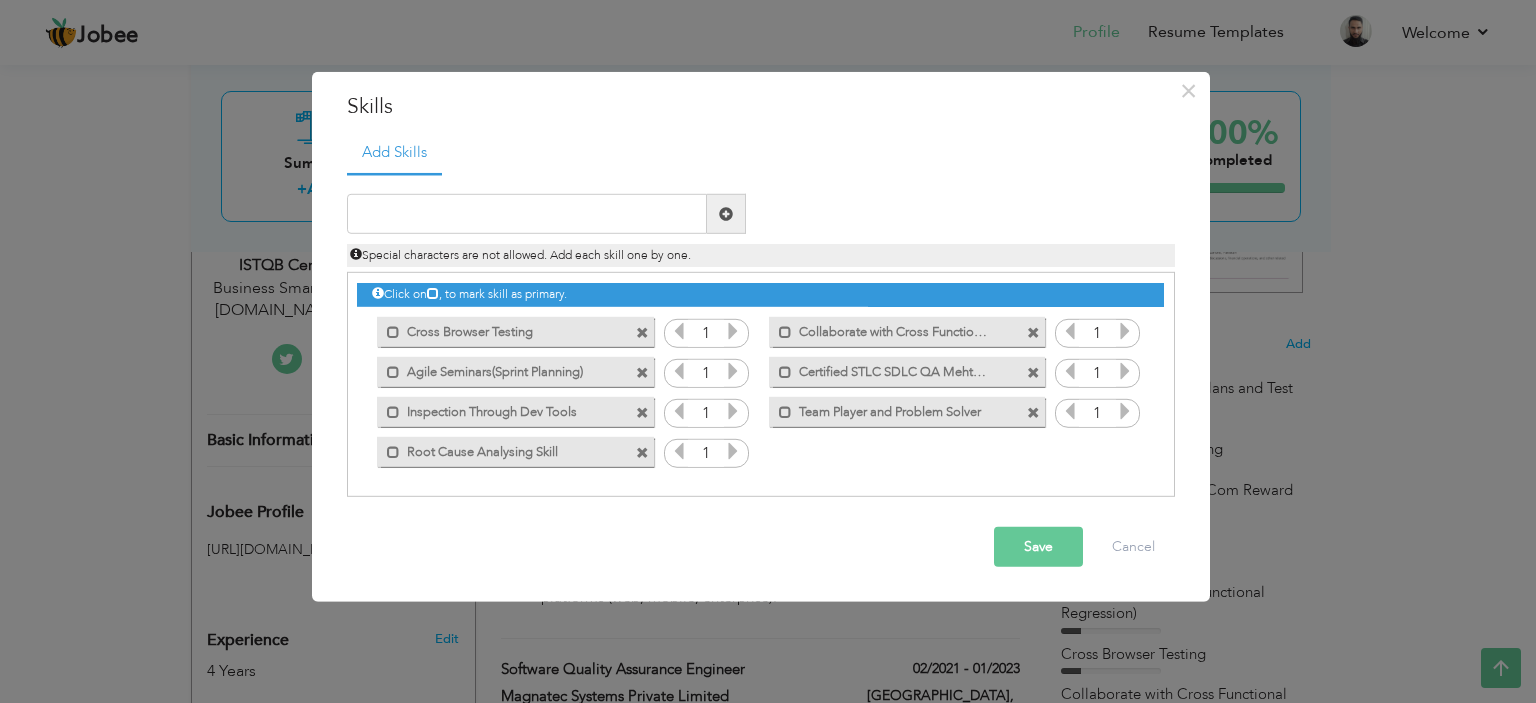 click at bounding box center [642, 332] 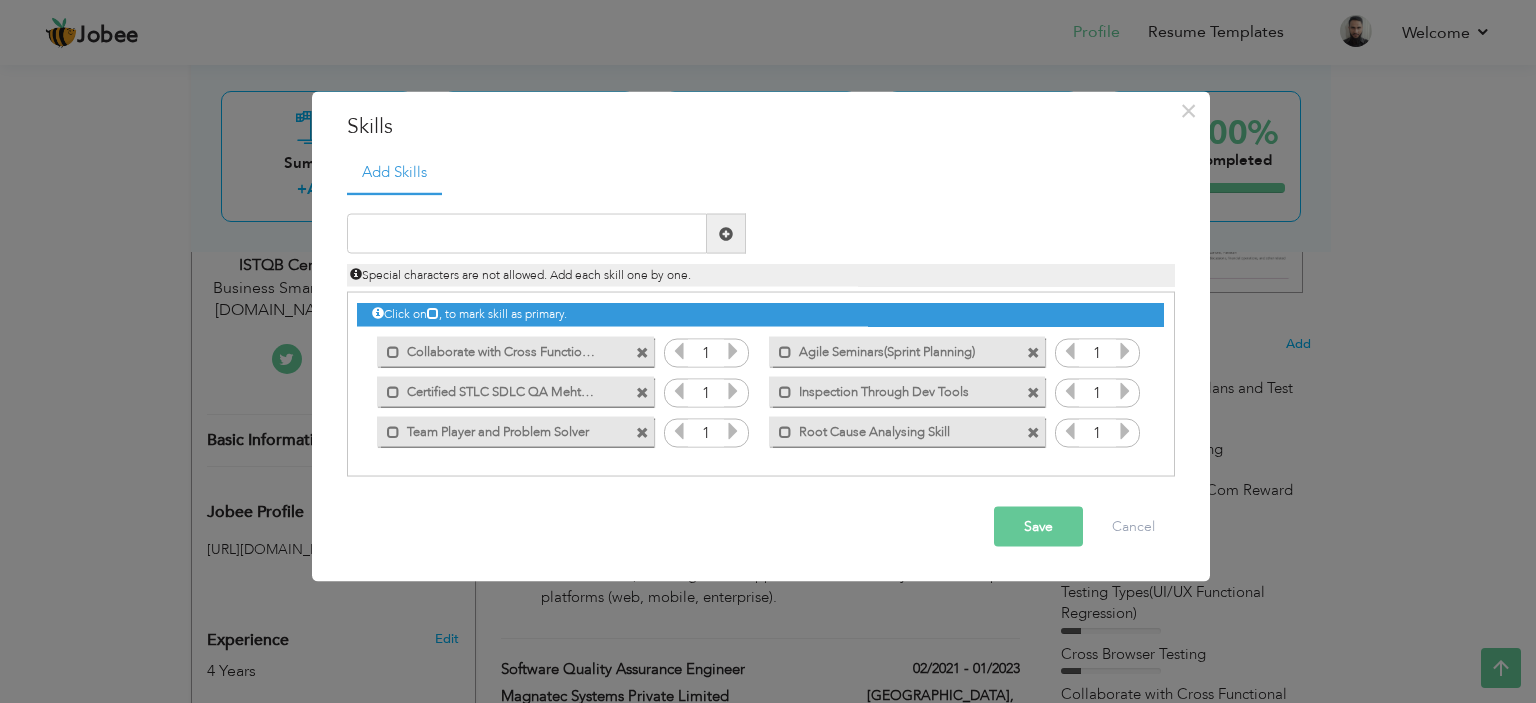 click on "Mark as primary skill." at bounding box center (510, 351) 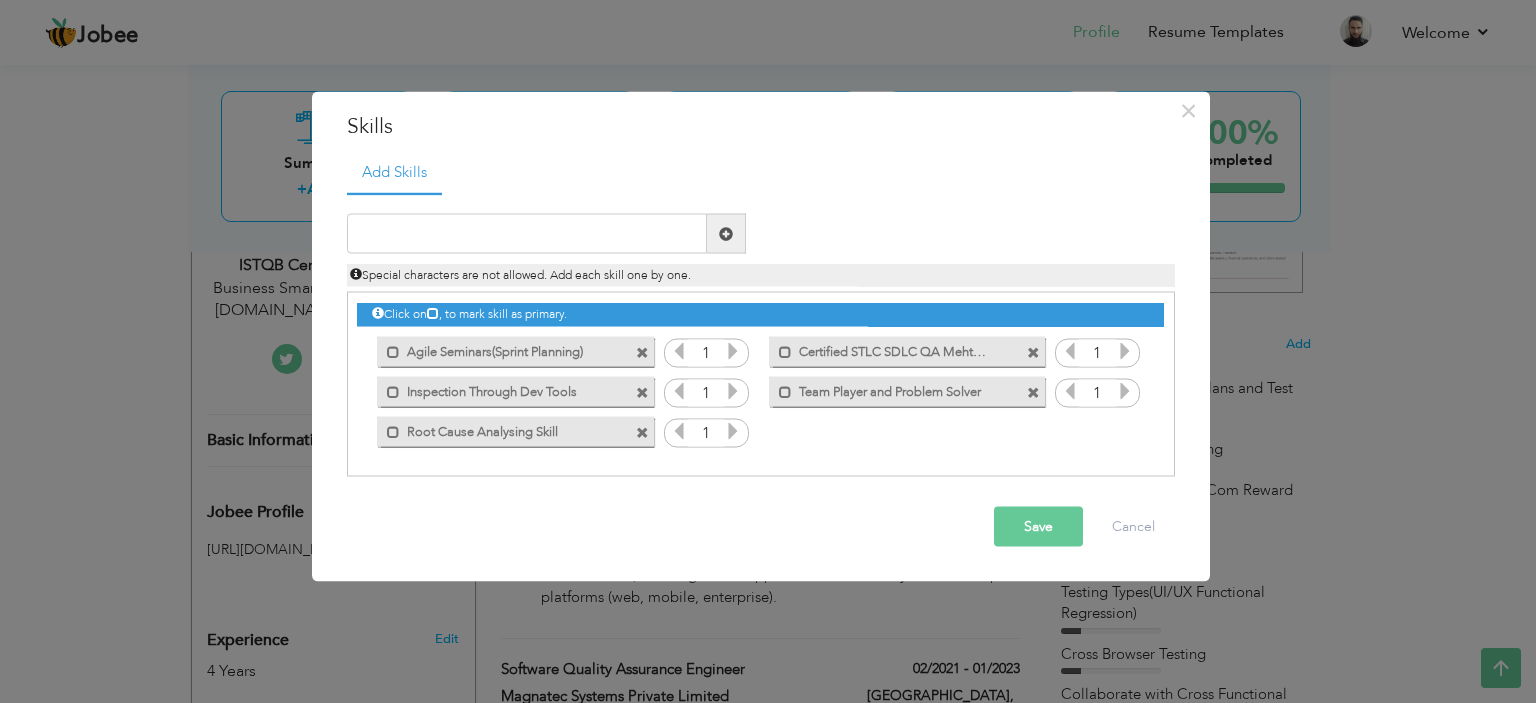 click at bounding box center [642, 352] 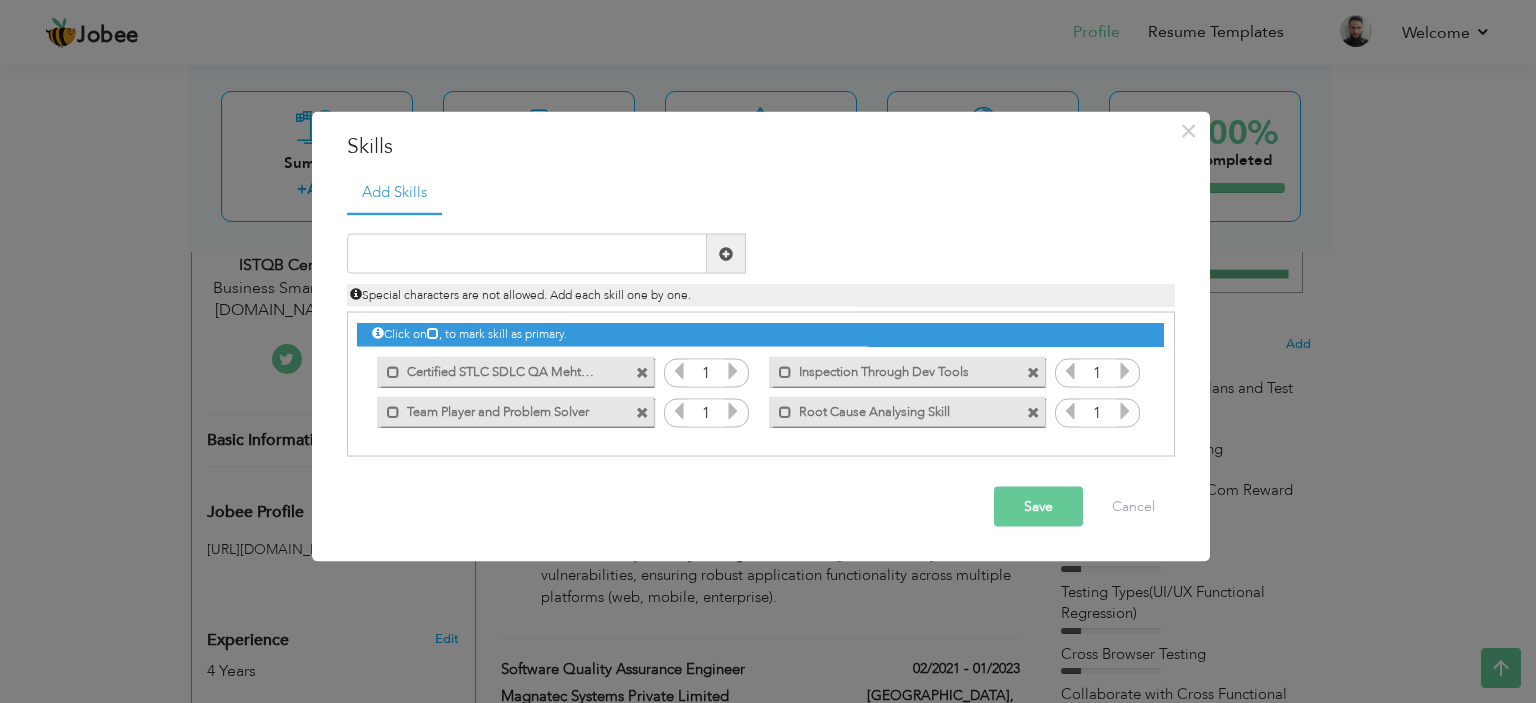 click on "Mark as primary skill.
Certified STLC SDLC QA Mehtods" at bounding box center [510, 371] 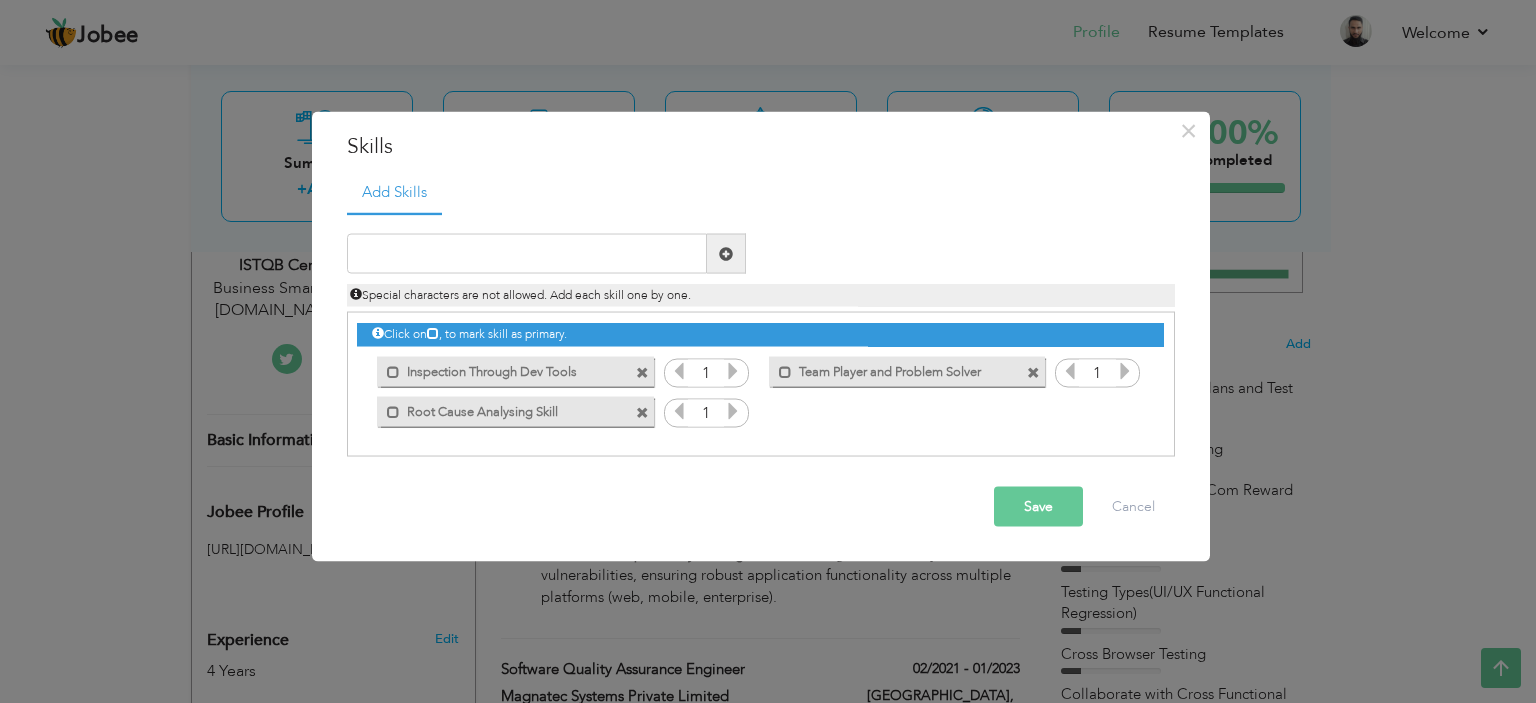 click at bounding box center [642, 372] 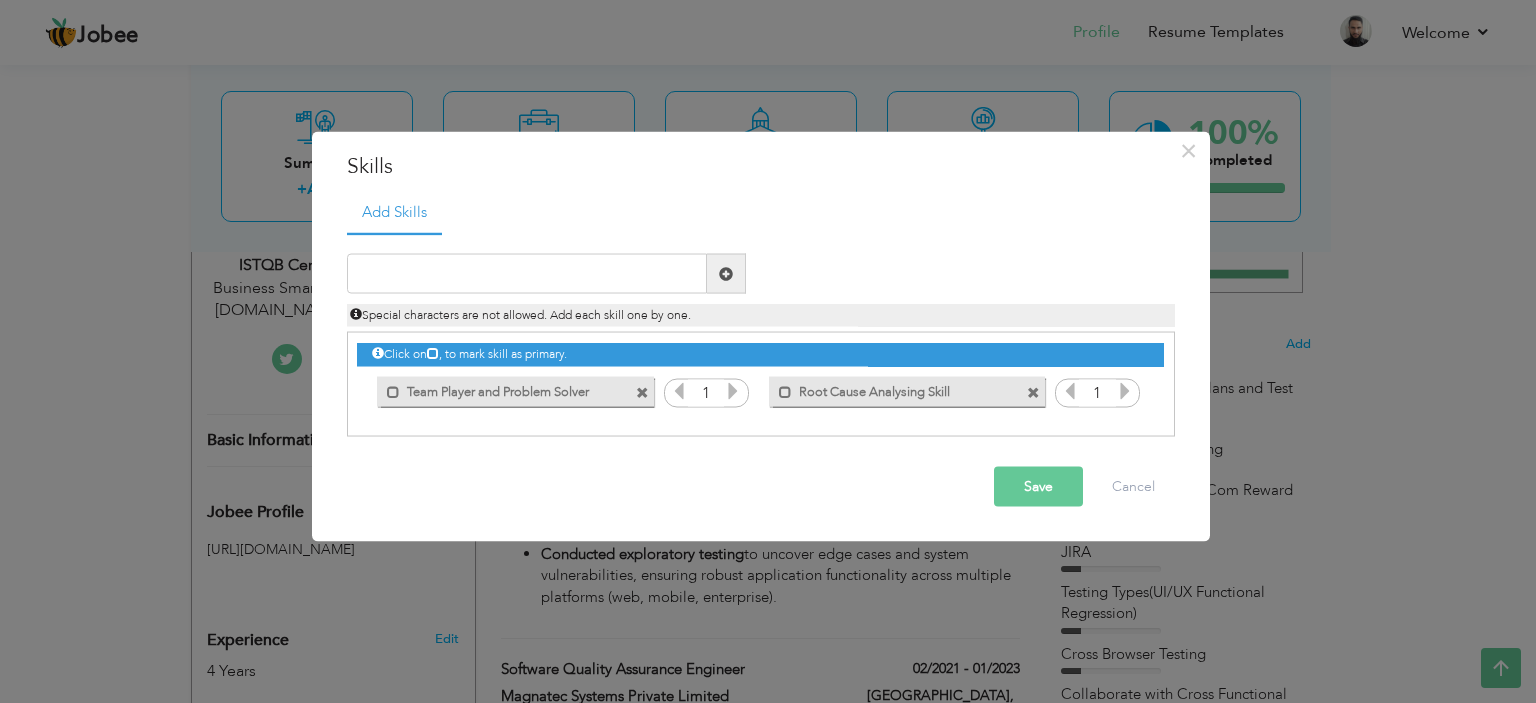 click on "Mark as primary skill.
Team Player and Problem Solver" at bounding box center (510, 391) 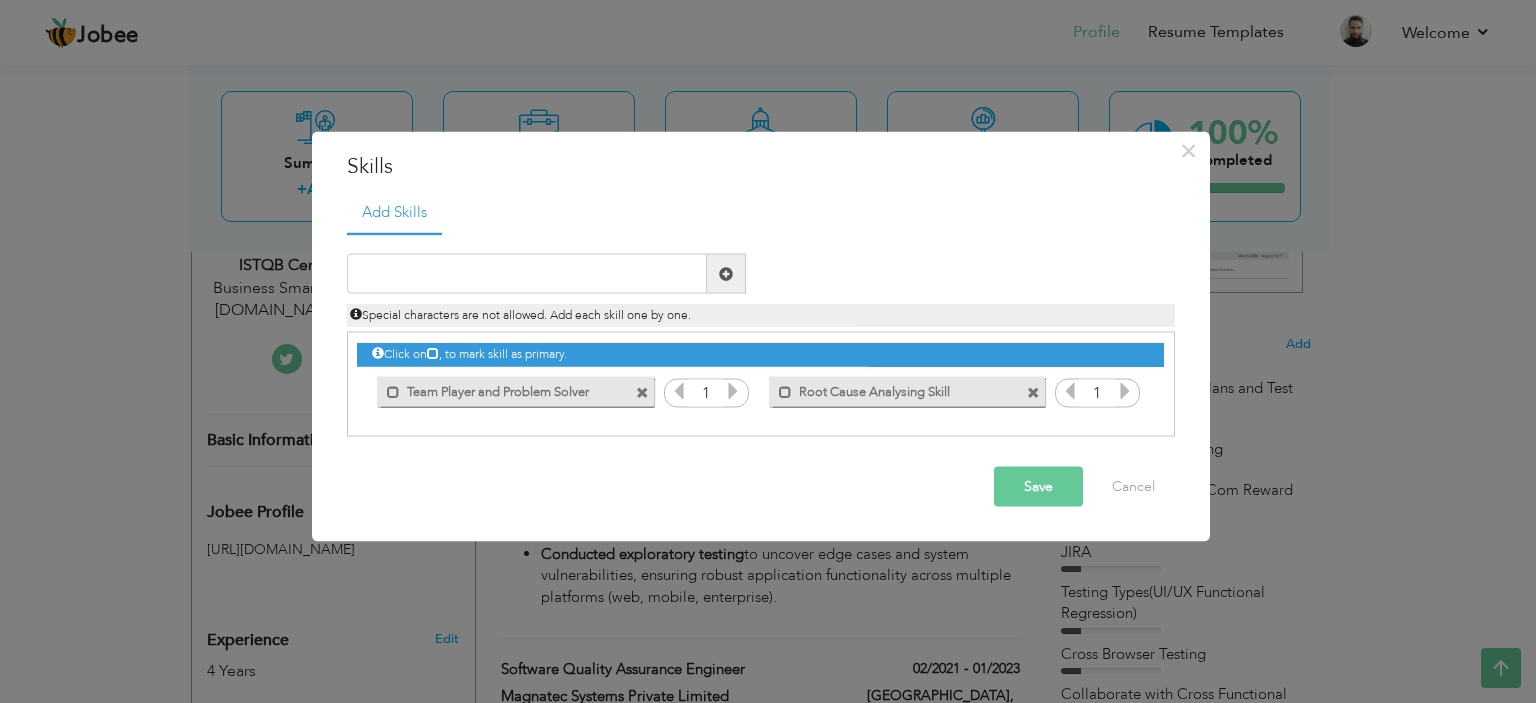 click at bounding box center [642, 392] 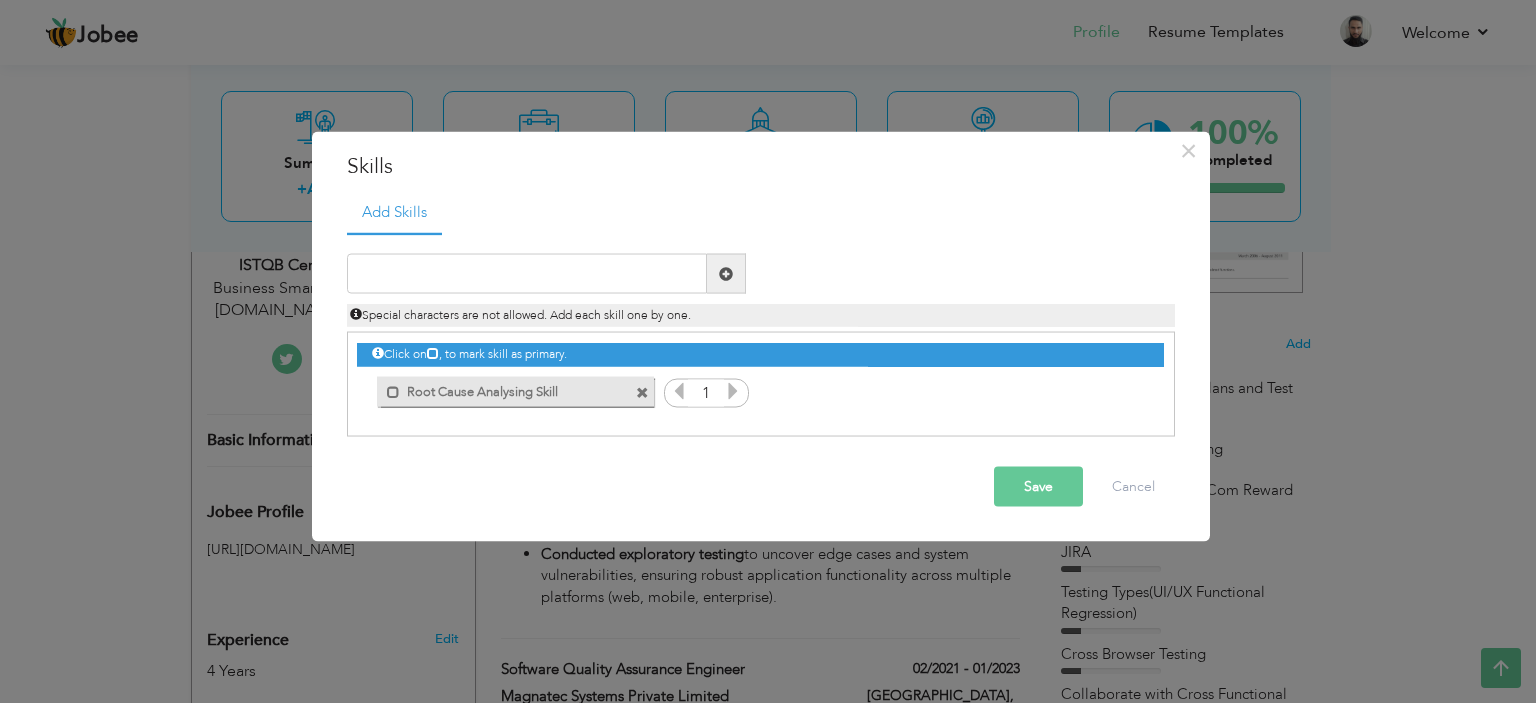 click at bounding box center (642, 392) 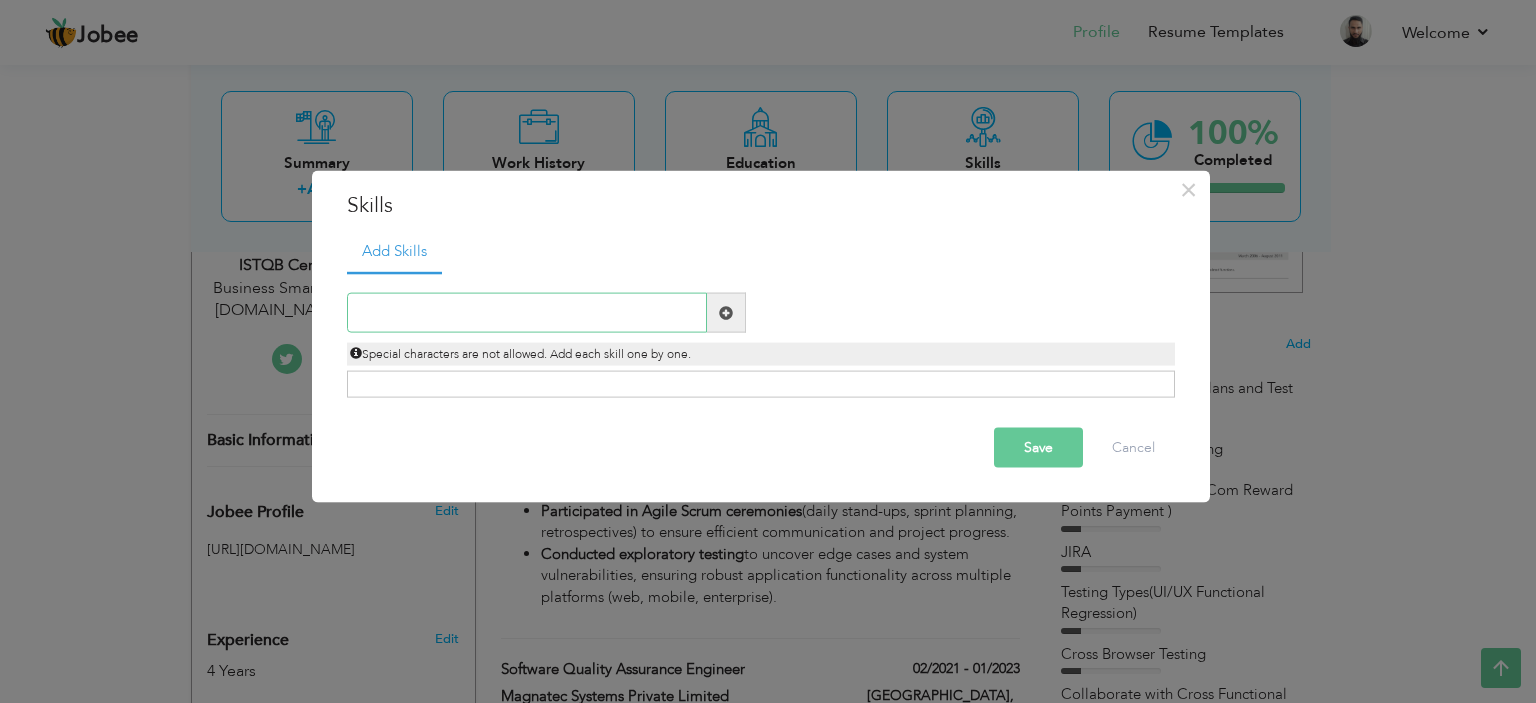 click at bounding box center (527, 313) 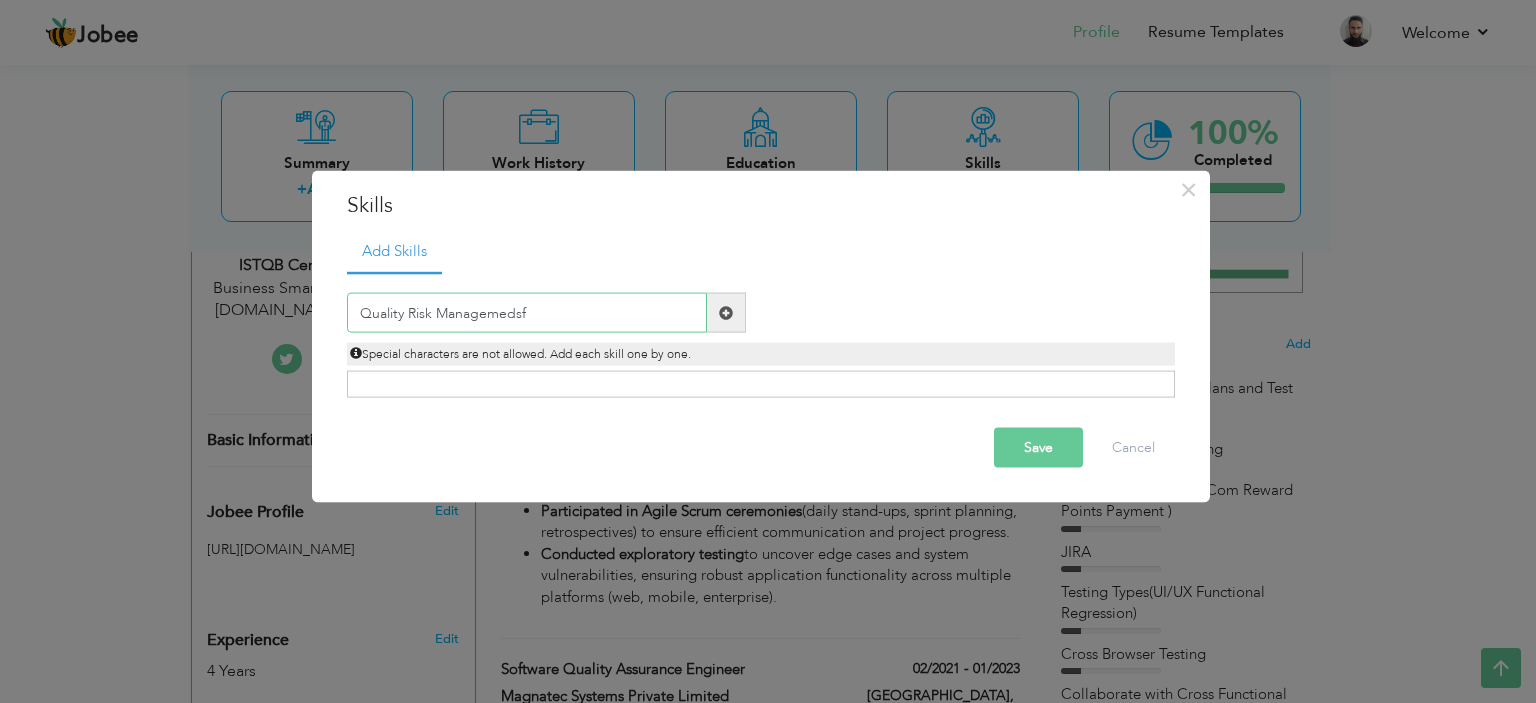 type on "Quality Risk Managemedsf" 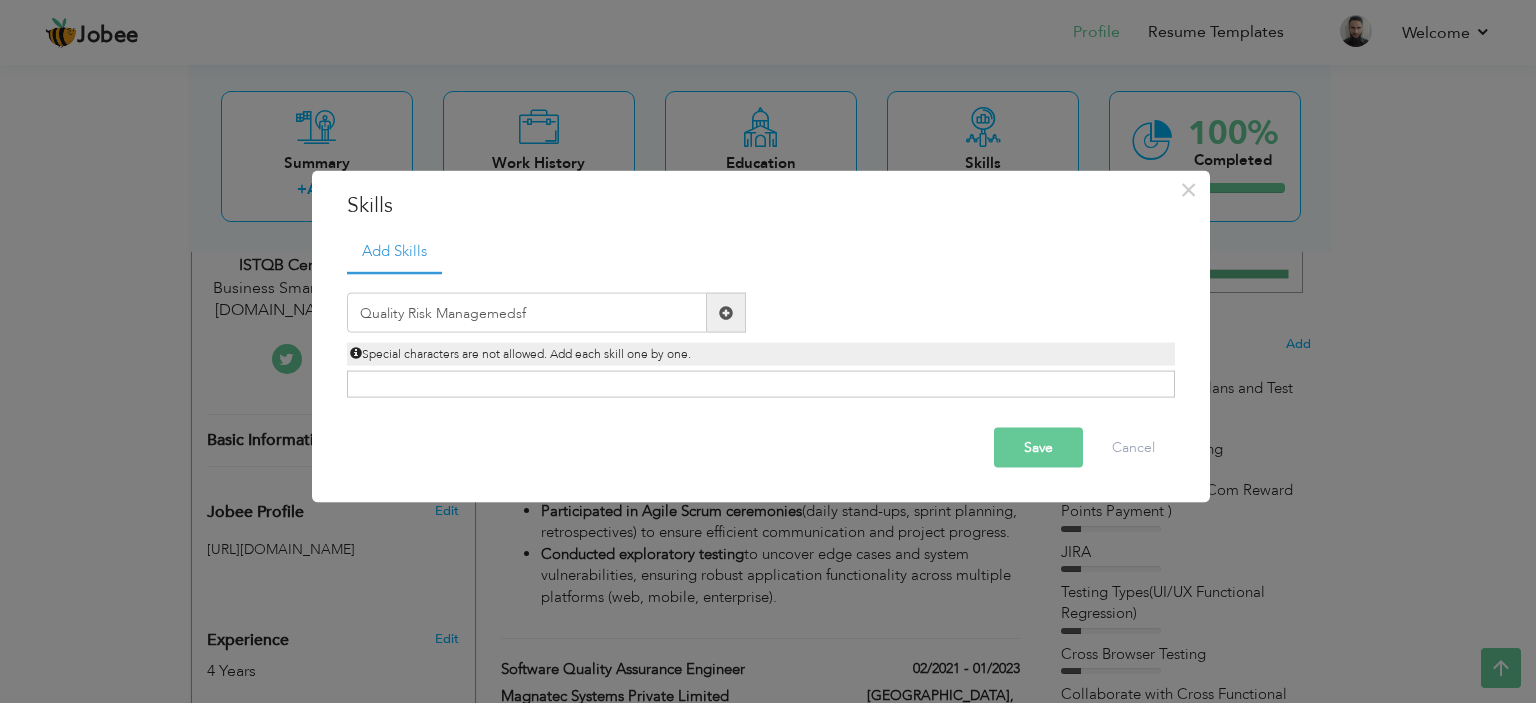 click at bounding box center (726, 312) 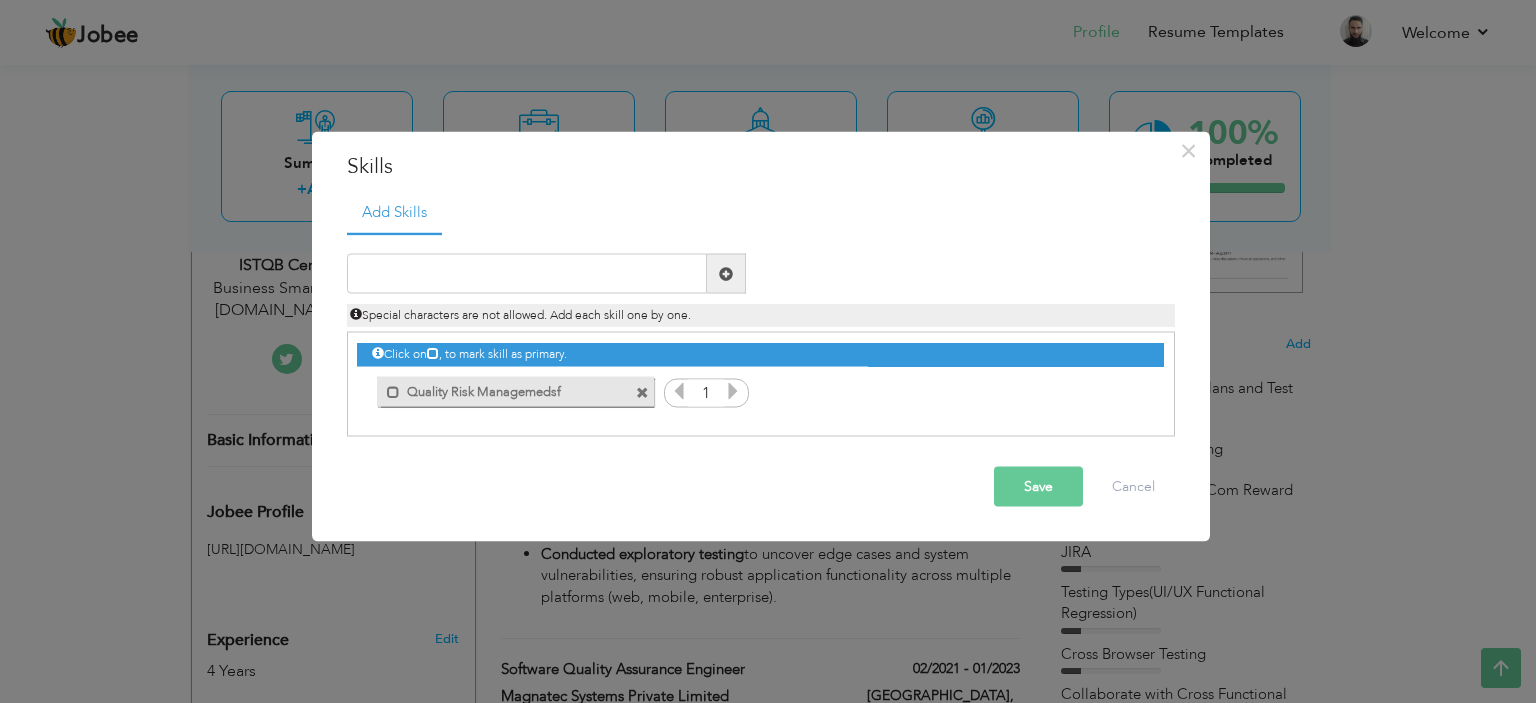 click at bounding box center (642, 392) 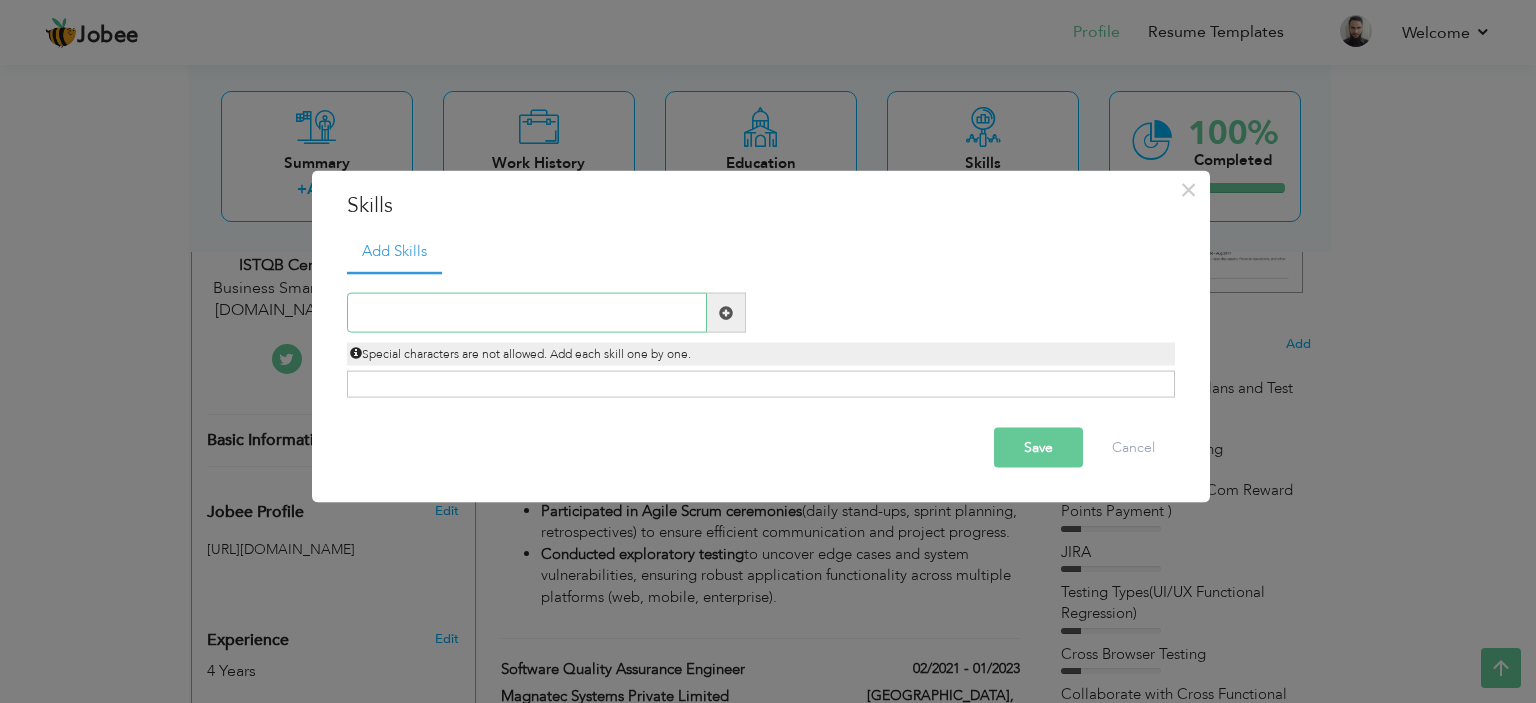 click at bounding box center [527, 313] 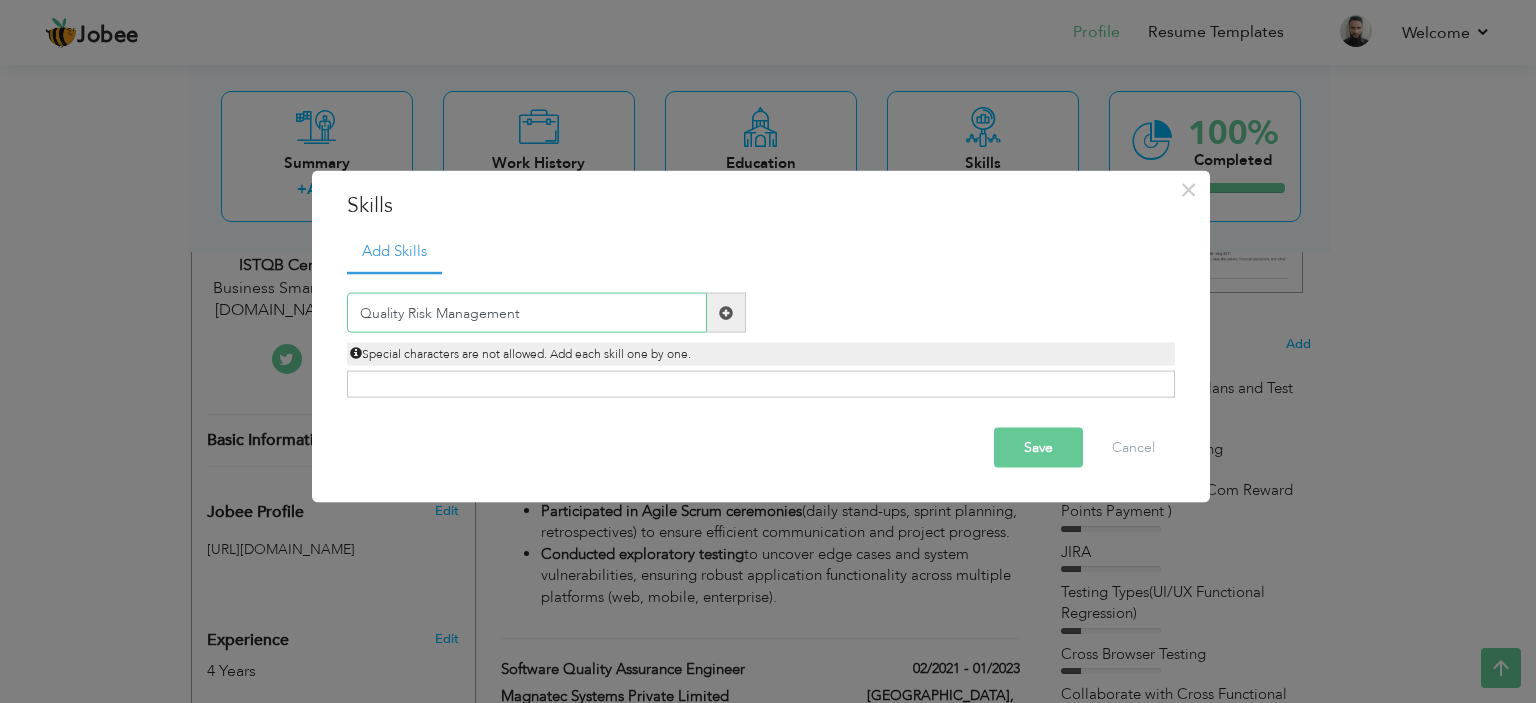type on "Quality Risk Management" 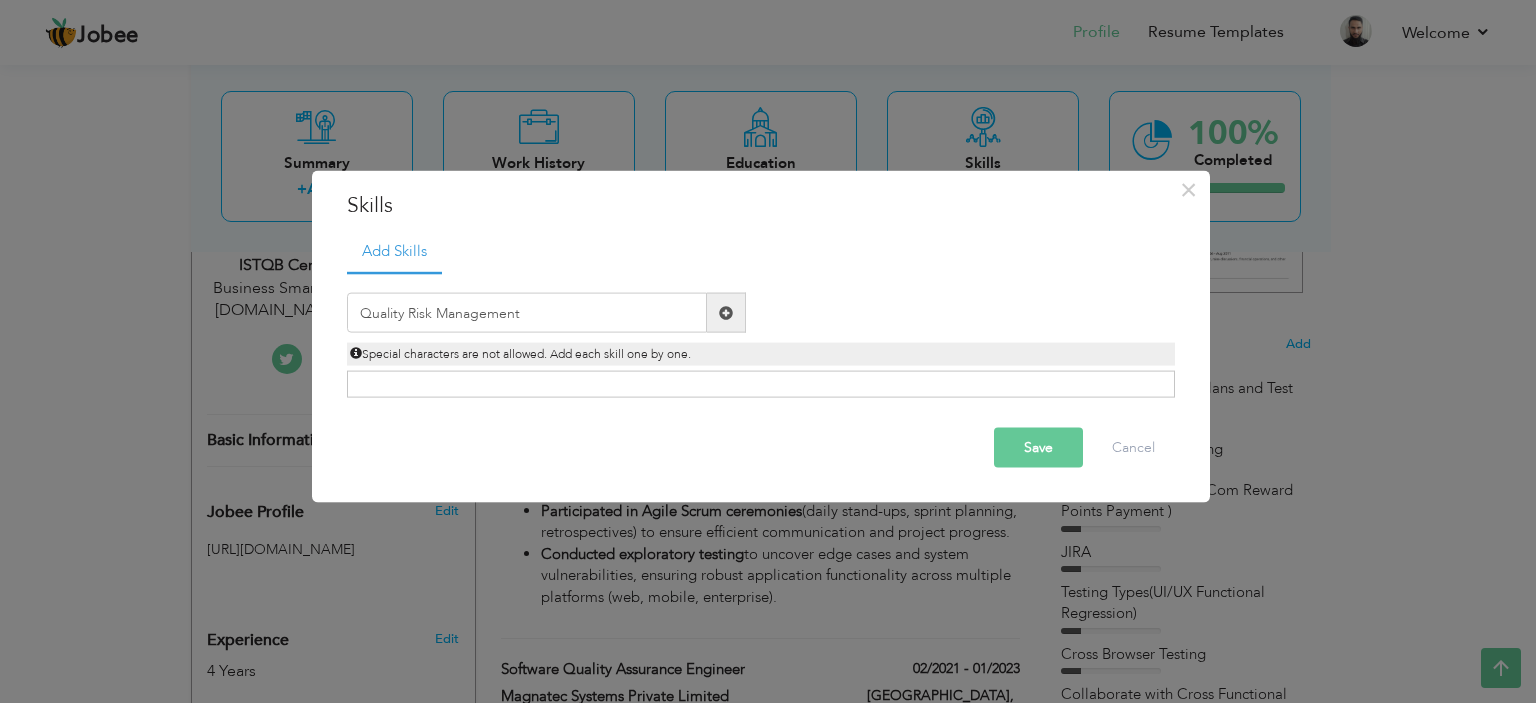 click at bounding box center (726, 312) 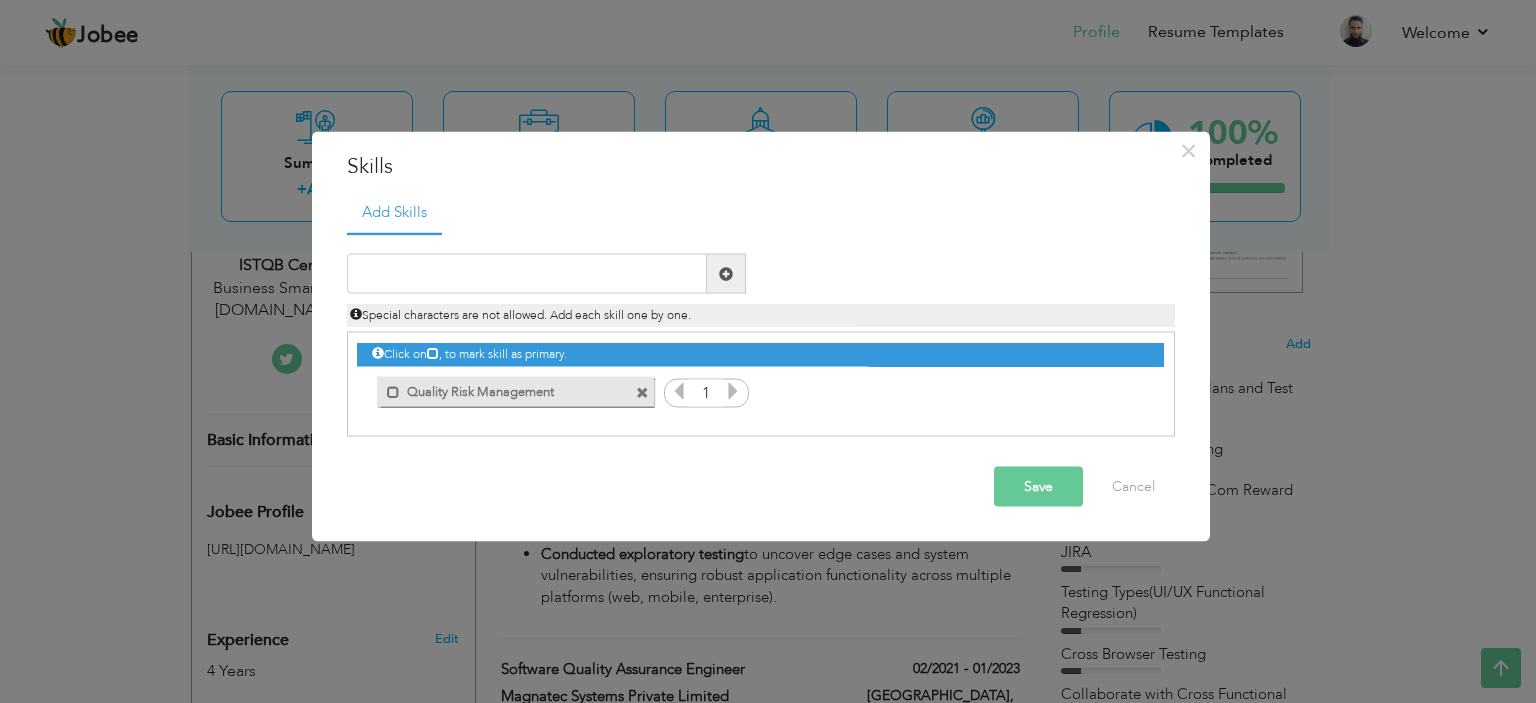 click on "Save" at bounding box center [1038, 487] 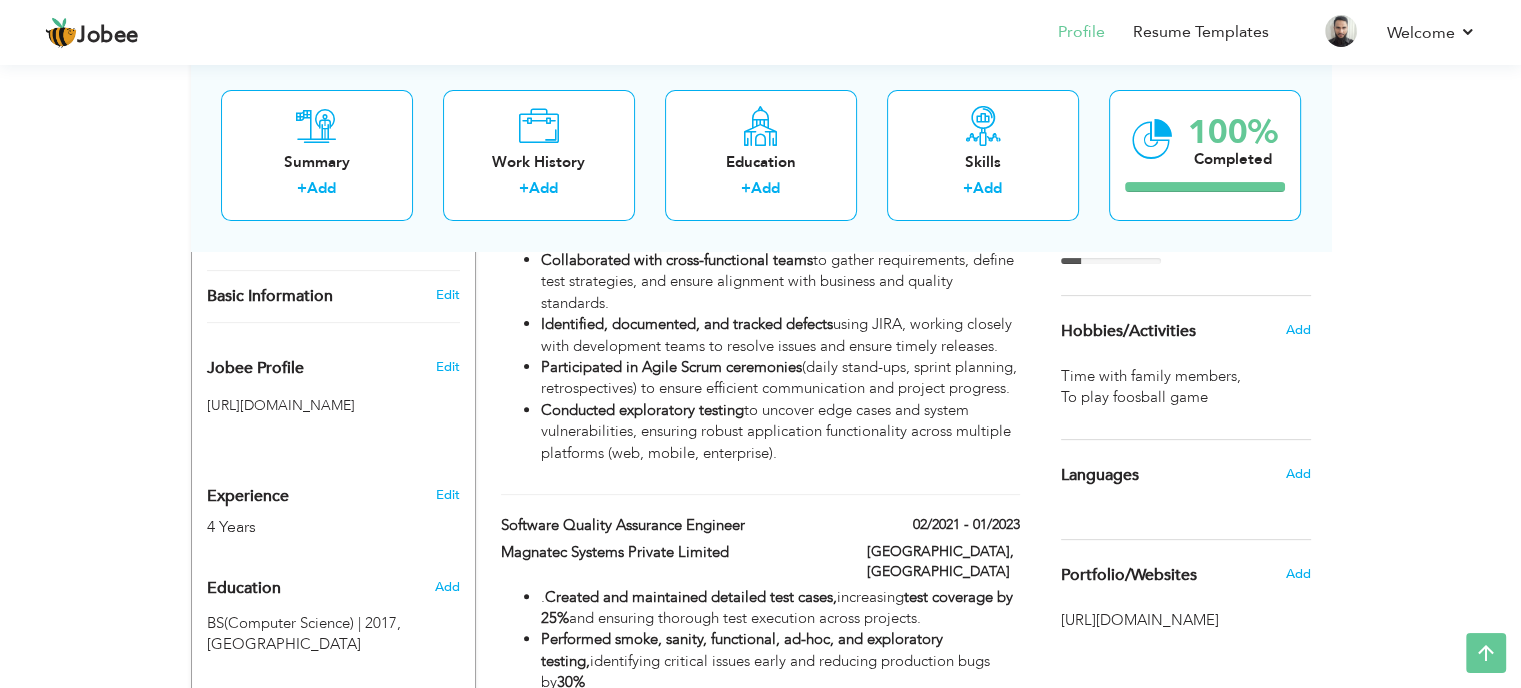 scroll, scrollTop: 594, scrollLeft: 0, axis: vertical 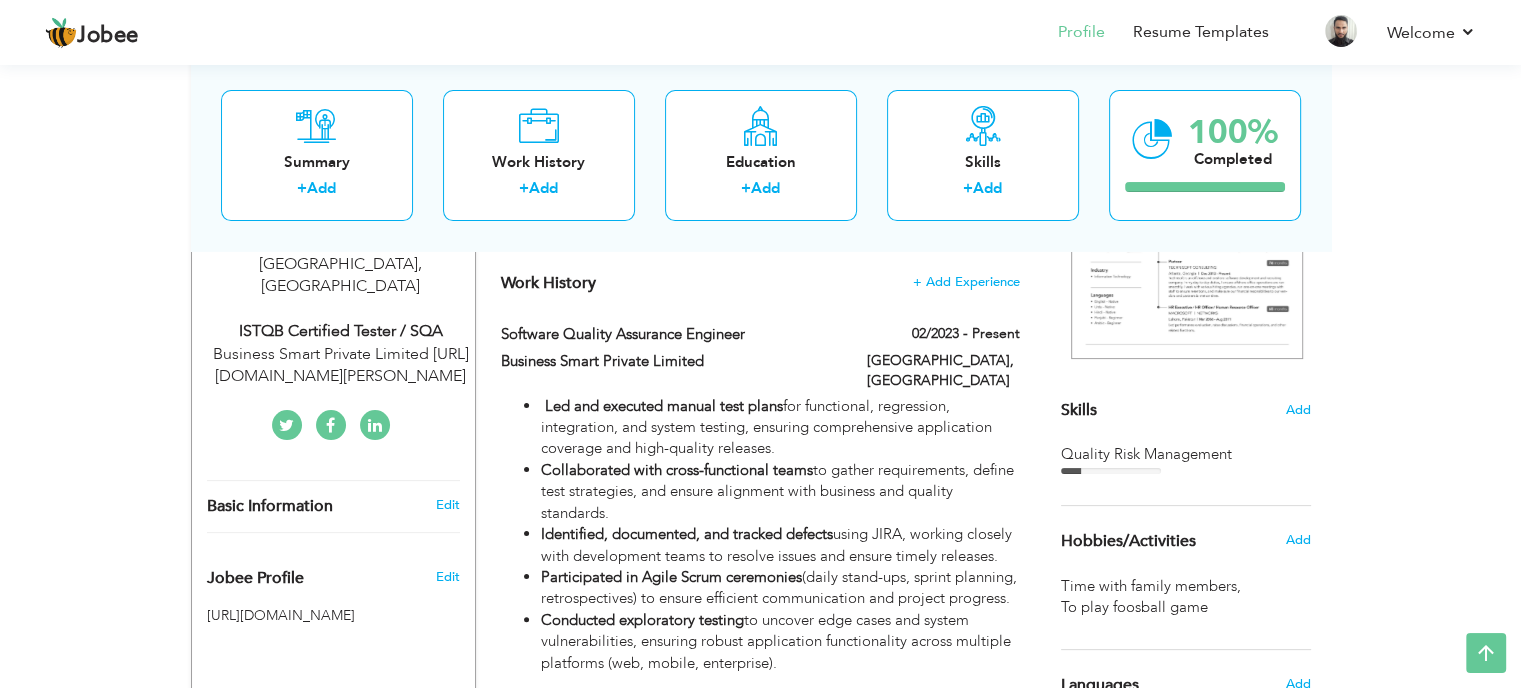 drag, startPoint x: 1535, startPoint y: 165, endPoint x: 1484, endPoint y: 150, distance: 53.160137 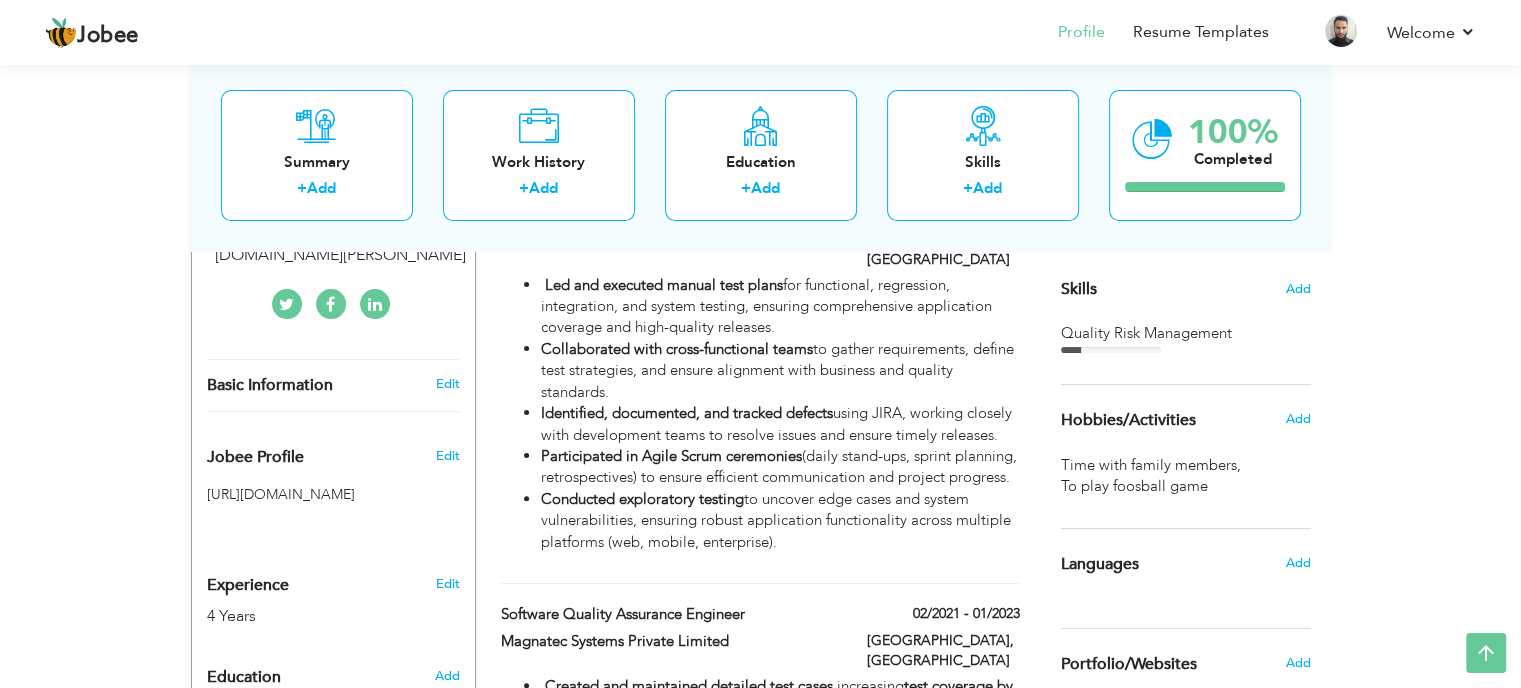 scroll, scrollTop: 458, scrollLeft: 0, axis: vertical 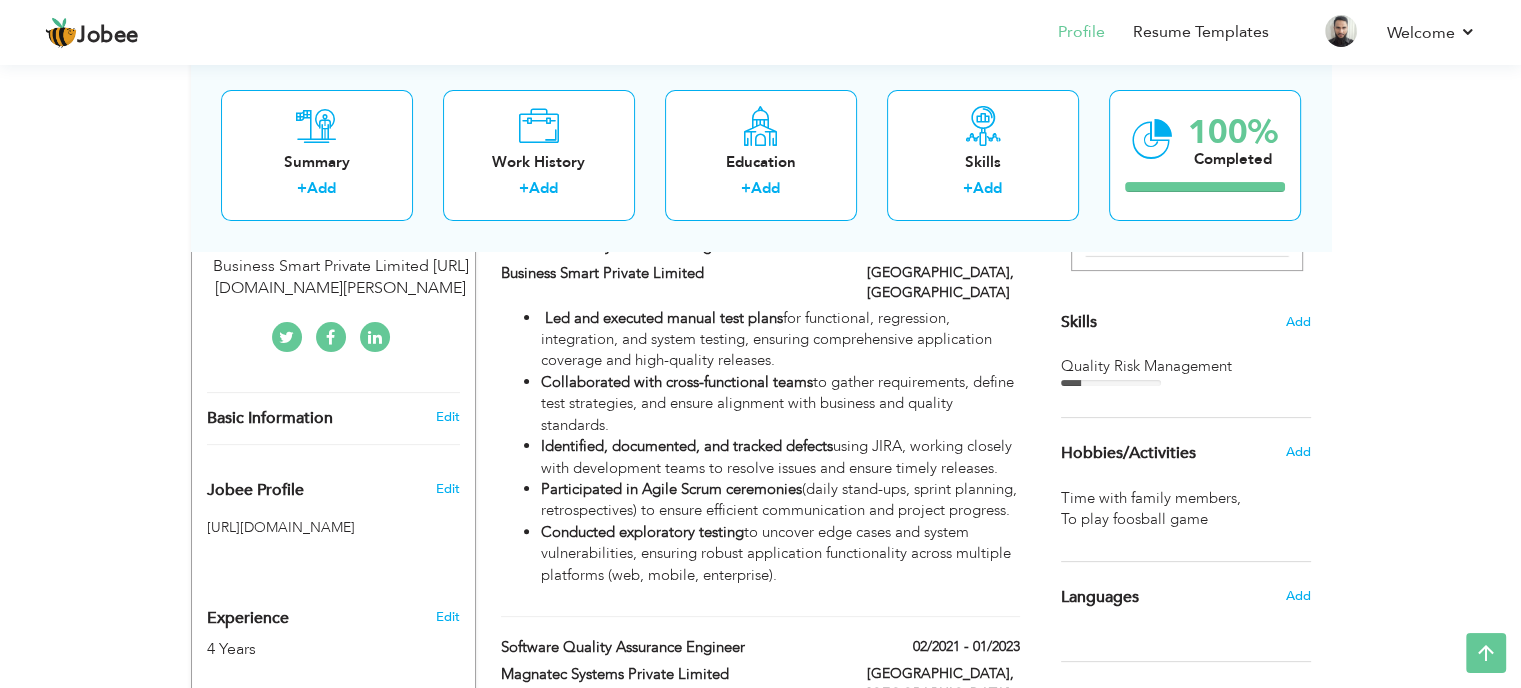 click on "Choose a Template
‹" at bounding box center [1188, 1067] 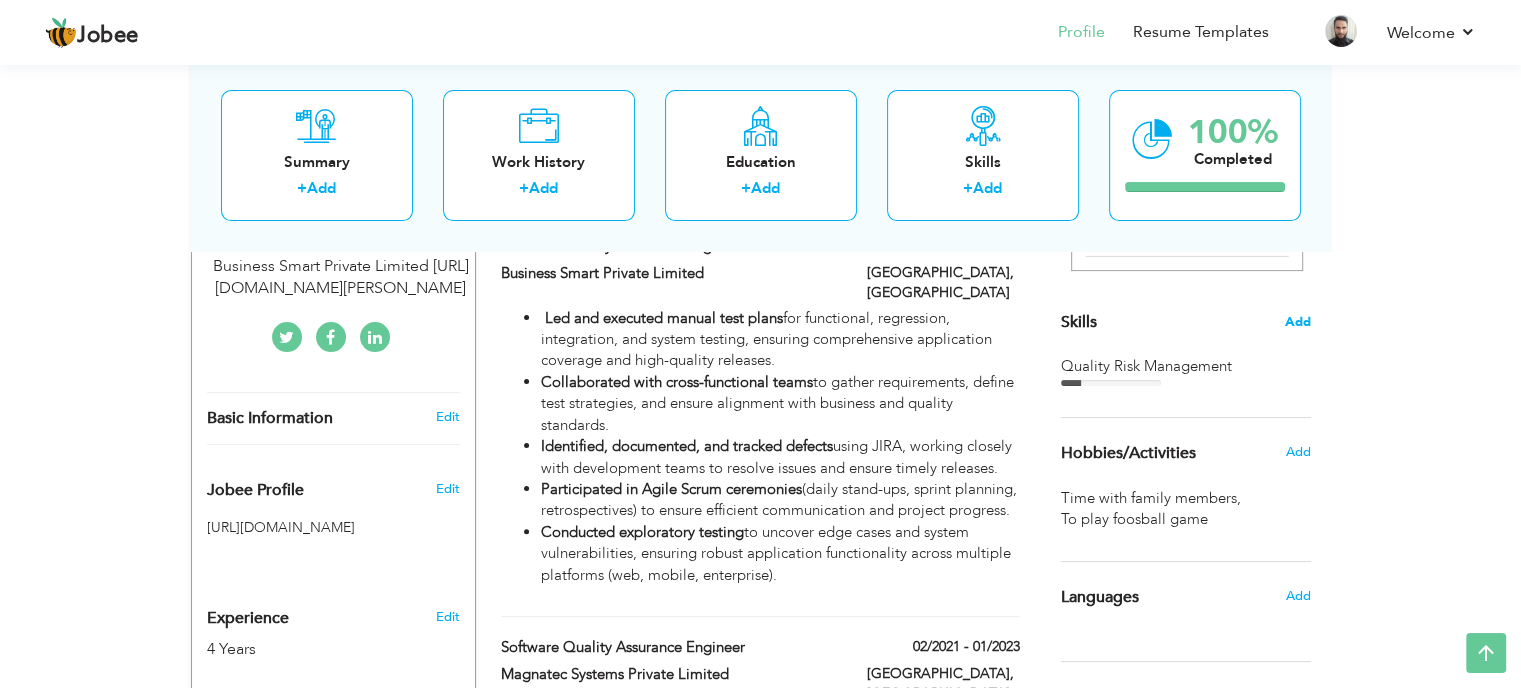 click on "Add" at bounding box center [1298, 322] 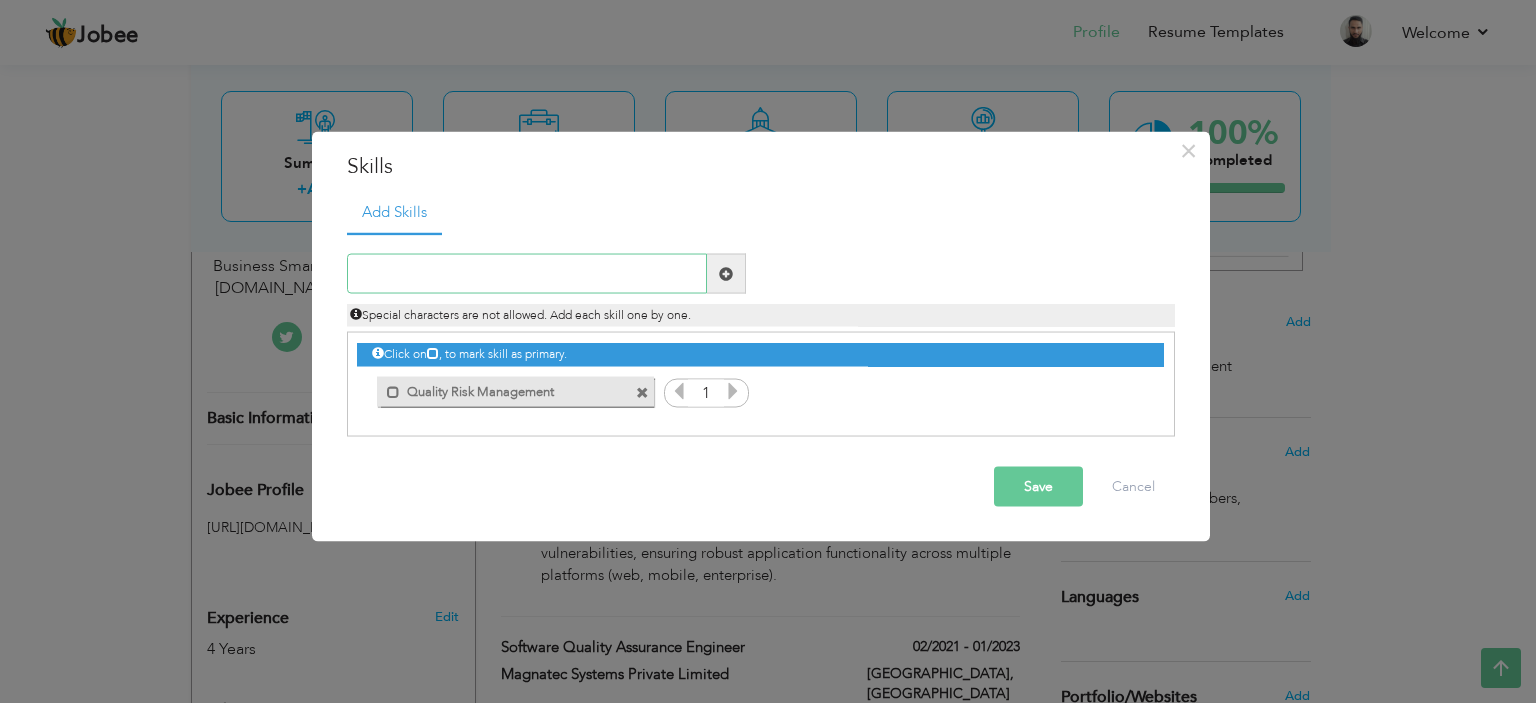 click at bounding box center [527, 274] 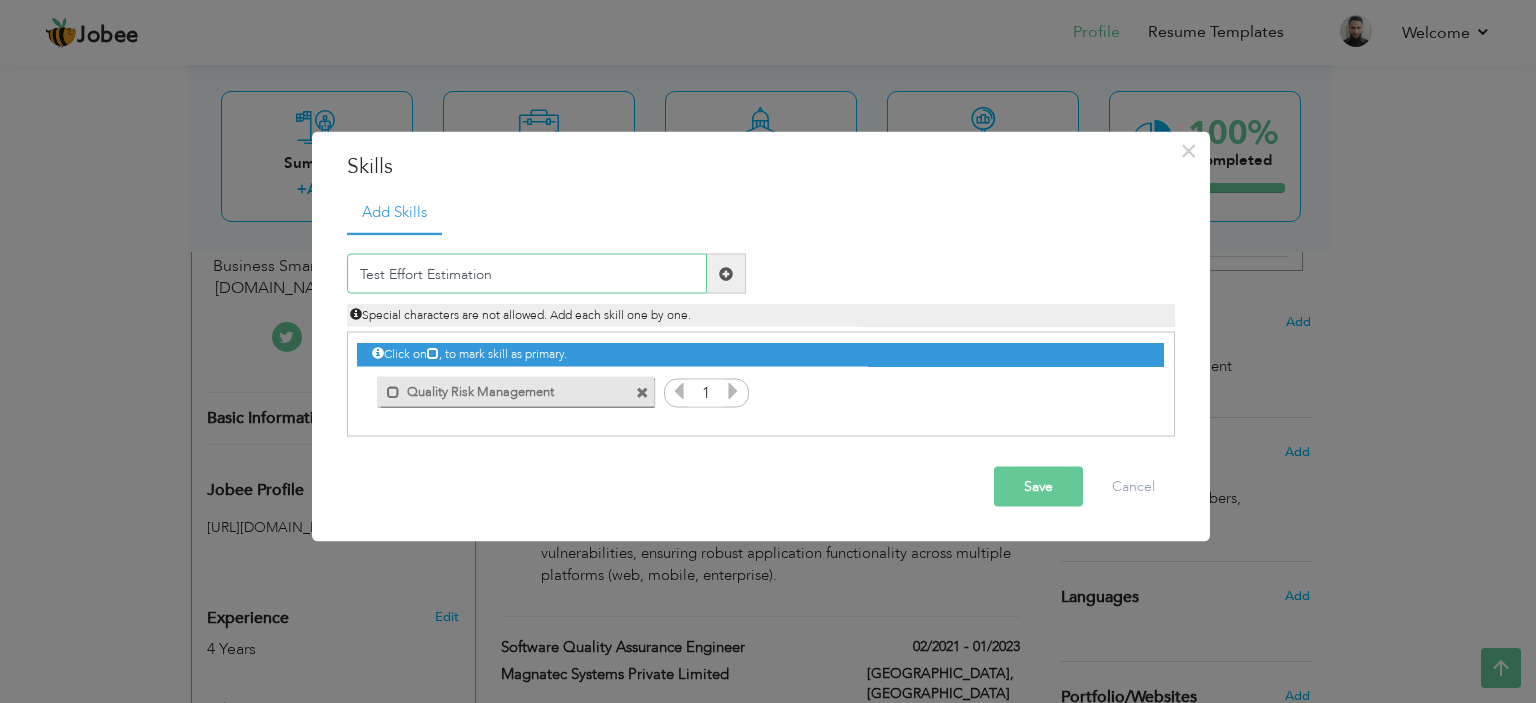 type on "Test Effort Estimation" 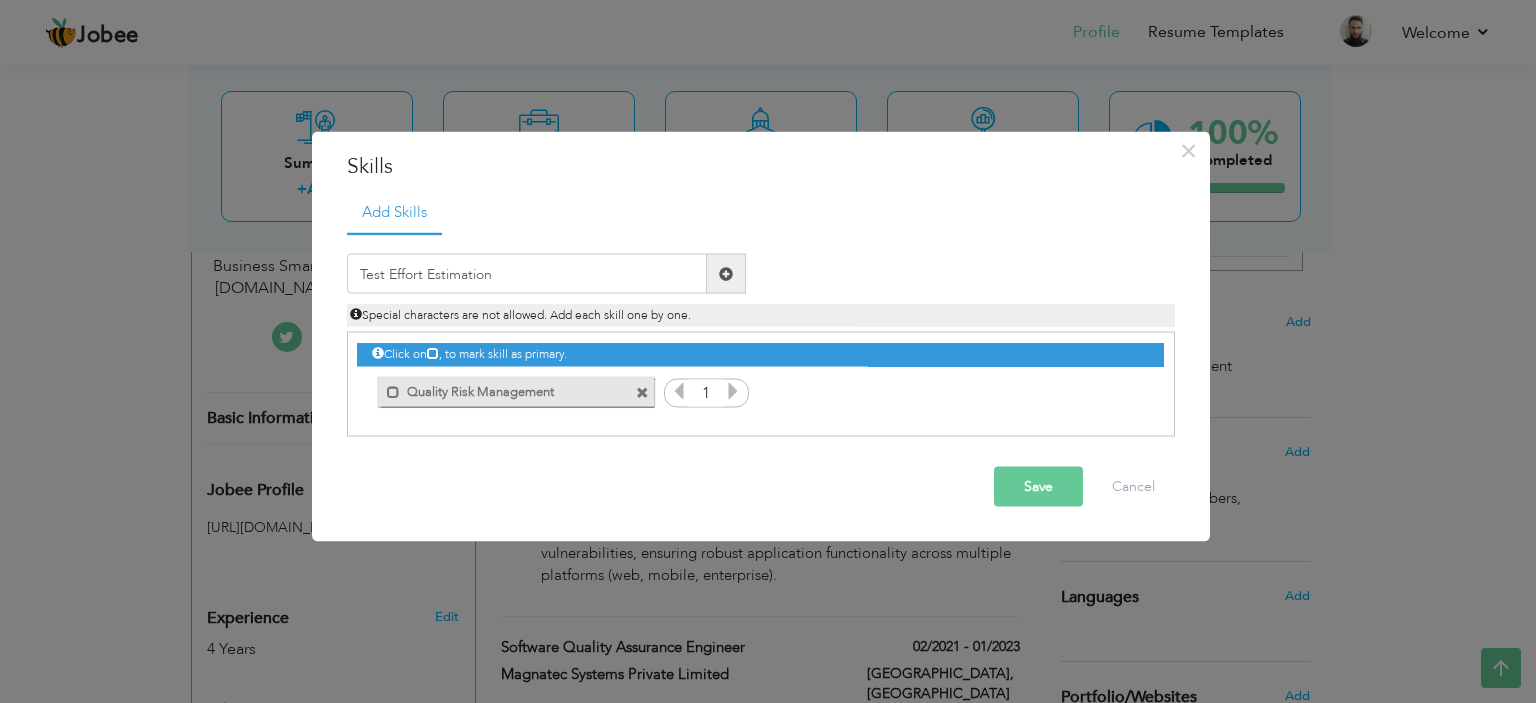 click at bounding box center (726, 273) 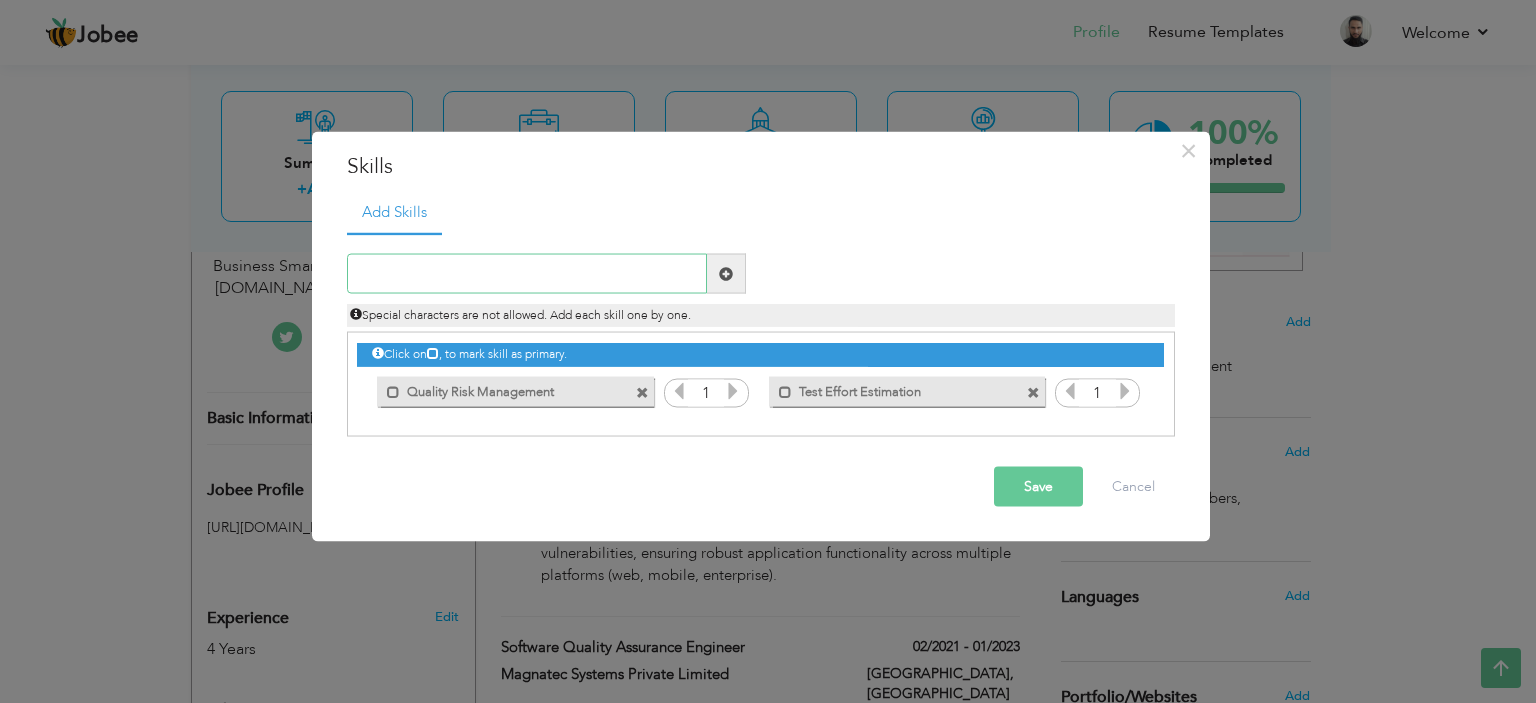 click at bounding box center (527, 274) 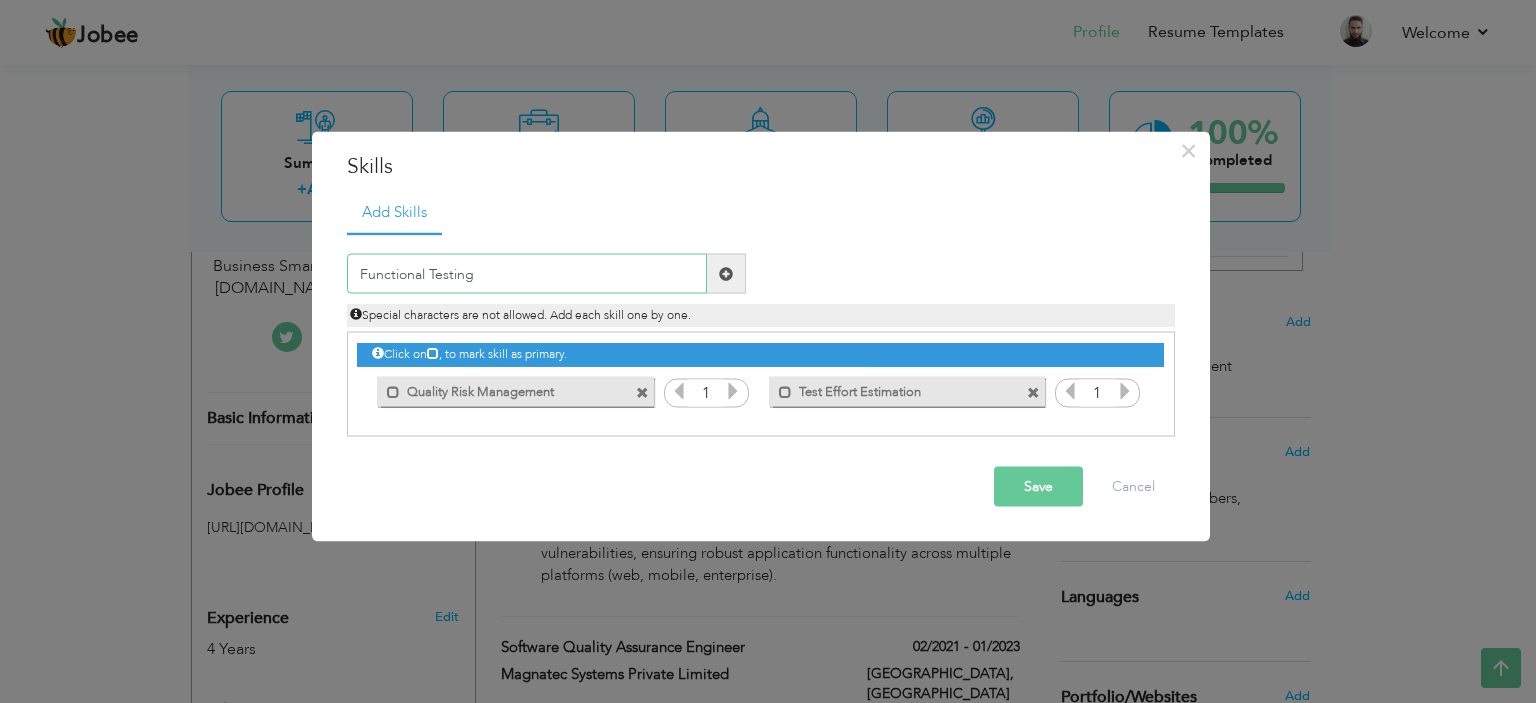 type on "Functional Testing" 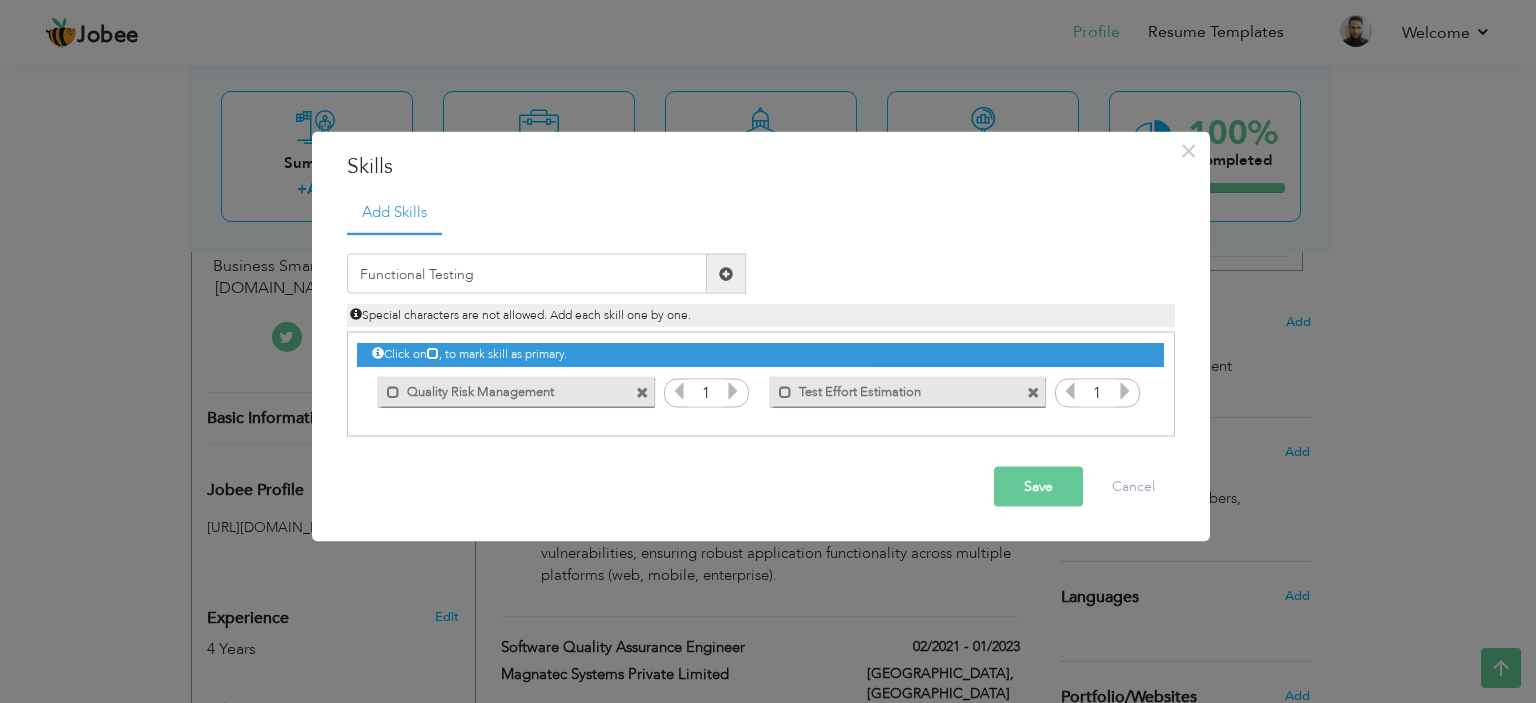 click at bounding box center (726, 273) 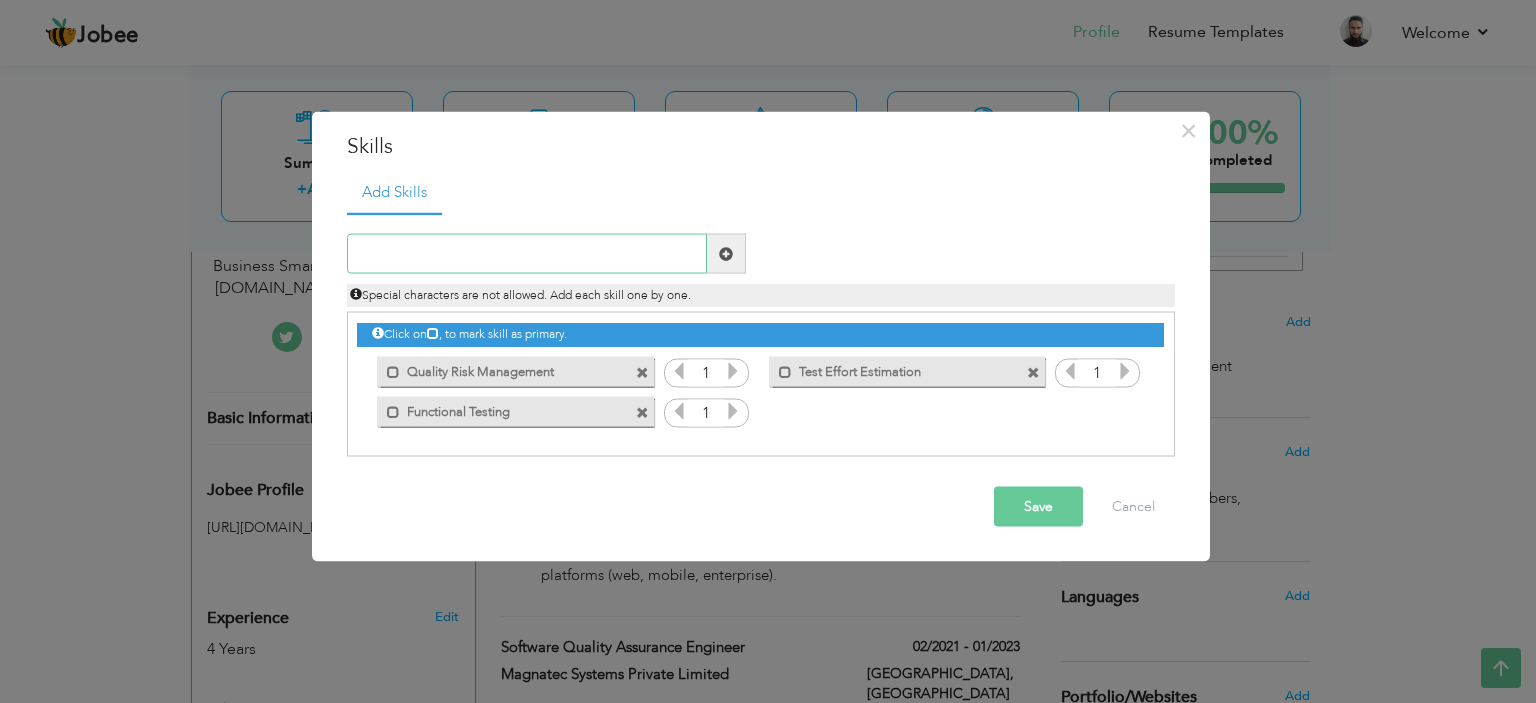 click at bounding box center [527, 254] 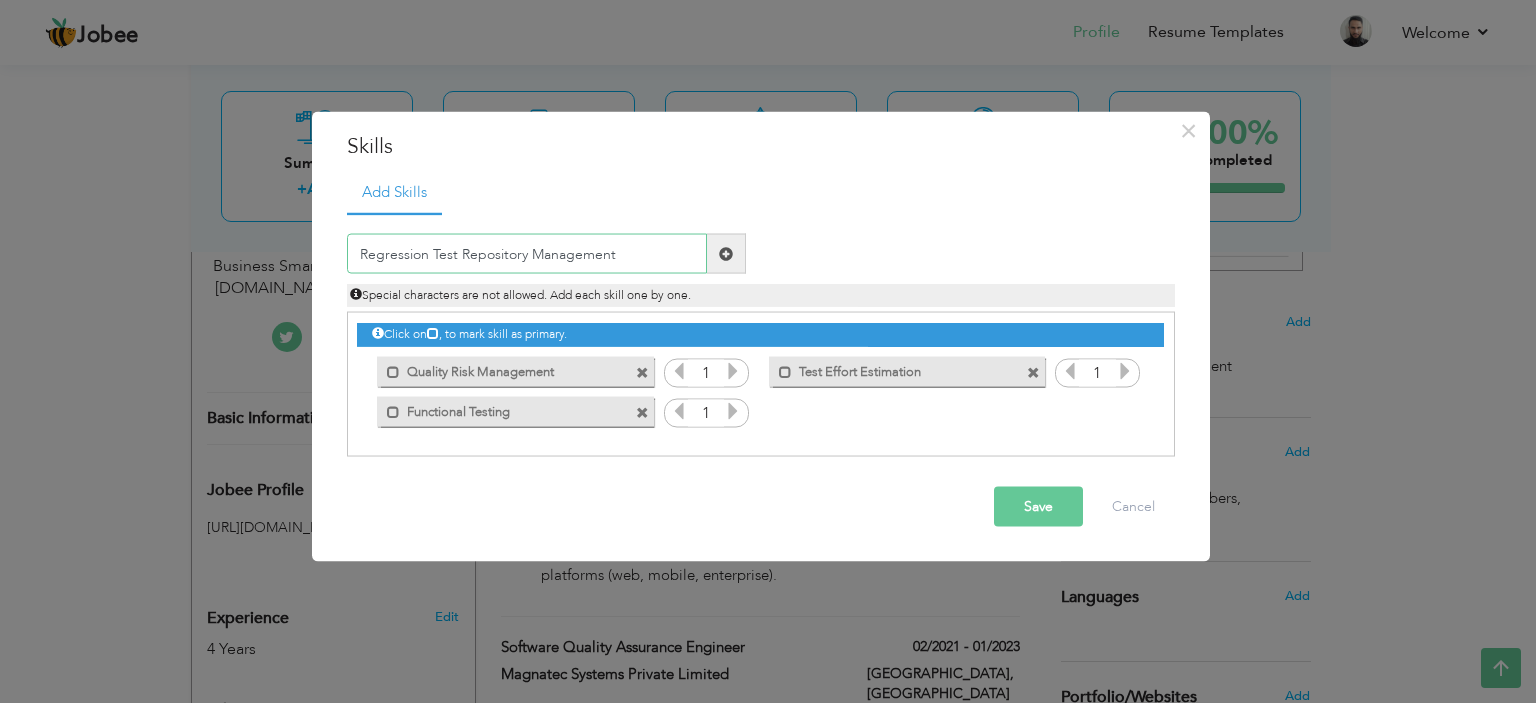 click on "Regression Test Repository Management" at bounding box center (527, 254) 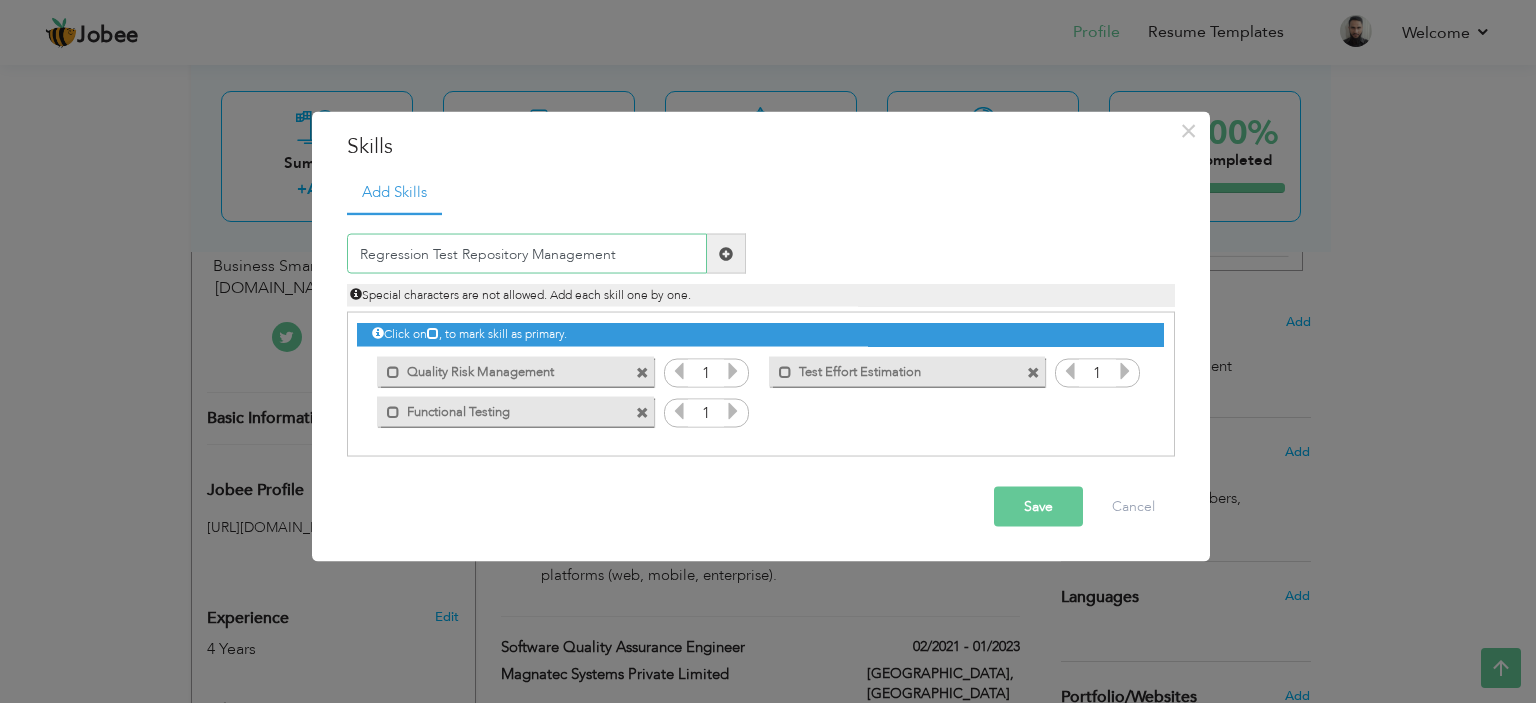 click on "Regression Test Repository Management" at bounding box center [527, 254] 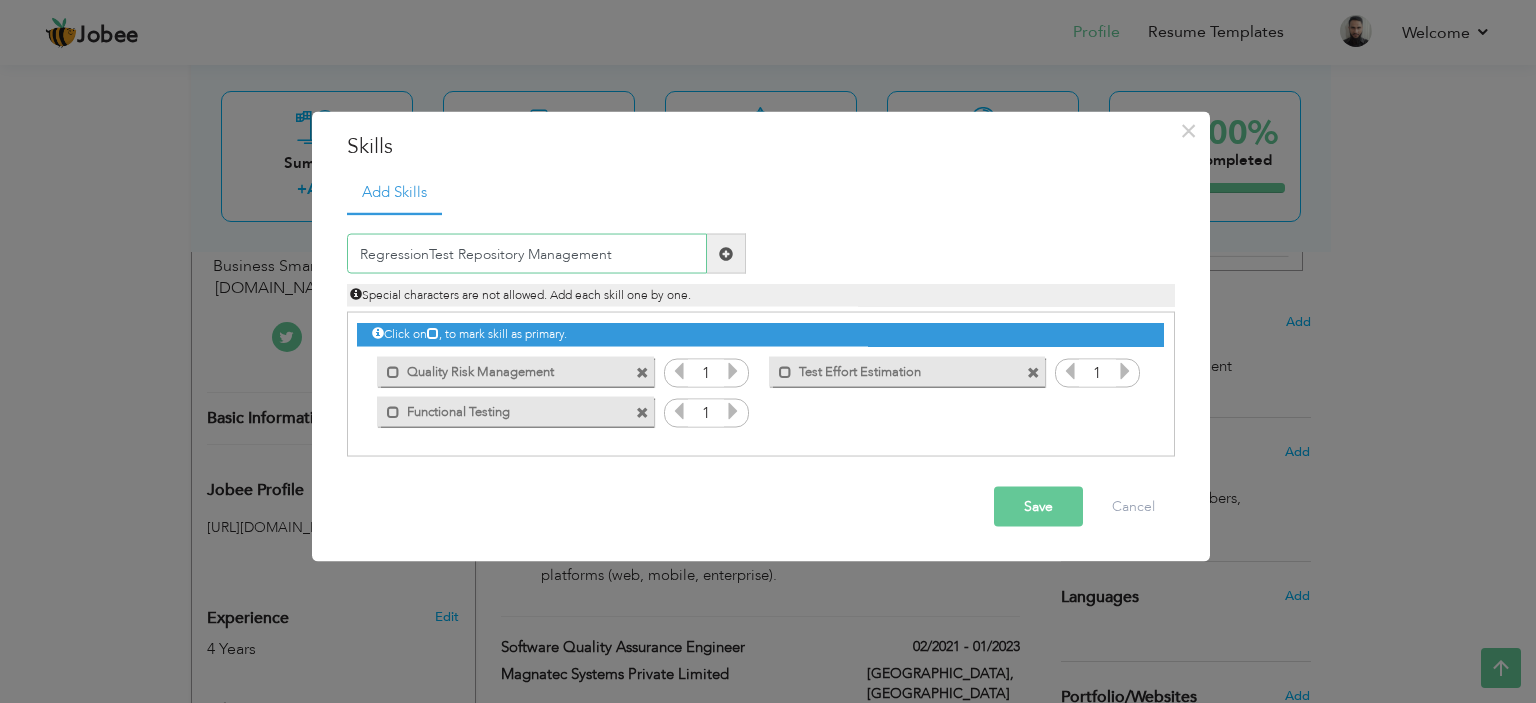 type on "RegressionTest Repository Management" 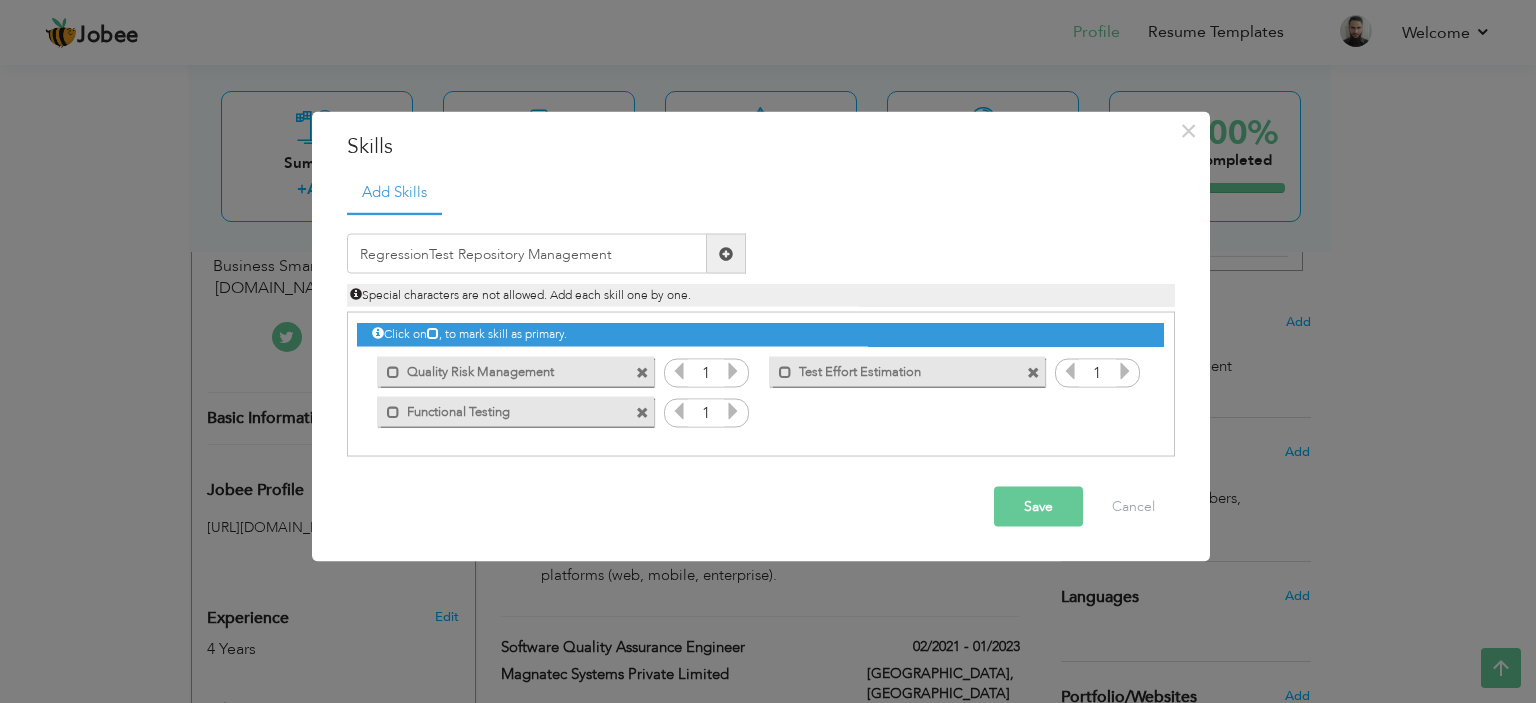 click at bounding box center (726, 253) 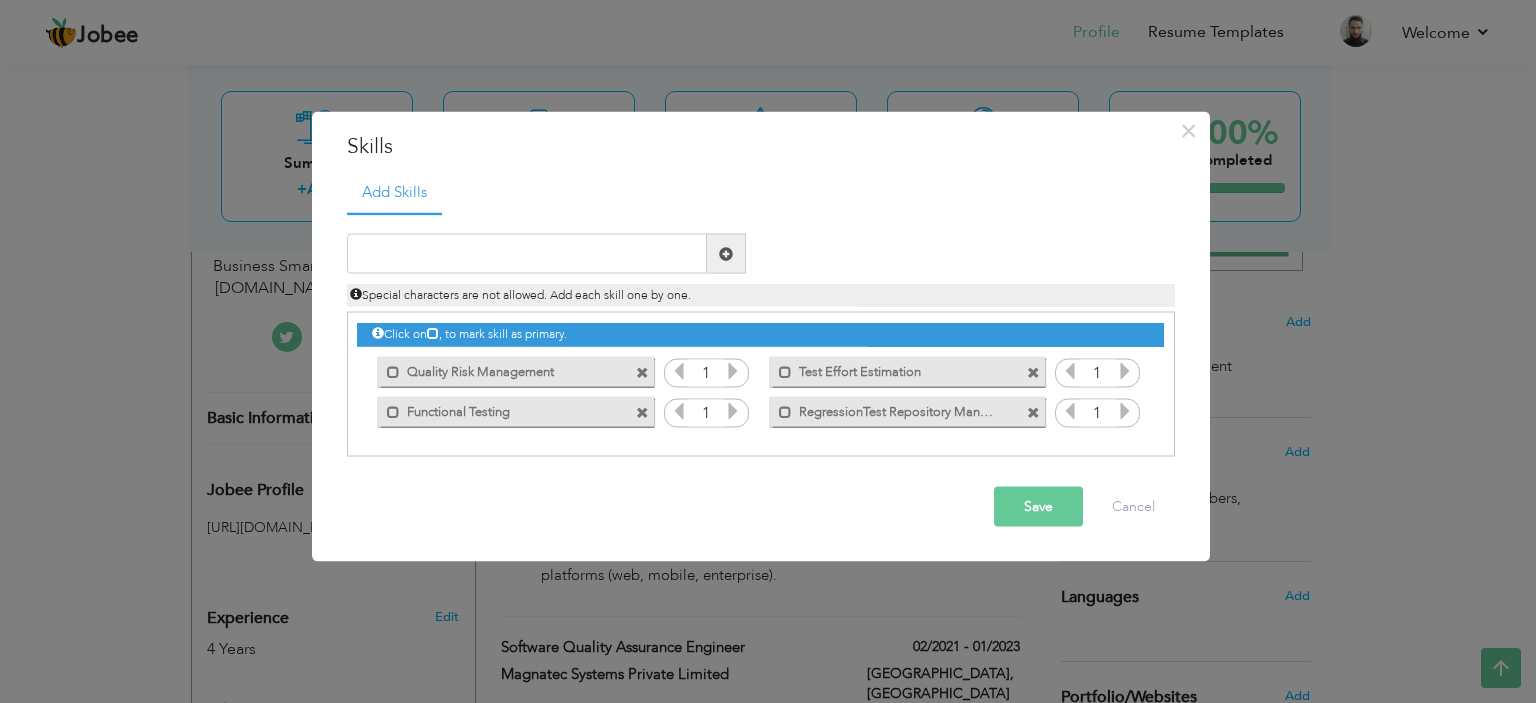 click at bounding box center [1033, 412] 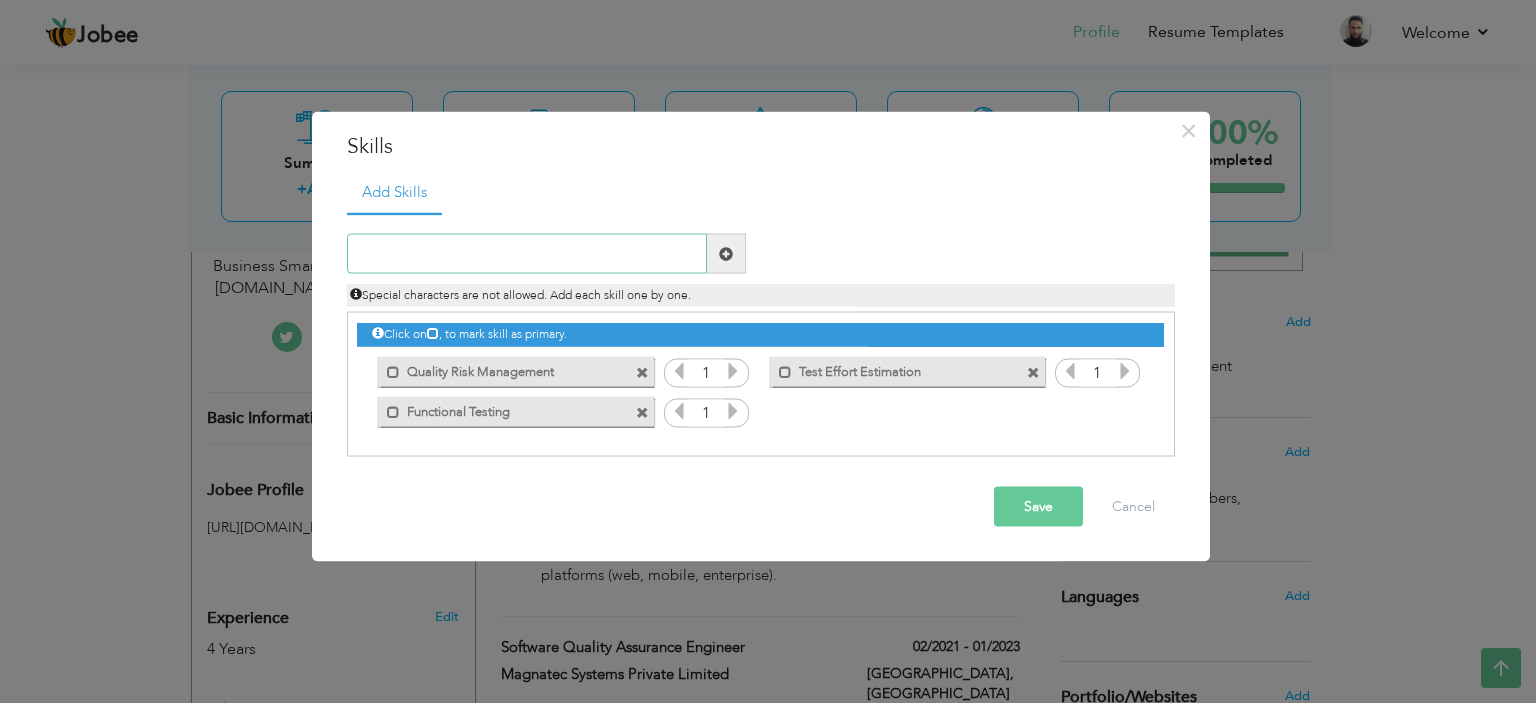 click at bounding box center (527, 254) 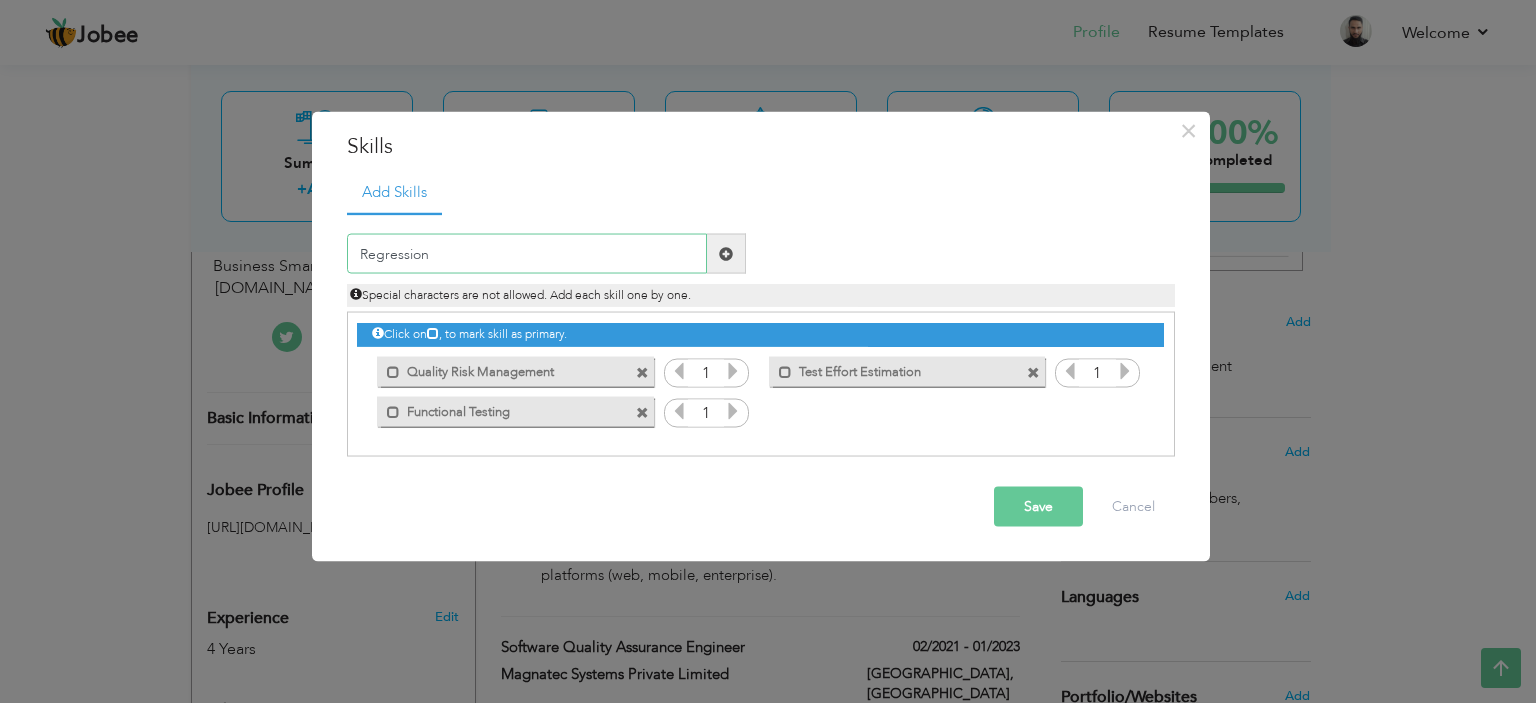 click on "Regression" at bounding box center [527, 254] 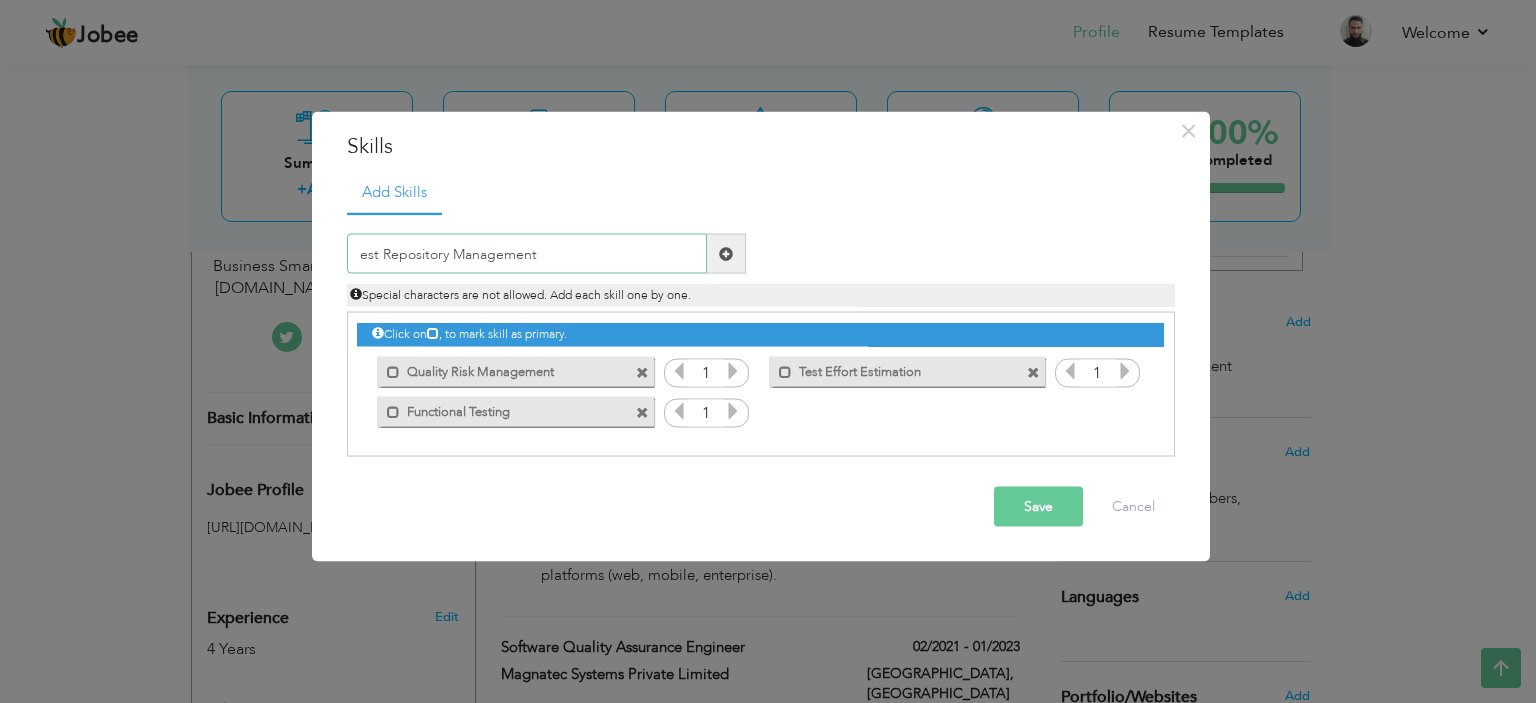 drag, startPoint x: 377, startPoint y: 256, endPoint x: 311, endPoint y: 269, distance: 67.26812 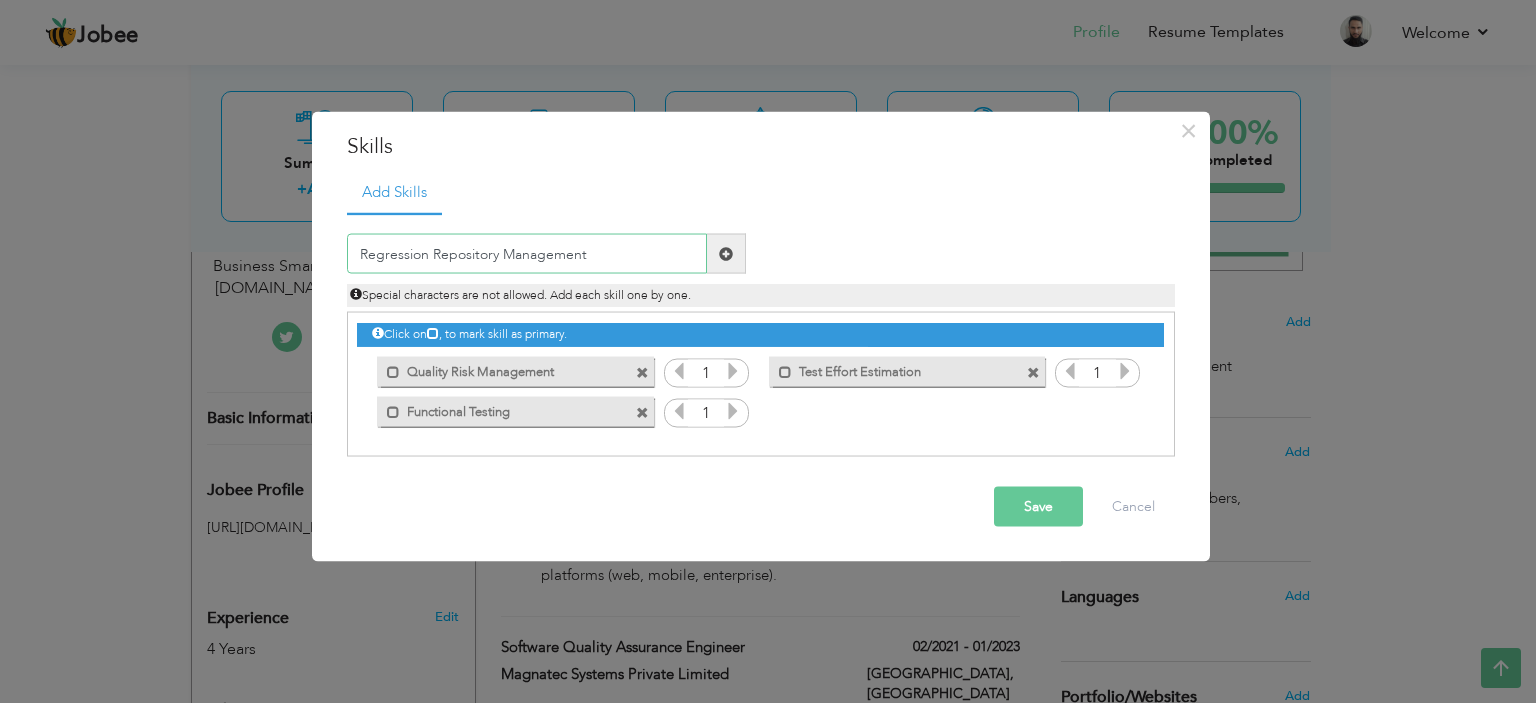 type on "Regression Repository Management" 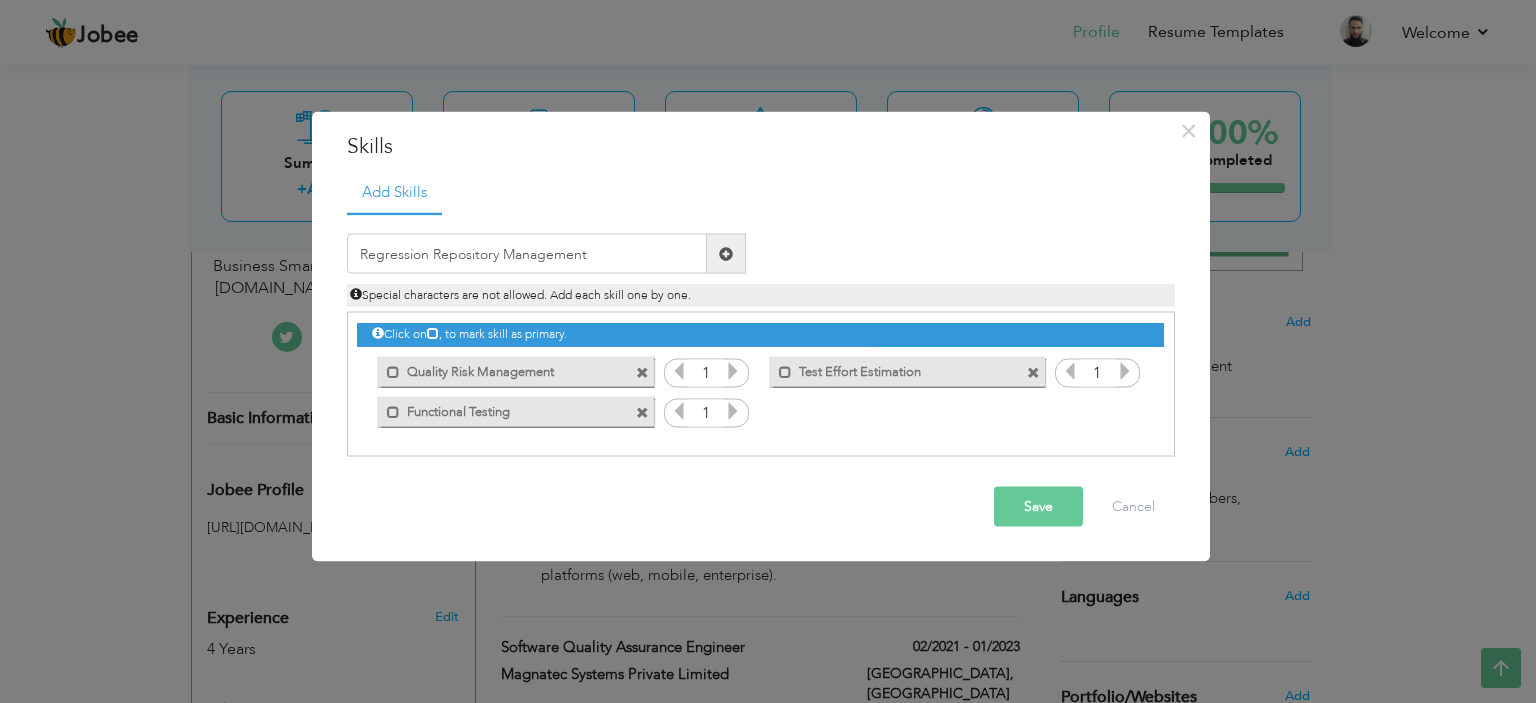 click at bounding box center [726, 253] 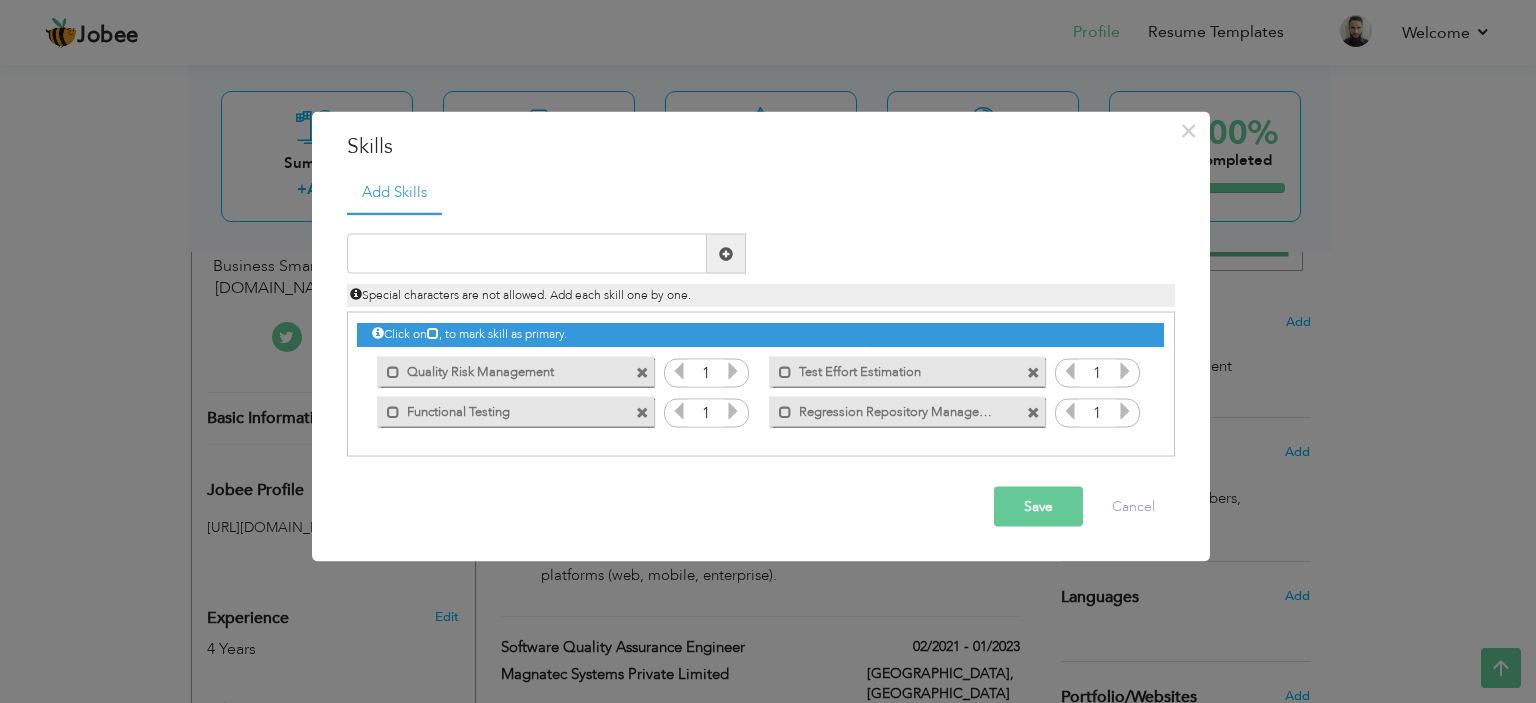 click on "Save" at bounding box center [1038, 507] 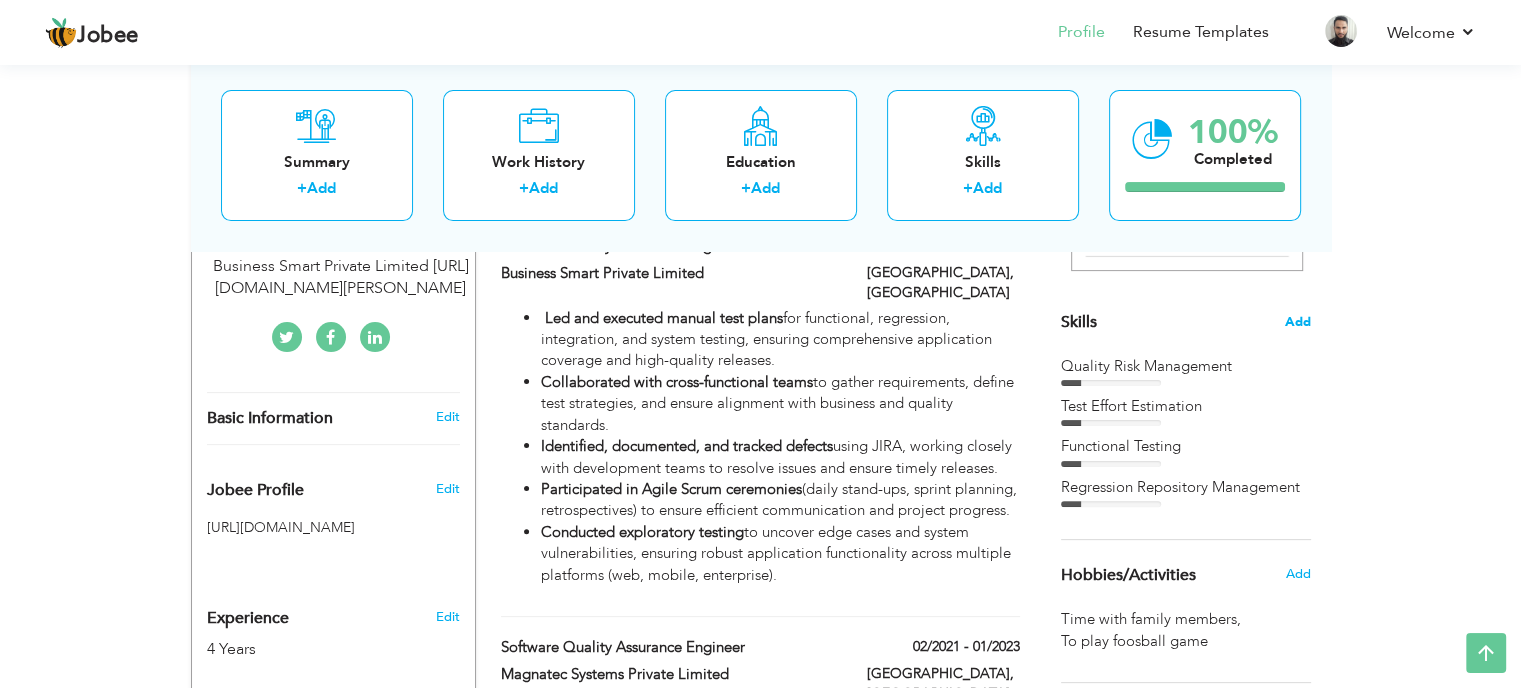 click on "Add" at bounding box center (1298, 322) 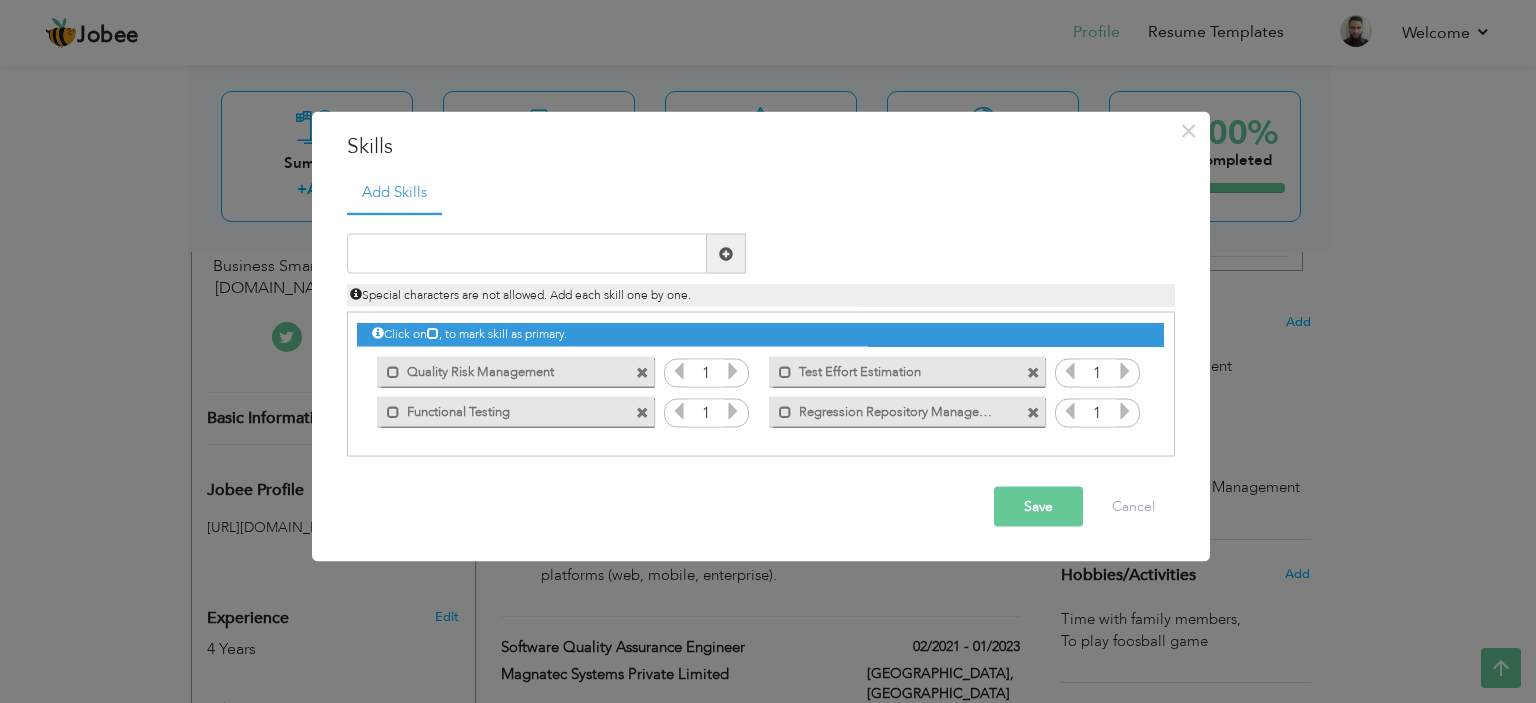 click on "Special characters are not allowed. Add each skill one by one." at bounding box center (761, 290) 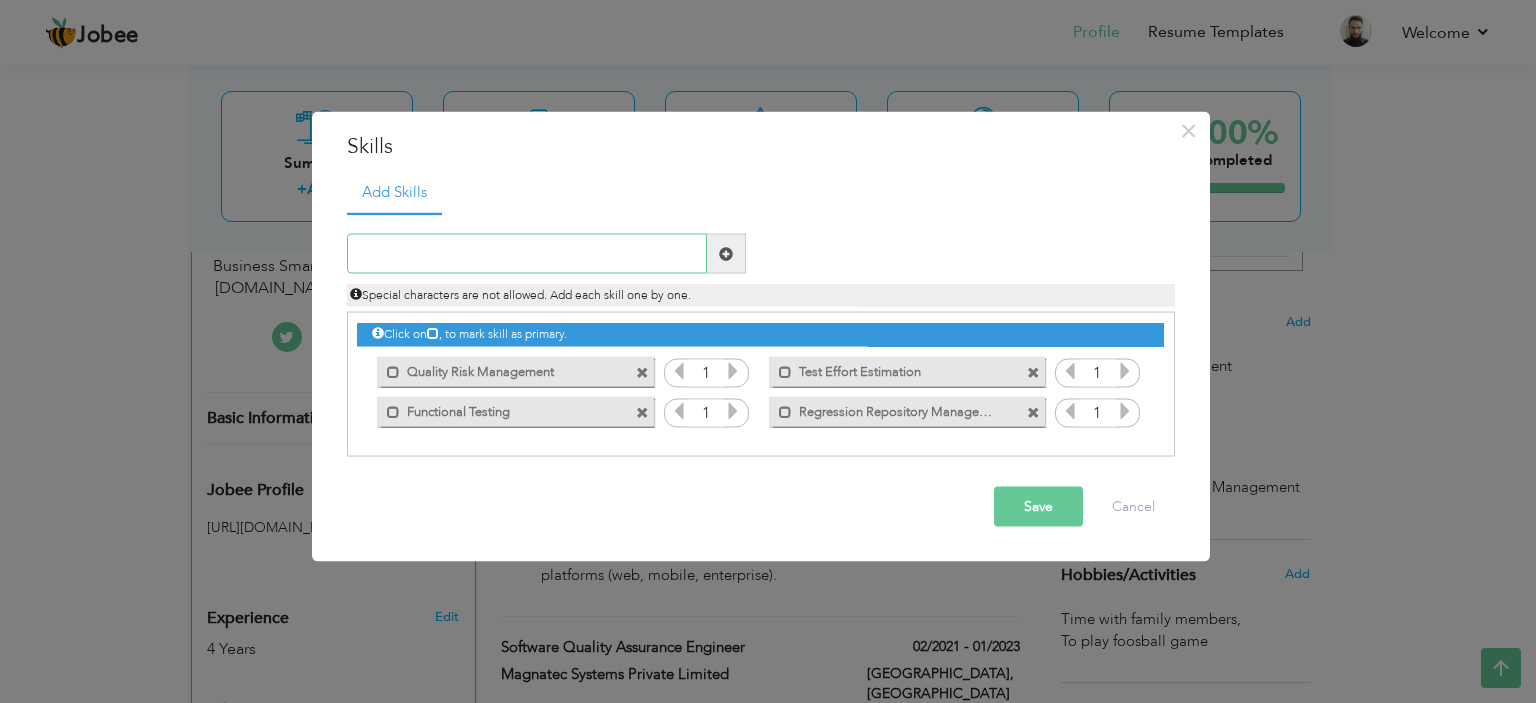 click at bounding box center [527, 254] 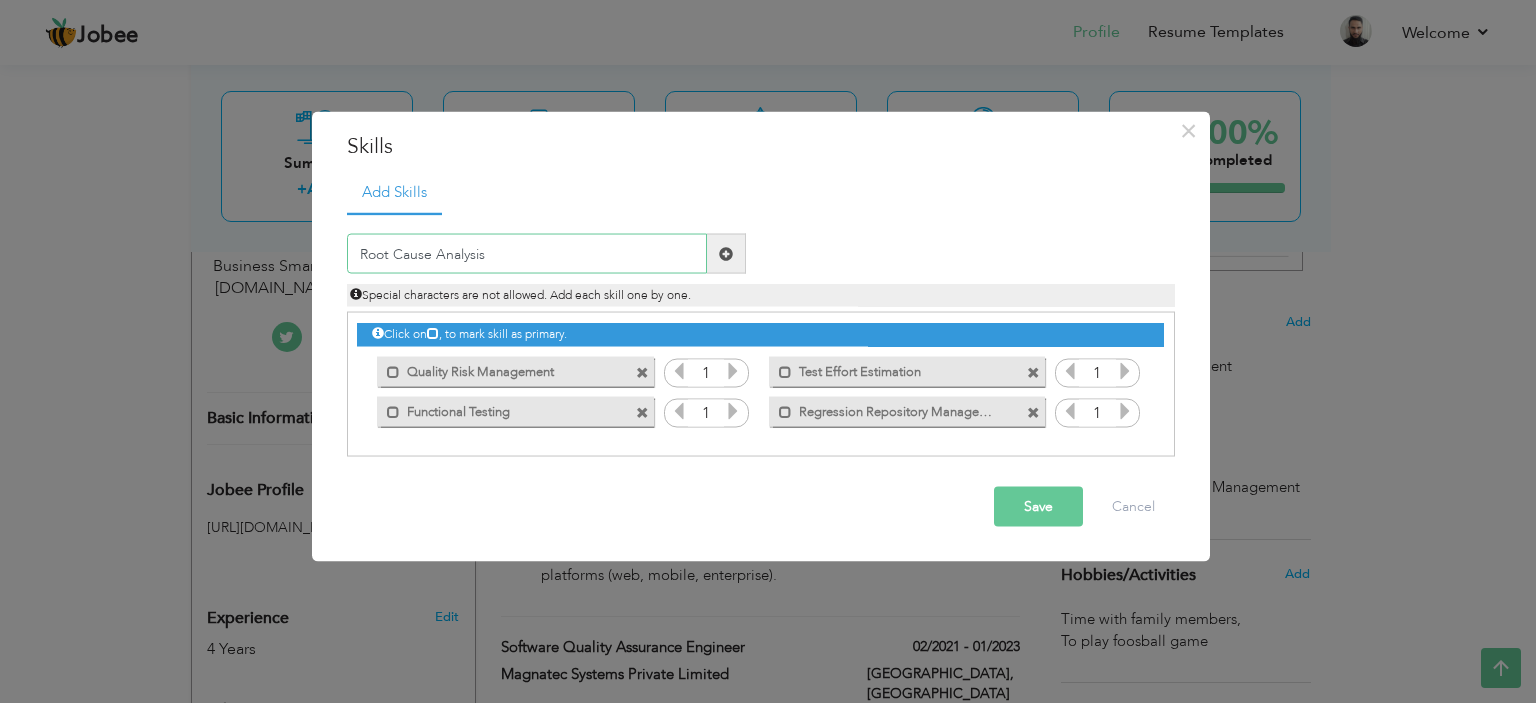type on "Root Cause Analysis" 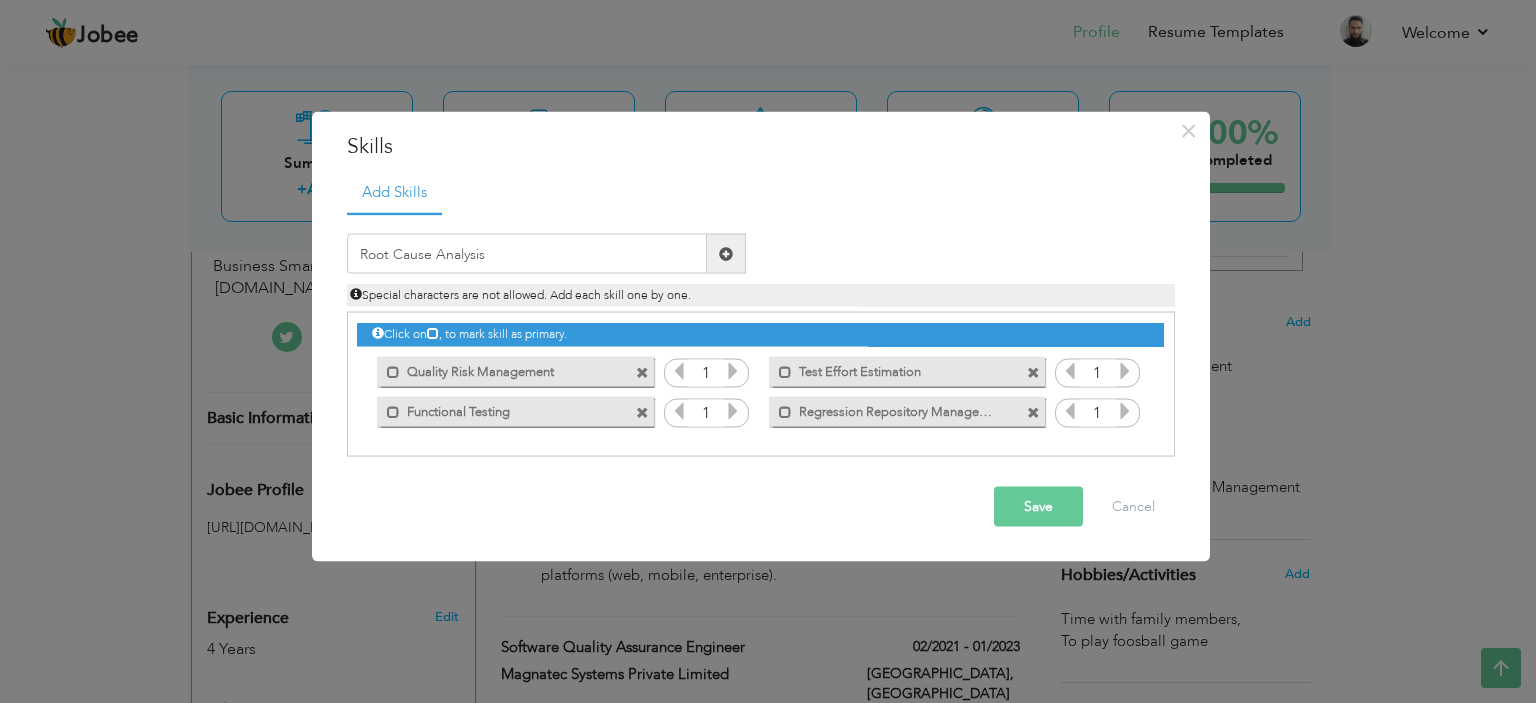 click at bounding box center [726, 254] 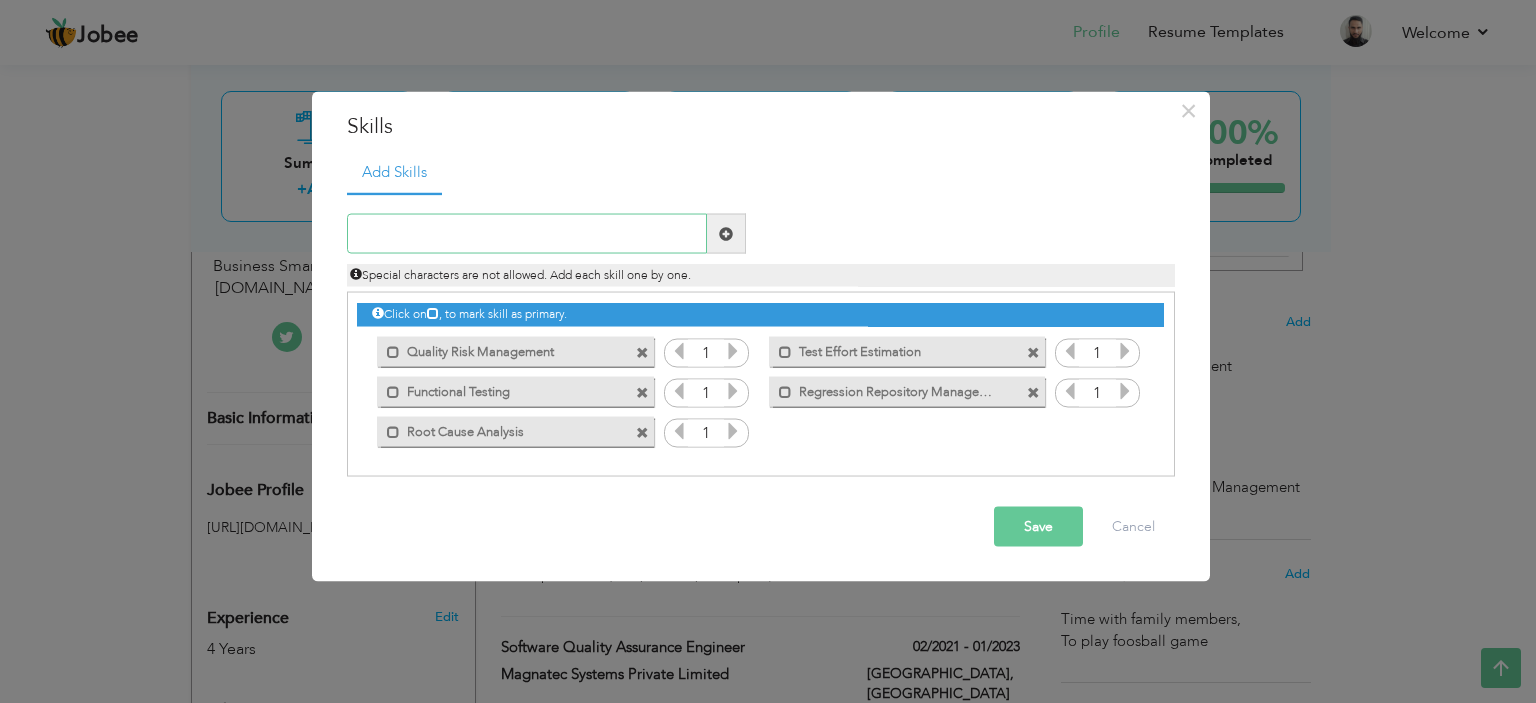 click at bounding box center (527, 234) 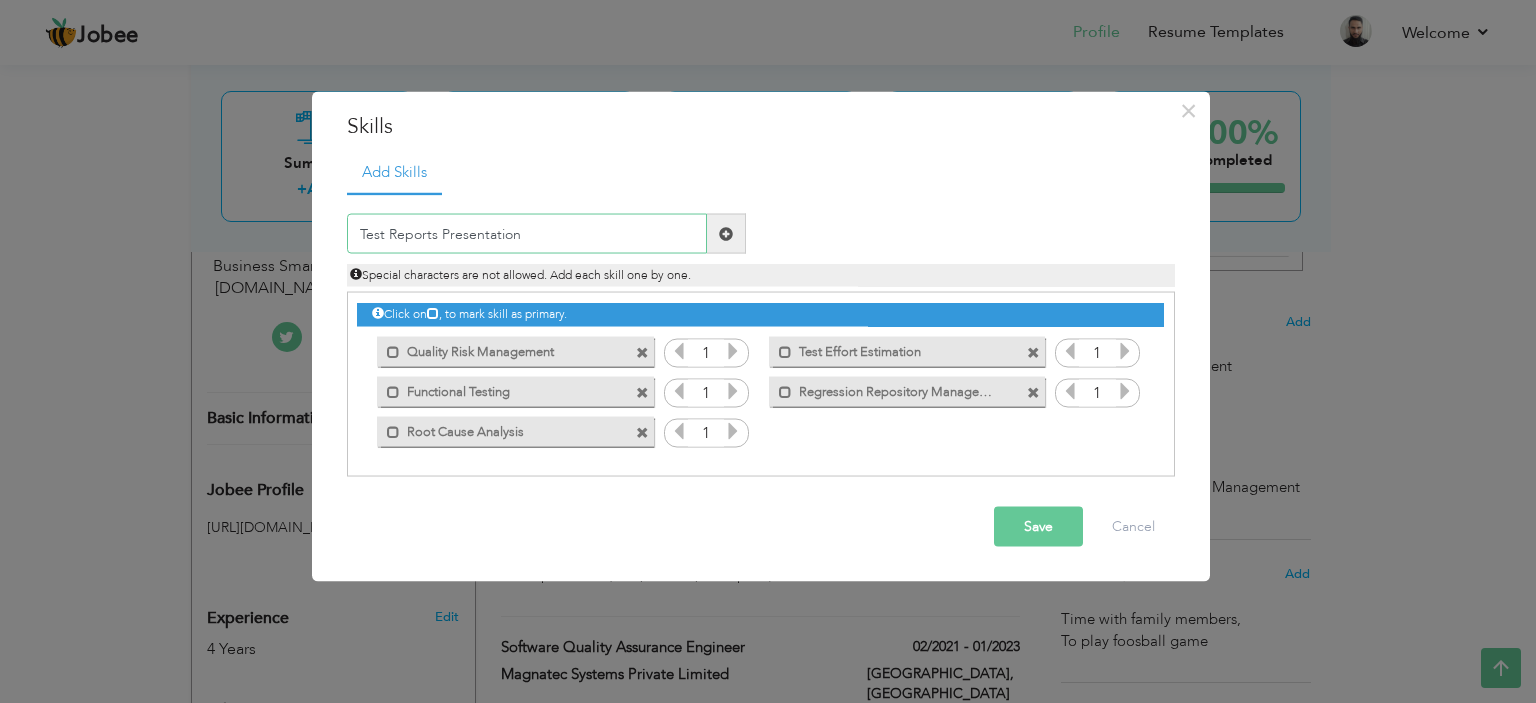 type on "Test Reports Presentation" 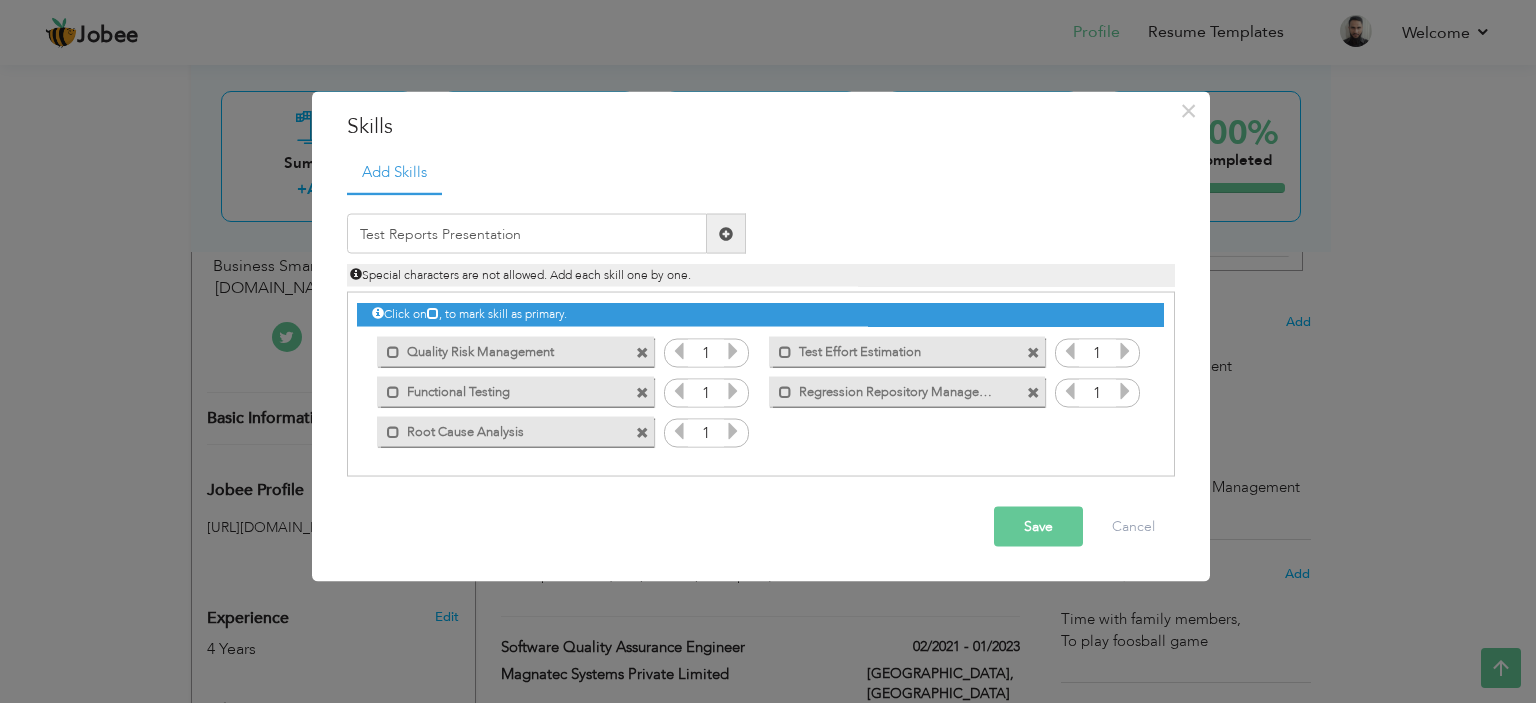 click at bounding box center (726, 233) 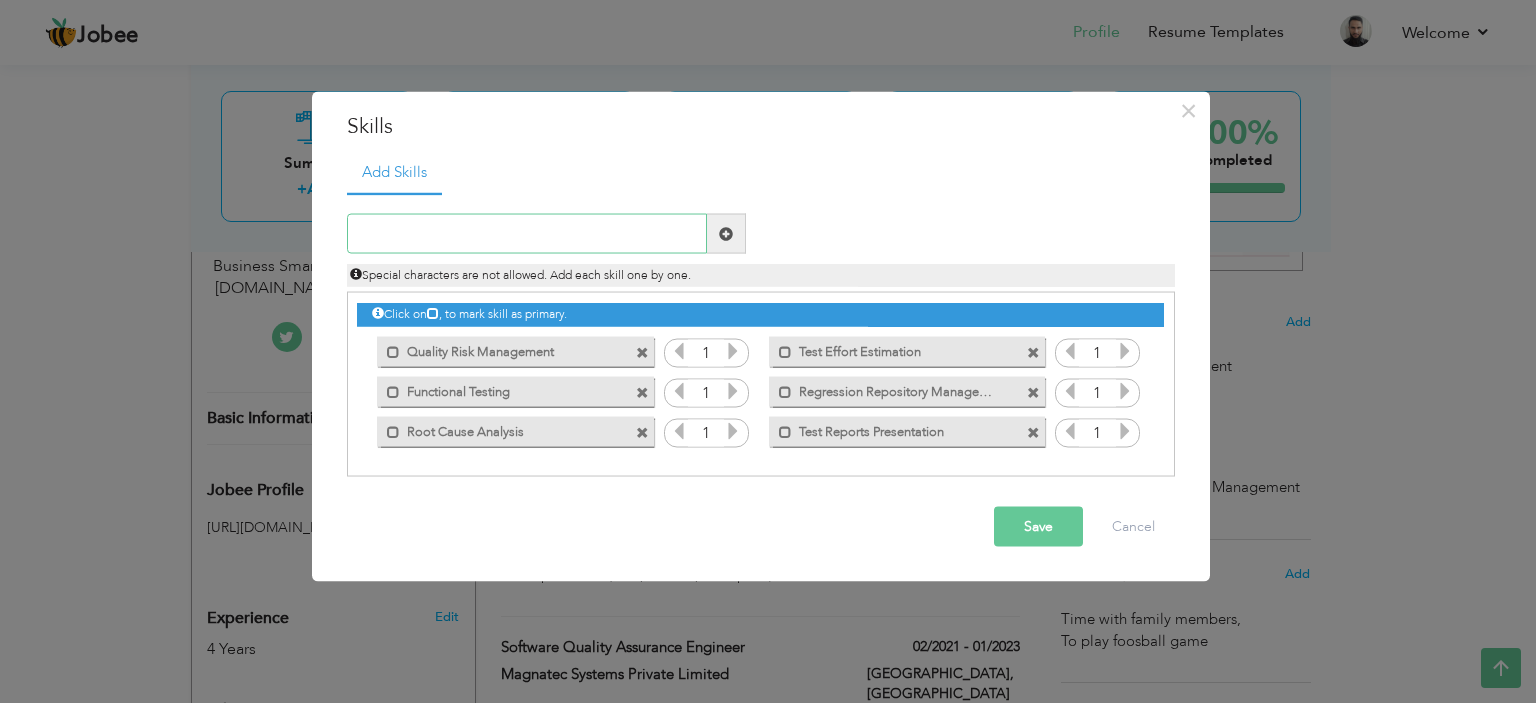 click at bounding box center [527, 234] 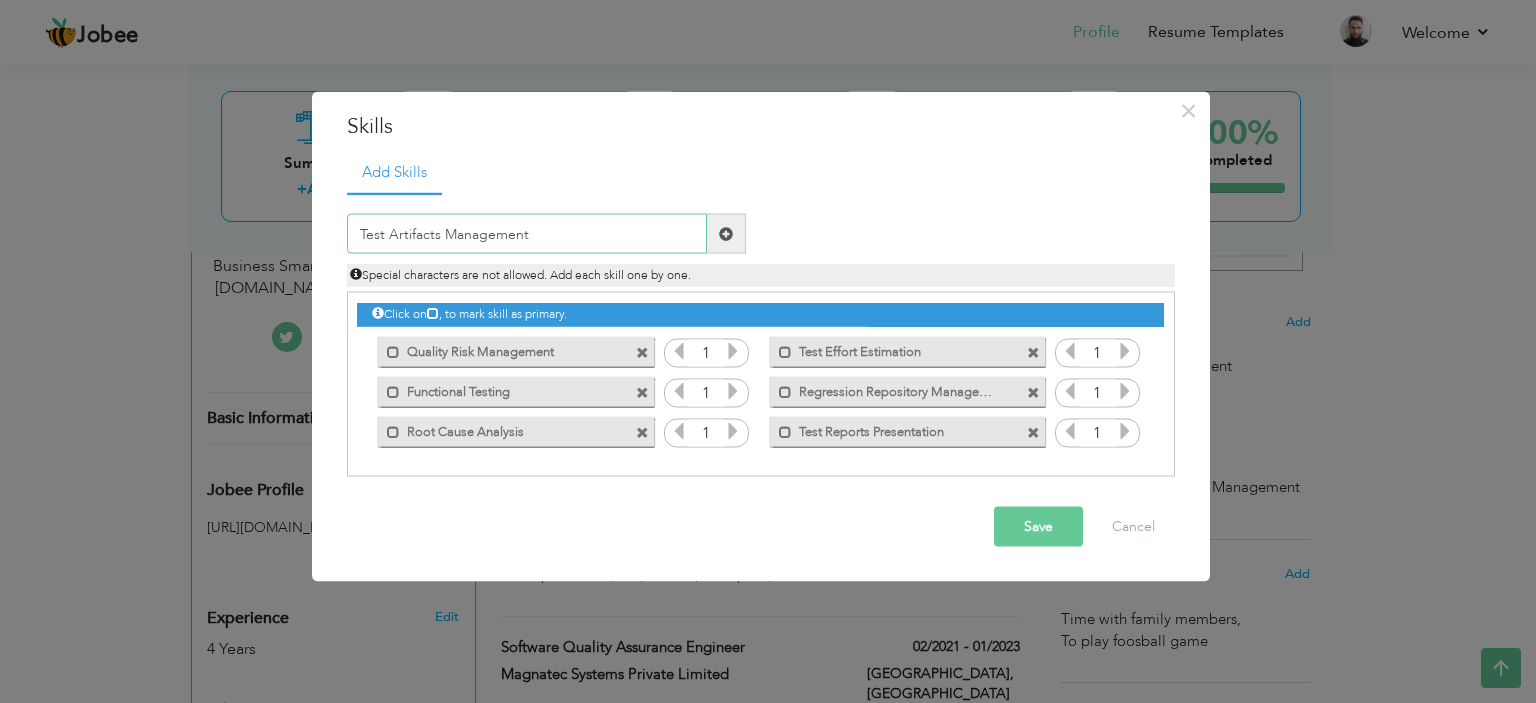 type on "Test Artifacts Management" 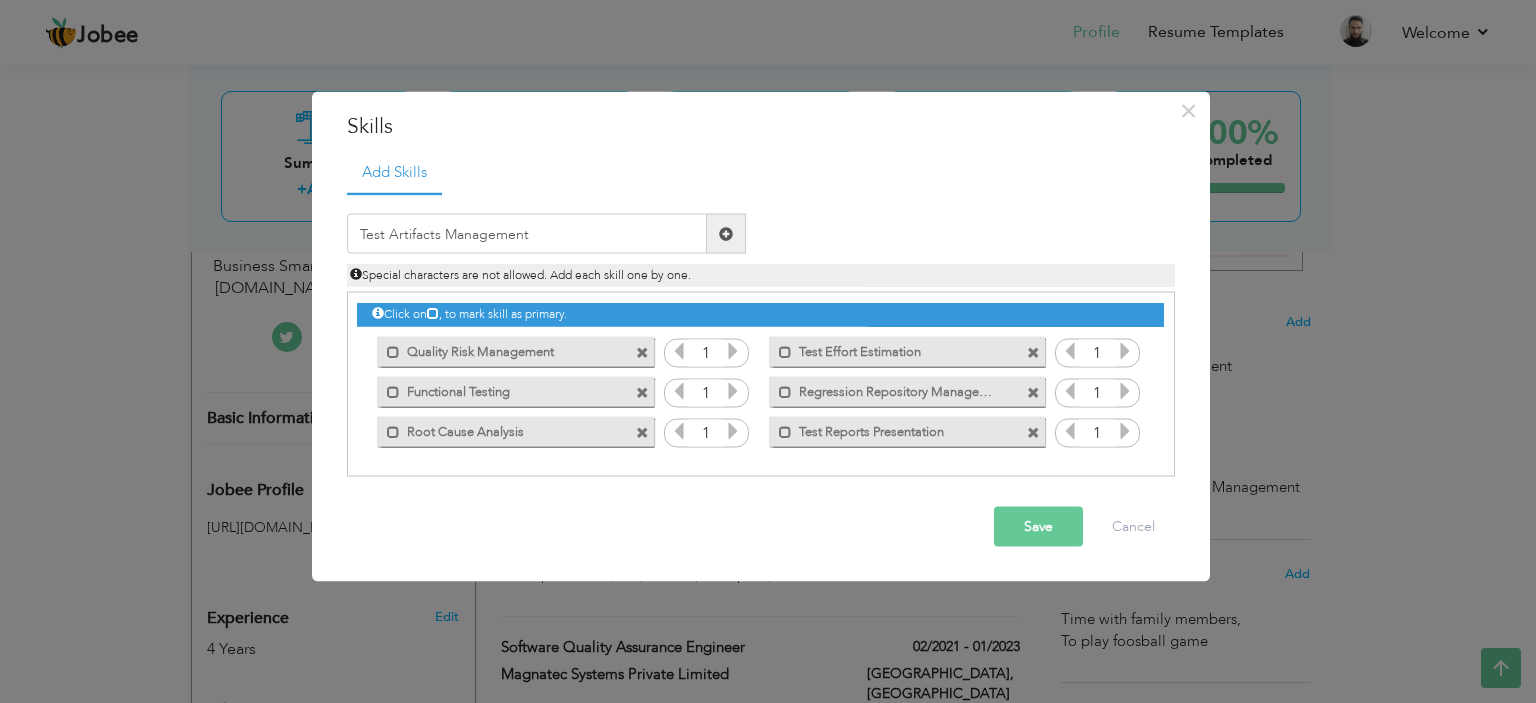 click at bounding box center [726, 233] 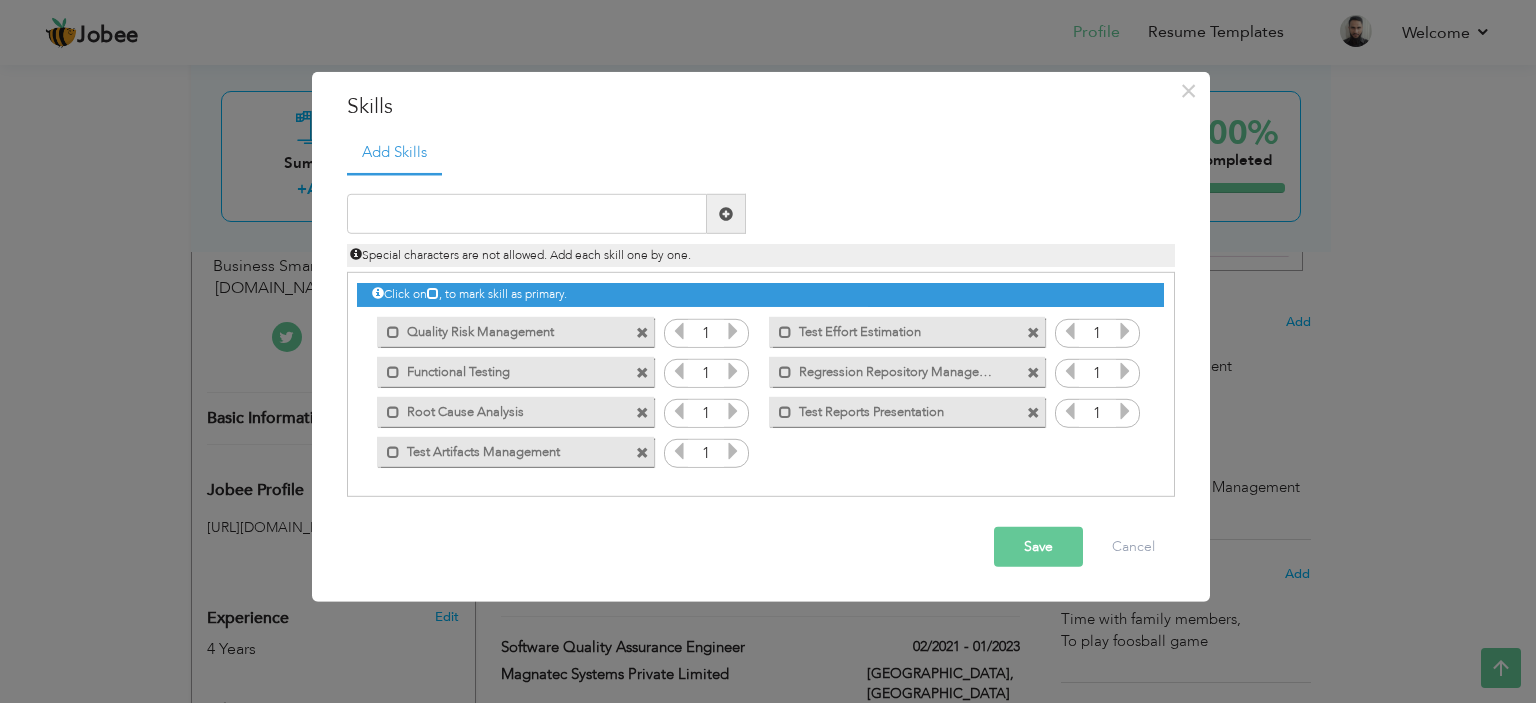 click on "Special characters are not allowed. Add each skill one by one." at bounding box center (761, 250) 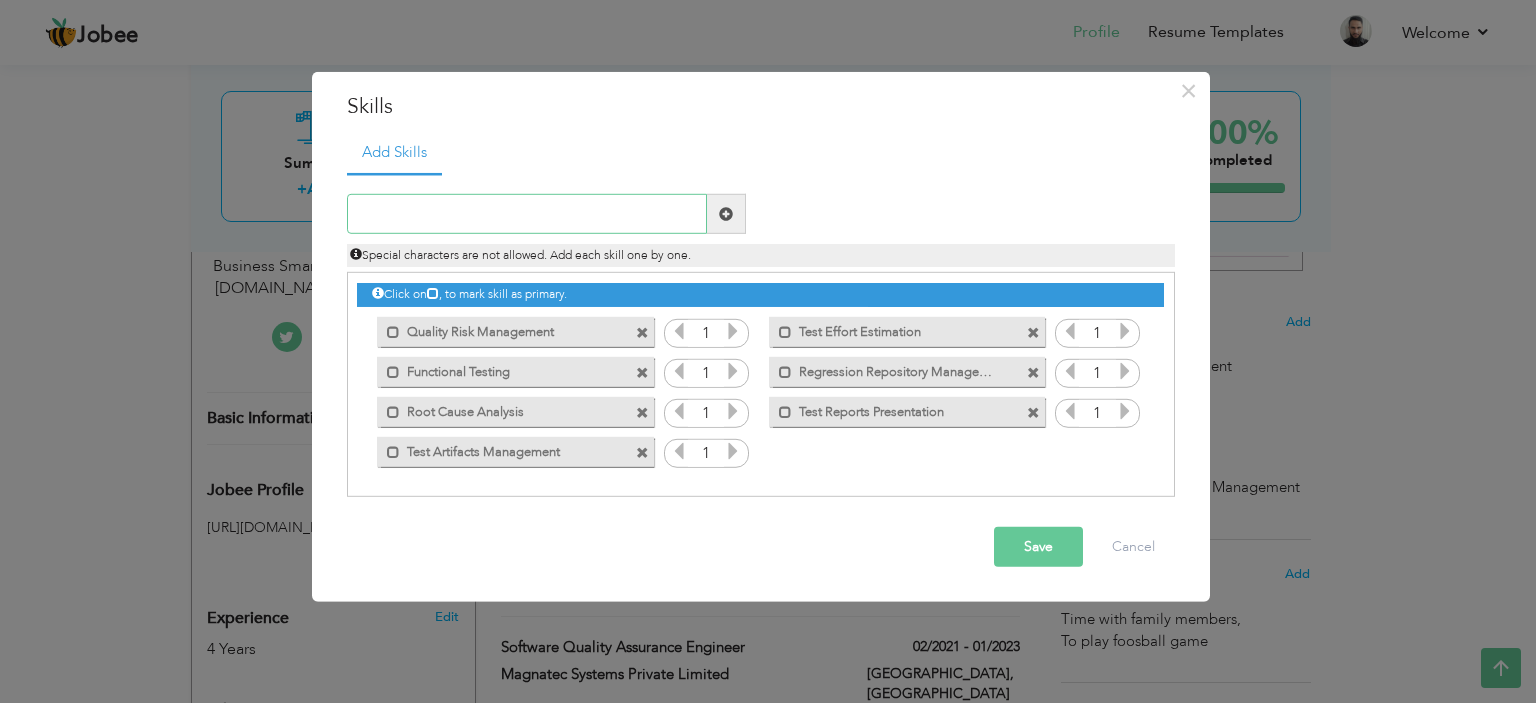 click at bounding box center (527, 214) 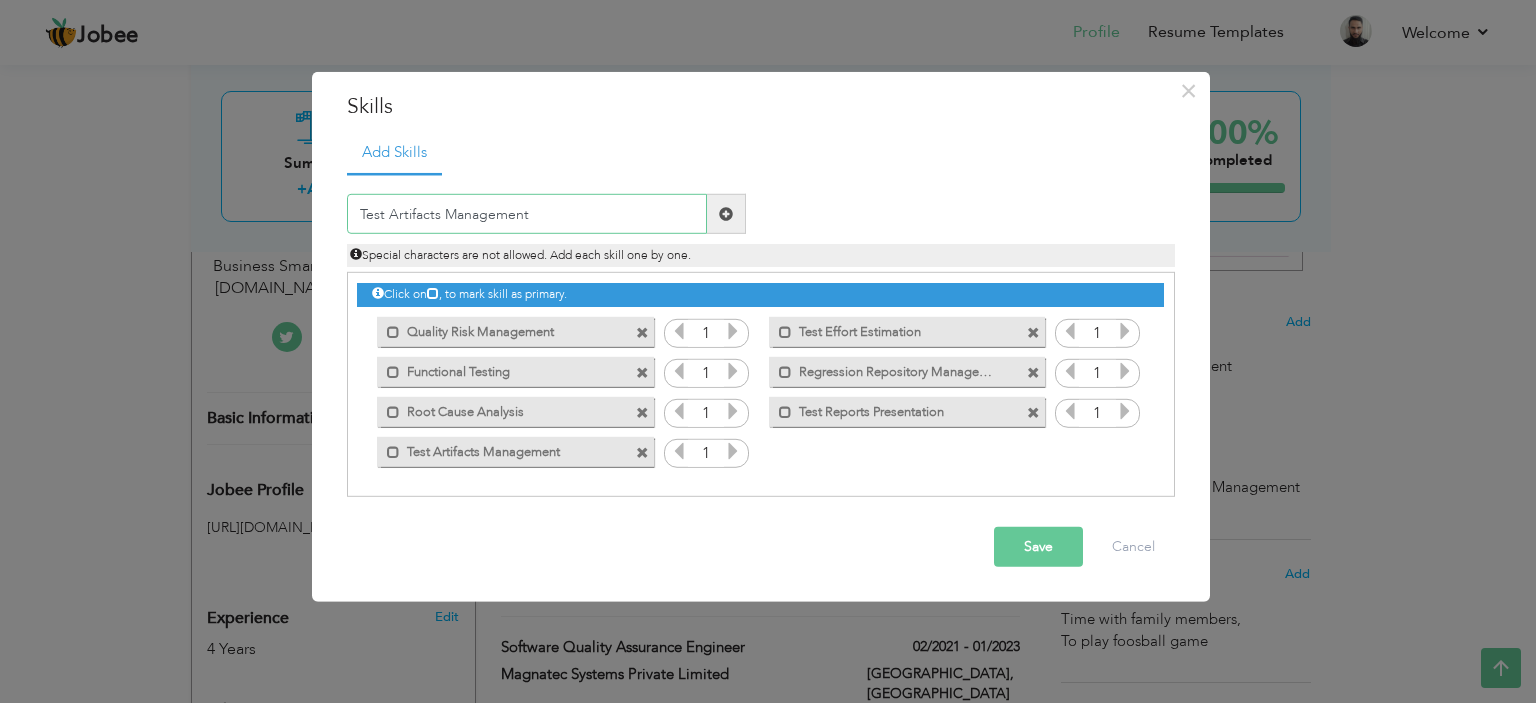 drag, startPoint x: 541, startPoint y: 214, endPoint x: 268, endPoint y: 216, distance: 273.00732 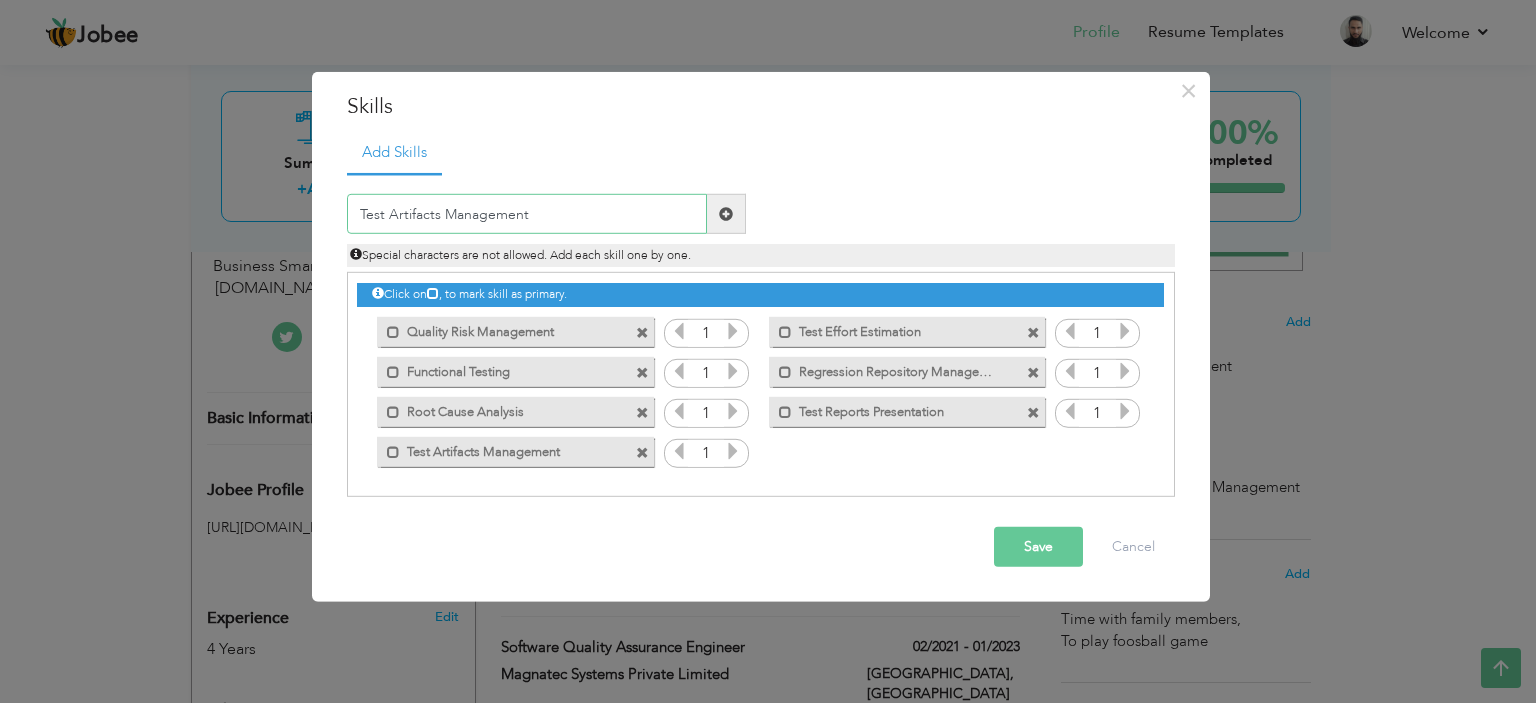 paste on "Audit Suppor" 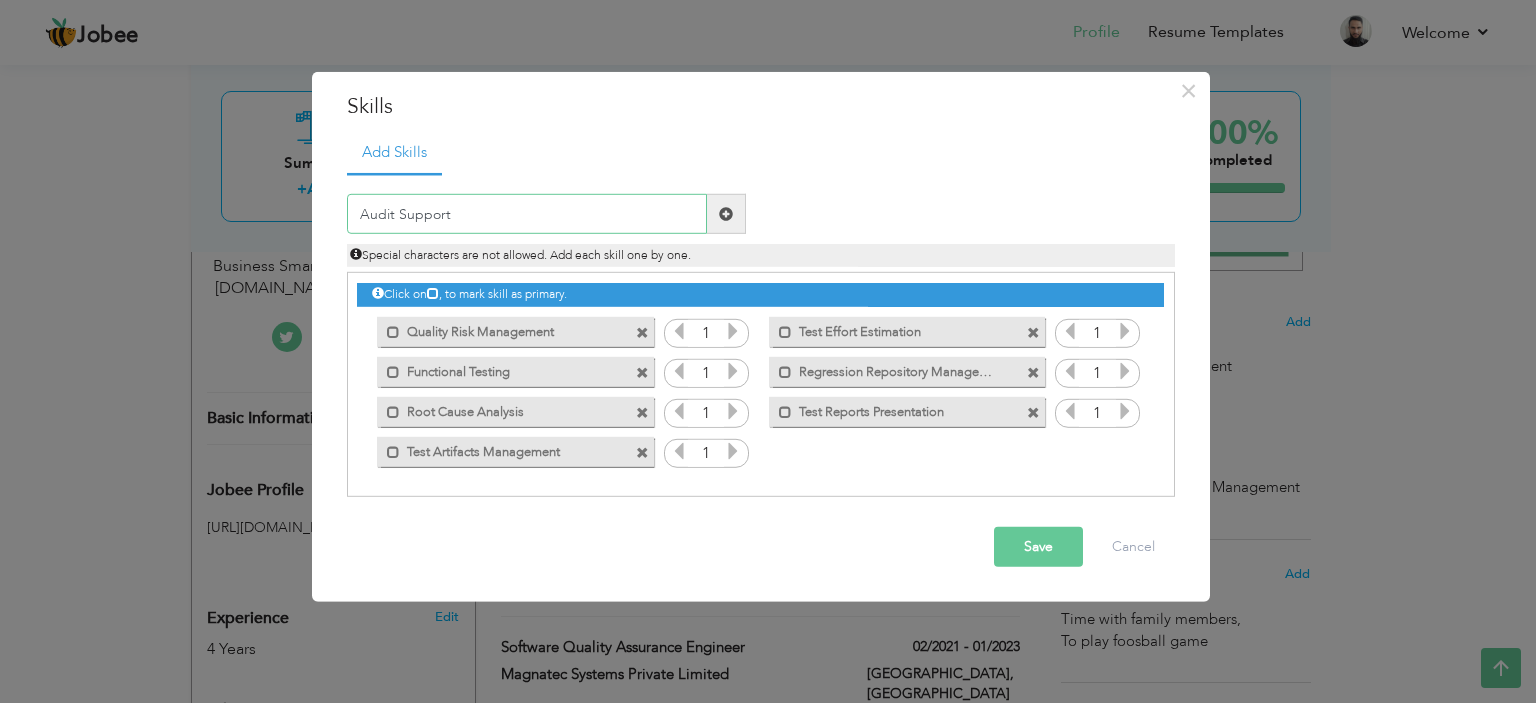 type on "Audit Support" 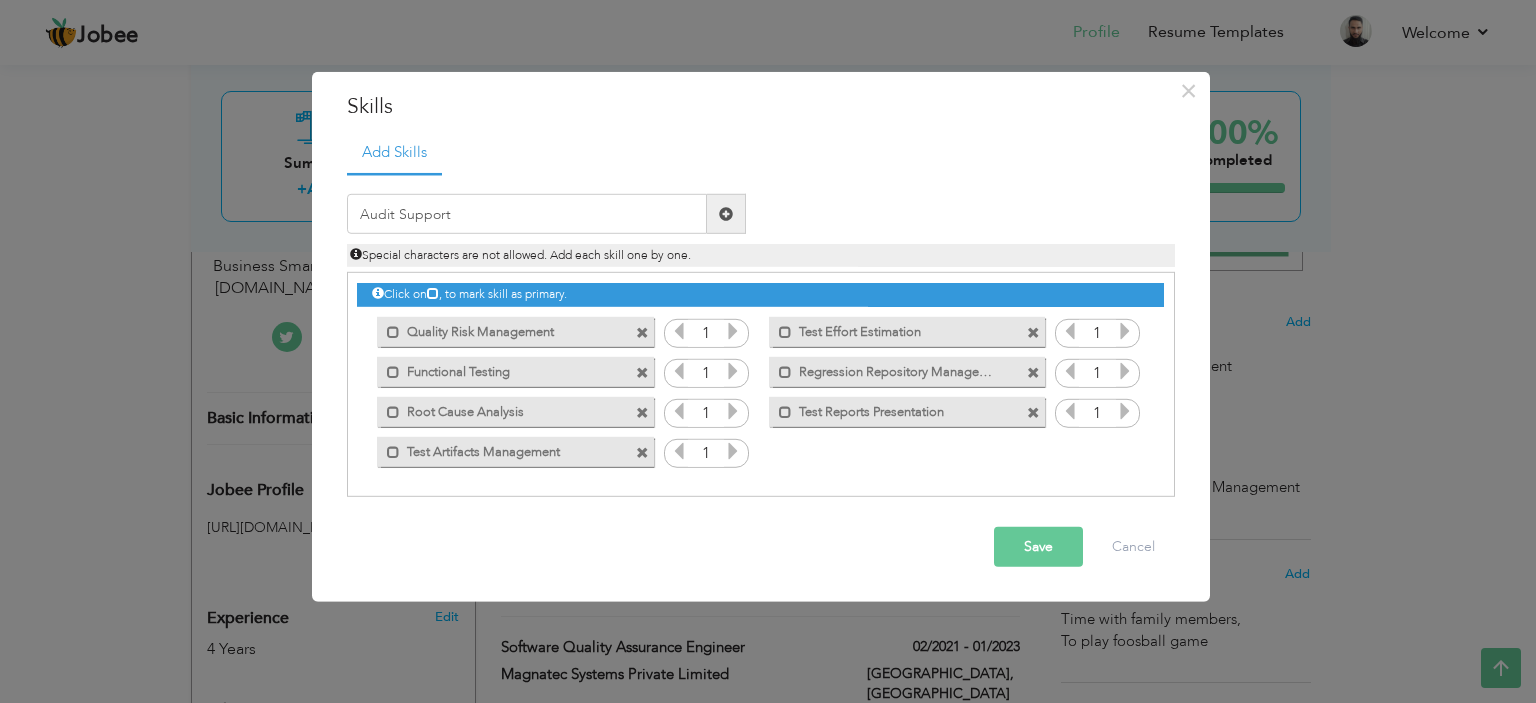 click at bounding box center [726, 214] 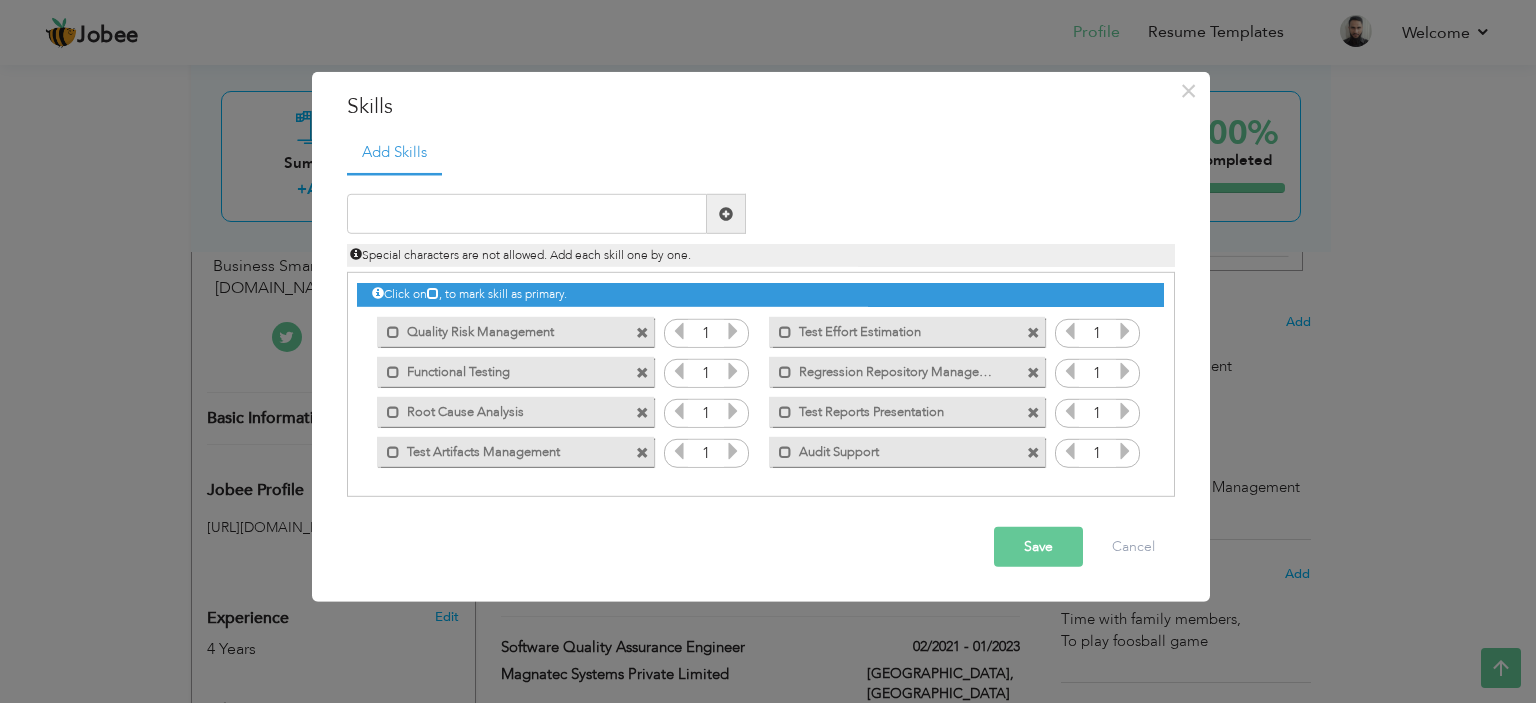 click on "Save" at bounding box center (1038, 547) 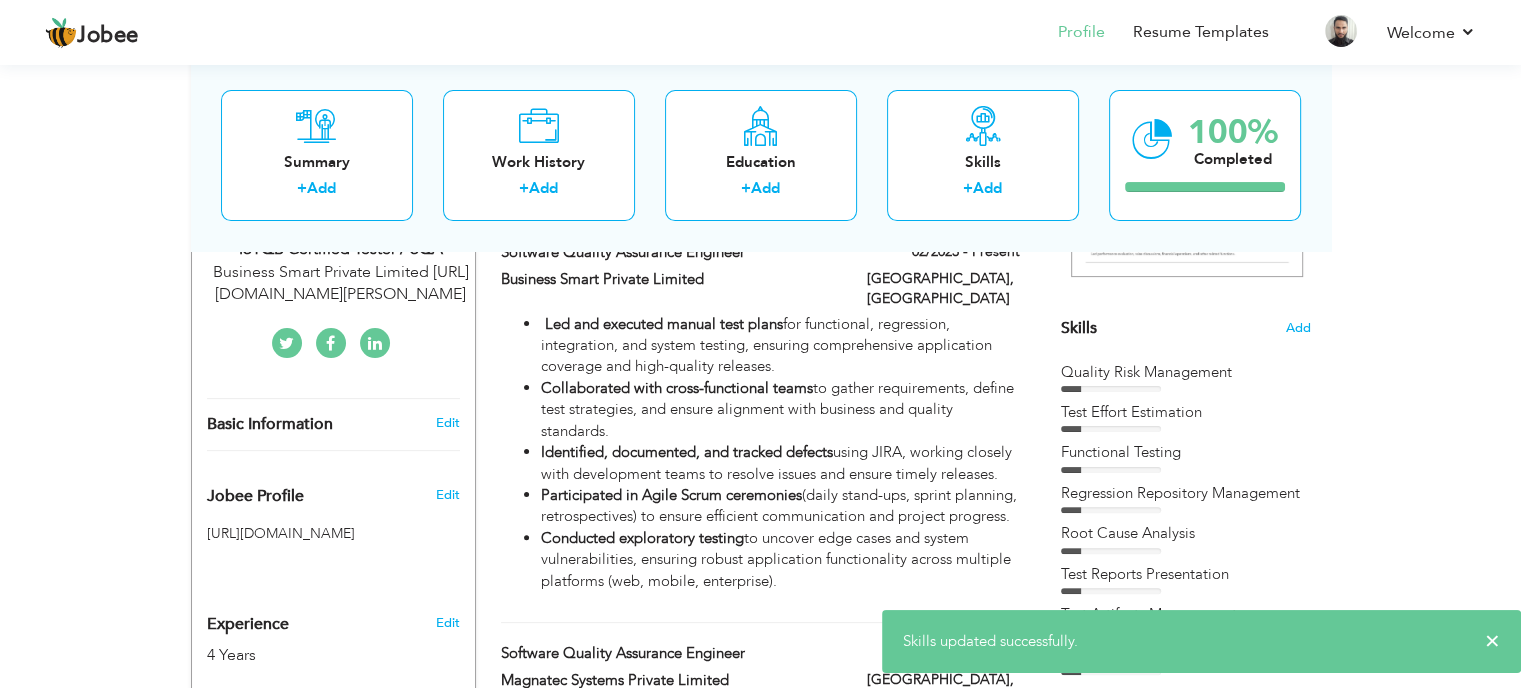 scroll, scrollTop: 385, scrollLeft: 0, axis: vertical 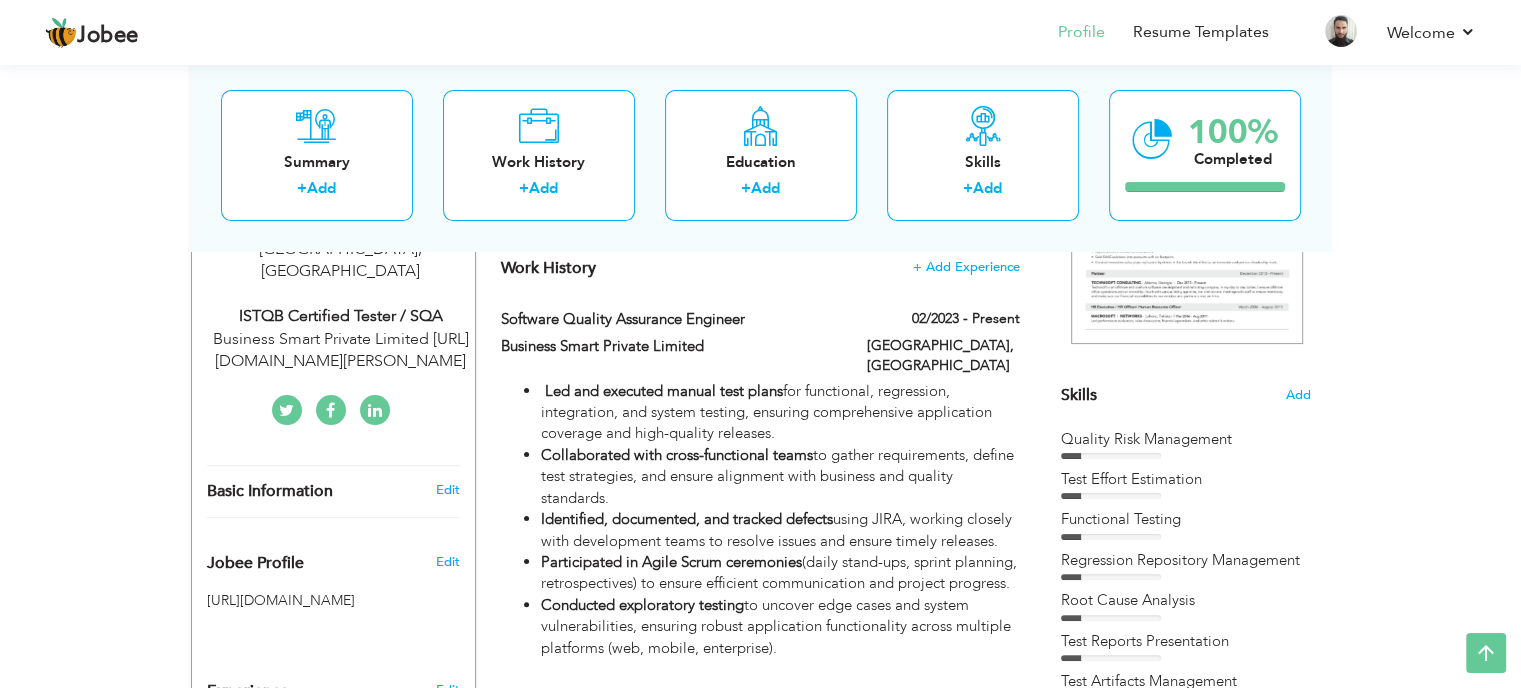 drag, startPoint x: 1499, startPoint y: 647, endPoint x: 1502, endPoint y: 590, distance: 57.07889 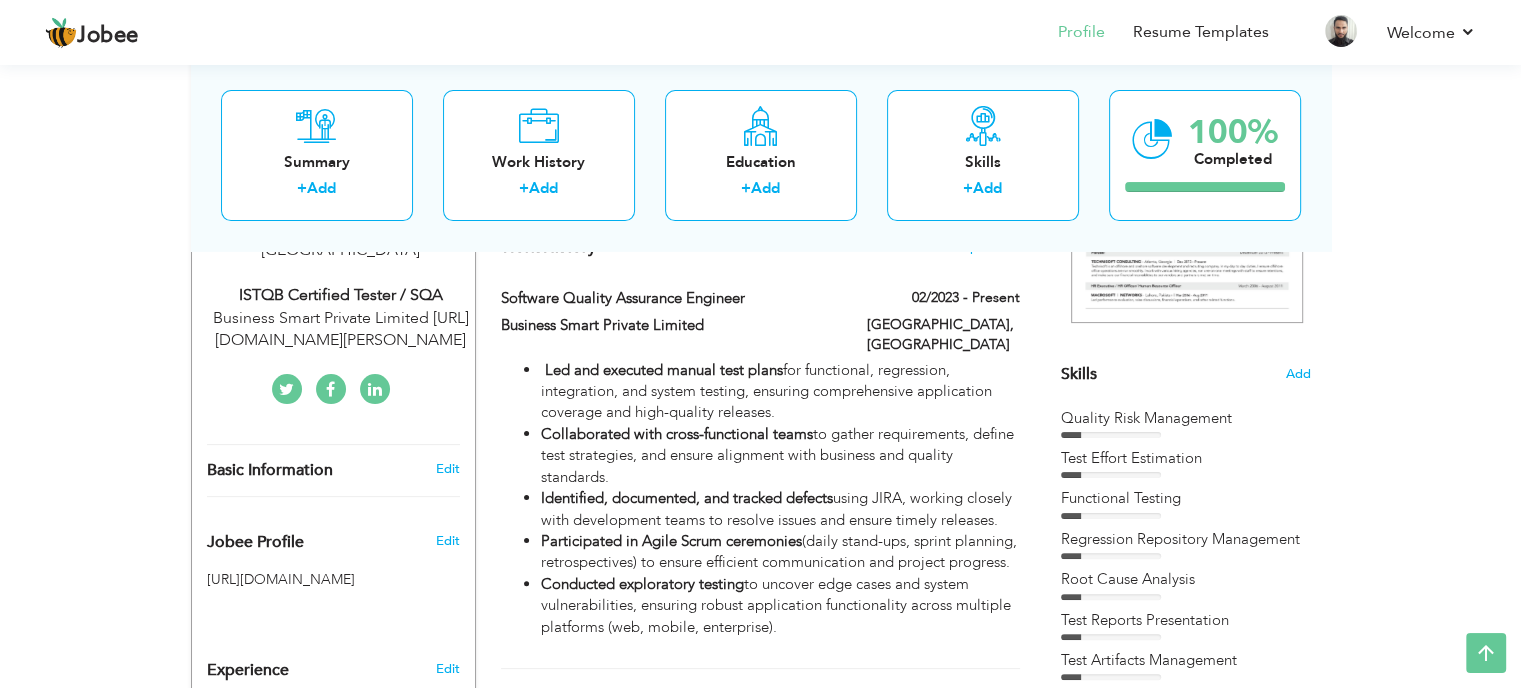 scroll, scrollTop: 372, scrollLeft: 0, axis: vertical 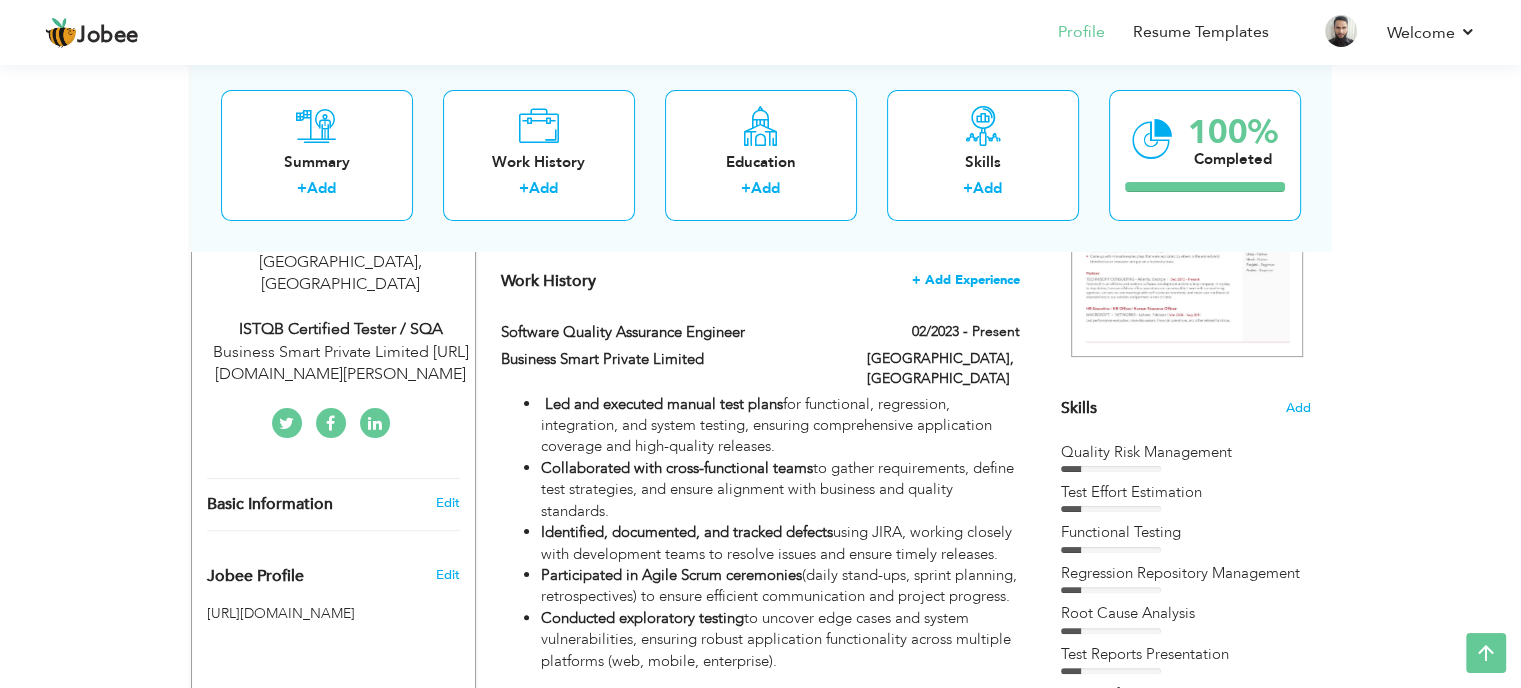 click on "+ Add Experience" at bounding box center [966, 280] 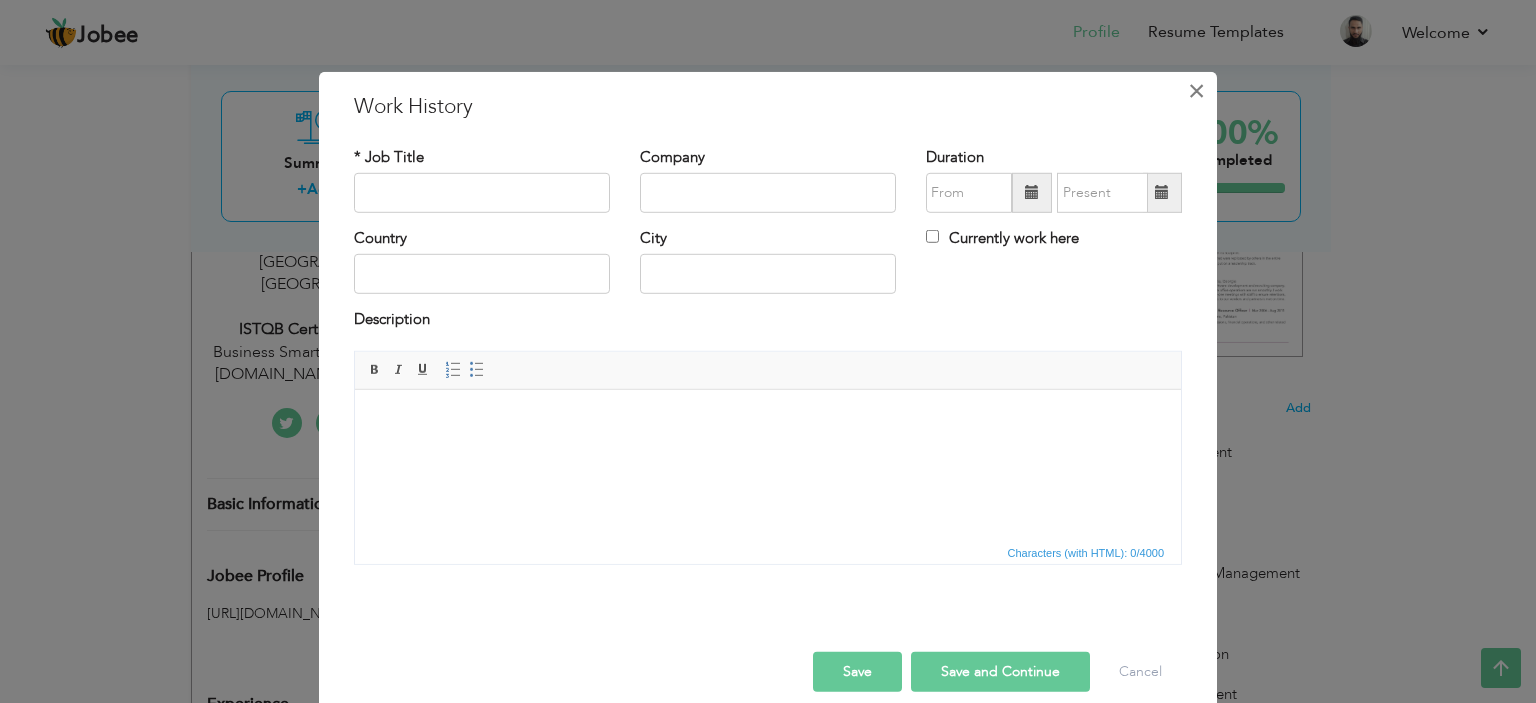 click on "×" at bounding box center [1196, 90] 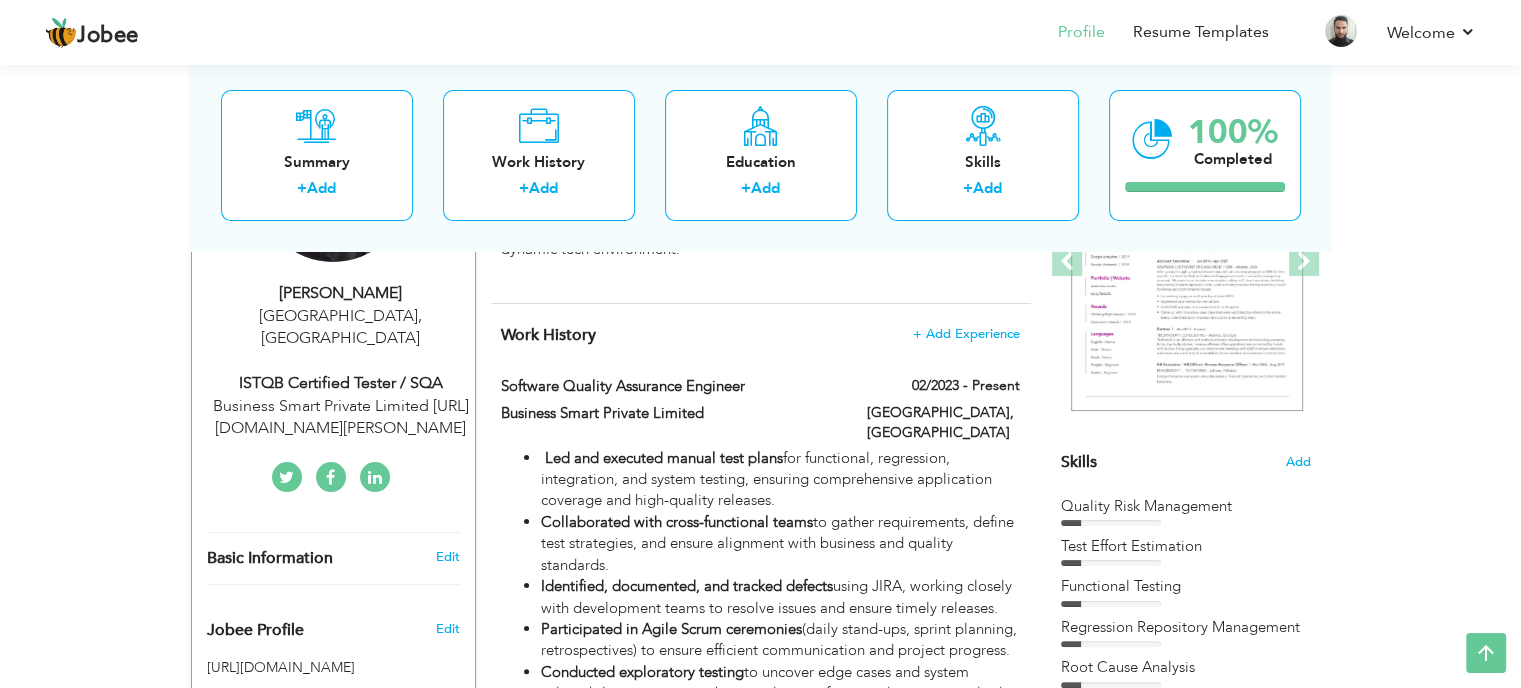 scroll, scrollTop: 308, scrollLeft: 0, axis: vertical 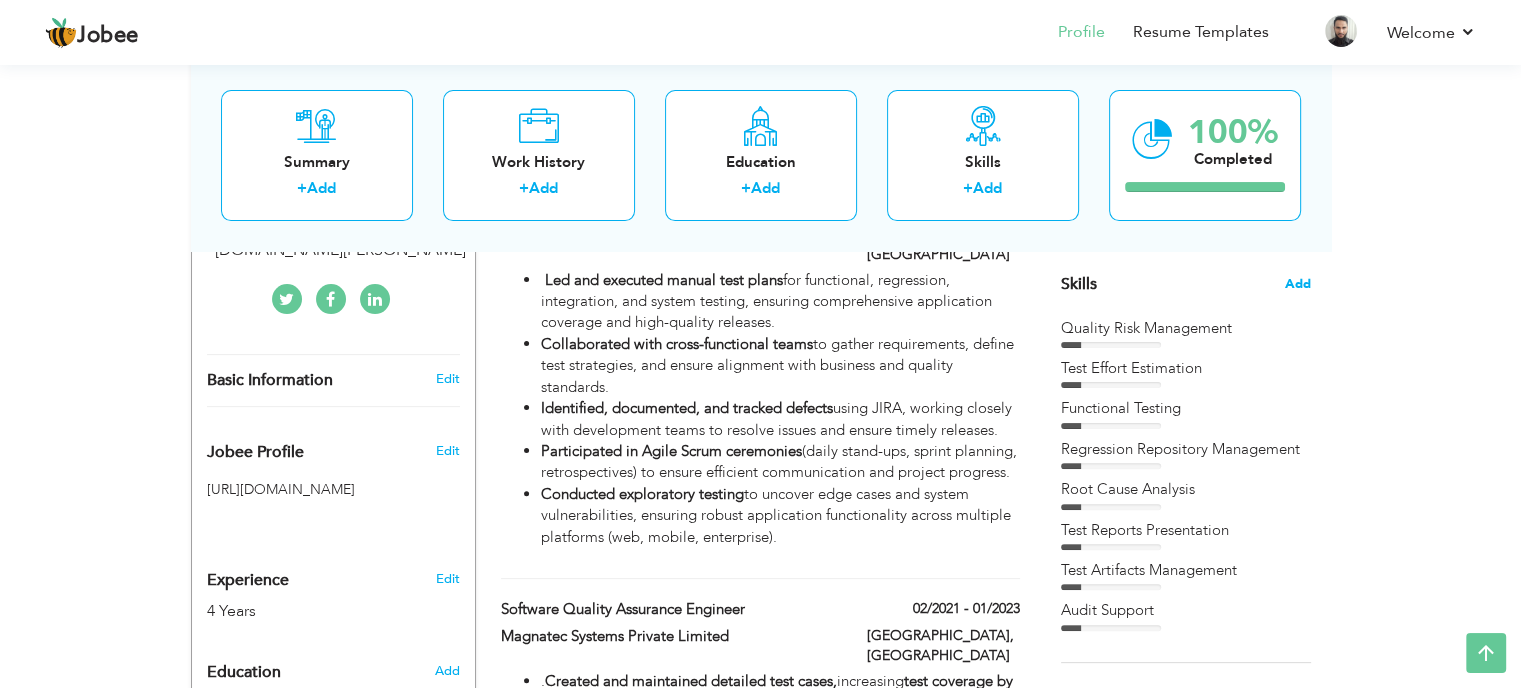 click on "Add" at bounding box center [1298, 284] 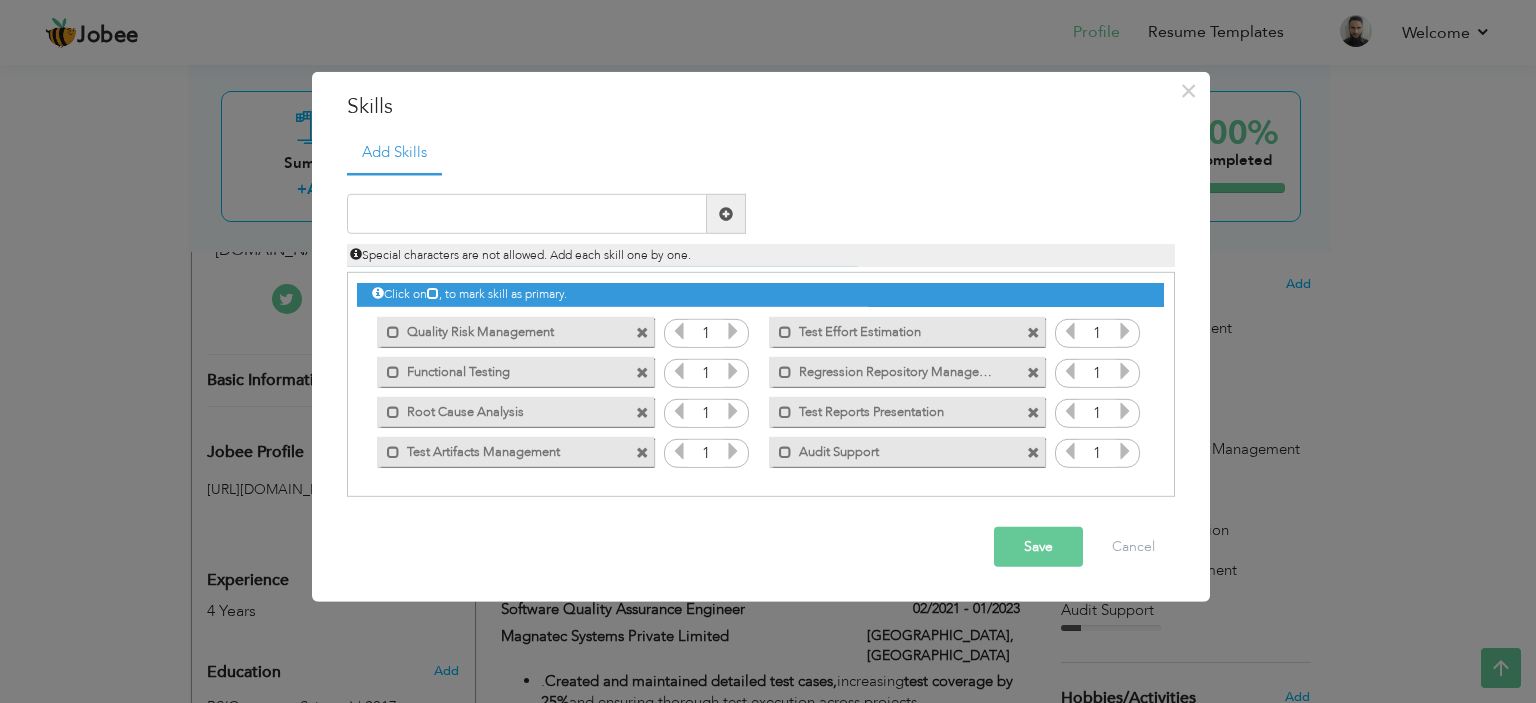 click at bounding box center (642, 412) 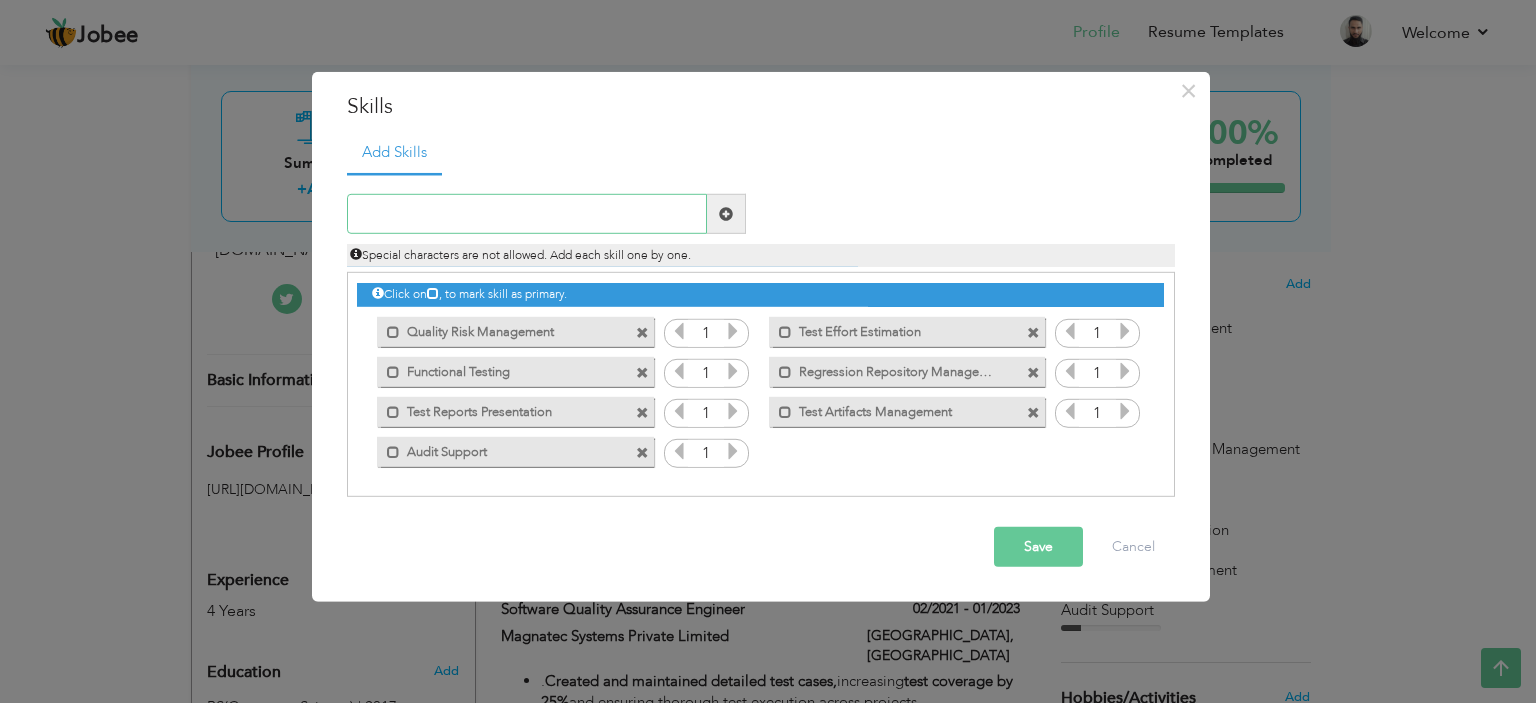 click at bounding box center (527, 214) 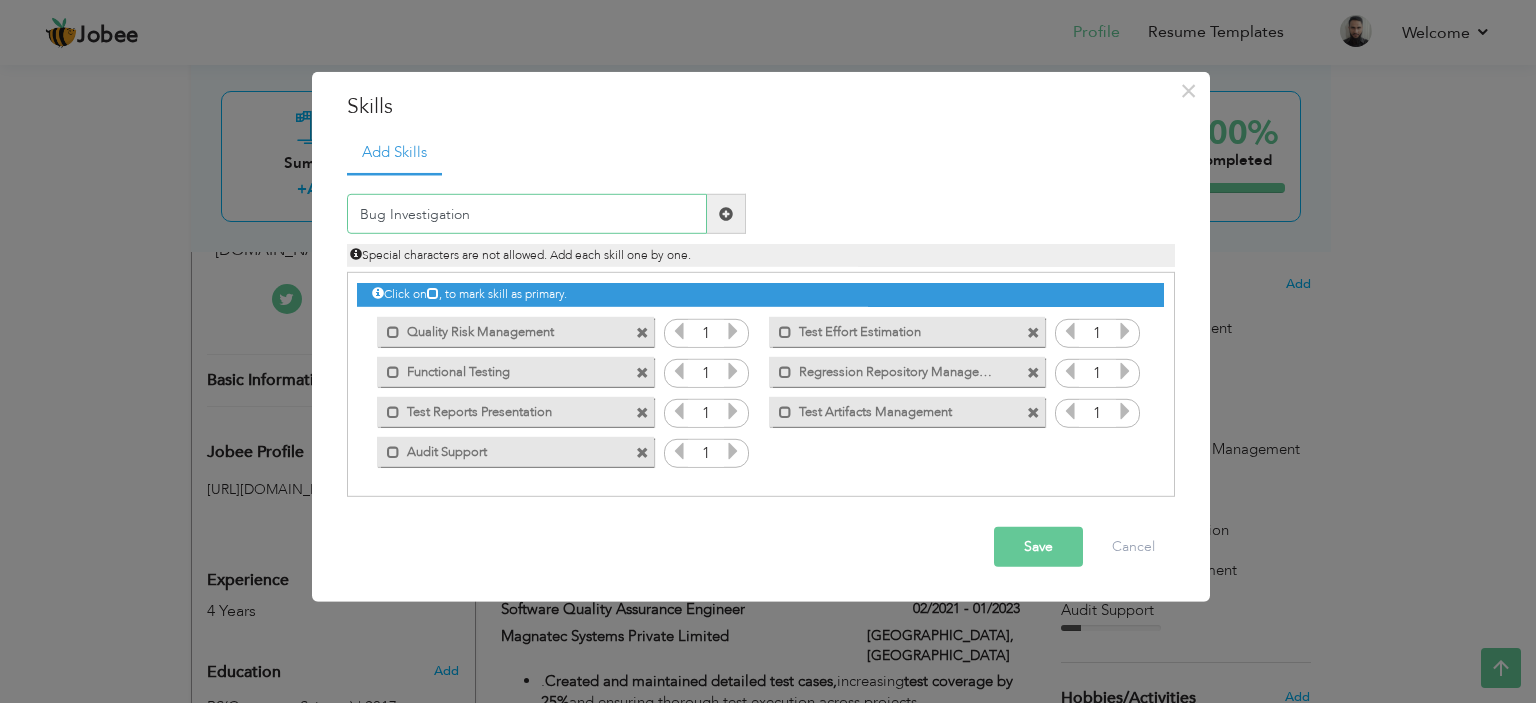 type on "Bug Investigation" 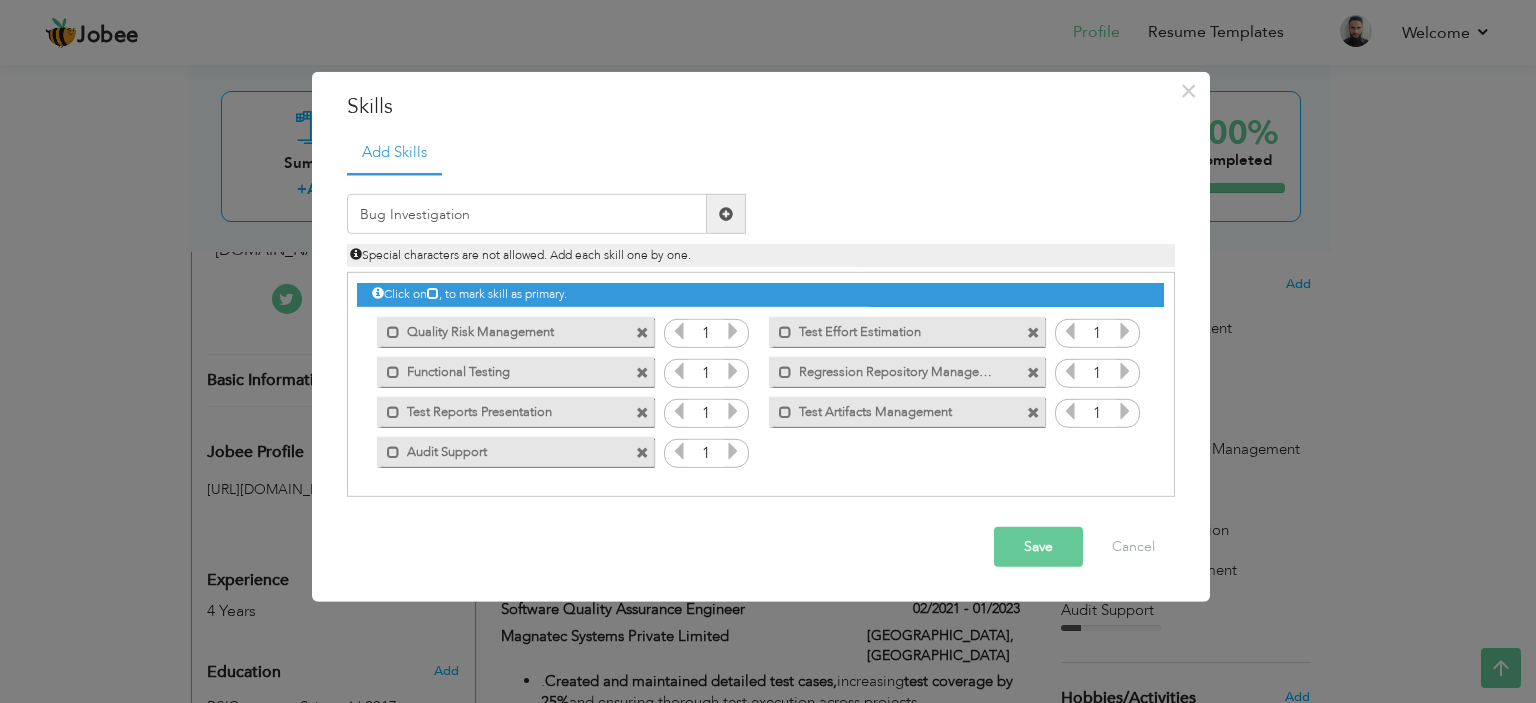 click at bounding box center [726, 214] 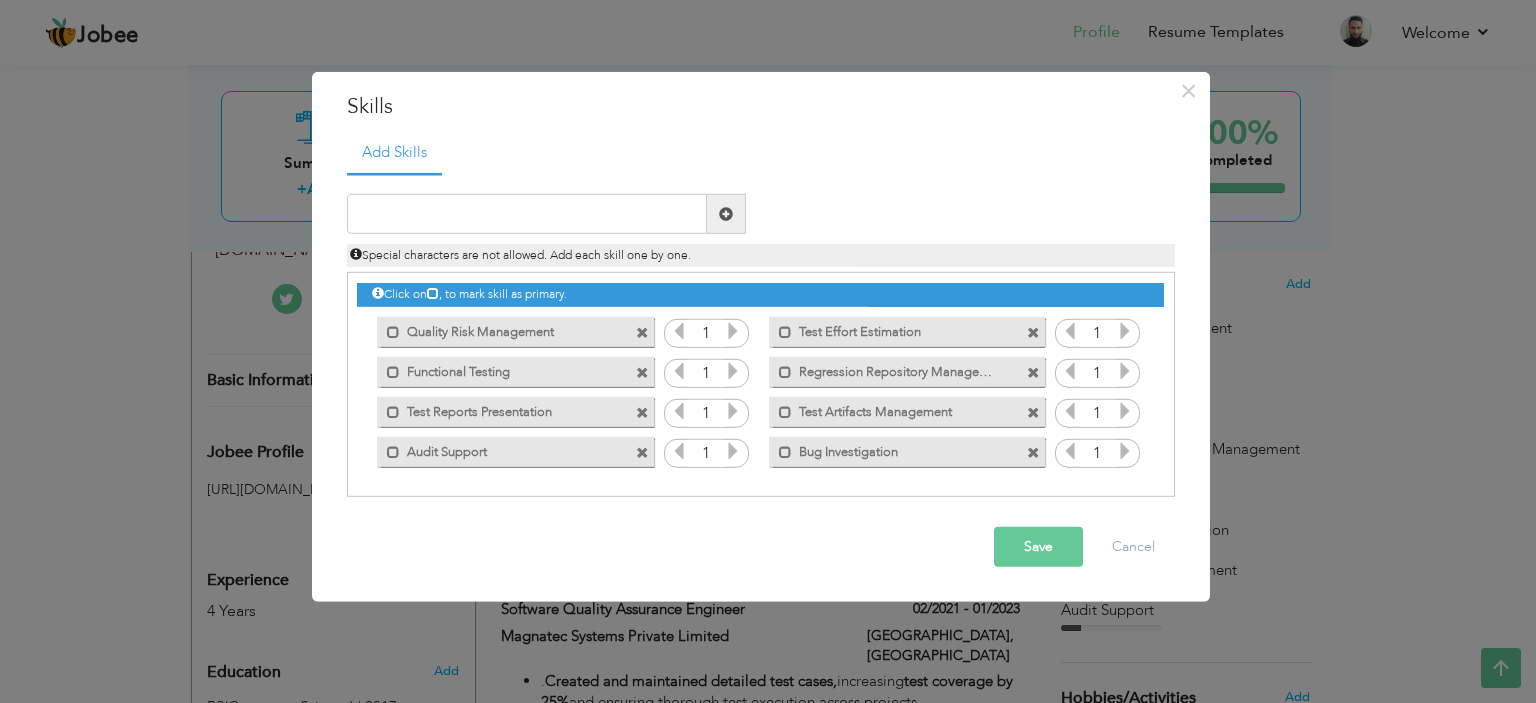 click on "Save" at bounding box center [1038, 547] 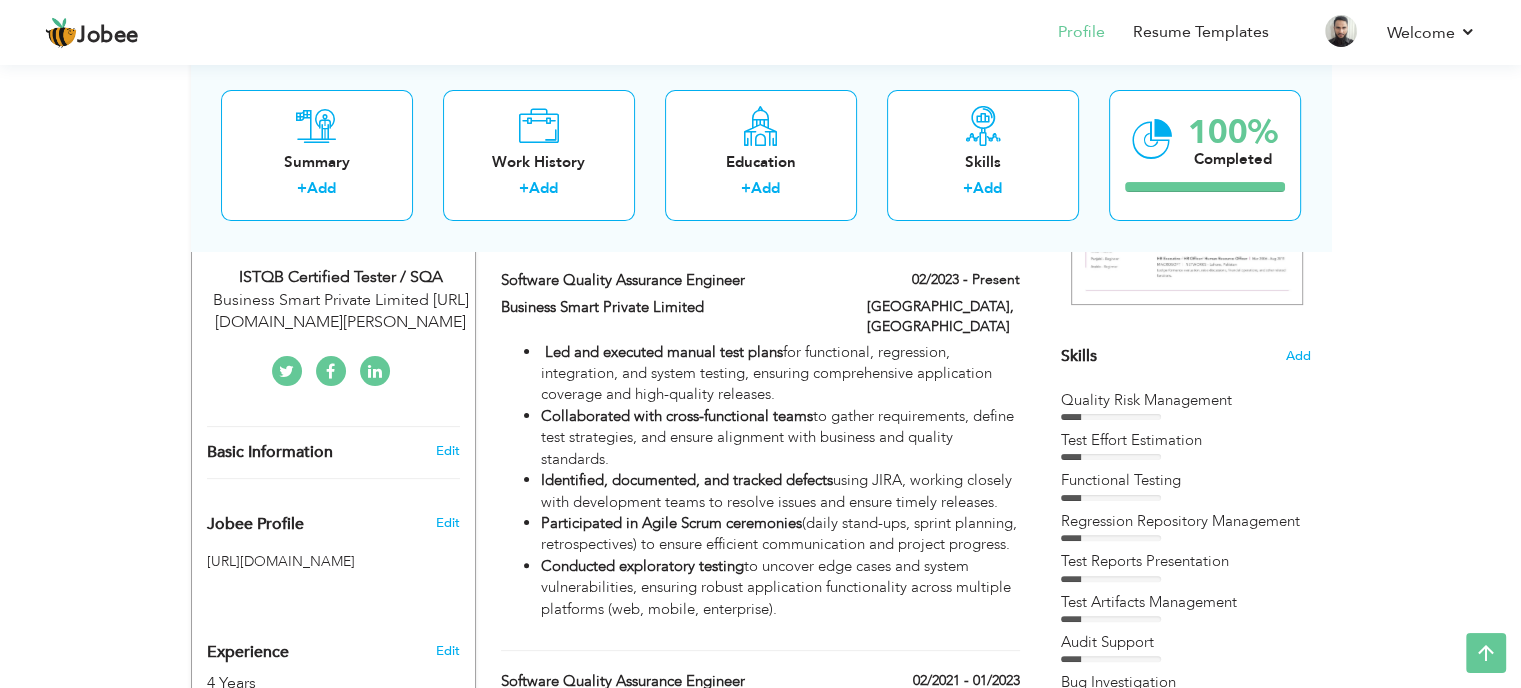 scroll, scrollTop: 491, scrollLeft: 0, axis: vertical 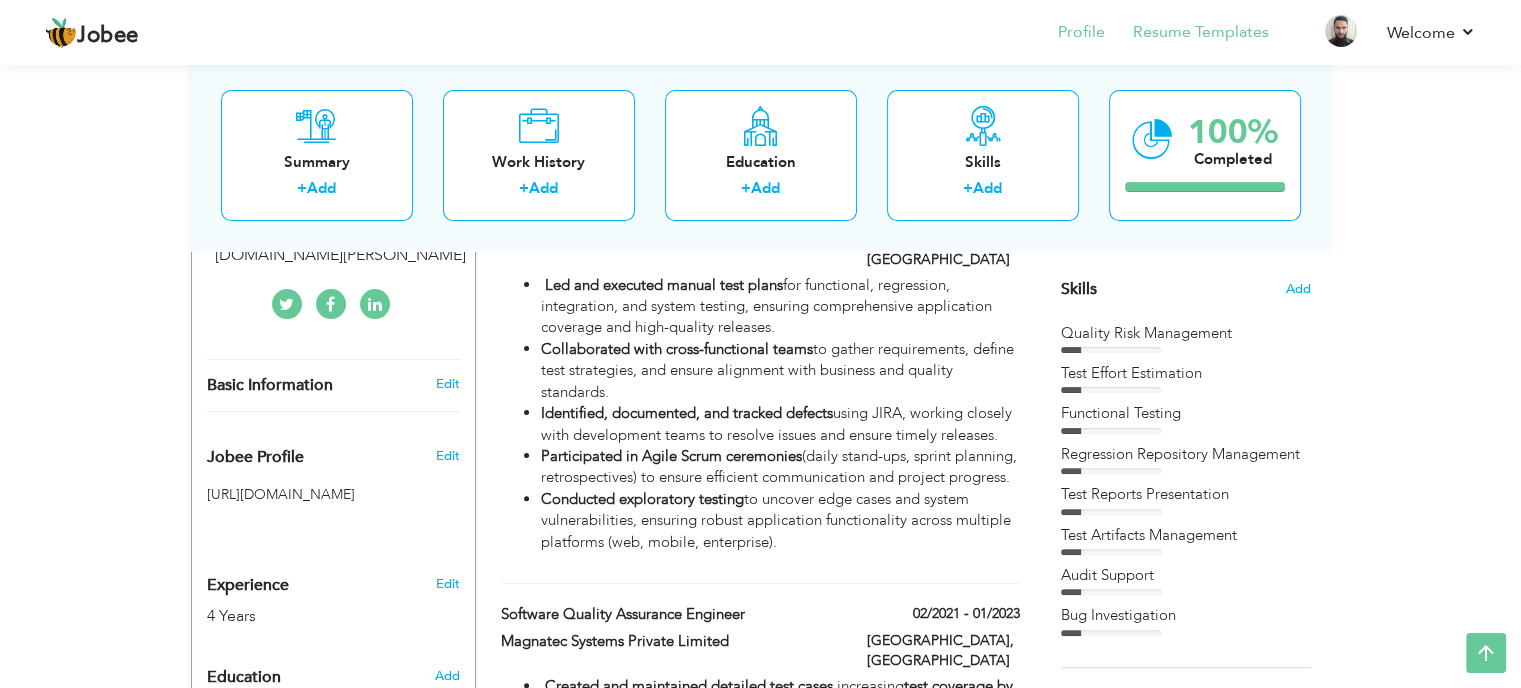 click on "Resume Templates" at bounding box center (1187, 34) 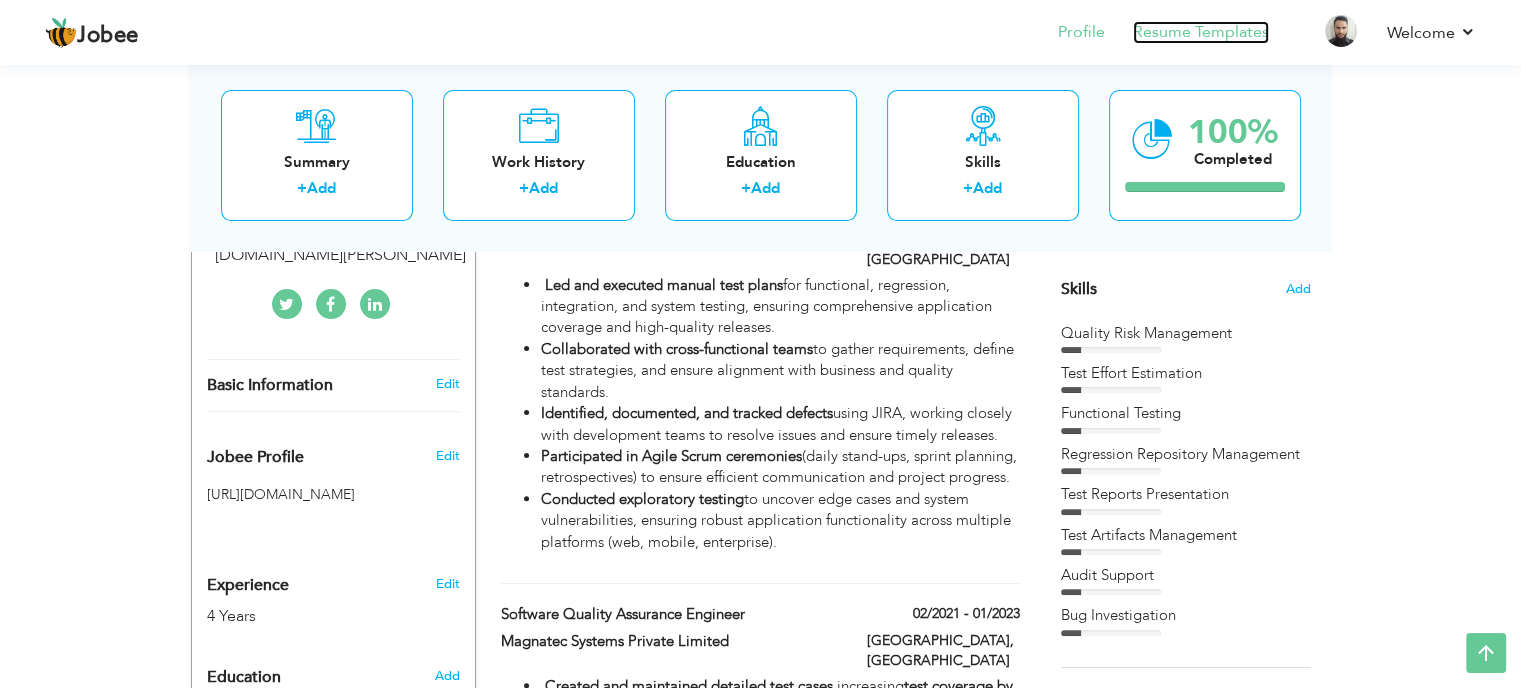 click on "Resume Templates" at bounding box center (1201, 32) 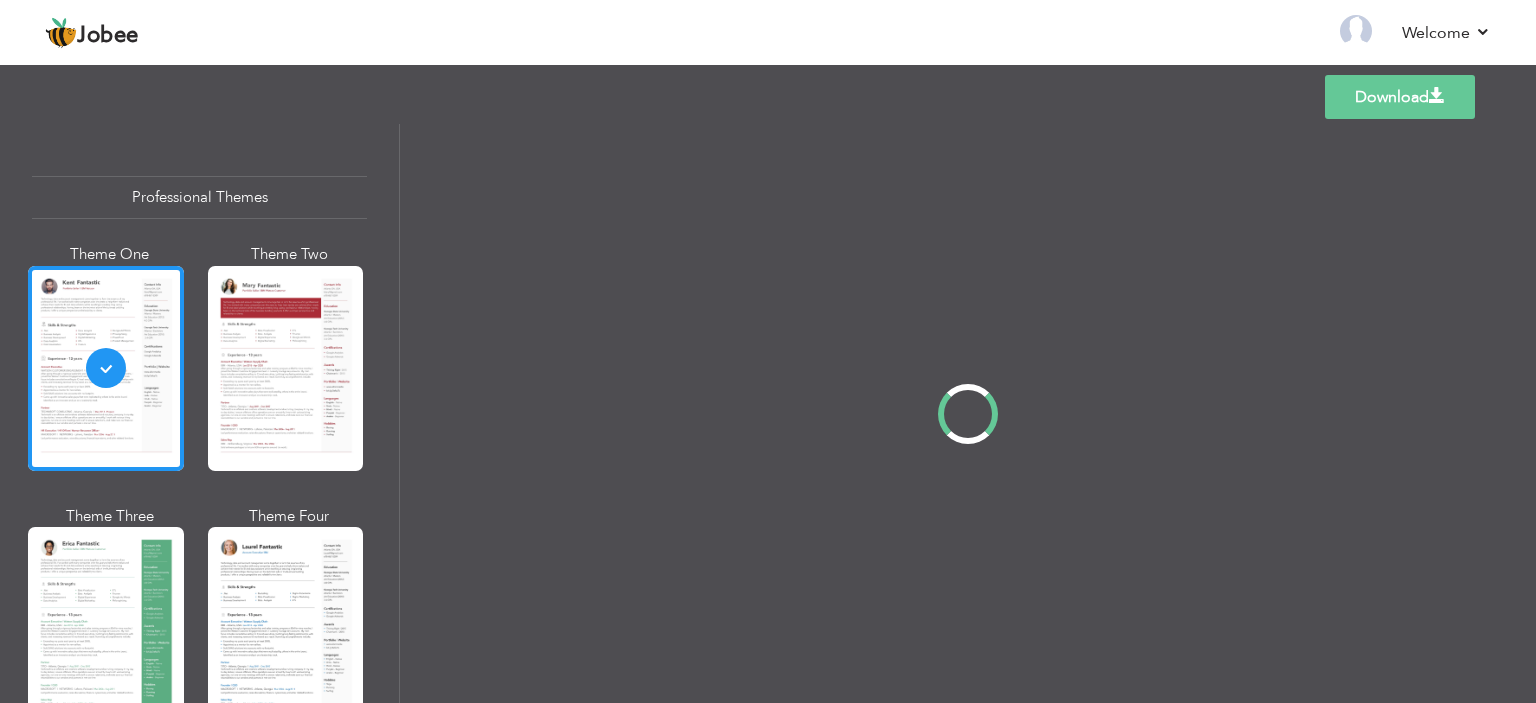 scroll, scrollTop: 0, scrollLeft: 0, axis: both 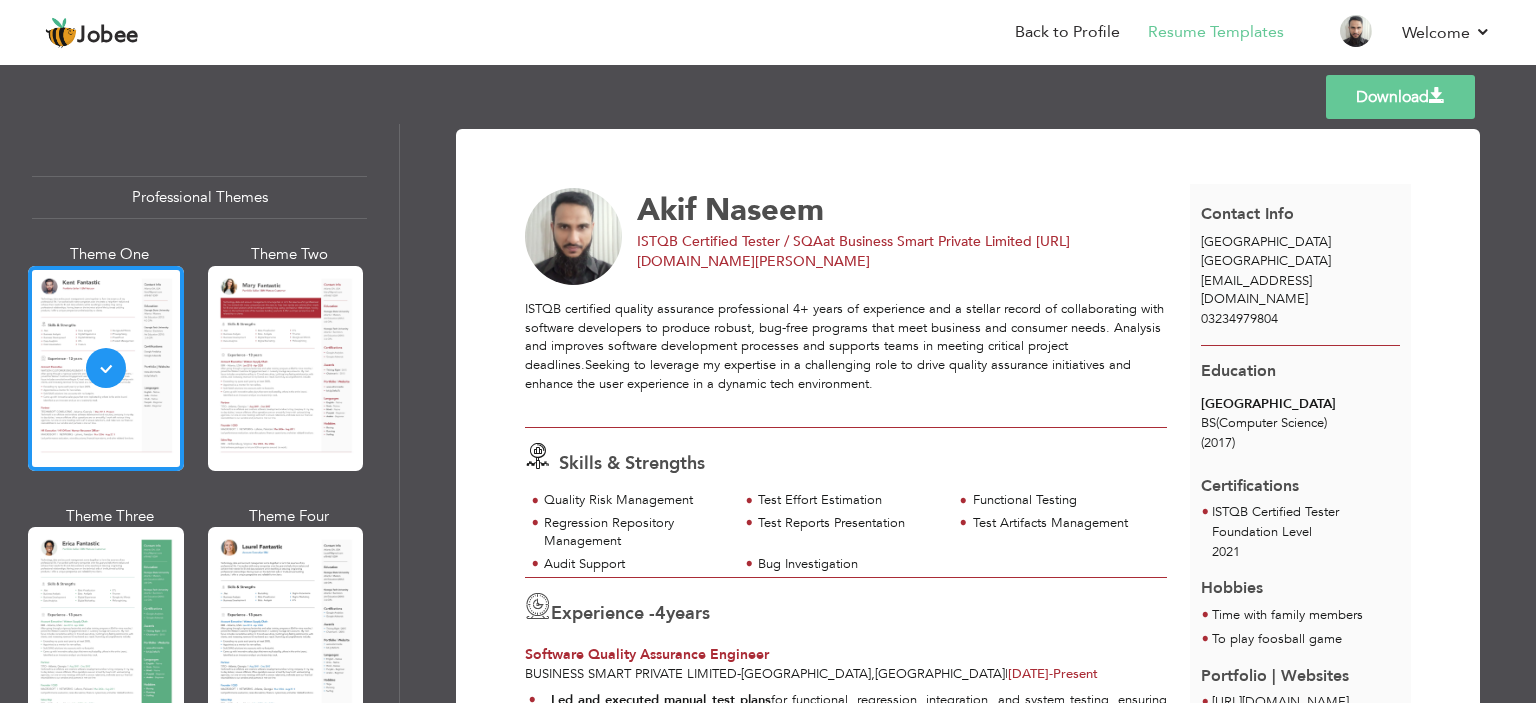 click on "Download" at bounding box center [1400, 97] 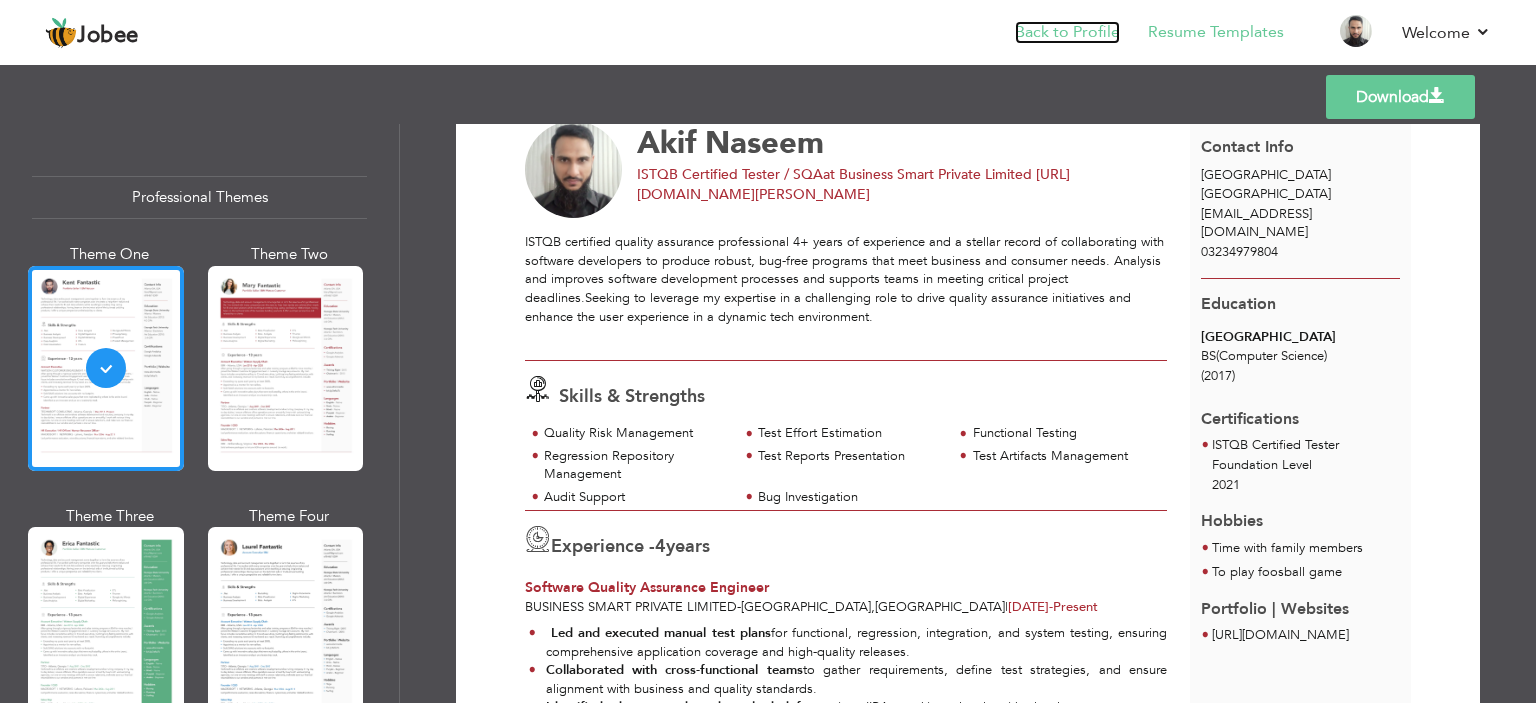 click on "Back to Profile" at bounding box center (1067, 32) 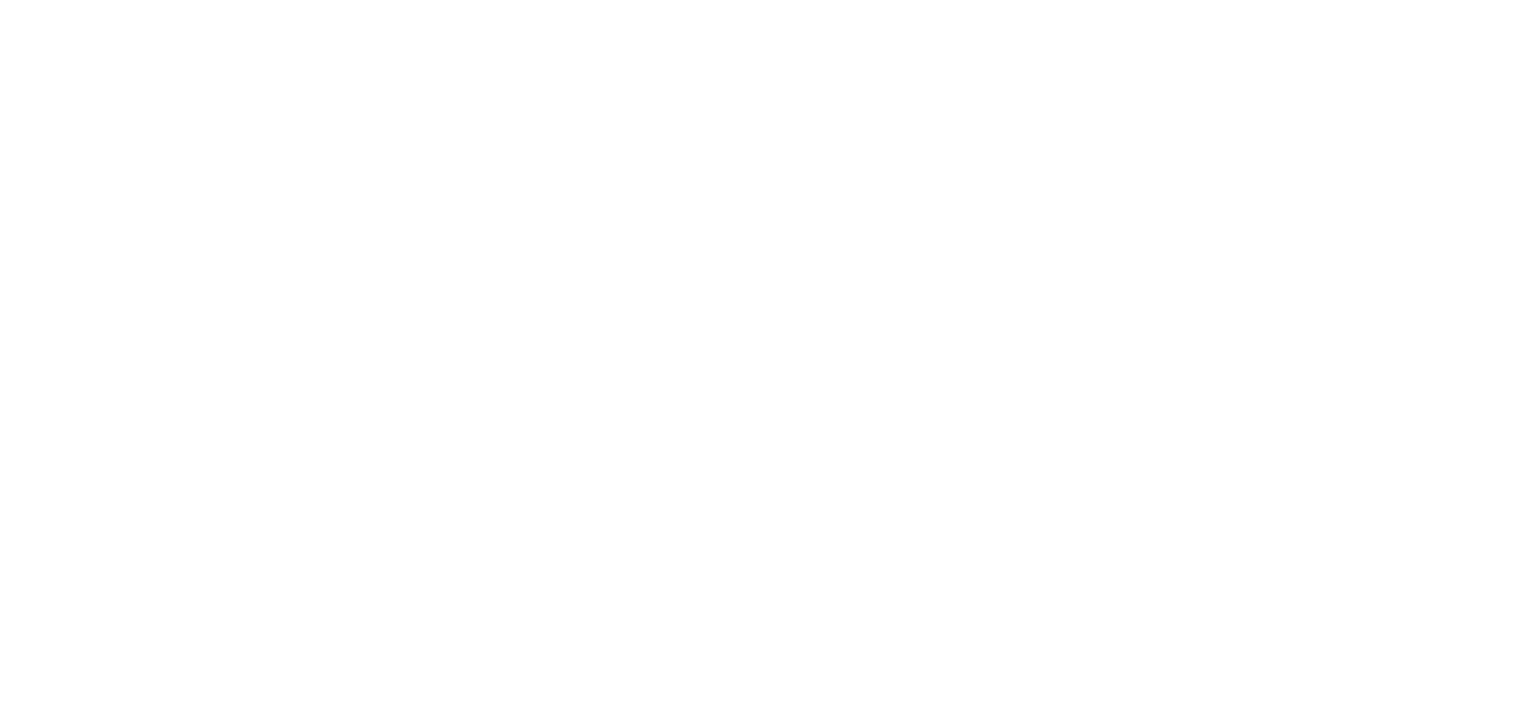 scroll, scrollTop: 0, scrollLeft: 0, axis: both 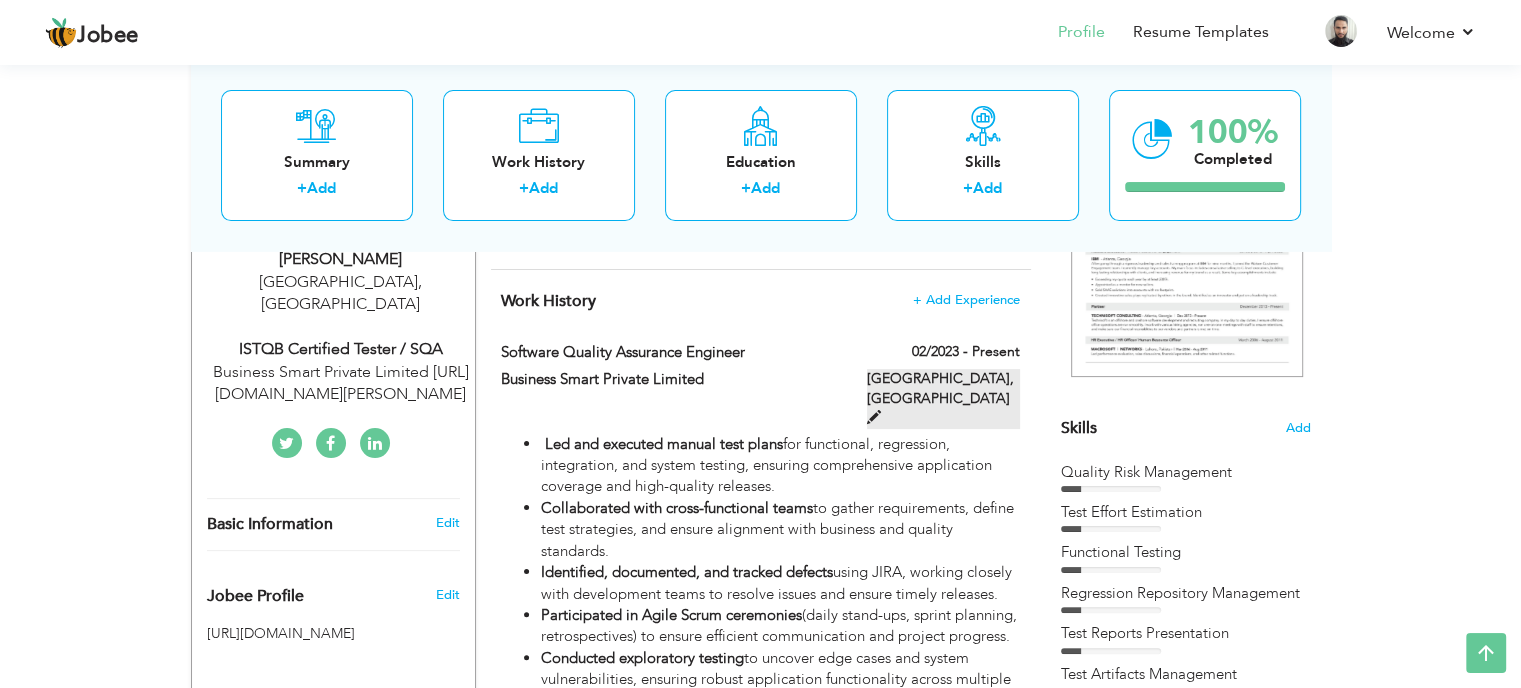 click on "Lahore, Pakistan" at bounding box center [943, 399] 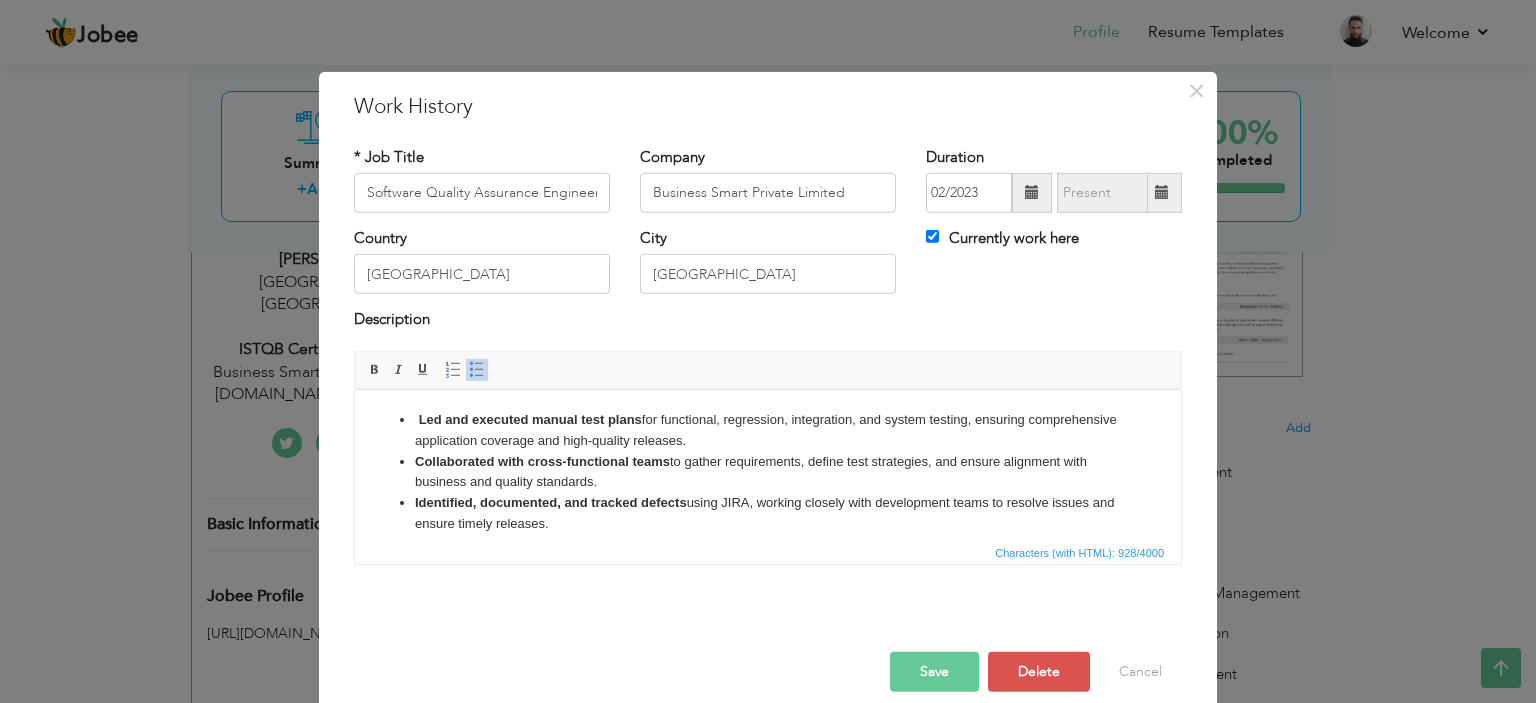 click on "Identified, documented, and tracked defects  using JIRA, working closely with development teams to resolve issues and ensure timely releases." at bounding box center (768, 513) 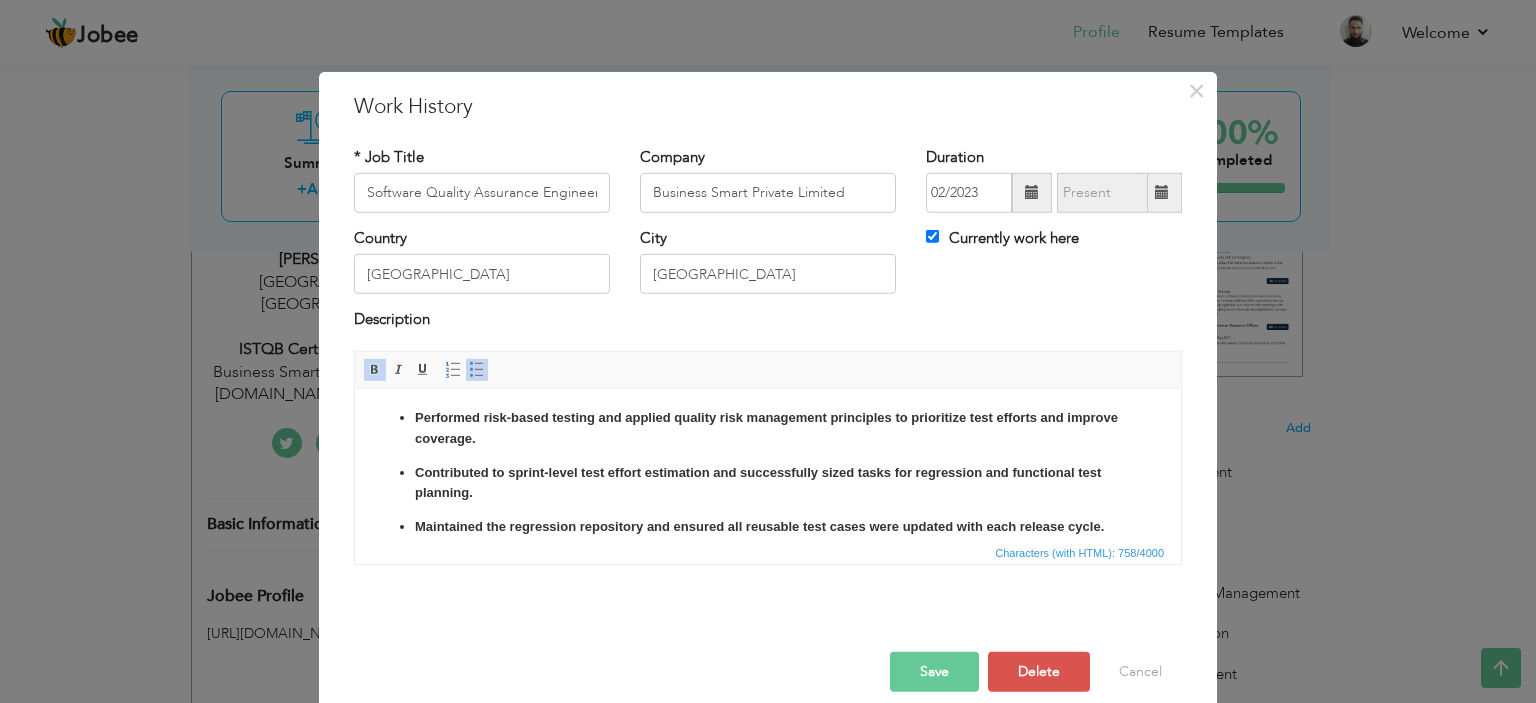 scroll, scrollTop: 0, scrollLeft: 0, axis: both 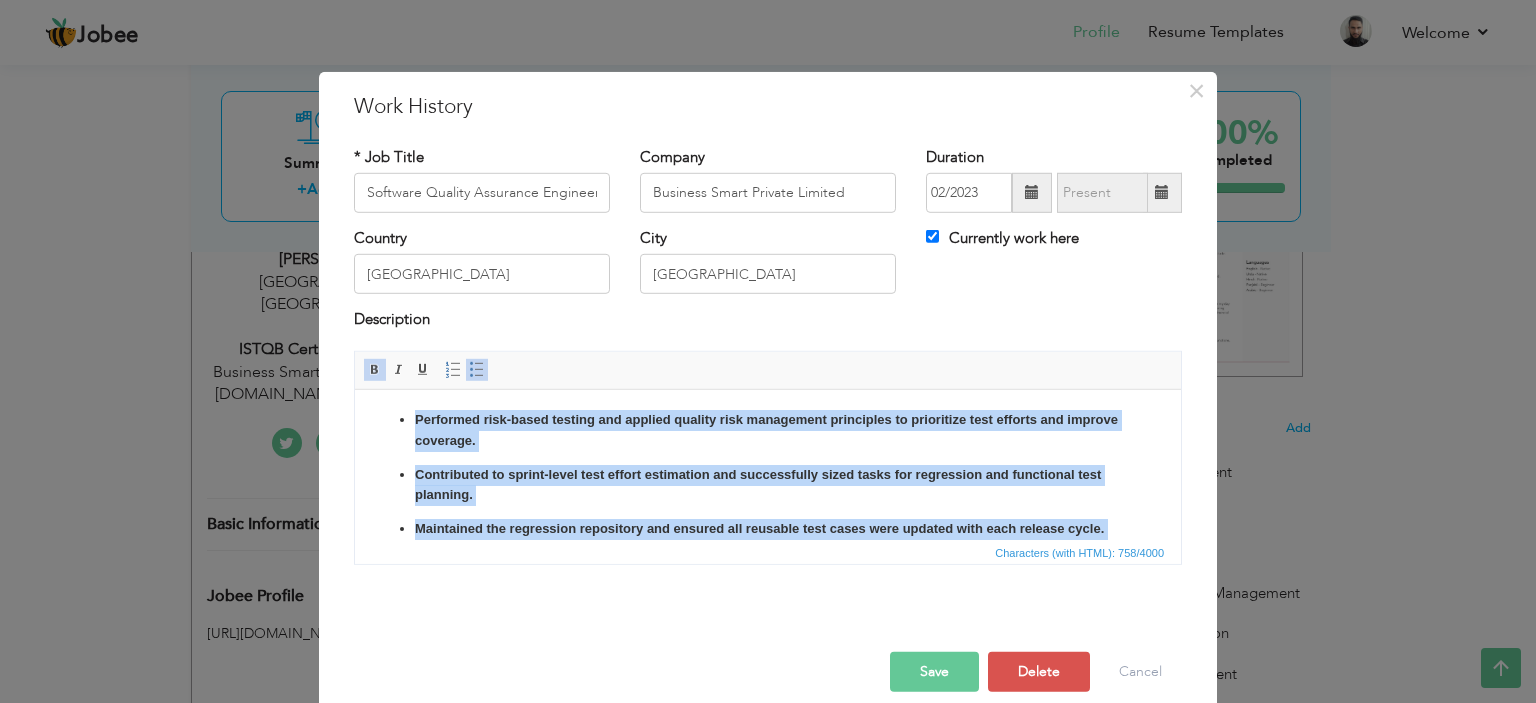 click at bounding box center [375, 370] 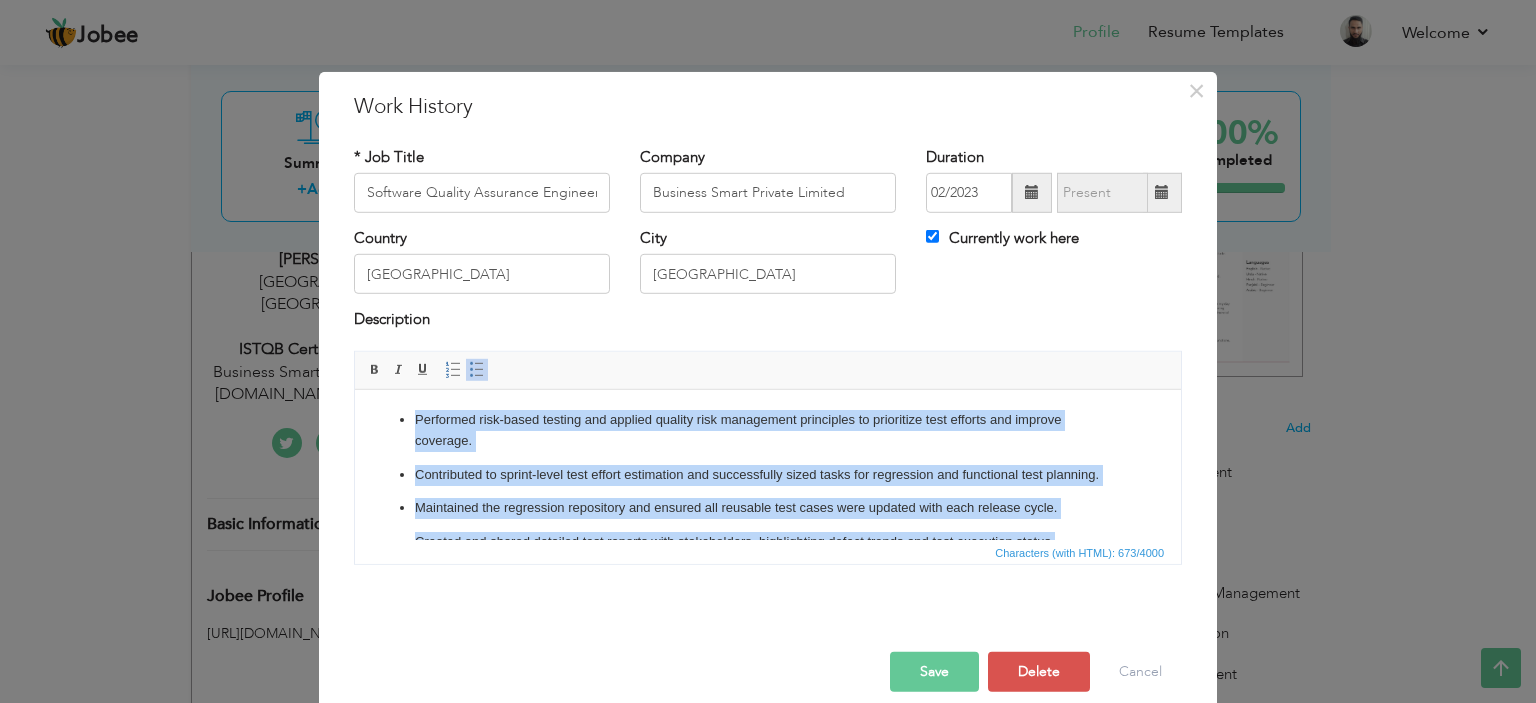click on "Performed risk-based testing and applied quality risk management principles to prioritize test efforts and improve coverage. Contributed to sprint-level test effort estimation and successfully sized tasks for regression and functional test planning. Maintained the regression repository and ensured all reusable test cases were updated with each release cycle. Created and shared detailed test reports with stakeholders, highlighting defect trends and test execution status. Thoroughly documented test artifacts and supported internal audits by maintaining traceability and QA compliance." at bounding box center [768, 497] 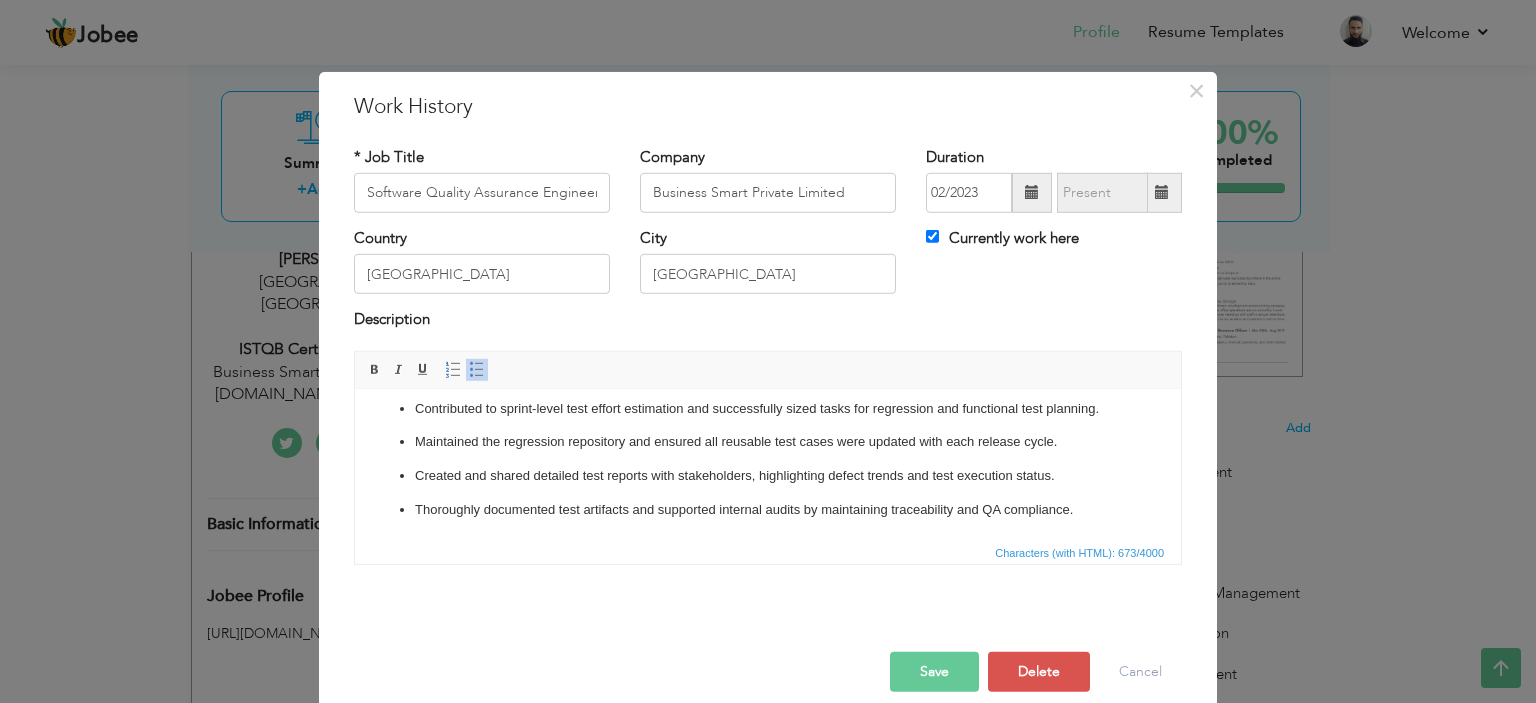 scroll, scrollTop: 0, scrollLeft: 0, axis: both 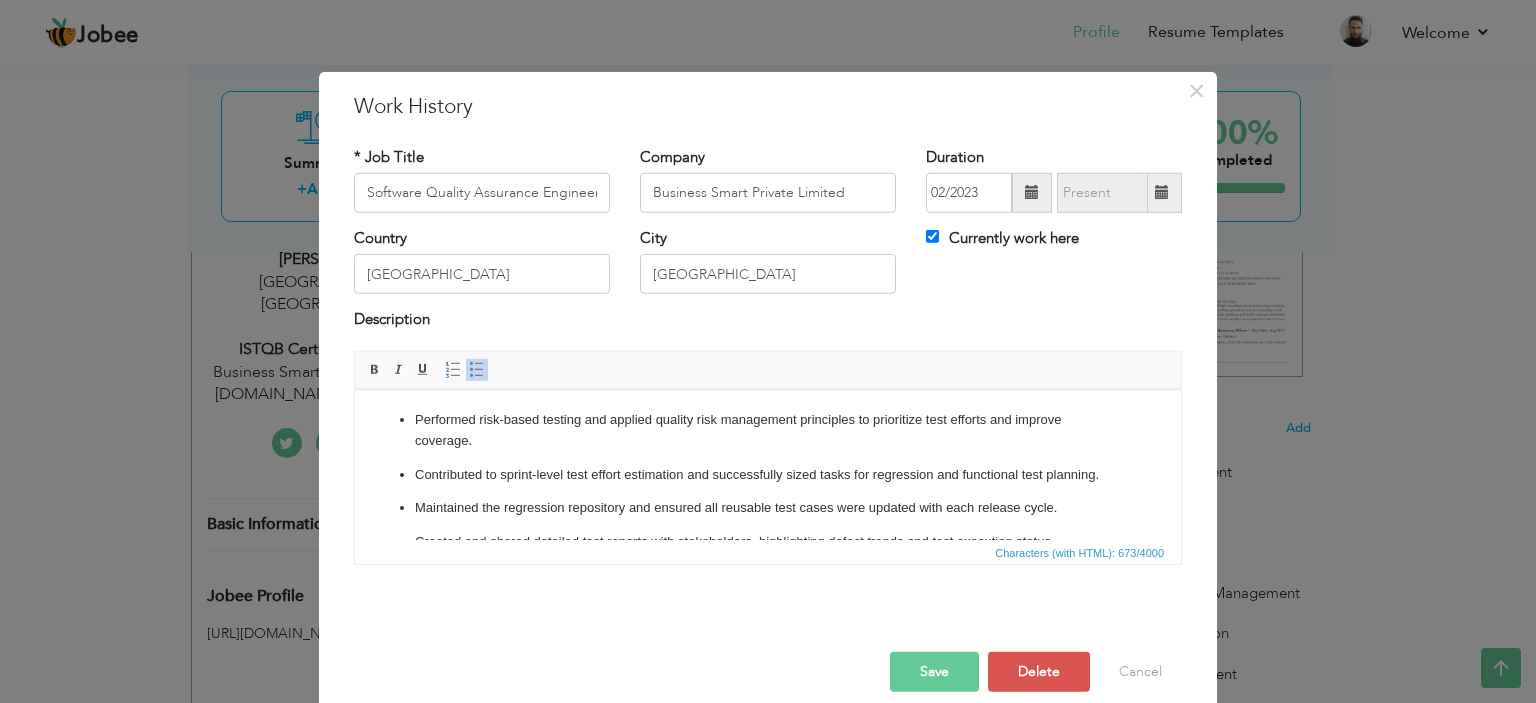 drag, startPoint x: 1176, startPoint y: 429, endPoint x: 1532, endPoint y: 764, distance: 488.83636 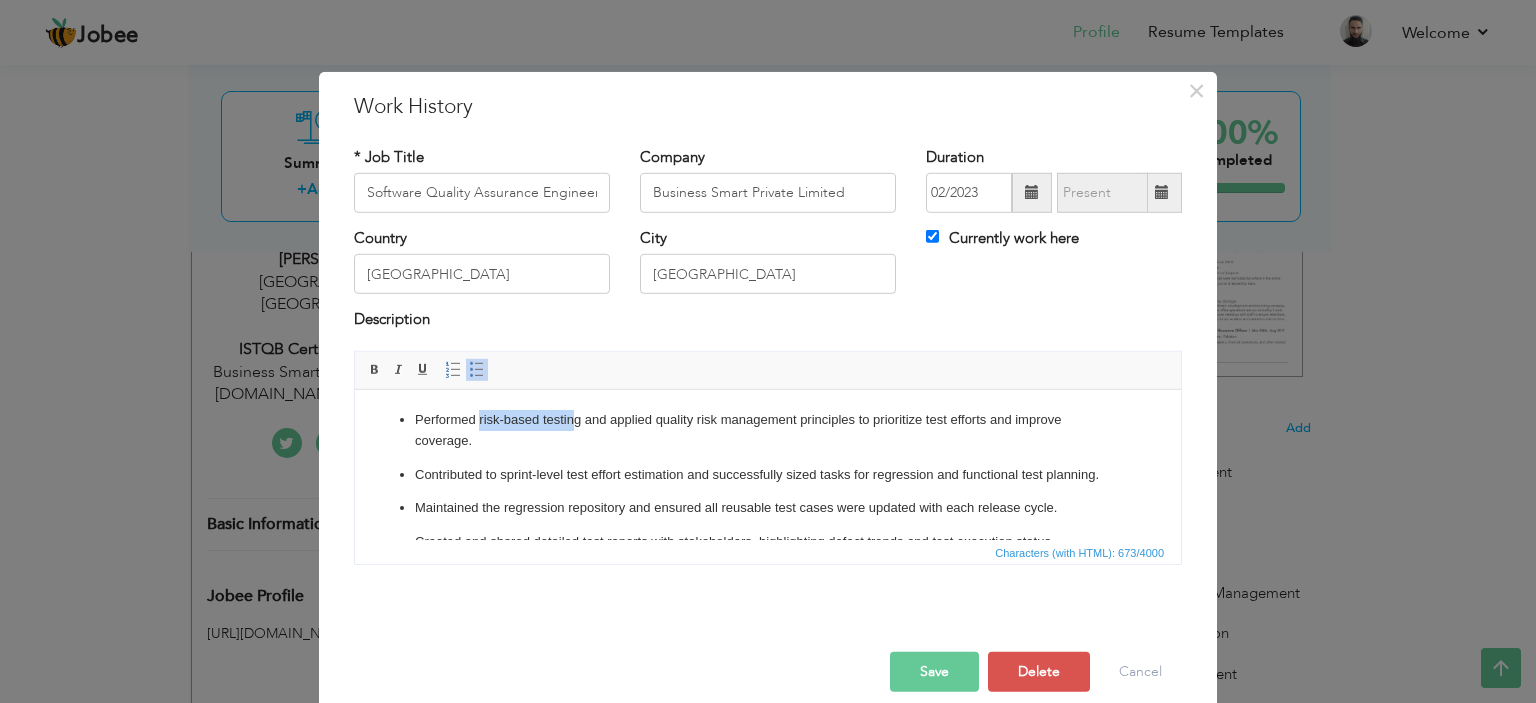 drag, startPoint x: 577, startPoint y: 412, endPoint x: 480, endPoint y: 415, distance: 97.04638 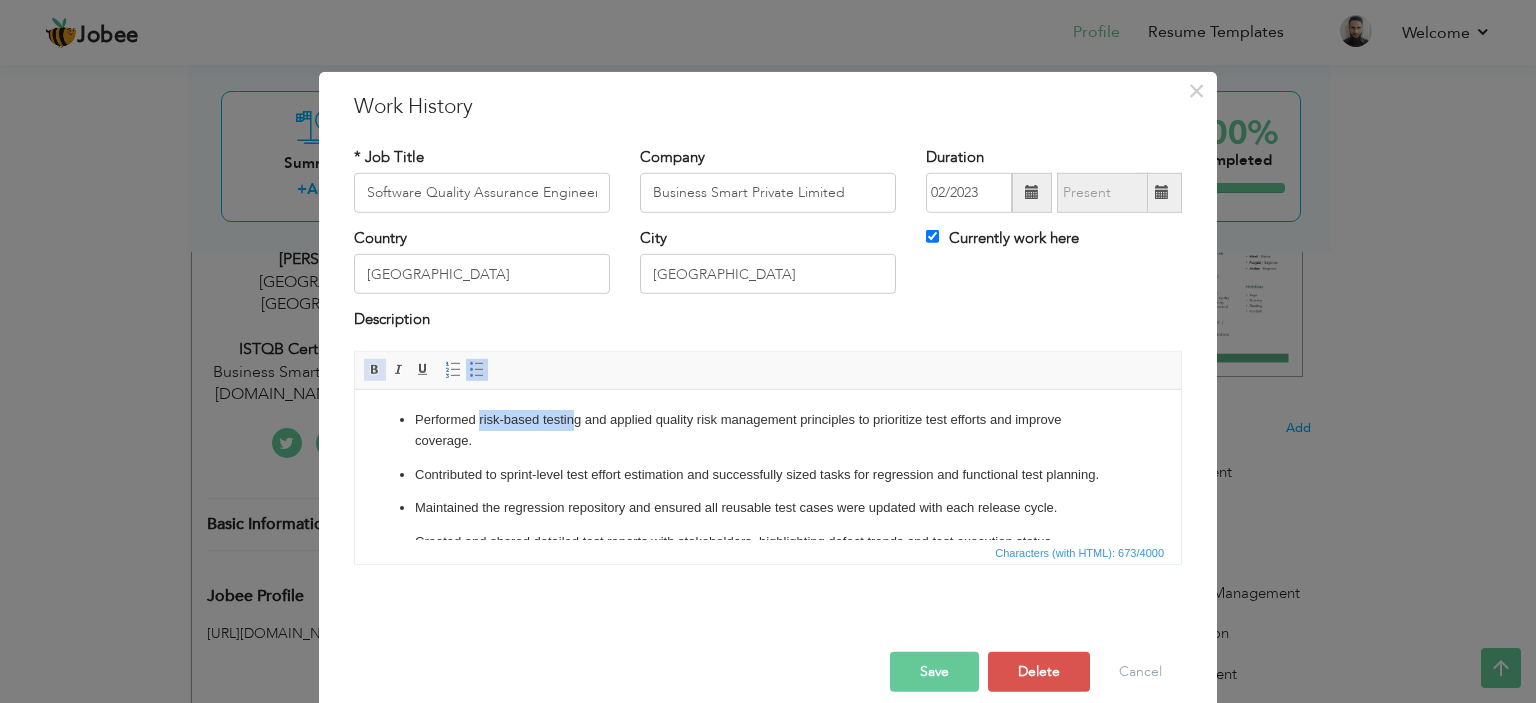 click at bounding box center (375, 370) 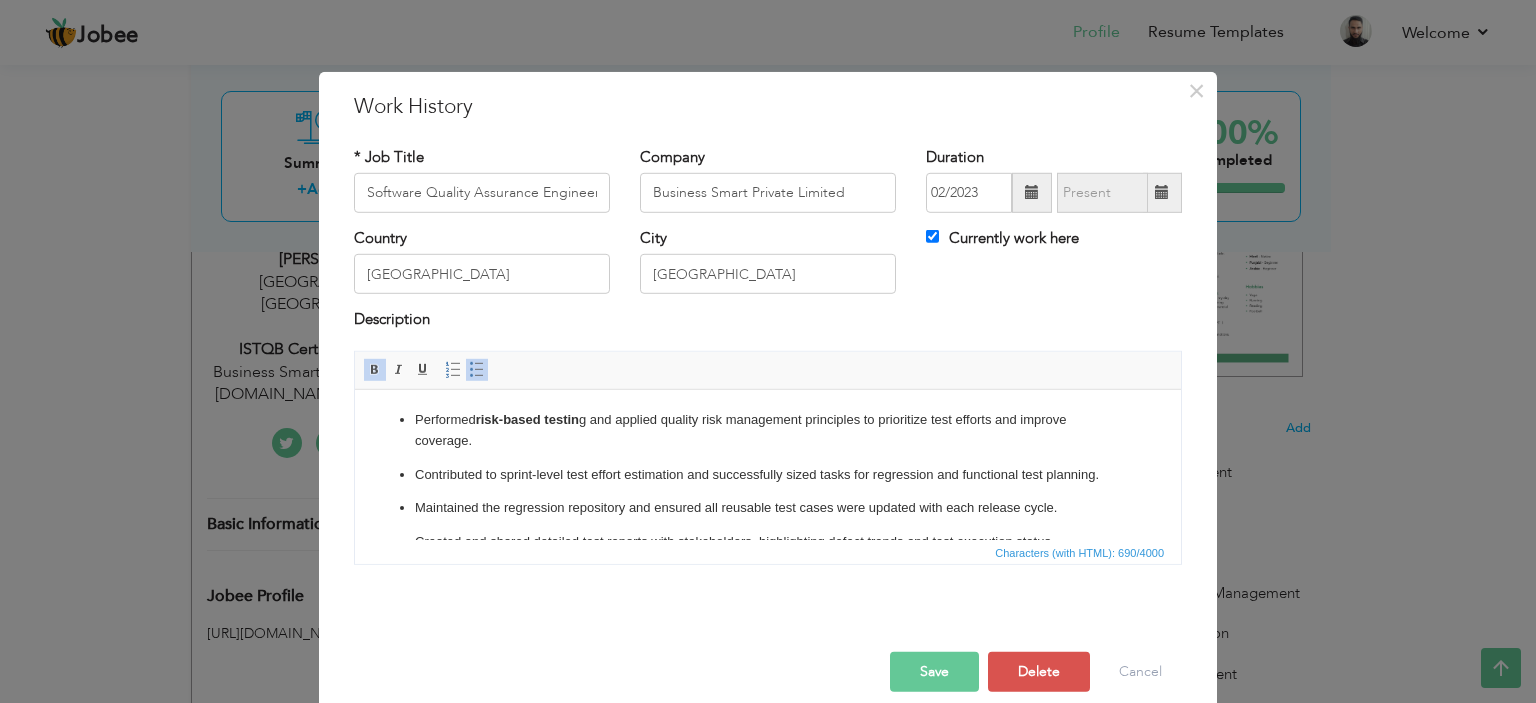click on "Contributed to sprint-level test effort estimation and successfully sized tasks for regression and functional test planning." at bounding box center (768, 474) 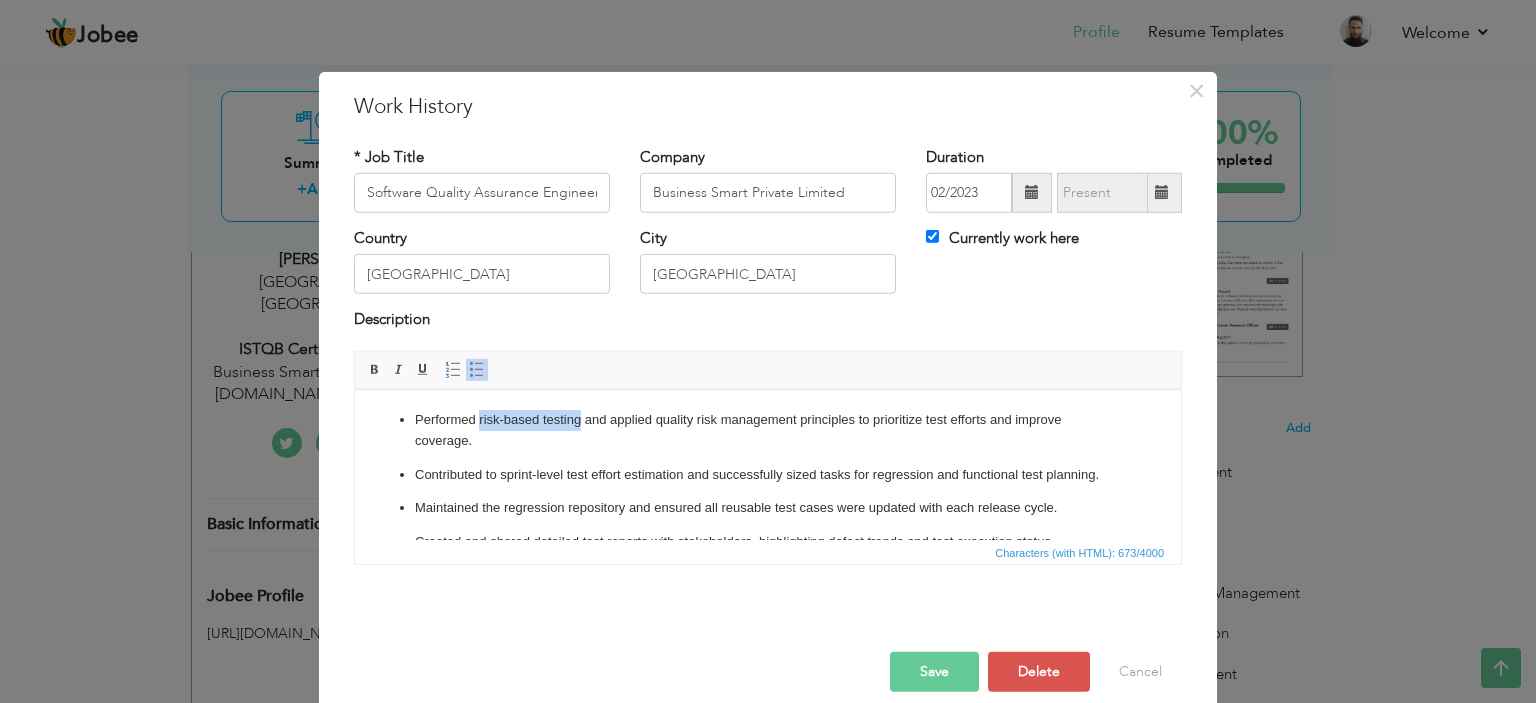 drag, startPoint x: 581, startPoint y: 421, endPoint x: 479, endPoint y: 426, distance: 102.122475 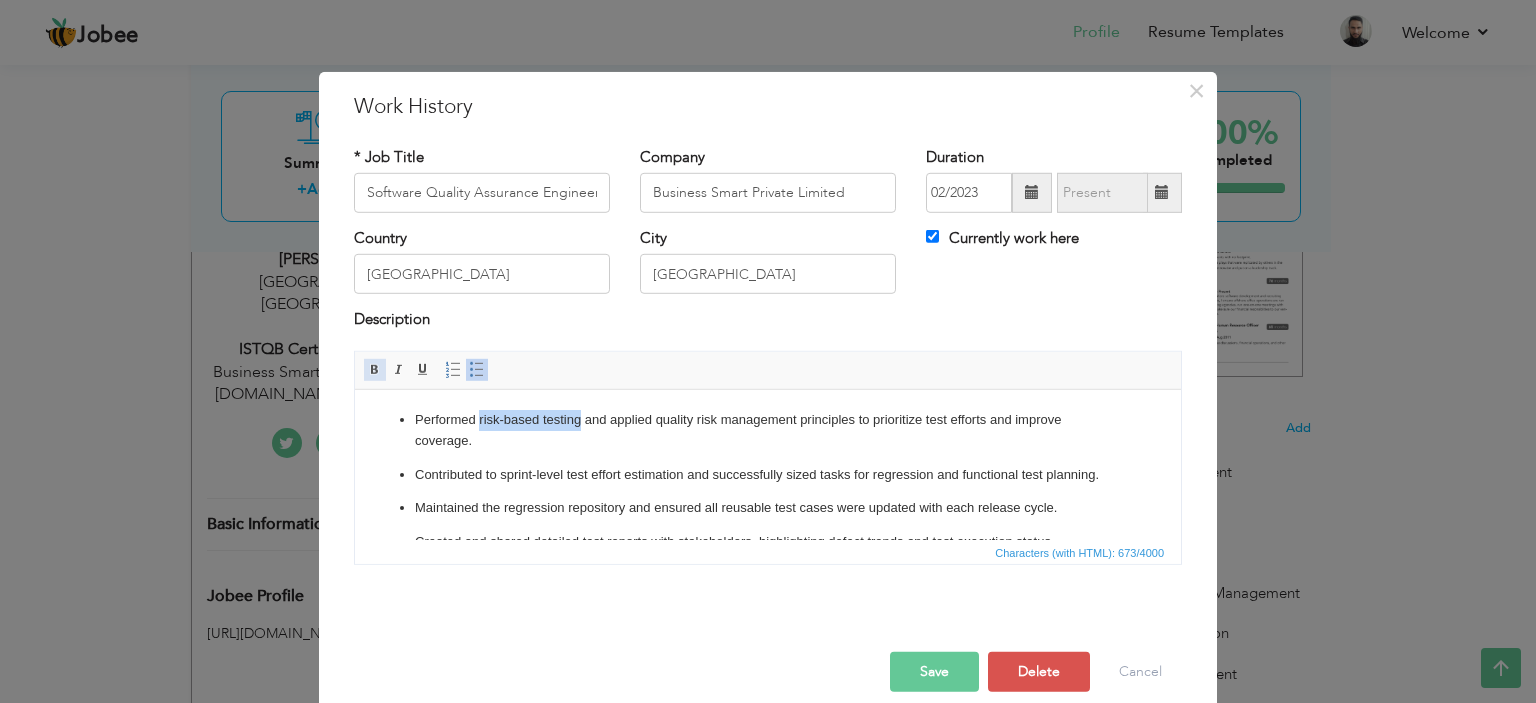 click at bounding box center (375, 370) 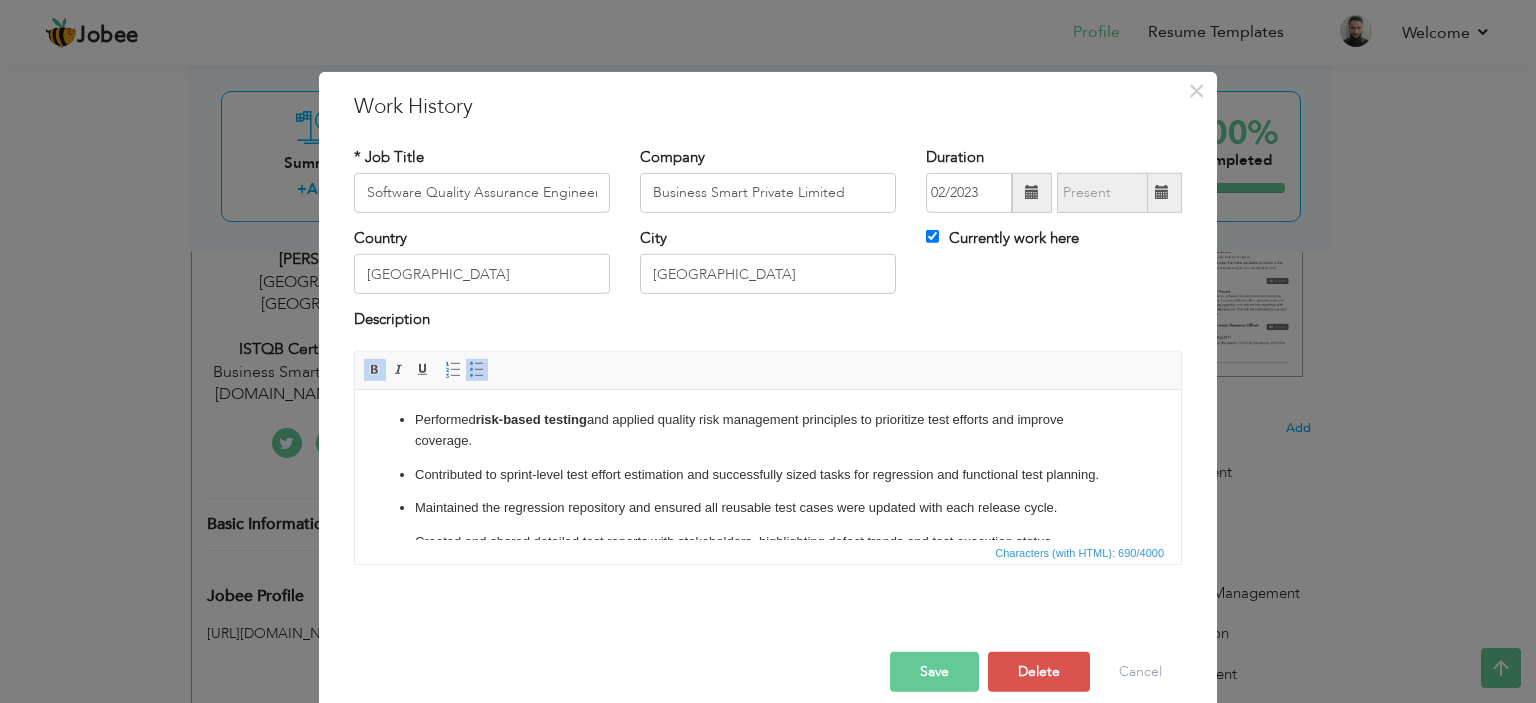 click on "Contributed to sprint-level test effort estimation and successfully sized tasks for regression and functional test planning." at bounding box center (768, 474) 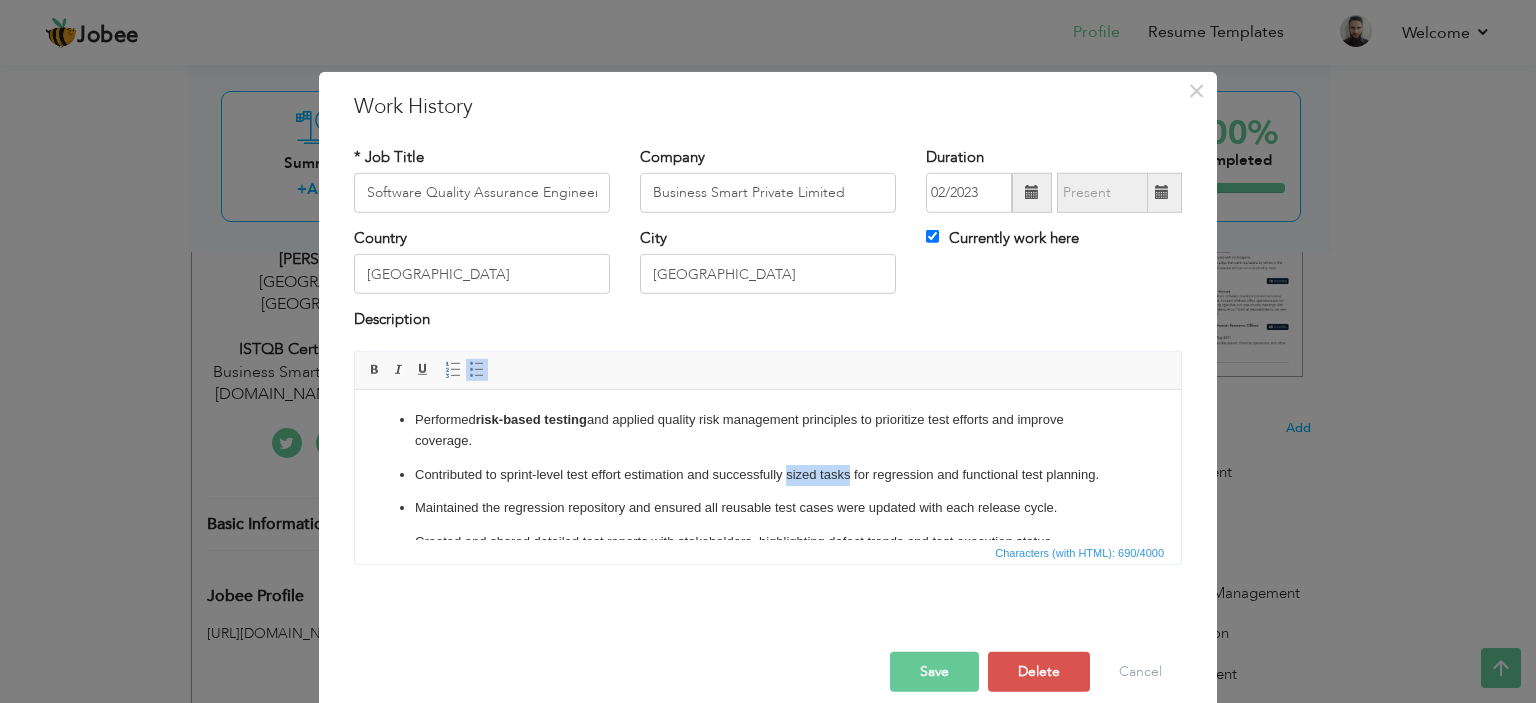 drag, startPoint x: 849, startPoint y: 473, endPoint x: 785, endPoint y: 477, distance: 64.12488 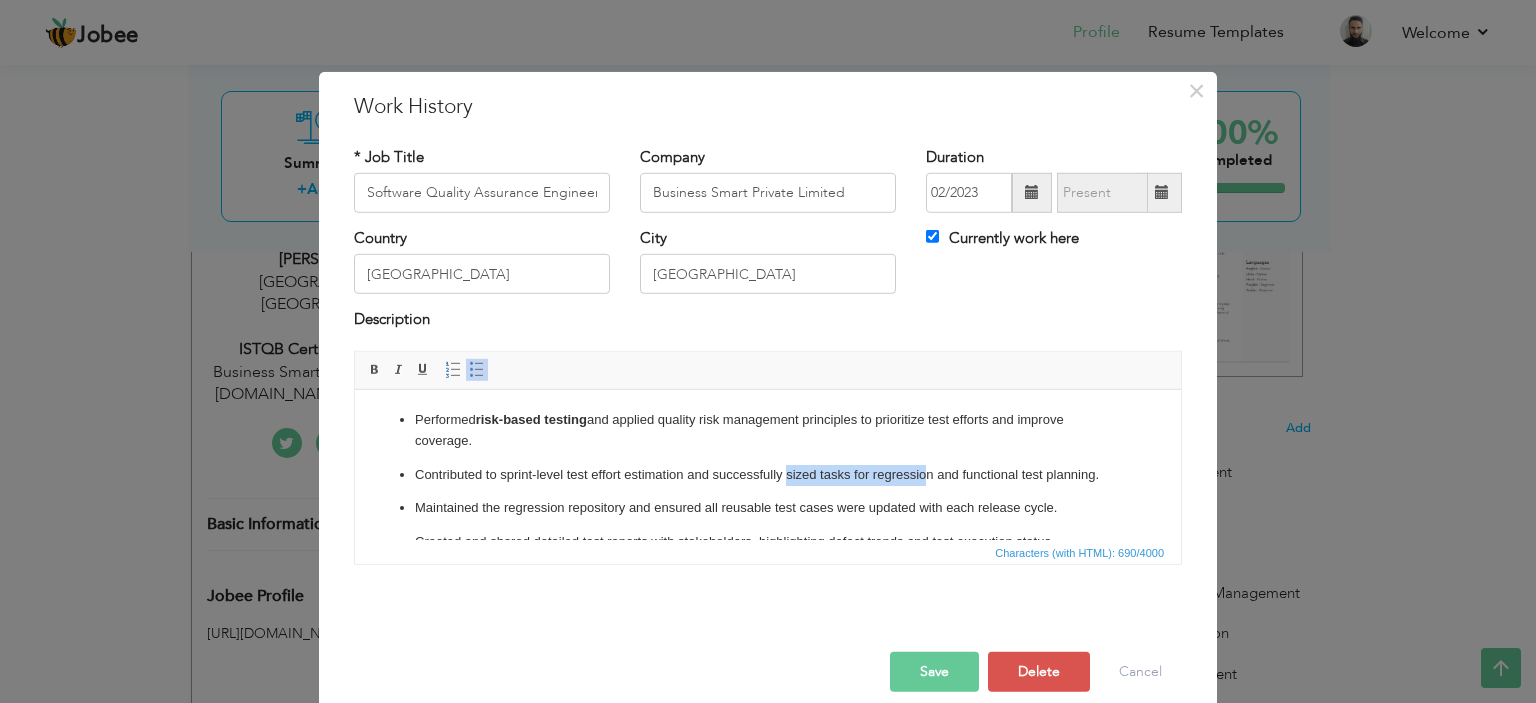 drag, startPoint x: 929, startPoint y: 473, endPoint x: 786, endPoint y: 477, distance: 143.05594 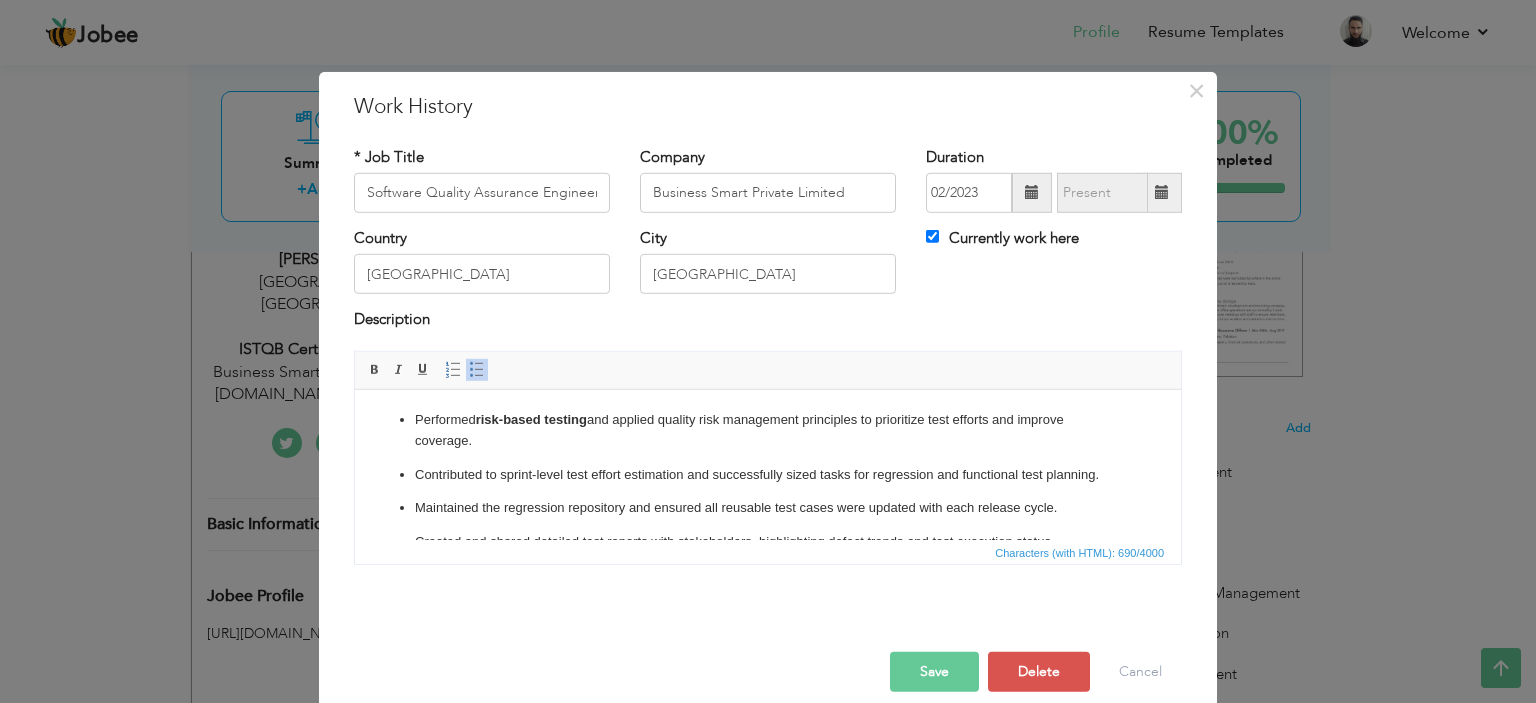 click on "Contributed to sprint-level test effort estimation and successfully sized tasks for regression and functional test planning." at bounding box center (768, 474) 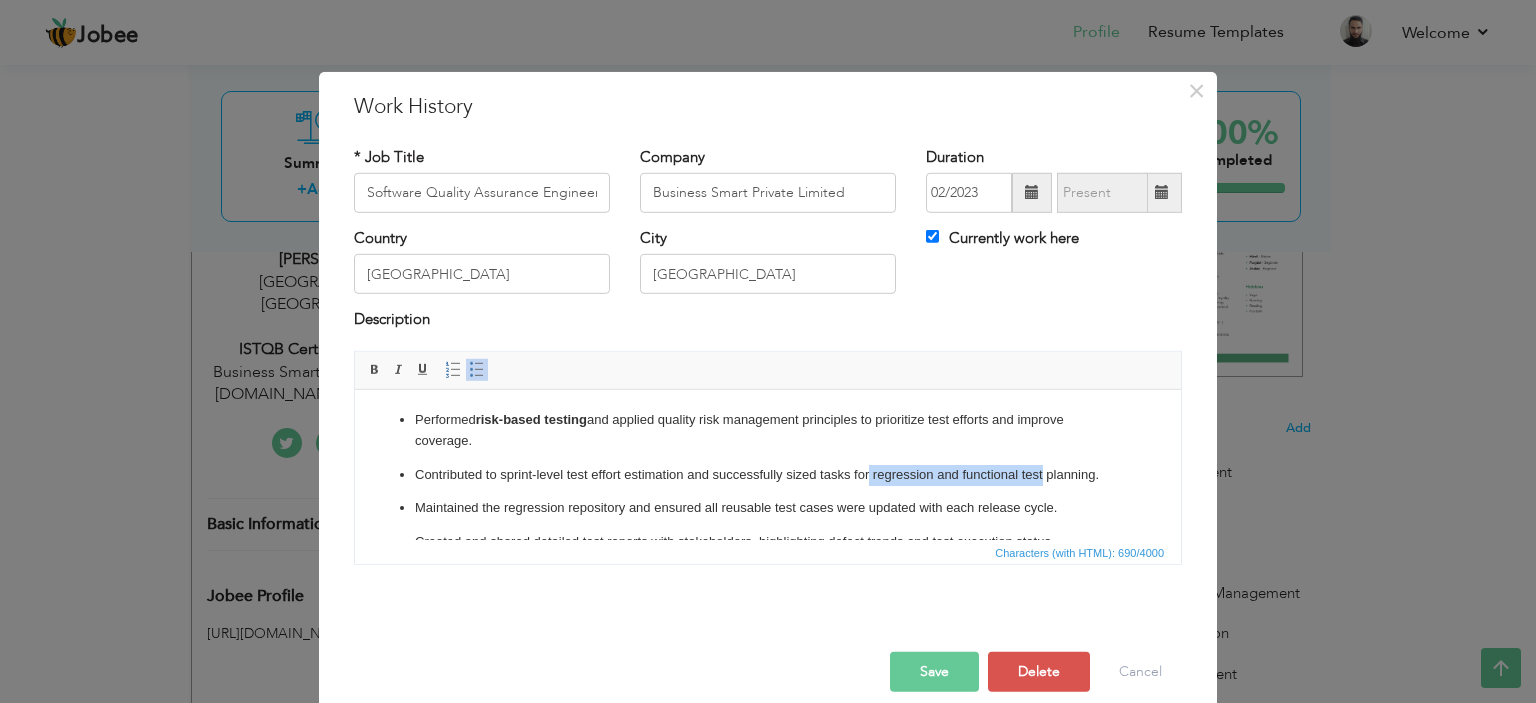 drag, startPoint x: 1041, startPoint y: 471, endPoint x: 870, endPoint y: 471, distance: 171 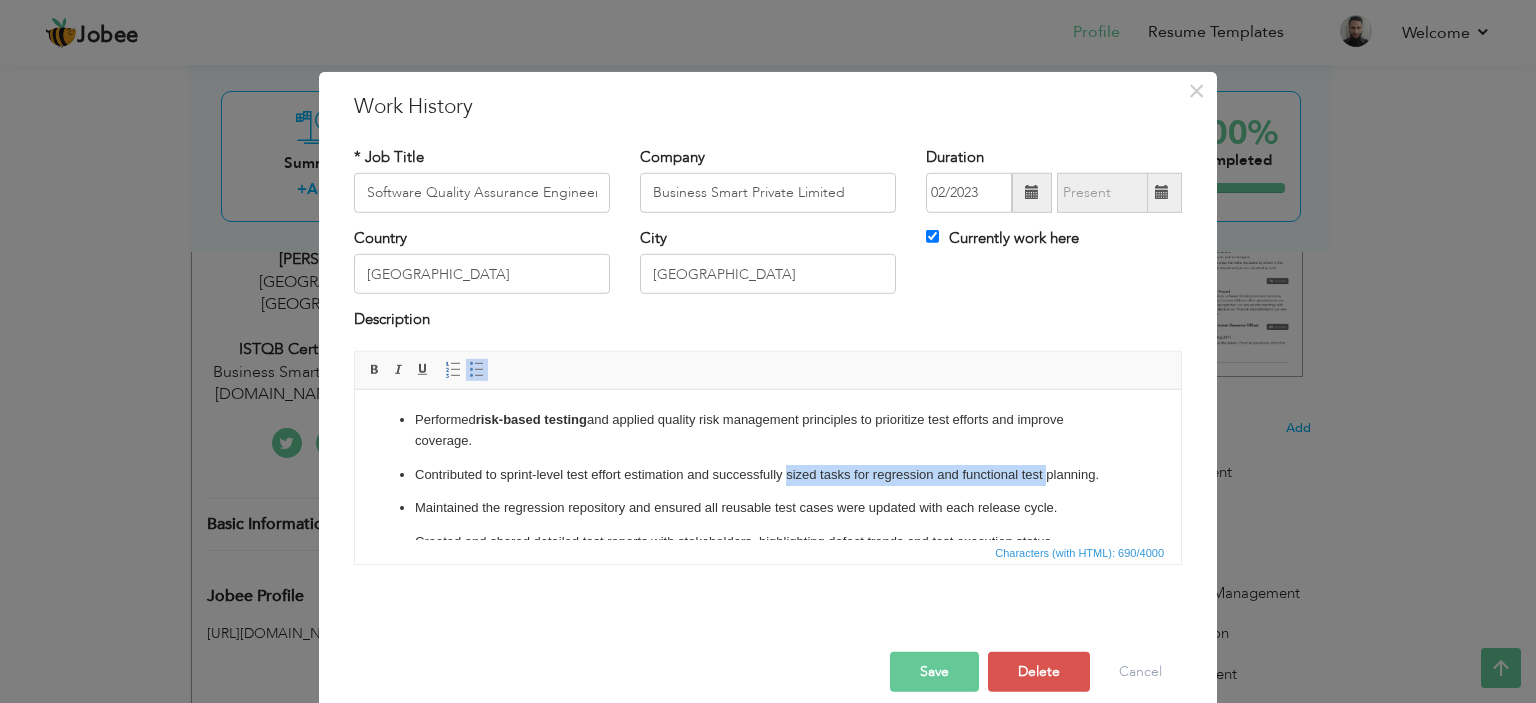 drag, startPoint x: 1047, startPoint y: 474, endPoint x: 787, endPoint y: 476, distance: 260.0077 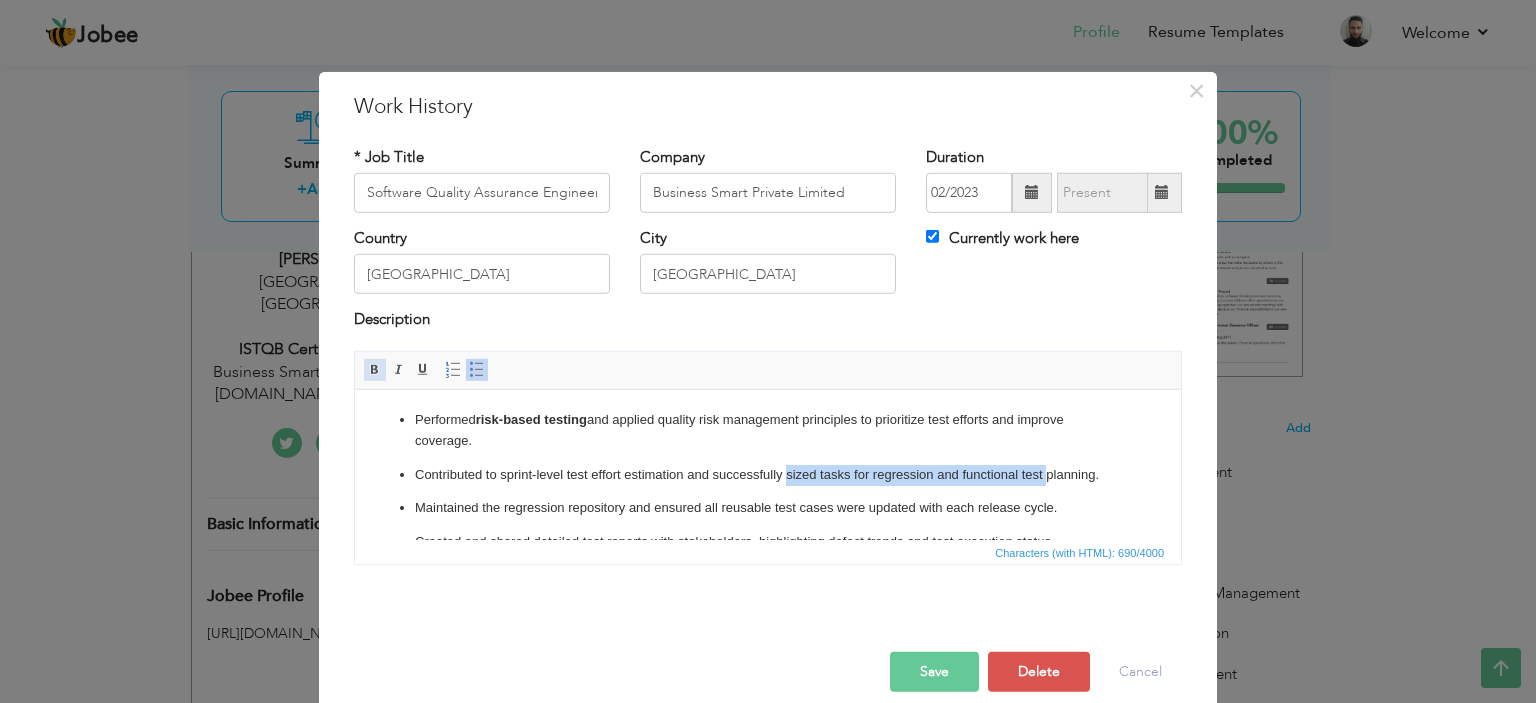 click at bounding box center [375, 370] 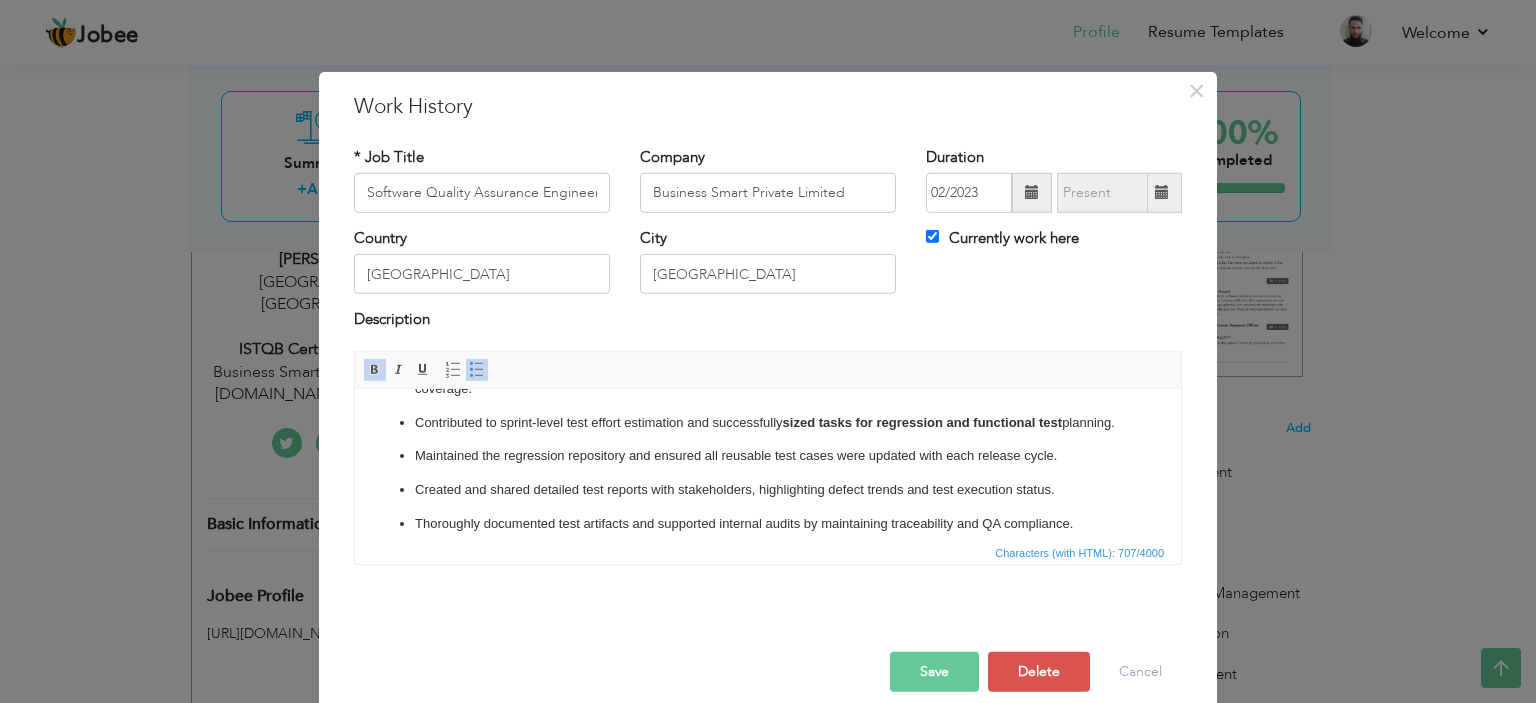 scroll, scrollTop: 64, scrollLeft: 0, axis: vertical 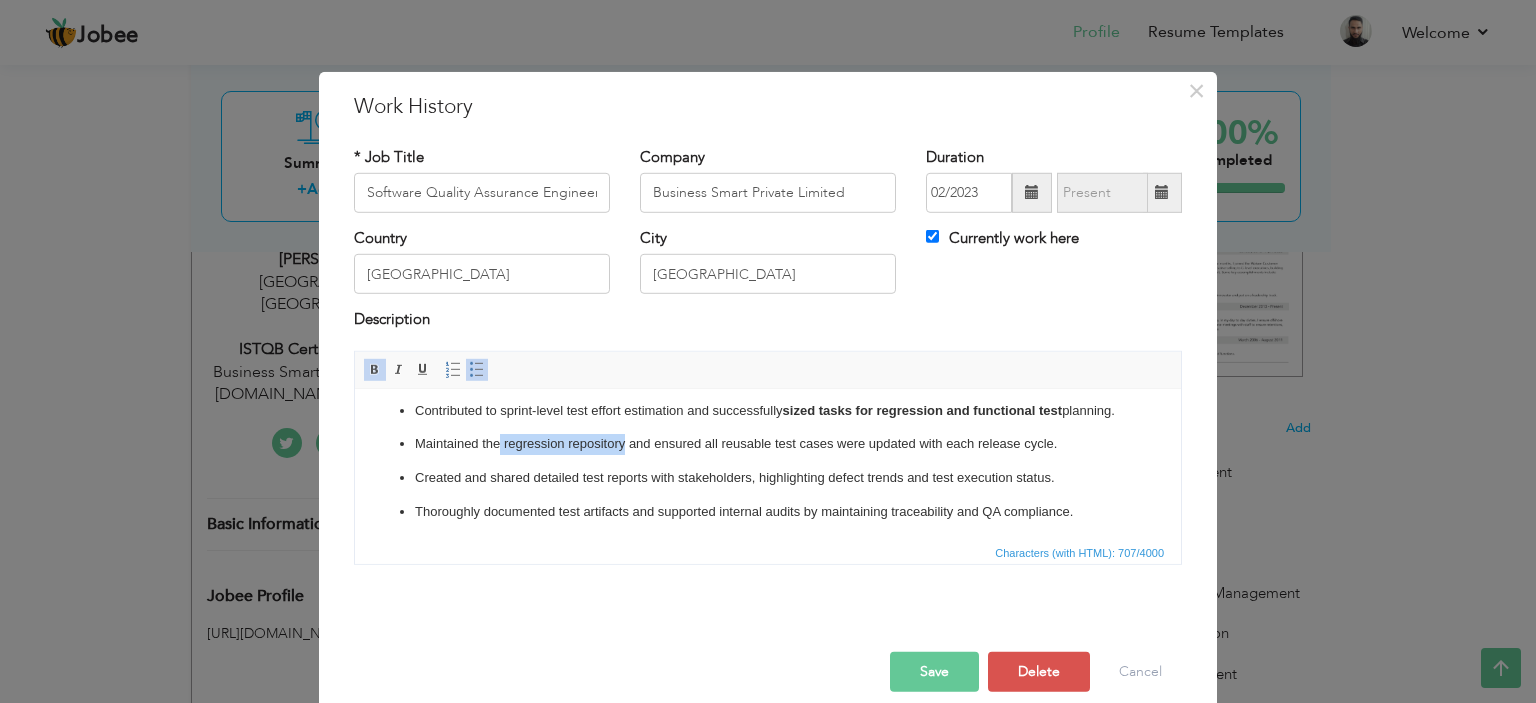 drag, startPoint x: 624, startPoint y: 465, endPoint x: 498, endPoint y: 472, distance: 126.1943 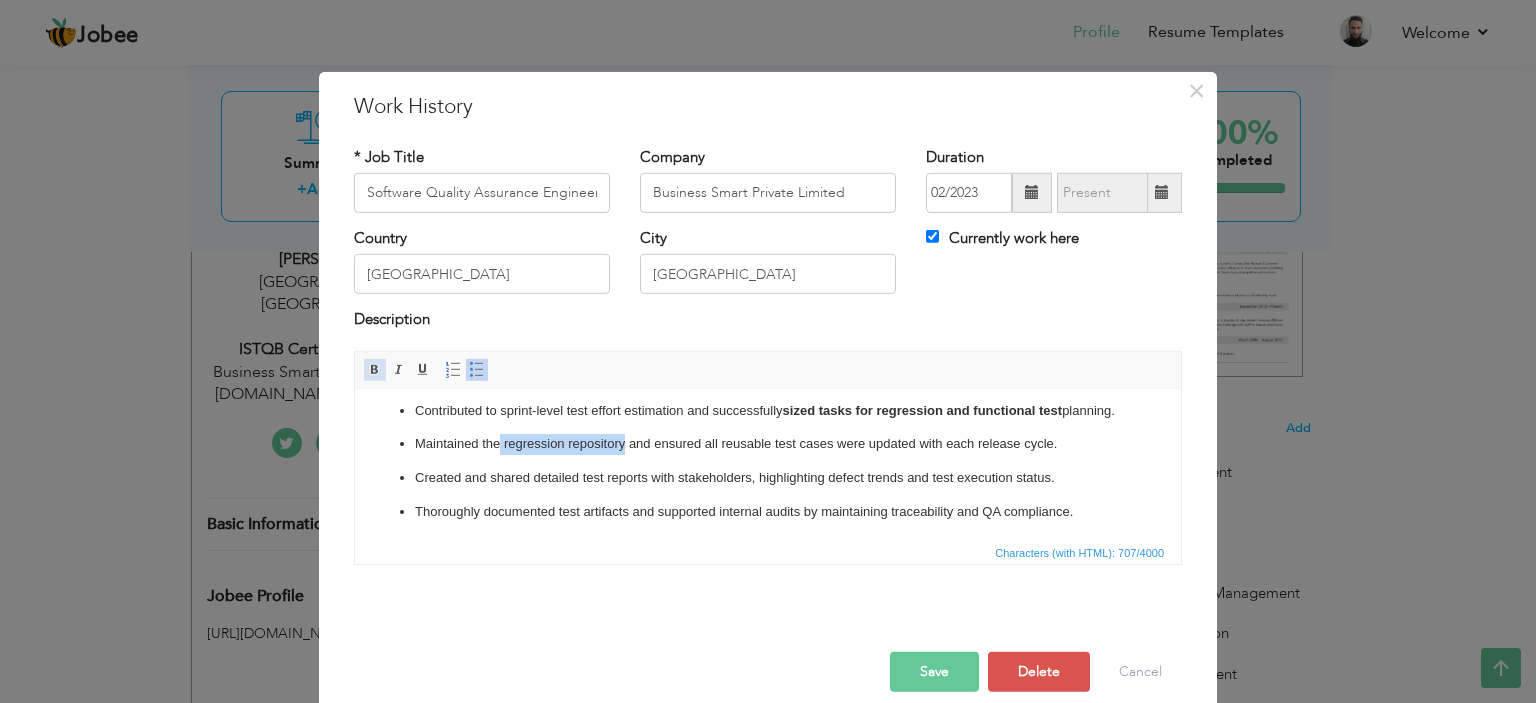 click at bounding box center (375, 370) 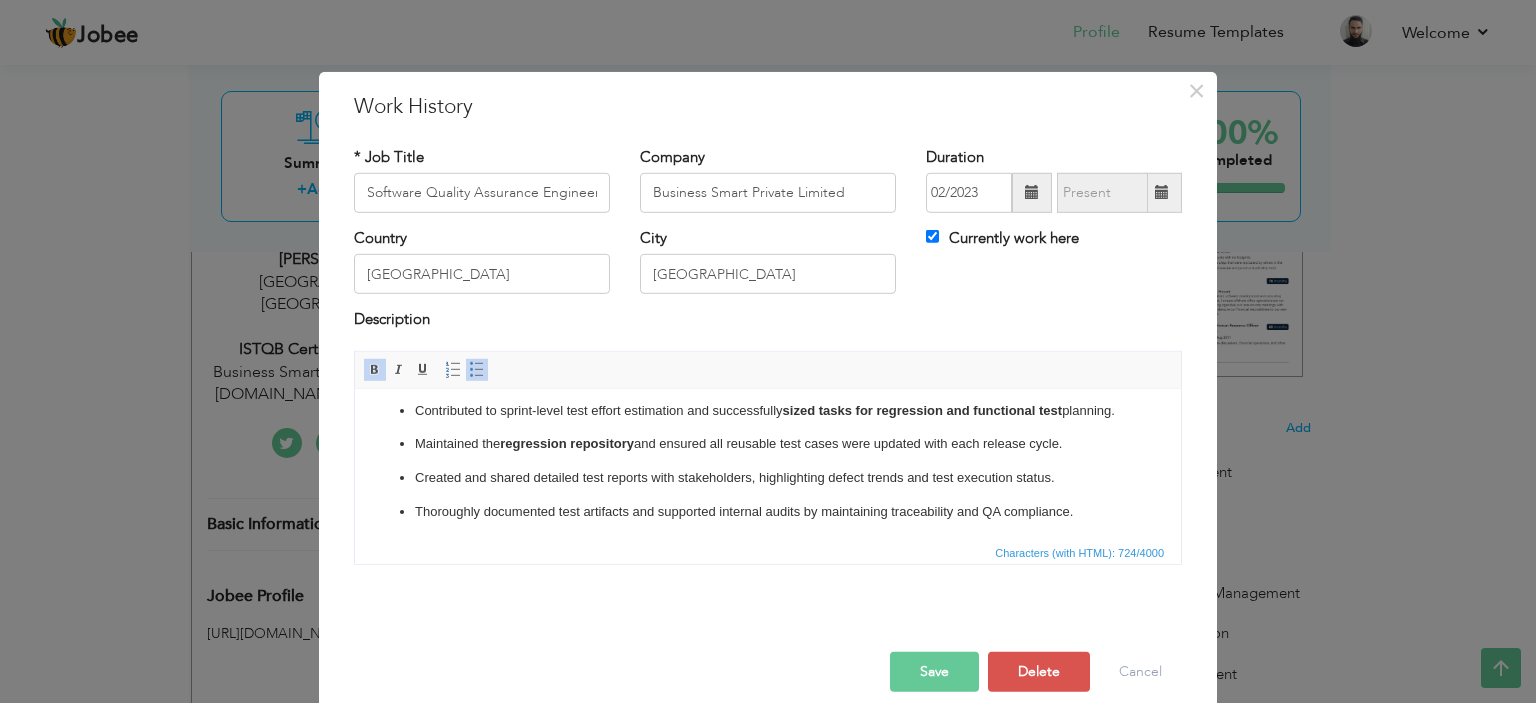 click on "Created and shared detailed test reports with stakeholders, highlighting defect trends and test execution status." at bounding box center [768, 477] 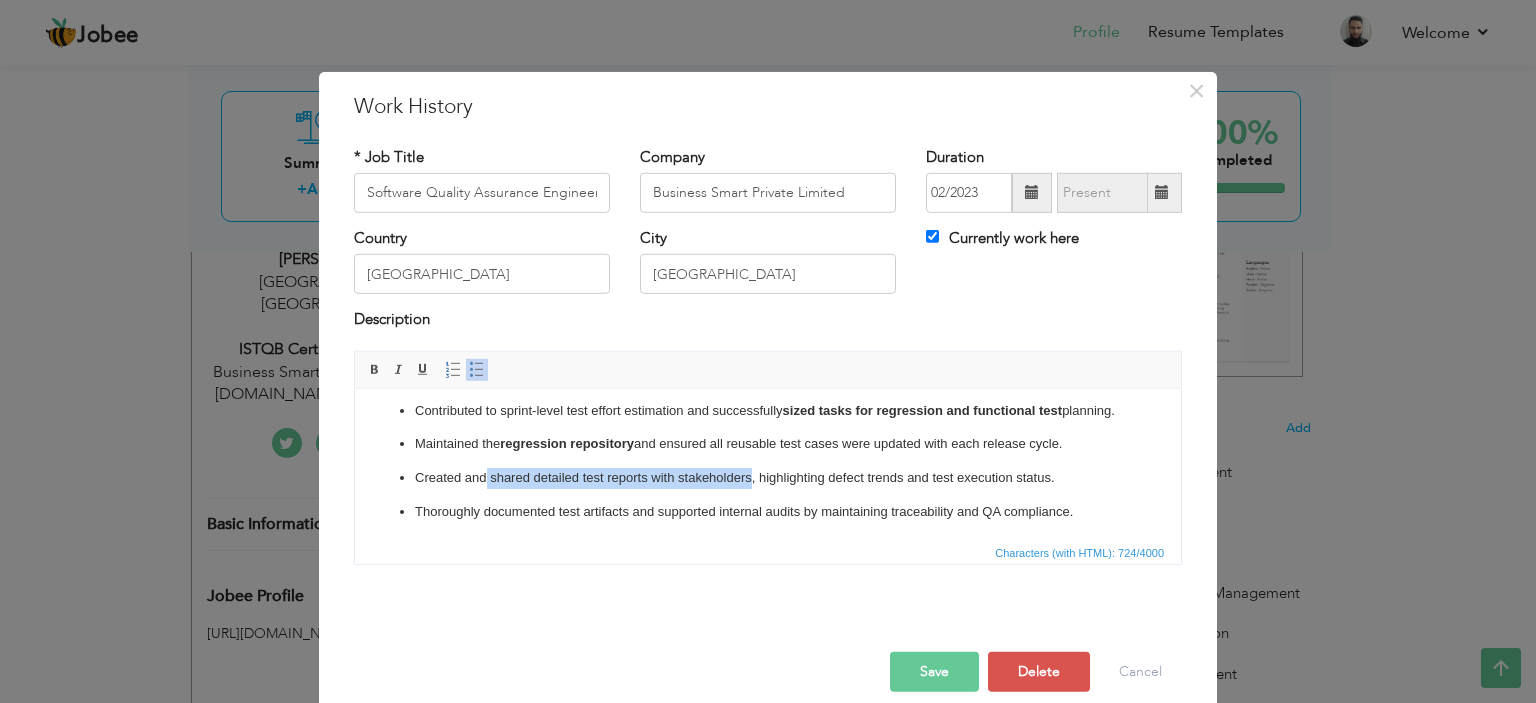 drag, startPoint x: 750, startPoint y: 497, endPoint x: 486, endPoint y: 504, distance: 264.09277 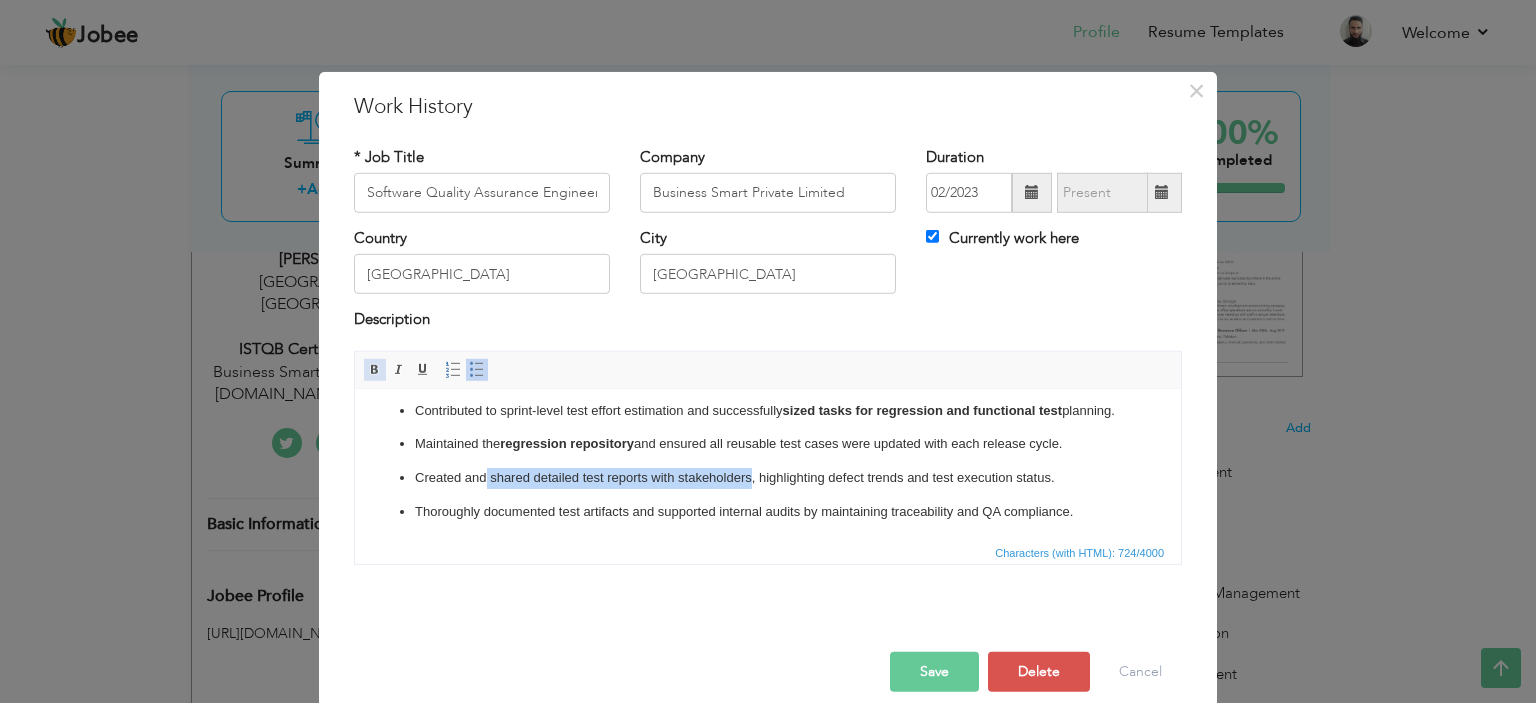 click at bounding box center (375, 370) 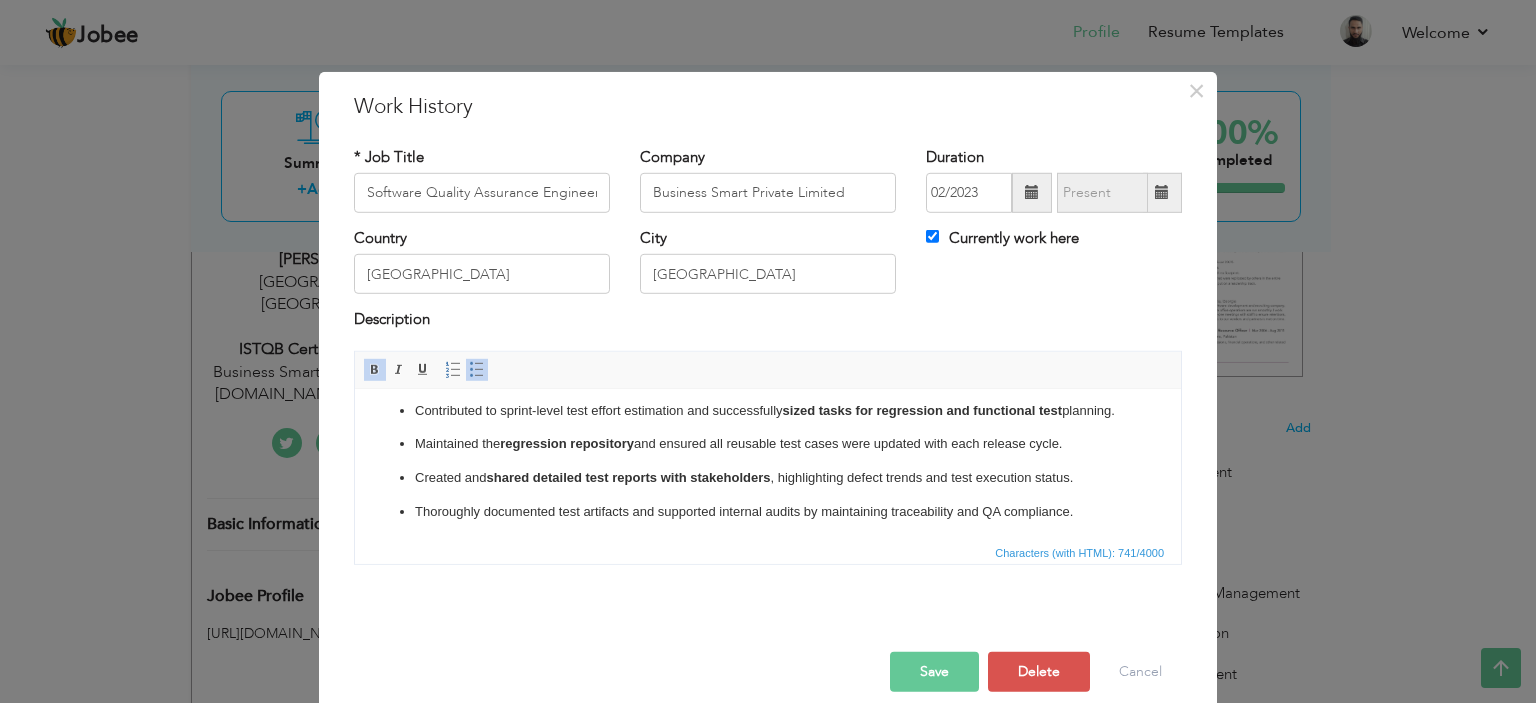scroll, scrollTop: 87, scrollLeft: 0, axis: vertical 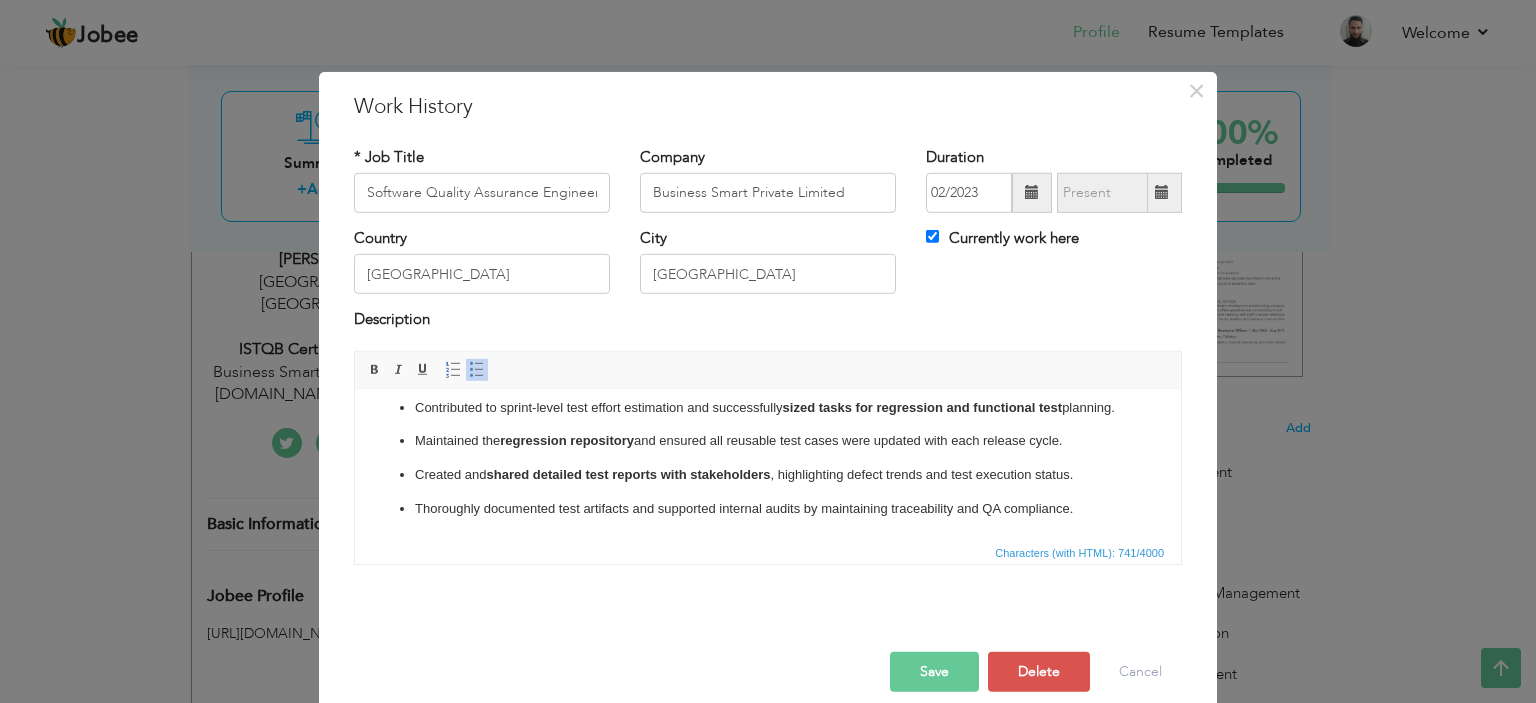 click on "Performed  risk-based testing  and applied quality risk management principles to prioritize test efforts and improve coverage. Contributed to sprint-level test effort estimation and successfully  sized tasks for regression and functional test  planning. Maintained the  regression repository  and ensured all reusable test cases were updated with each release cycle. Created and  shared detailed test reports with stakeholders , highlighting defect trends and test execution status. Thoroughly documented test artifacts and supported internal audits by maintaining traceability and QA compliance." at bounding box center (768, 430) 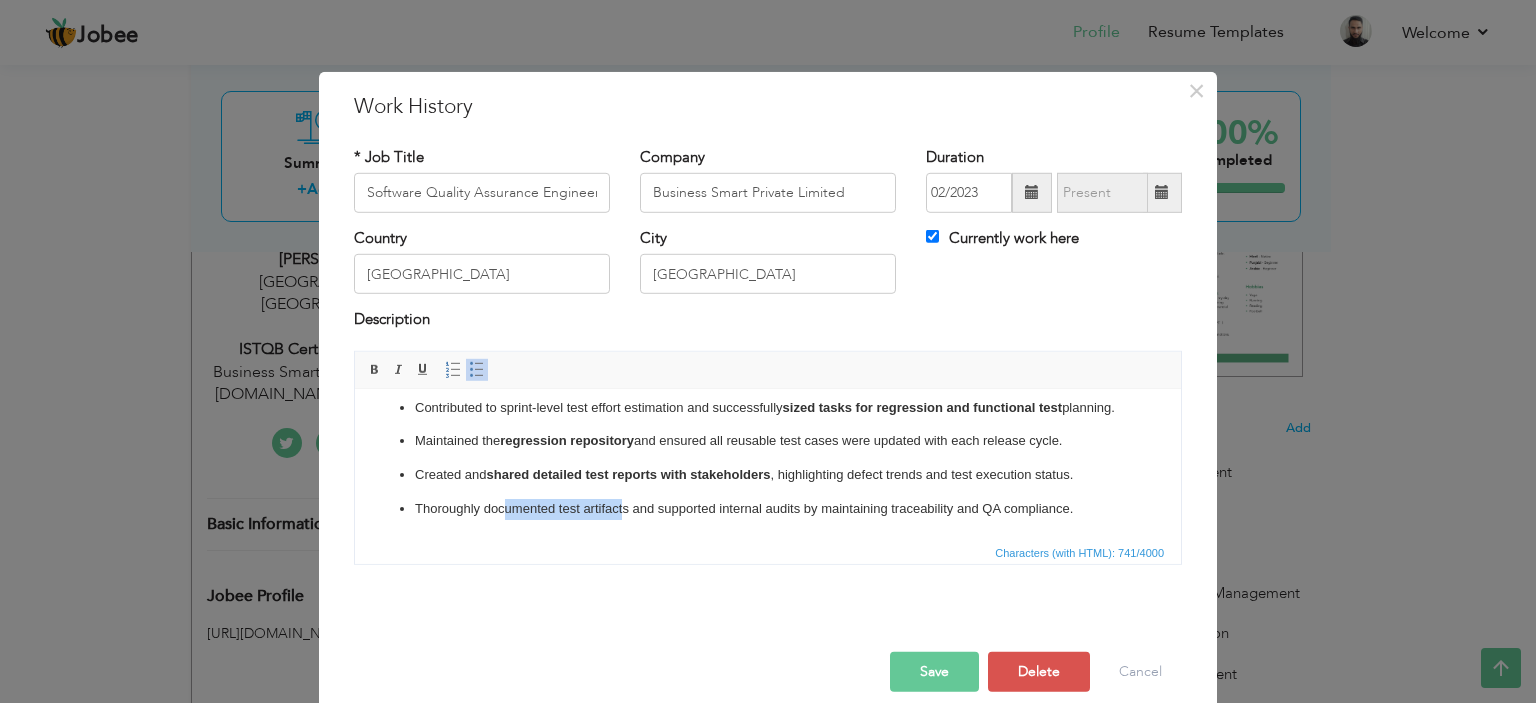 drag, startPoint x: 625, startPoint y: 509, endPoint x: 507, endPoint y: 511, distance: 118.016945 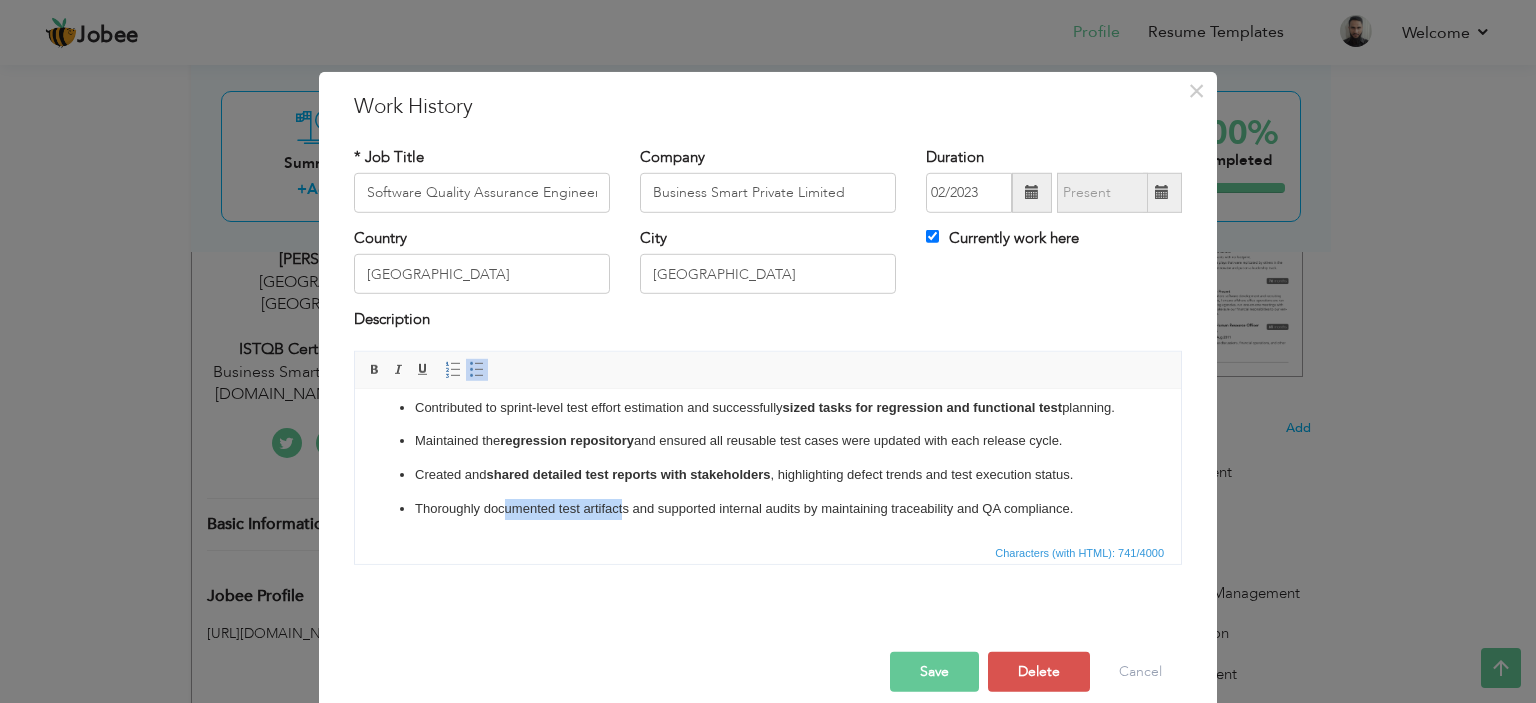 click on "Thoroughly documented test artifacts and supported internal audits by maintaining traceability and QA compliance." at bounding box center (768, 508) 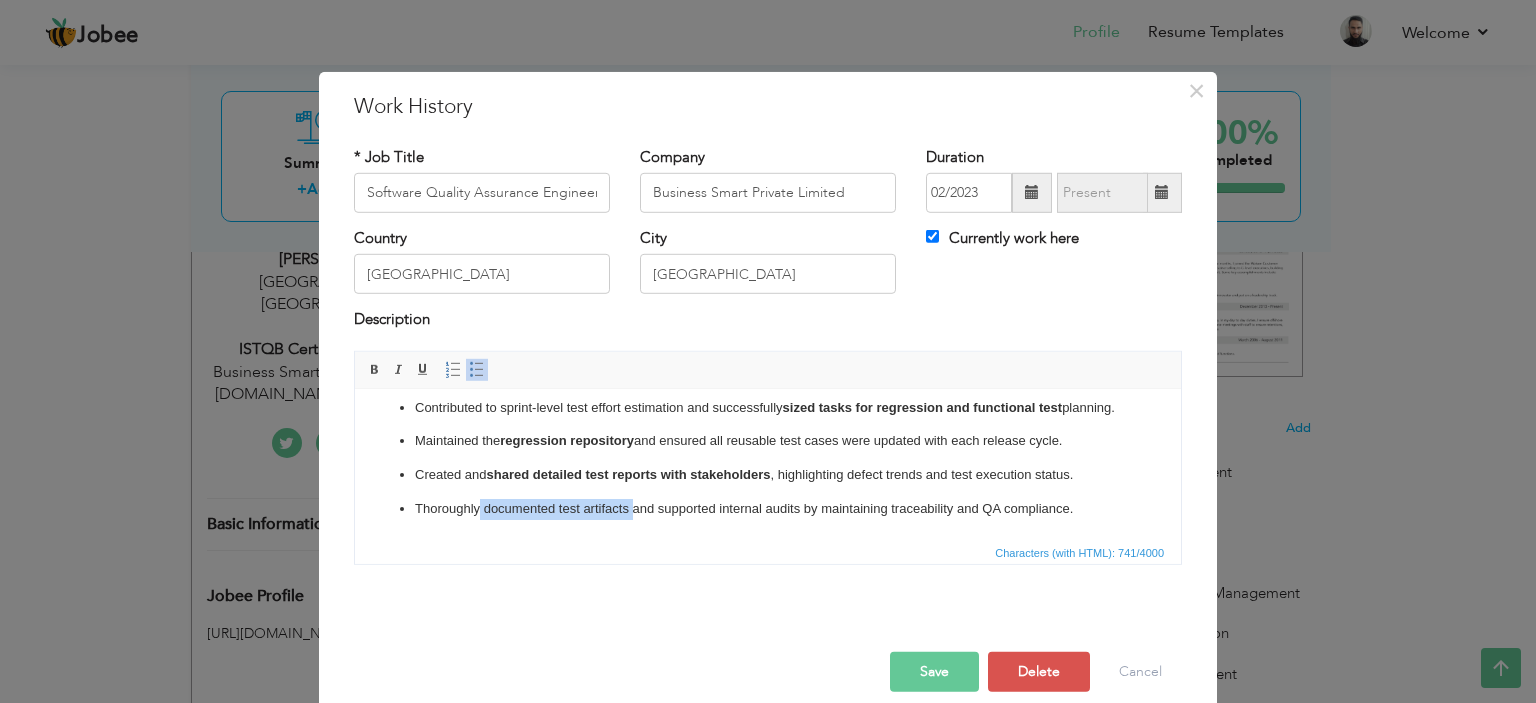 drag, startPoint x: 634, startPoint y: 509, endPoint x: 480, endPoint y: 514, distance: 154.08115 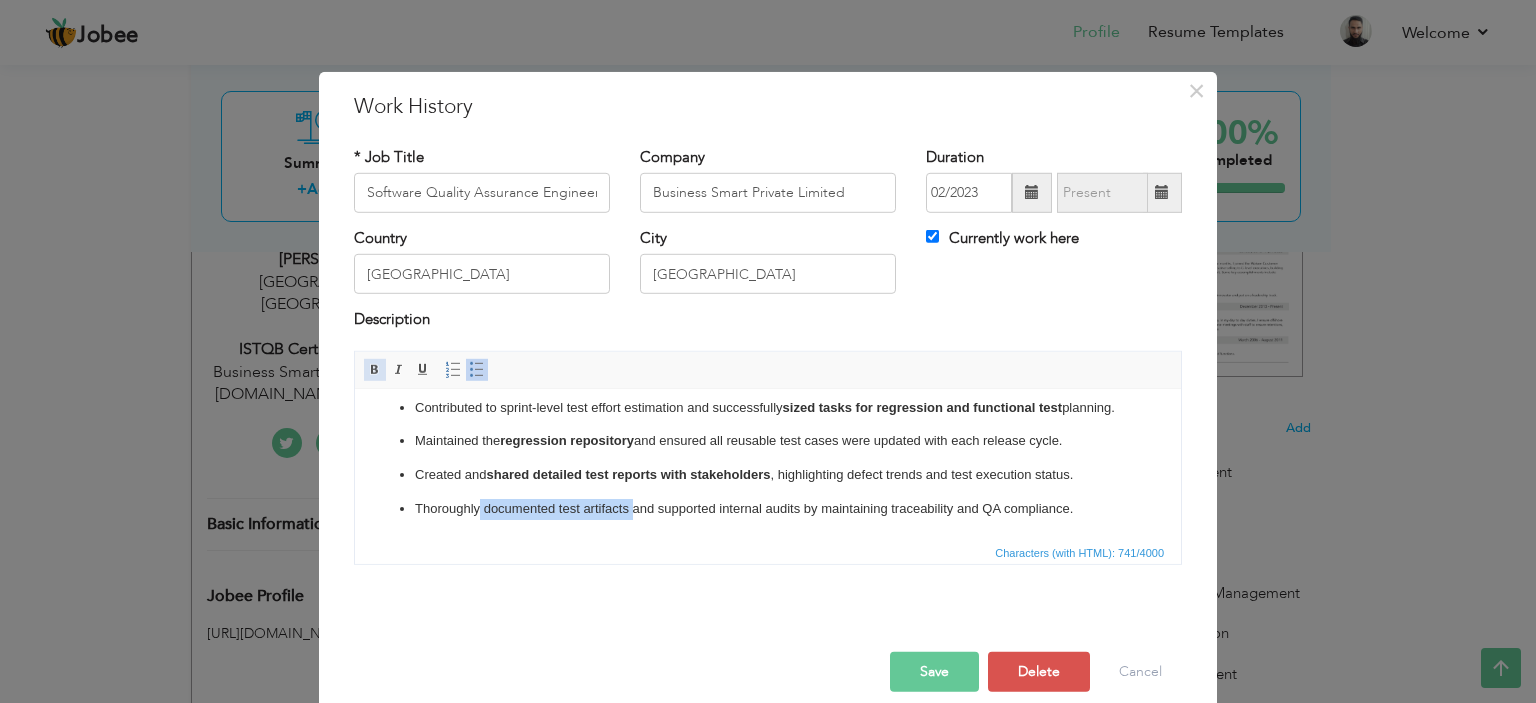 click at bounding box center [375, 370] 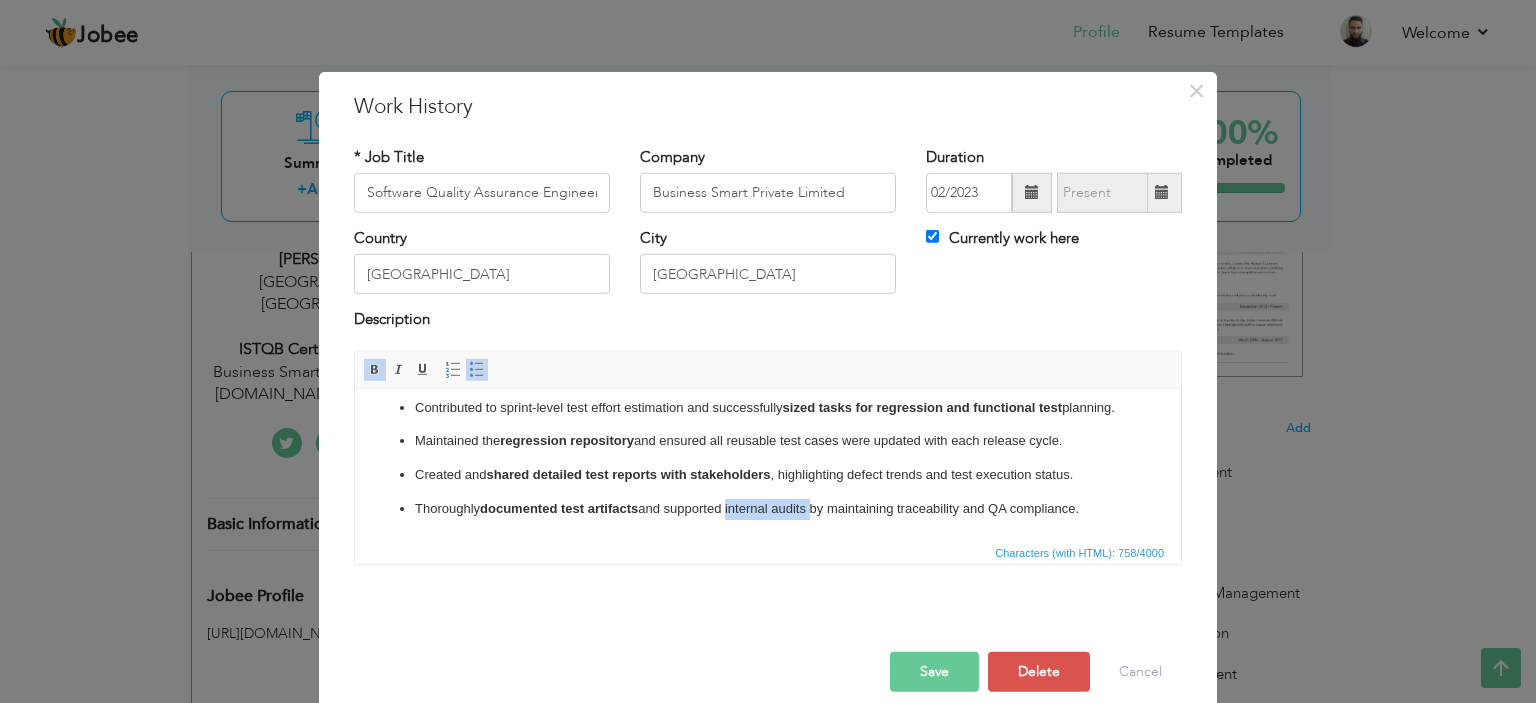 drag, startPoint x: 816, startPoint y: 509, endPoint x: 731, endPoint y: 509, distance: 85 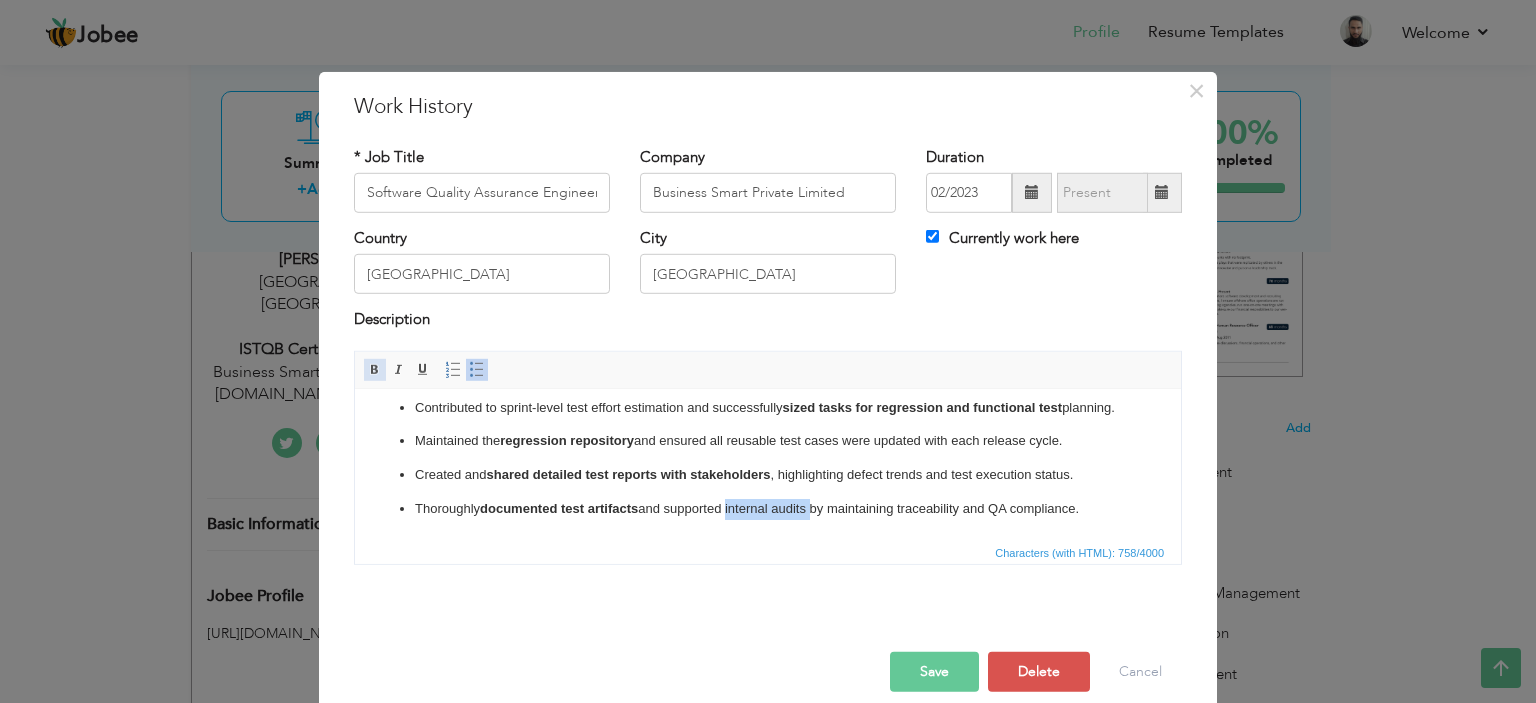 click at bounding box center (375, 370) 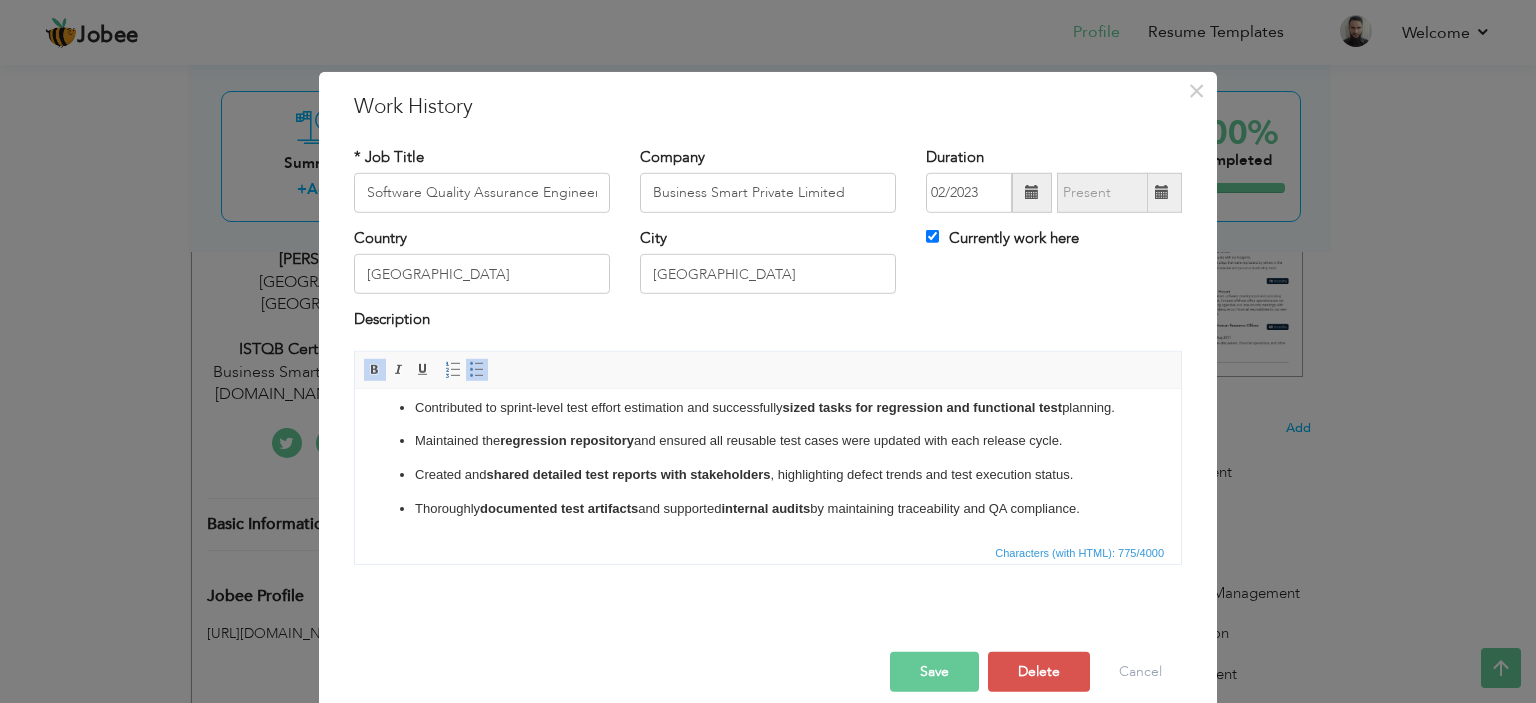 click on "Thoroughly  documented test artifacts  and supported  internal audits  by maintaining traceability and QA compliance." at bounding box center (768, 508) 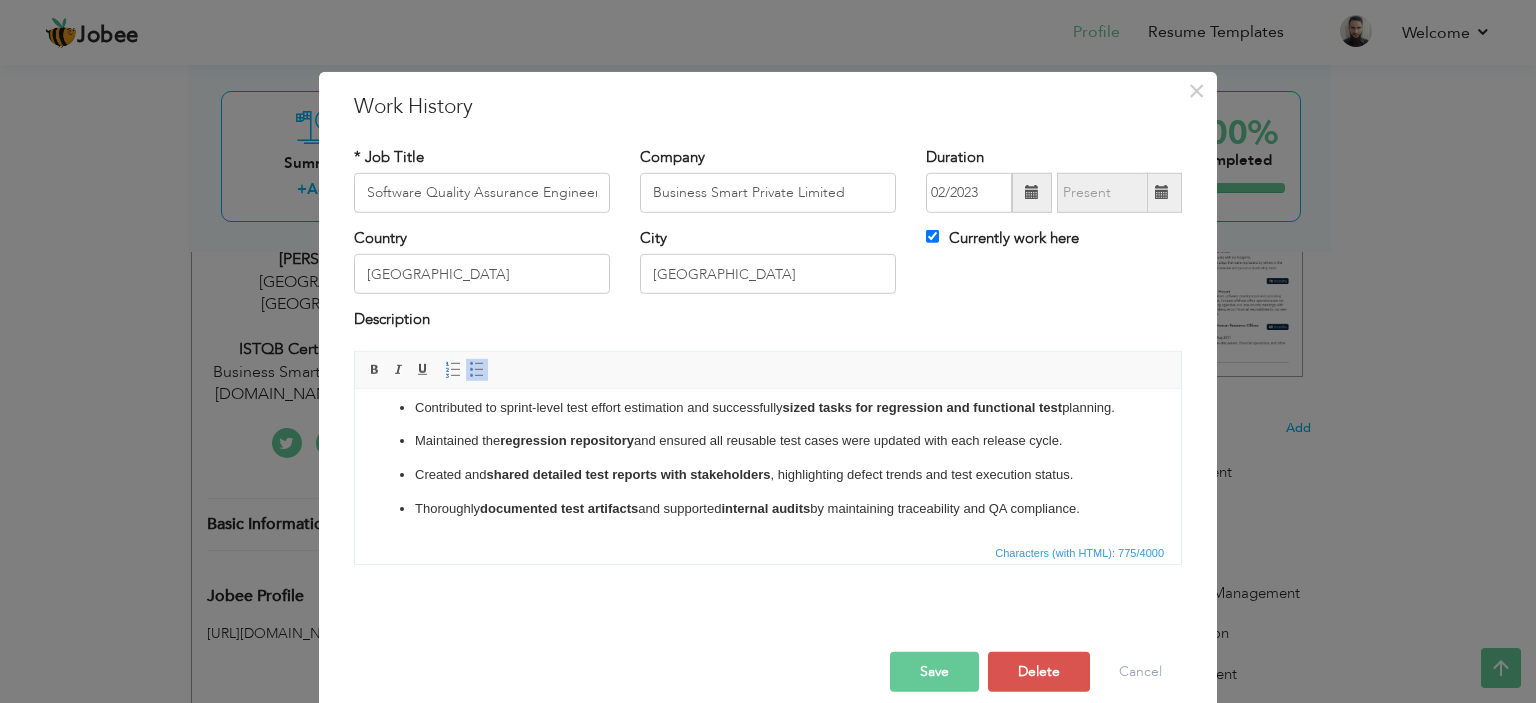 click on "Save" at bounding box center (934, 672) 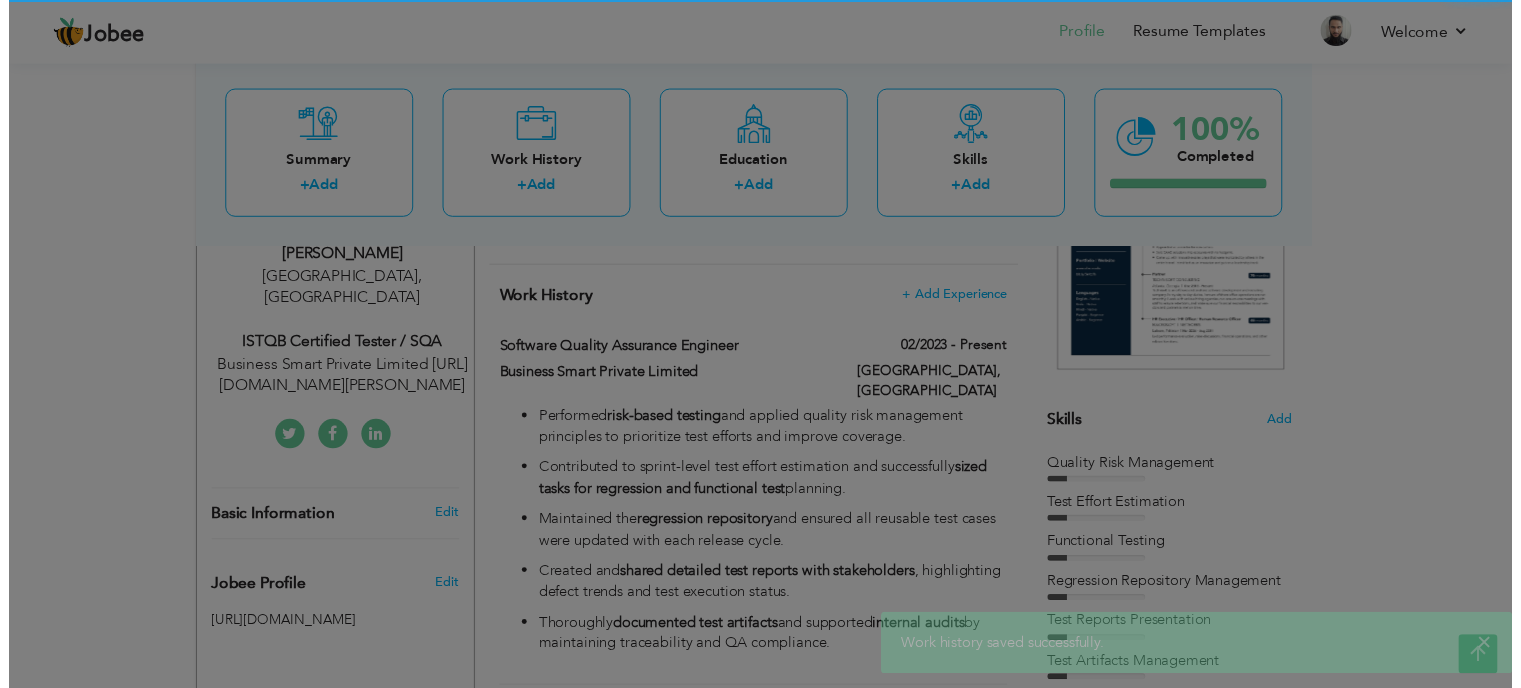 scroll, scrollTop: 0, scrollLeft: 0, axis: both 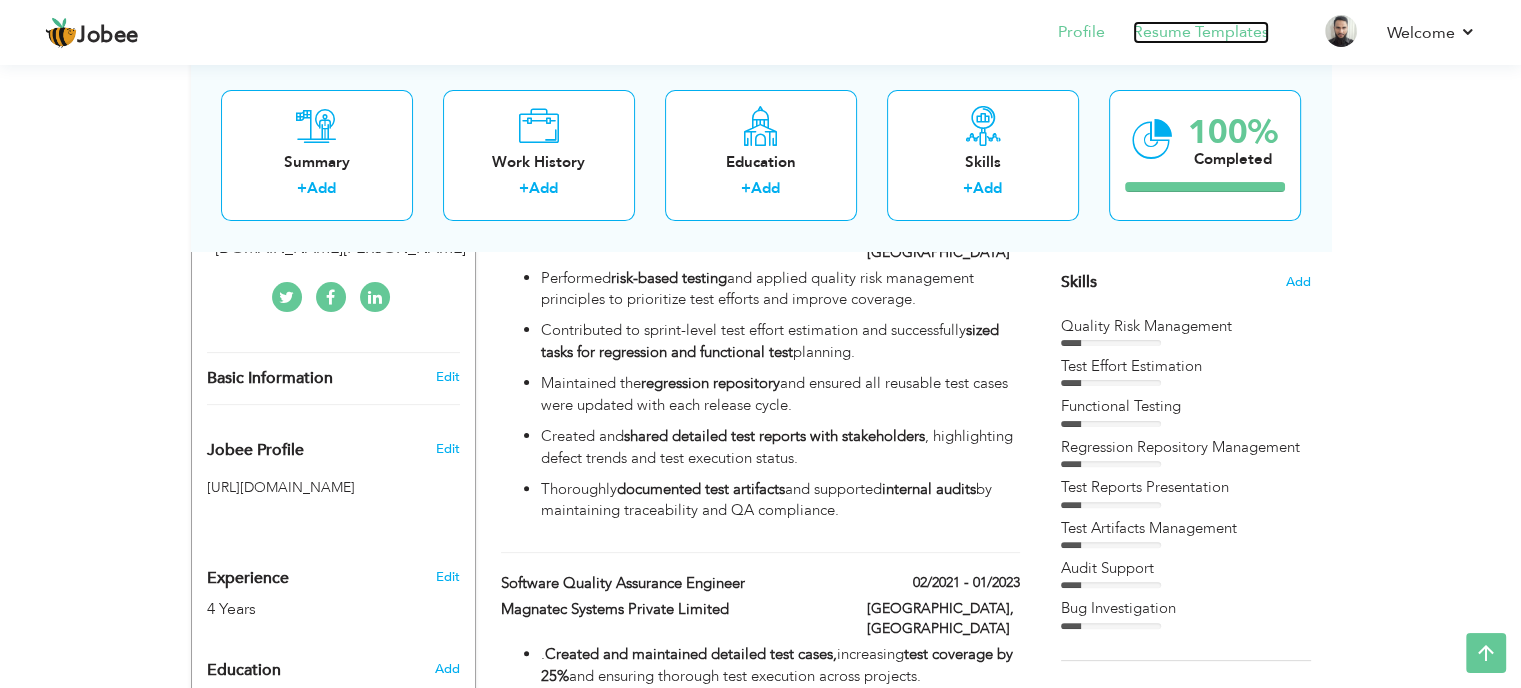 click on "Resume Templates" at bounding box center (1201, 32) 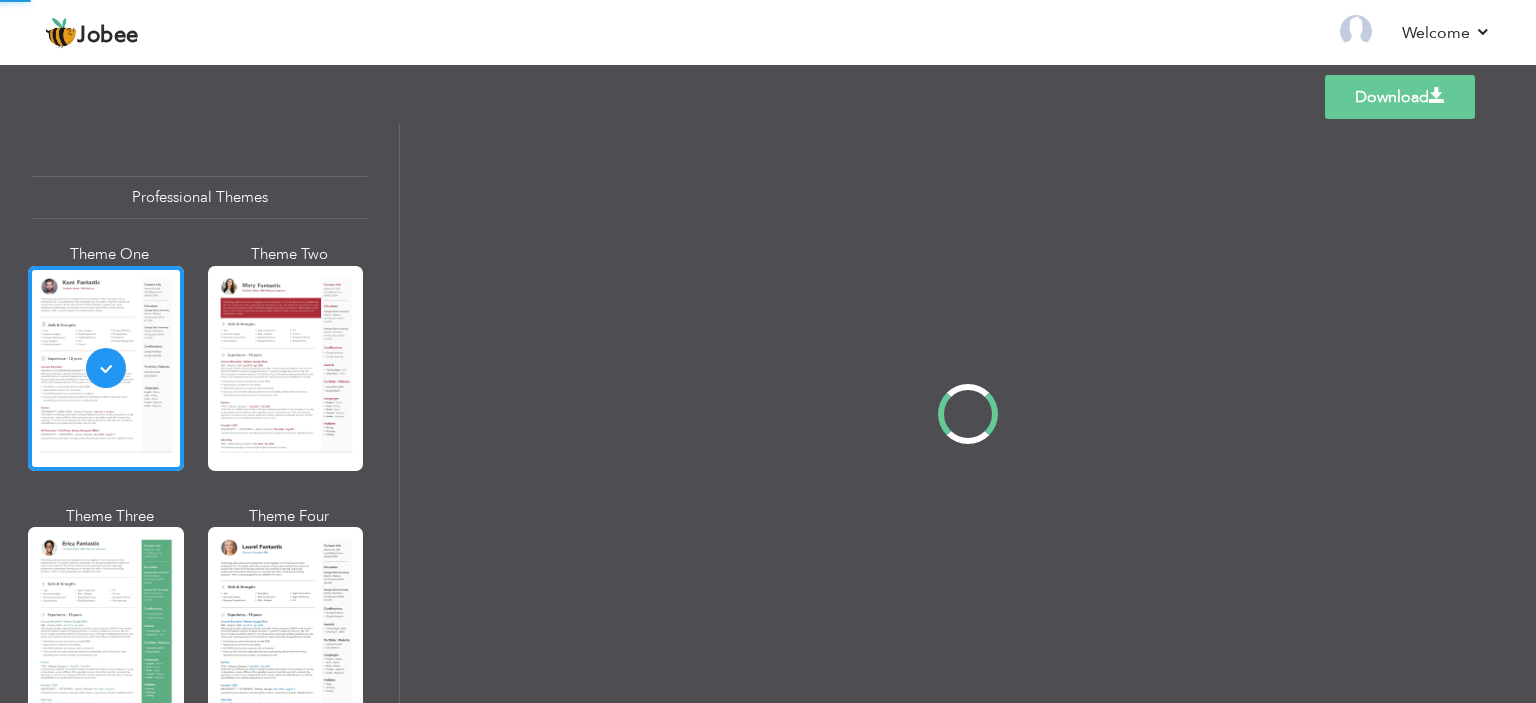 scroll, scrollTop: 0, scrollLeft: 0, axis: both 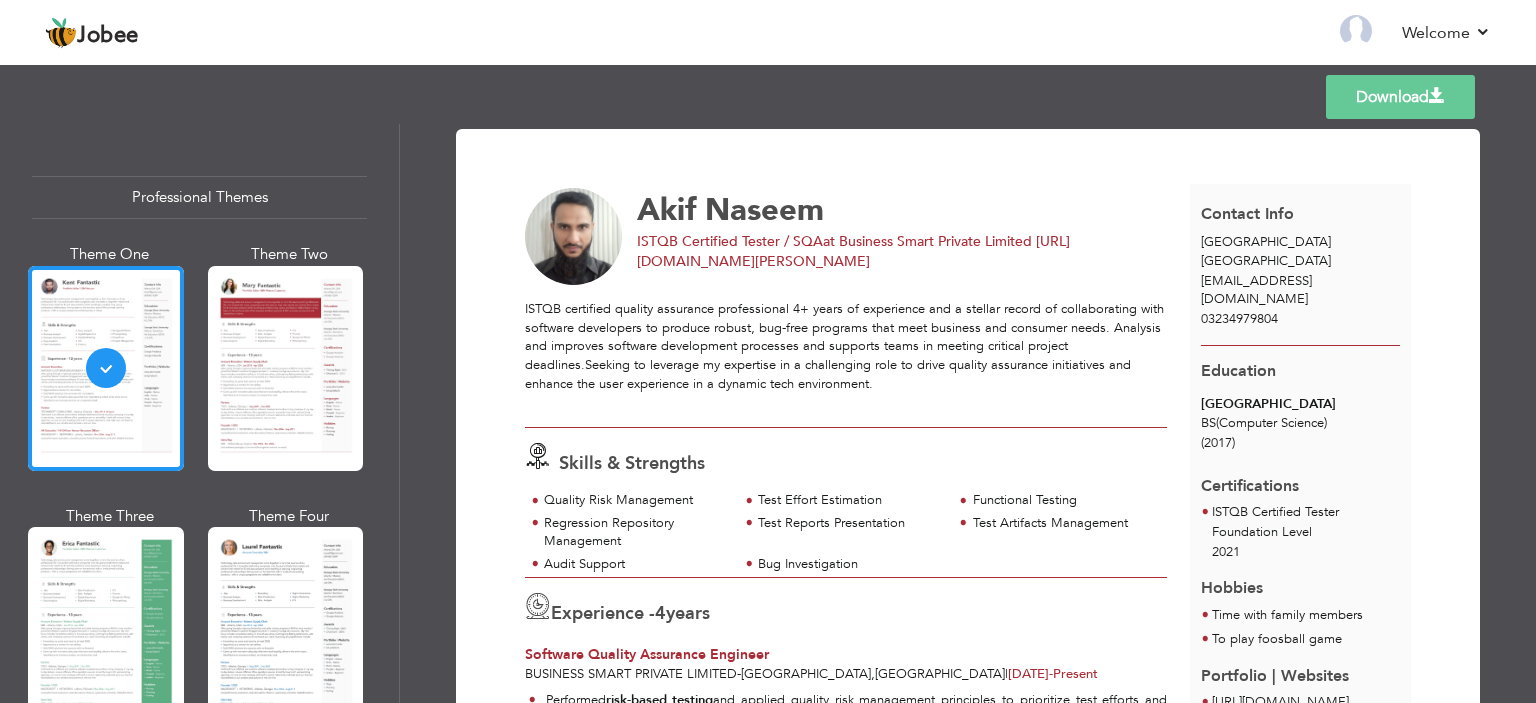click on "Download" at bounding box center [1400, 97] 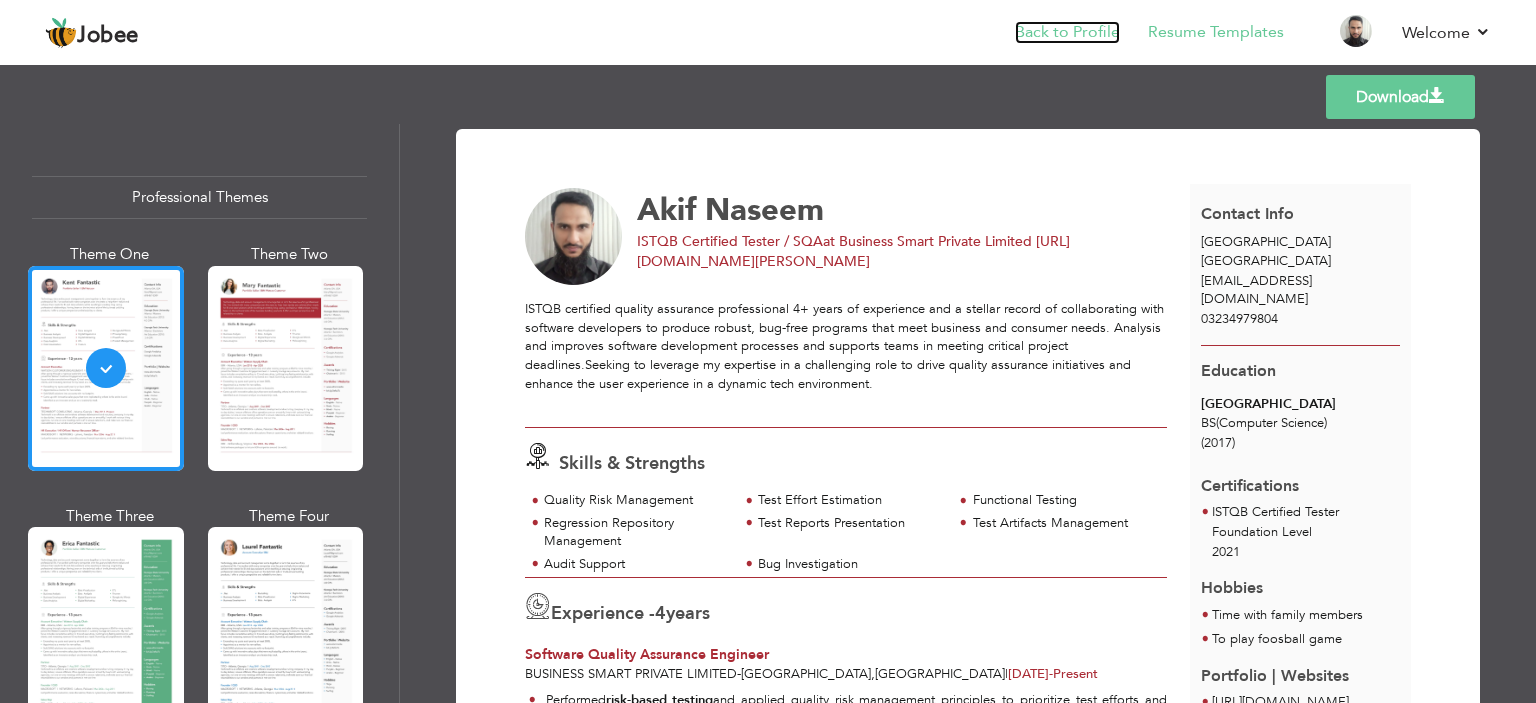 click on "Back to Profile" at bounding box center [1067, 32] 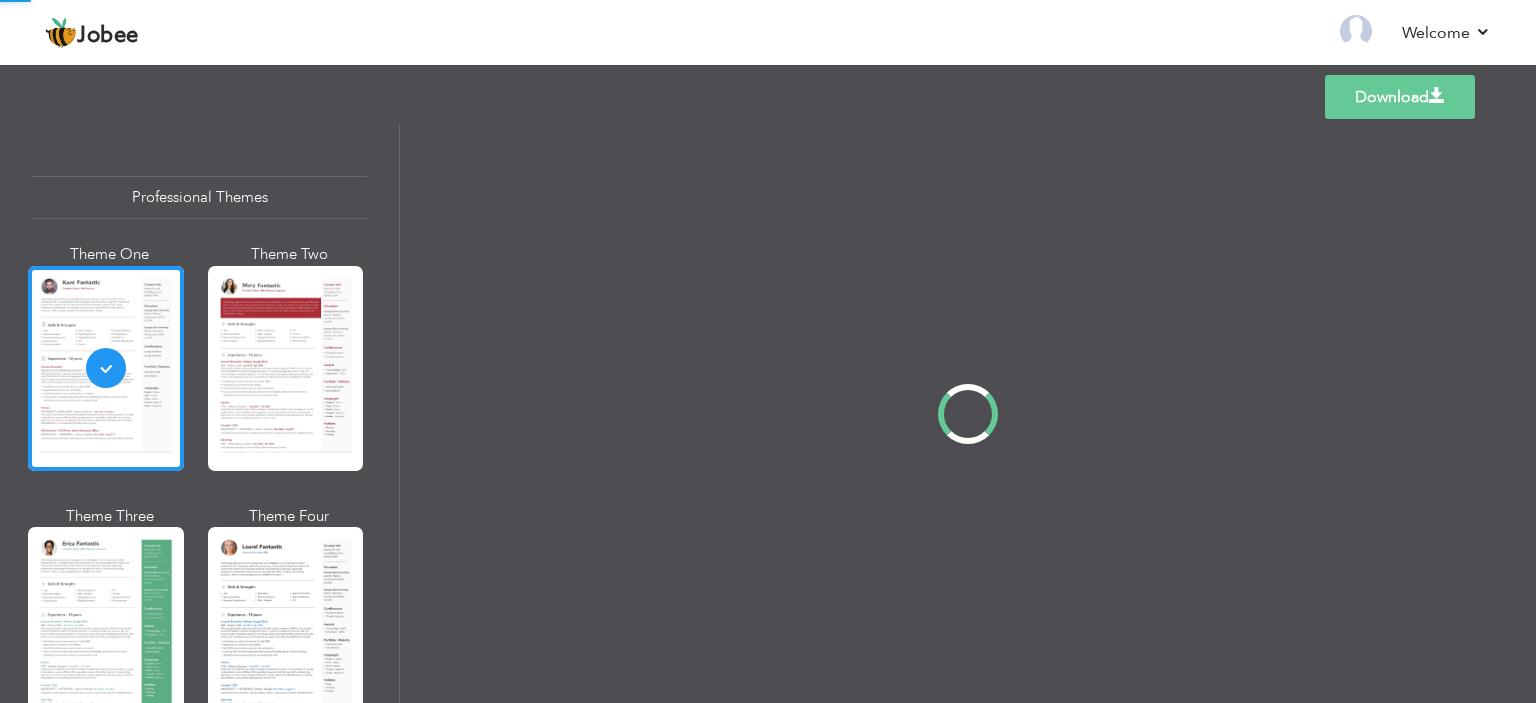 scroll, scrollTop: 0, scrollLeft: 0, axis: both 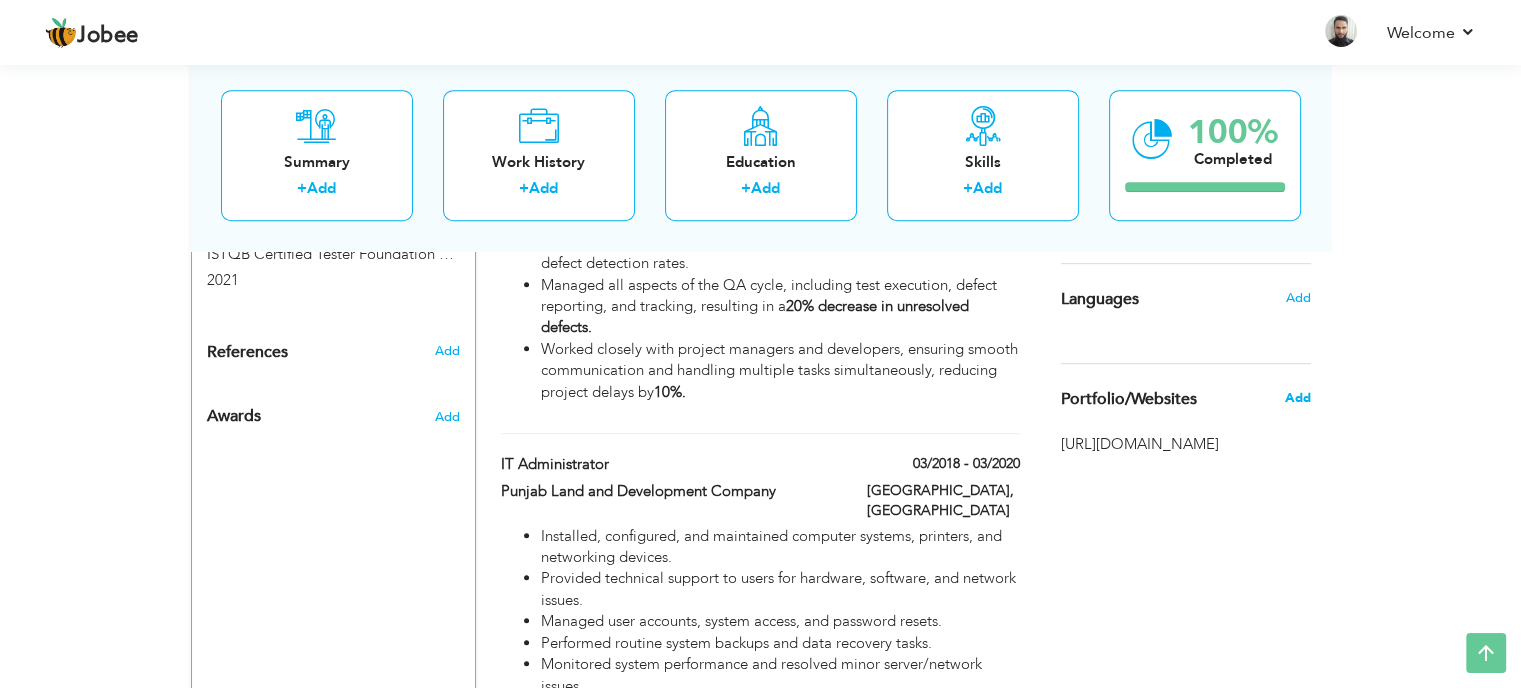 click on "Add" at bounding box center (1297, 398) 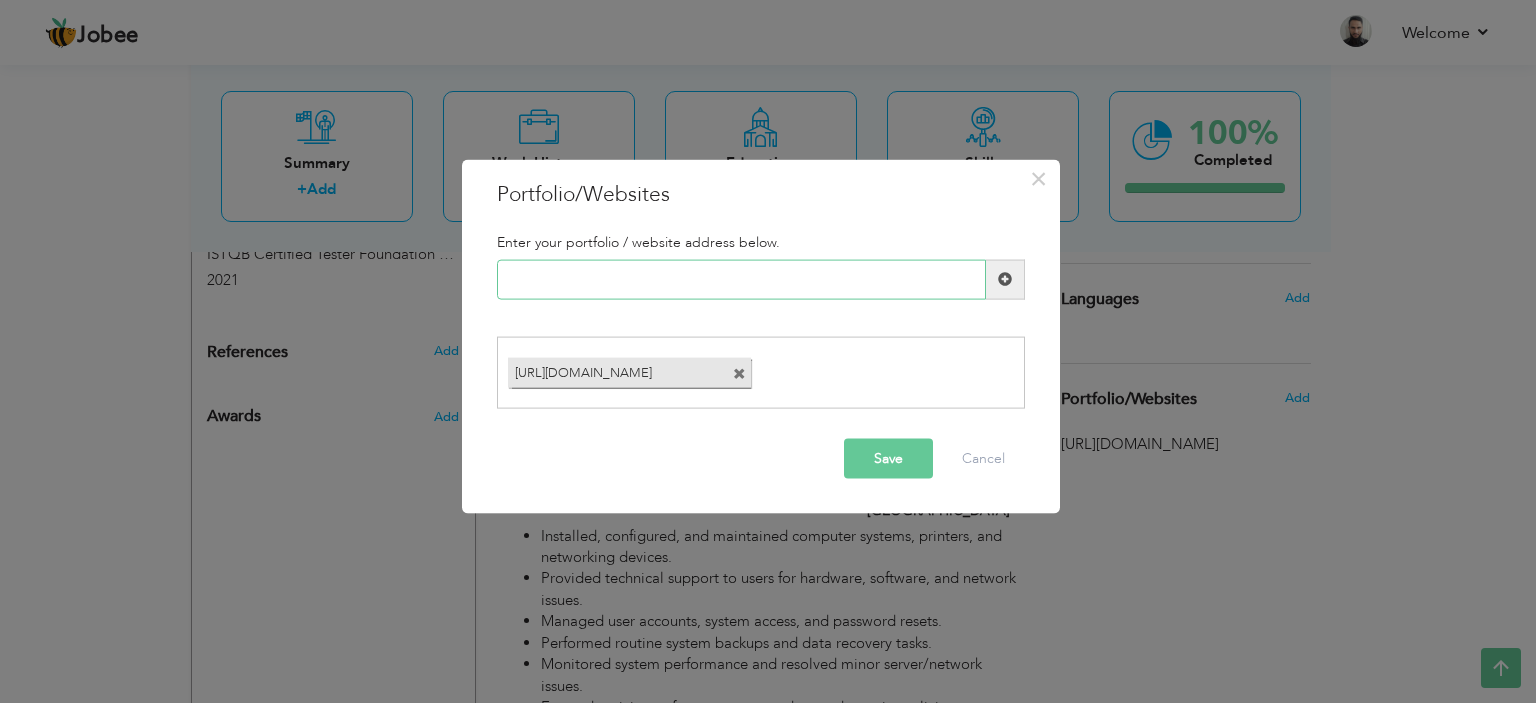 scroll, scrollTop: 1060, scrollLeft: 0, axis: vertical 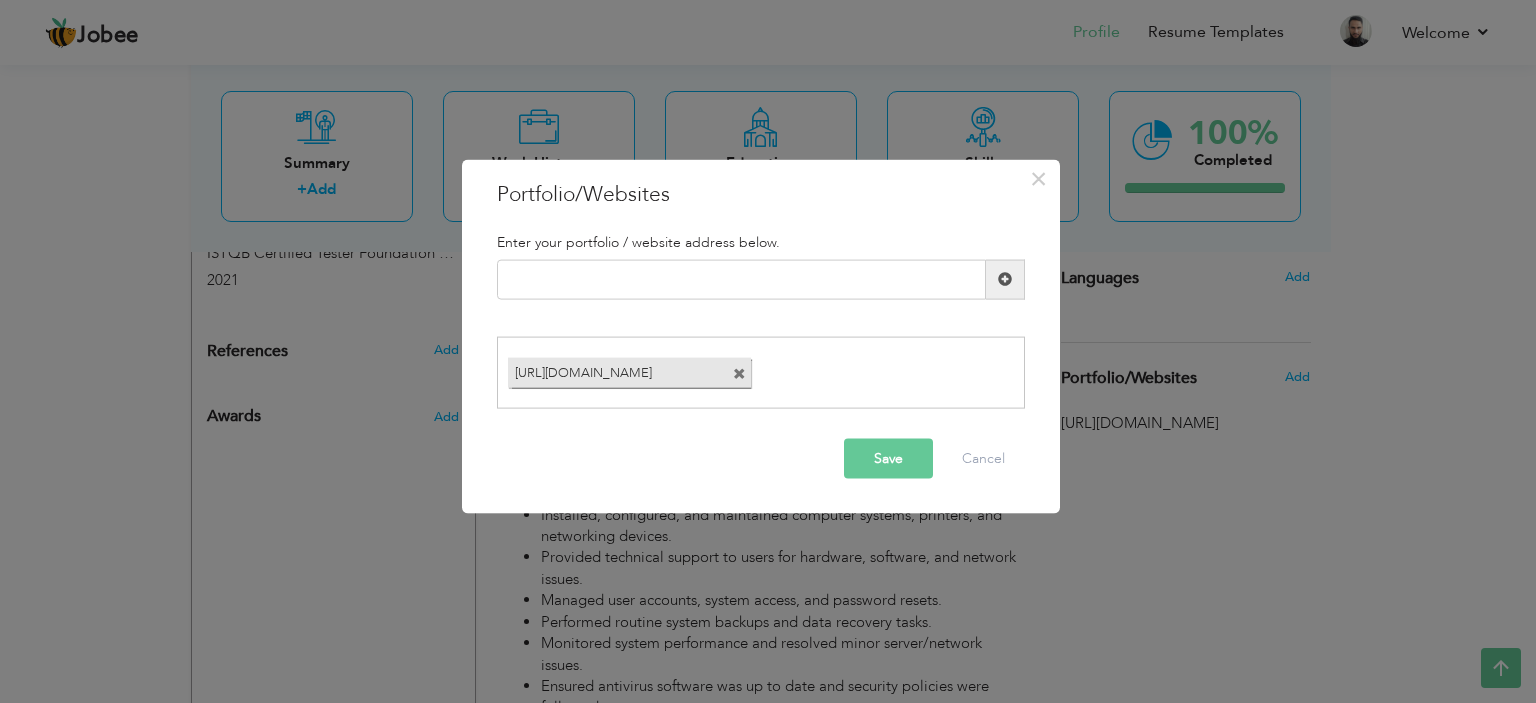 click at bounding box center [739, 374] 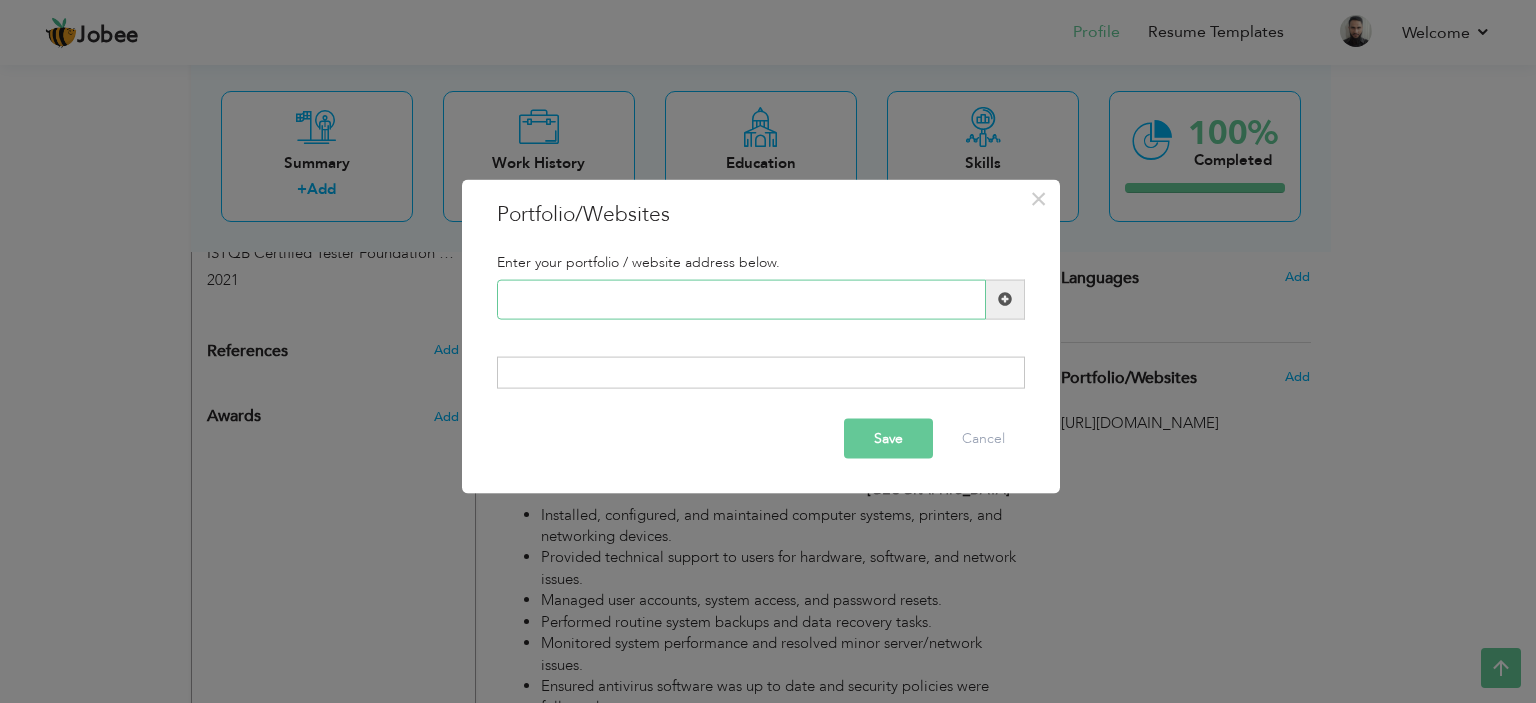 click at bounding box center (741, 299) 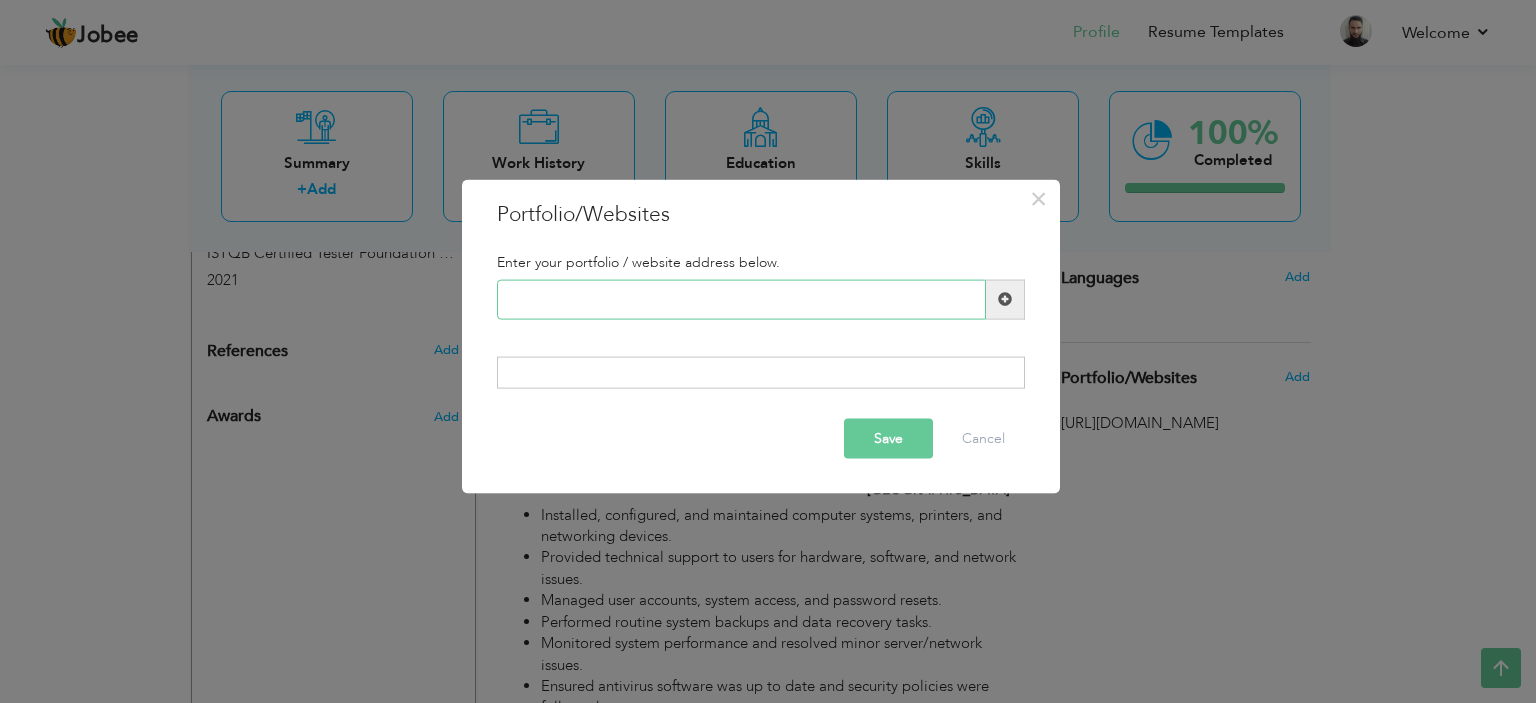 paste on "[URL][DOMAIN_NAME]" 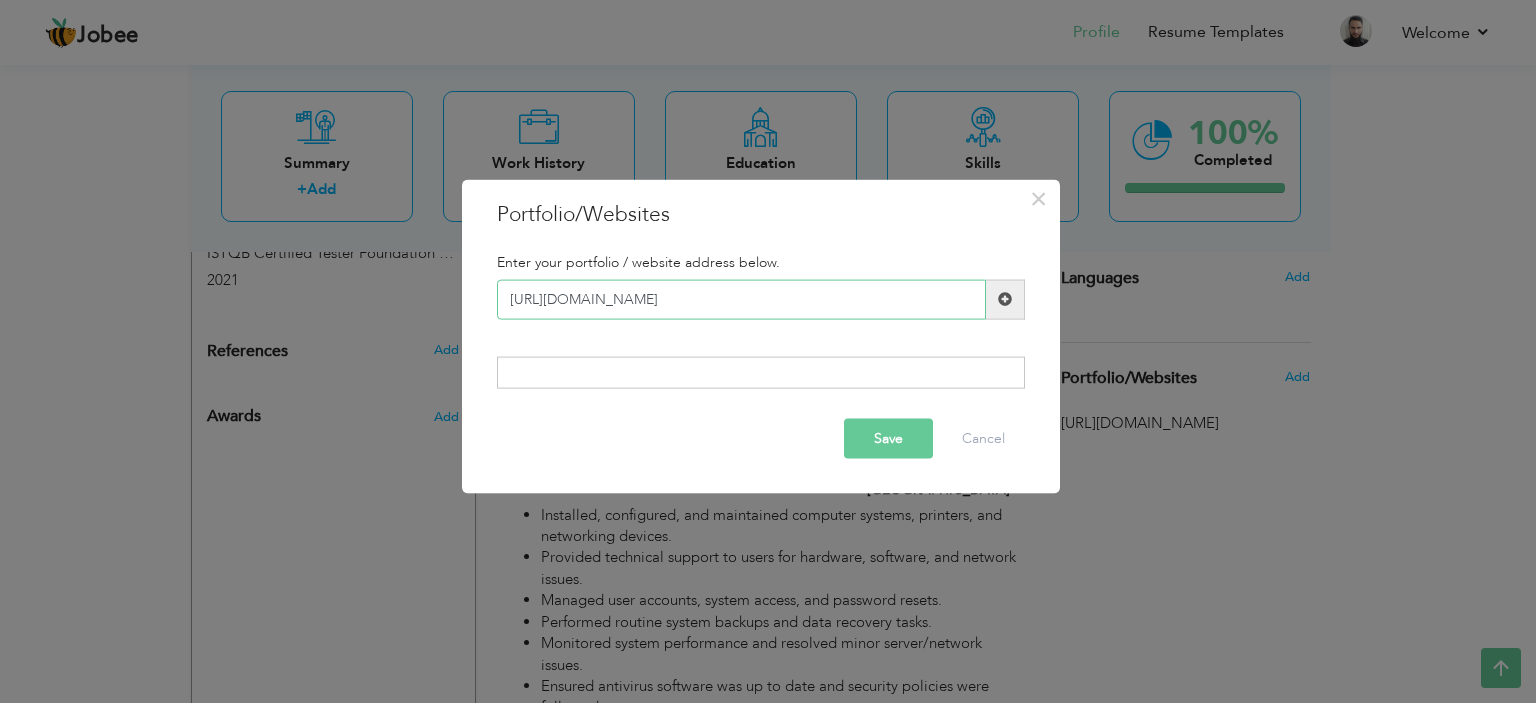 scroll, scrollTop: 0, scrollLeft: 114, axis: horizontal 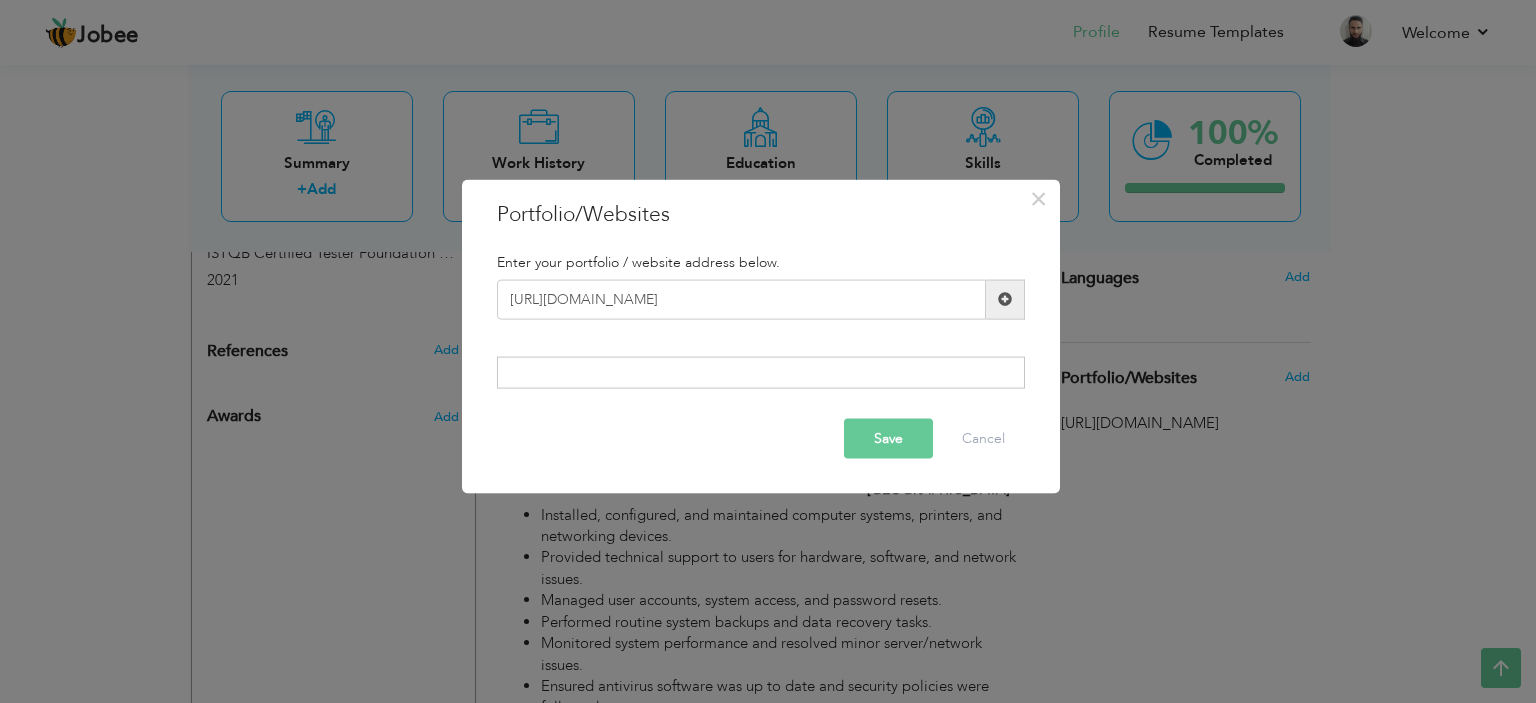 click at bounding box center (1005, 299) 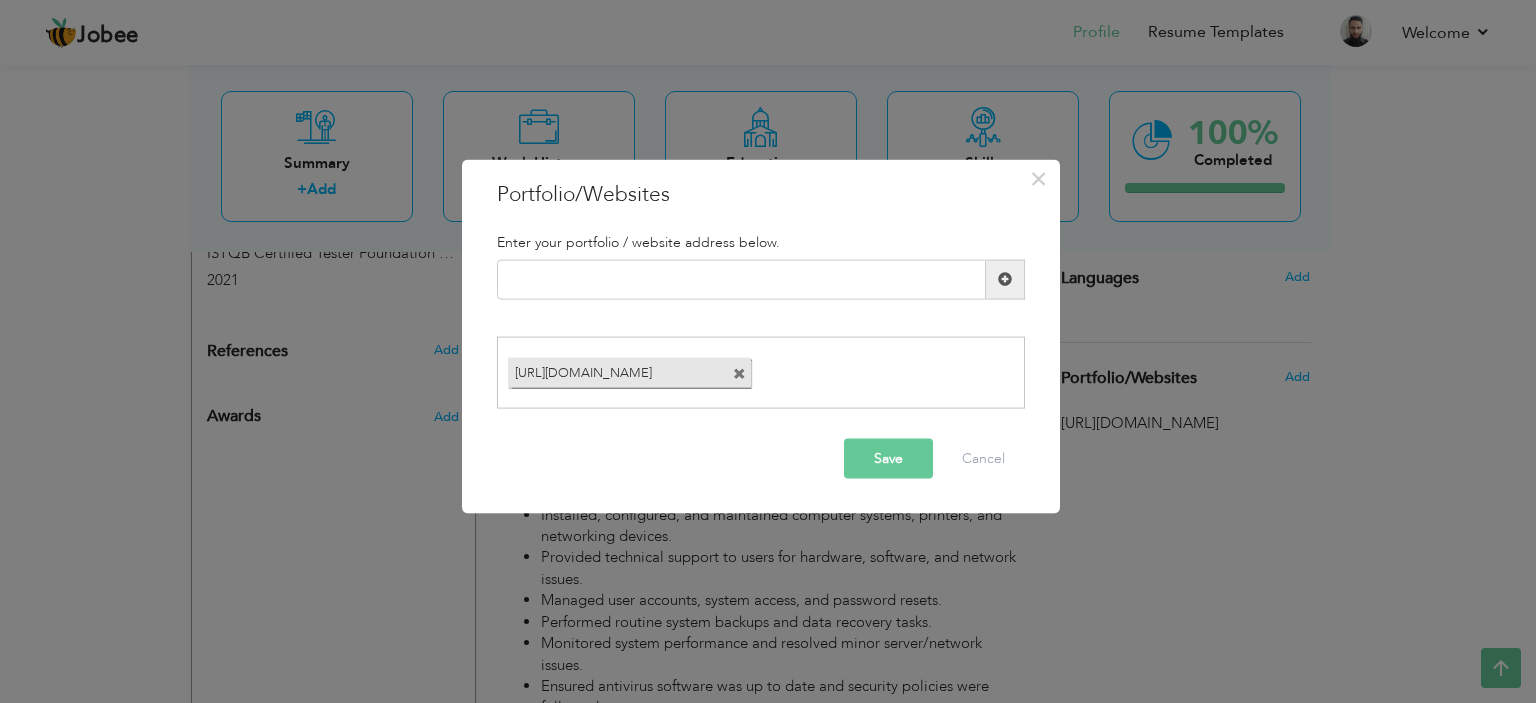 click on "Save" at bounding box center [888, 459] 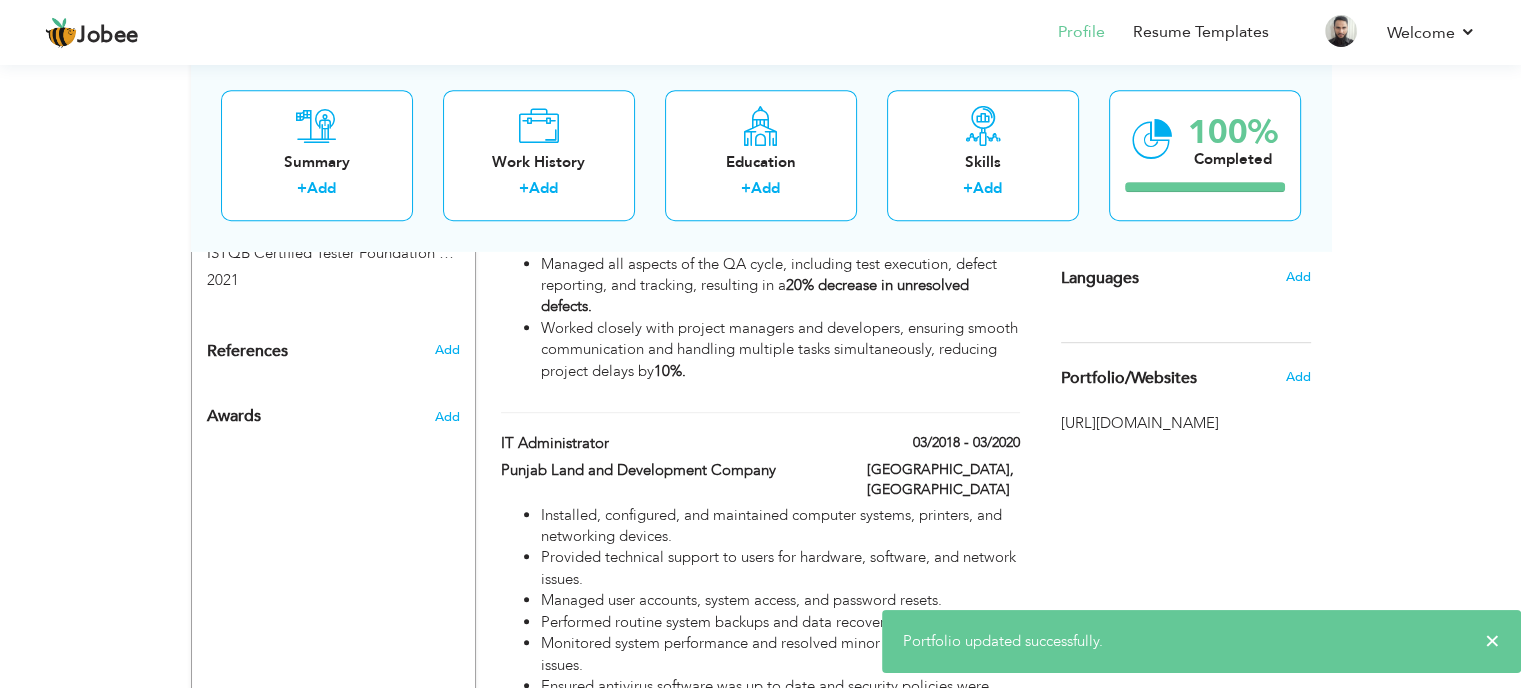 click on "×
Portfolio updated successfully." at bounding box center [1201, 641] 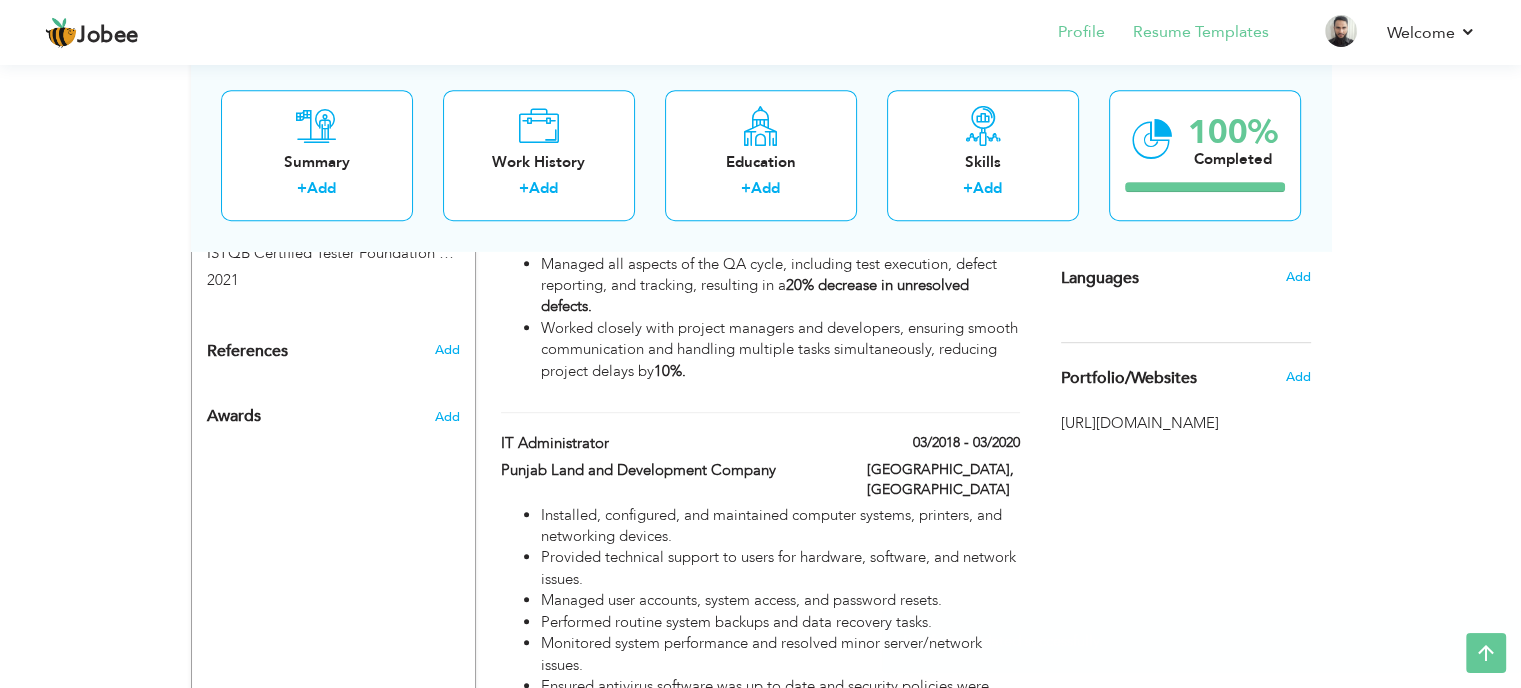 drag, startPoint x: 1236, startPoint y: 49, endPoint x: 1214, endPoint y: 18, distance: 38.013157 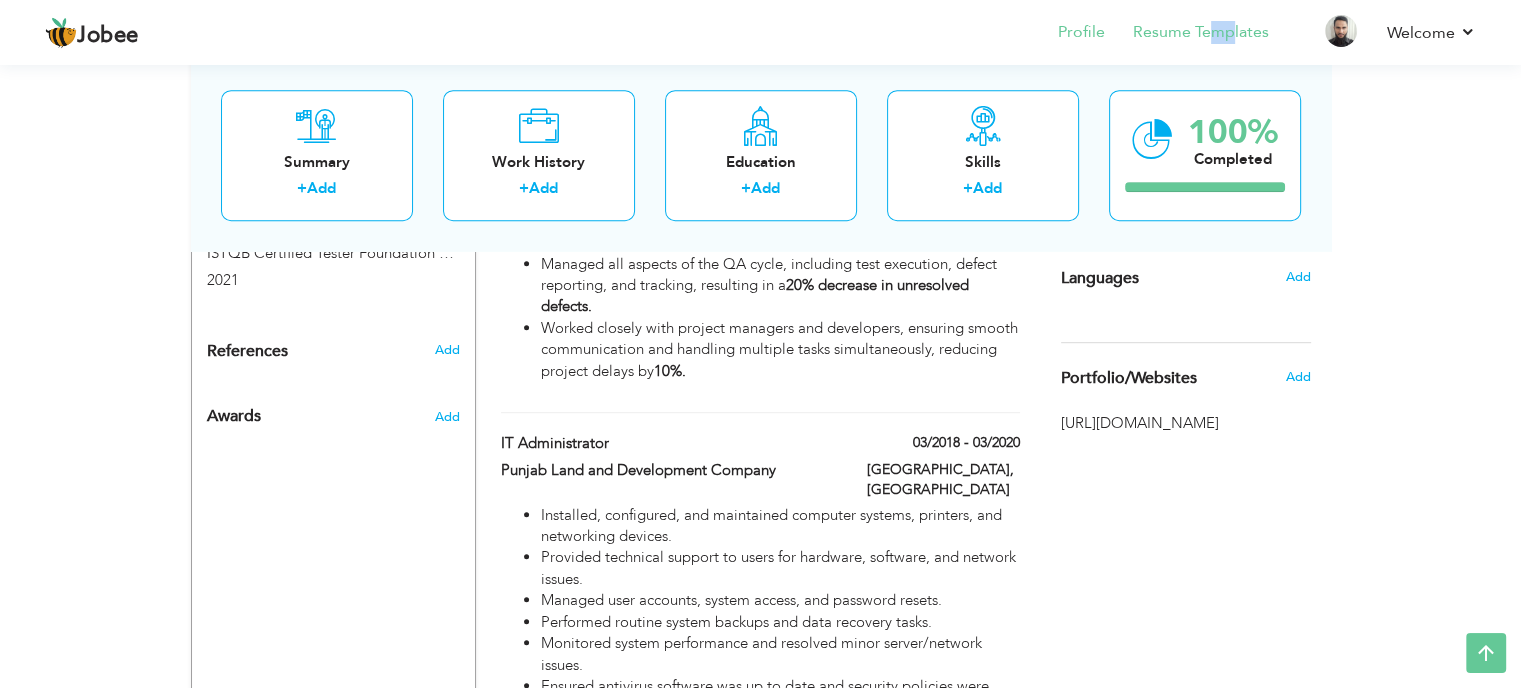 click on "Resume Templates" at bounding box center [1187, 34] 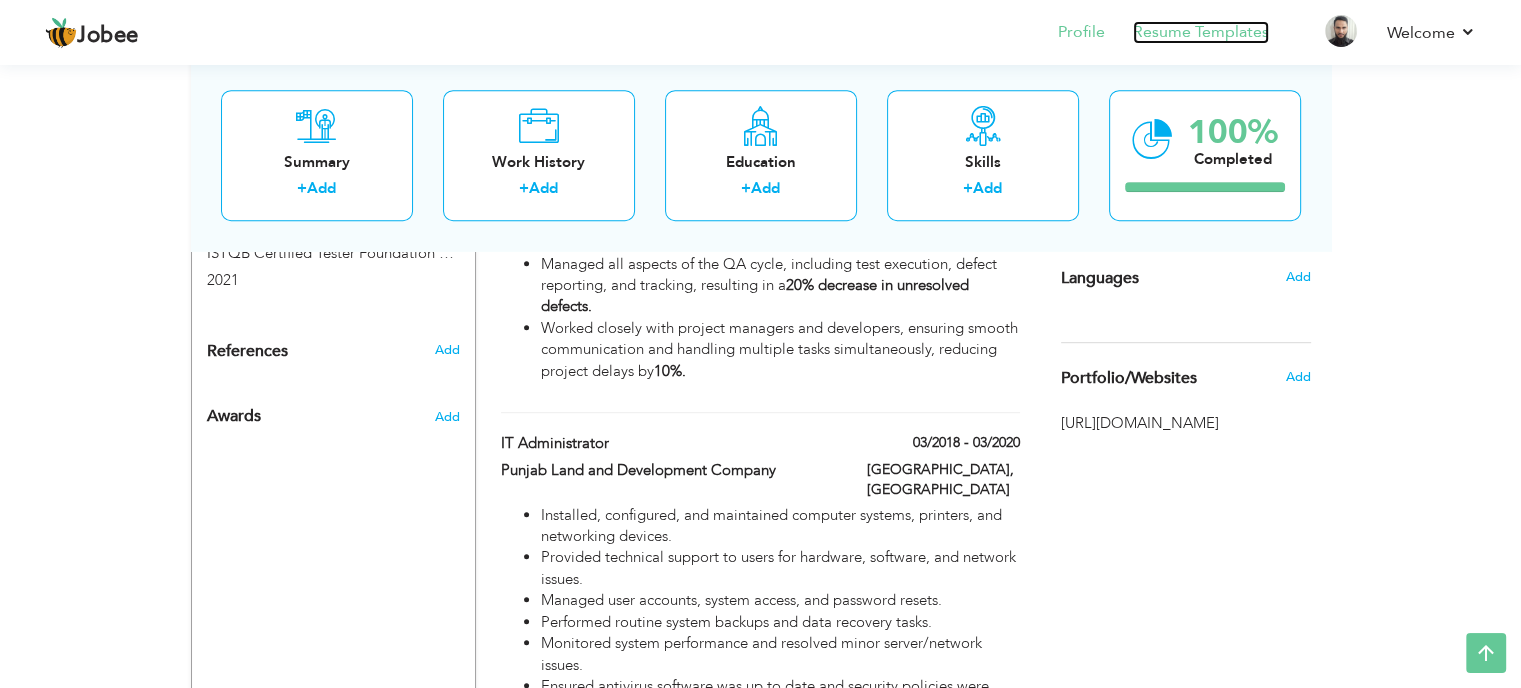 click on "Resume Templates" at bounding box center [1201, 32] 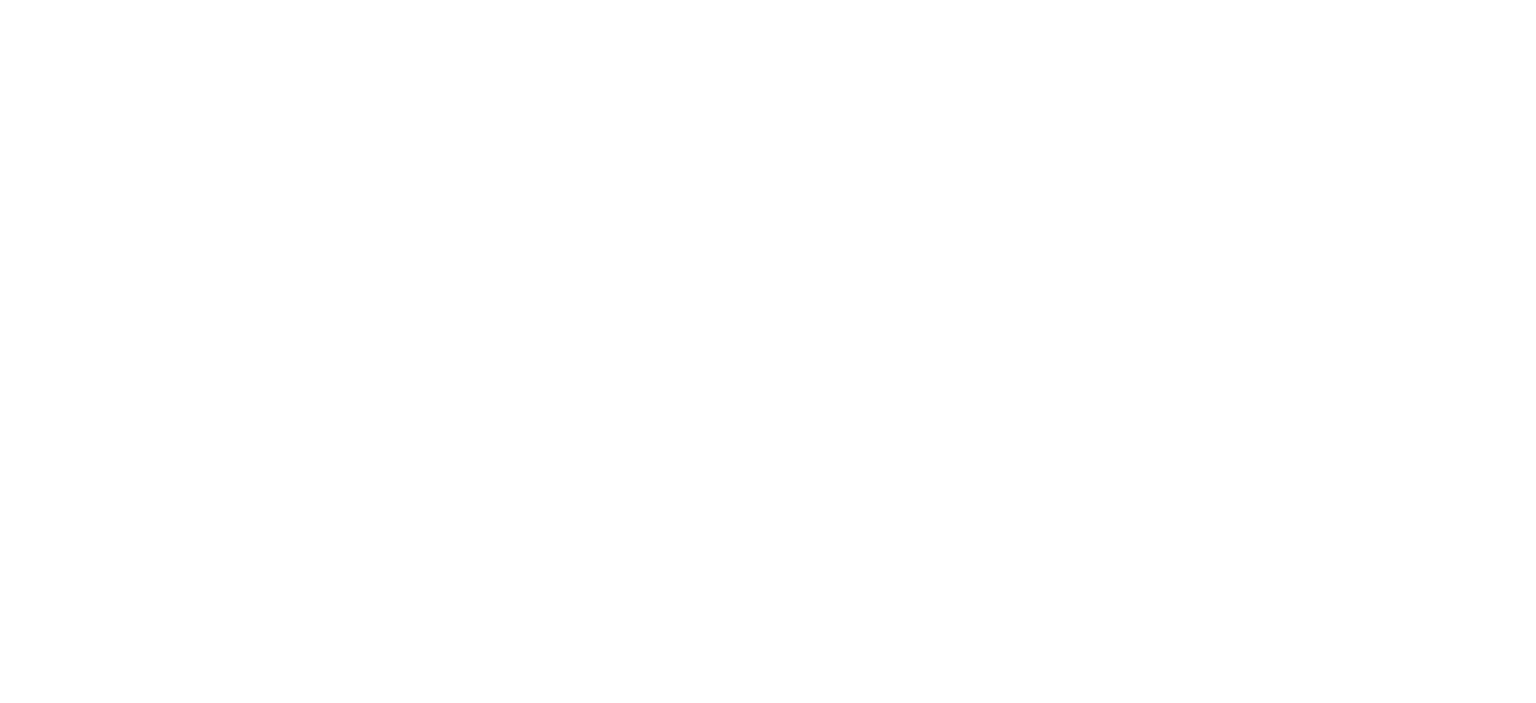 scroll, scrollTop: 0, scrollLeft: 0, axis: both 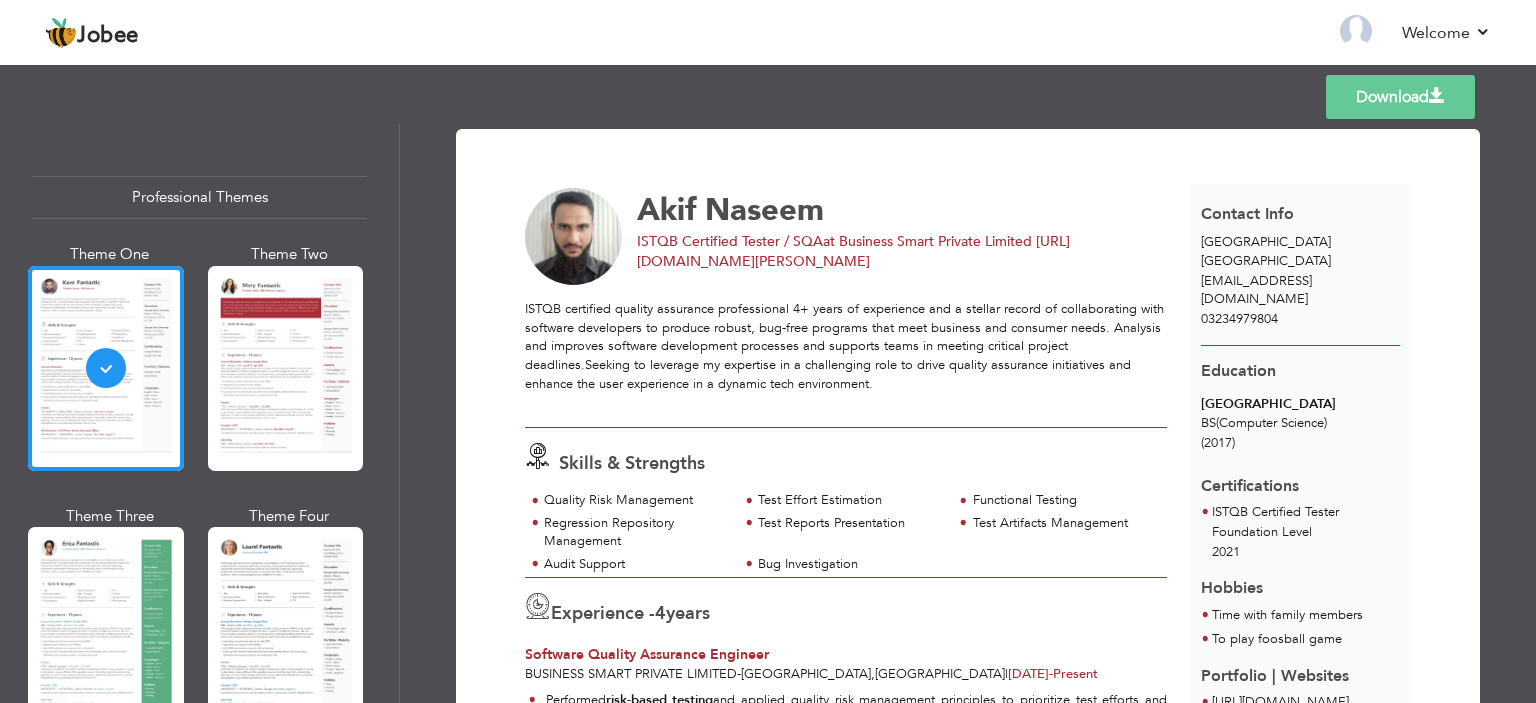 click on "Download" at bounding box center (1400, 97) 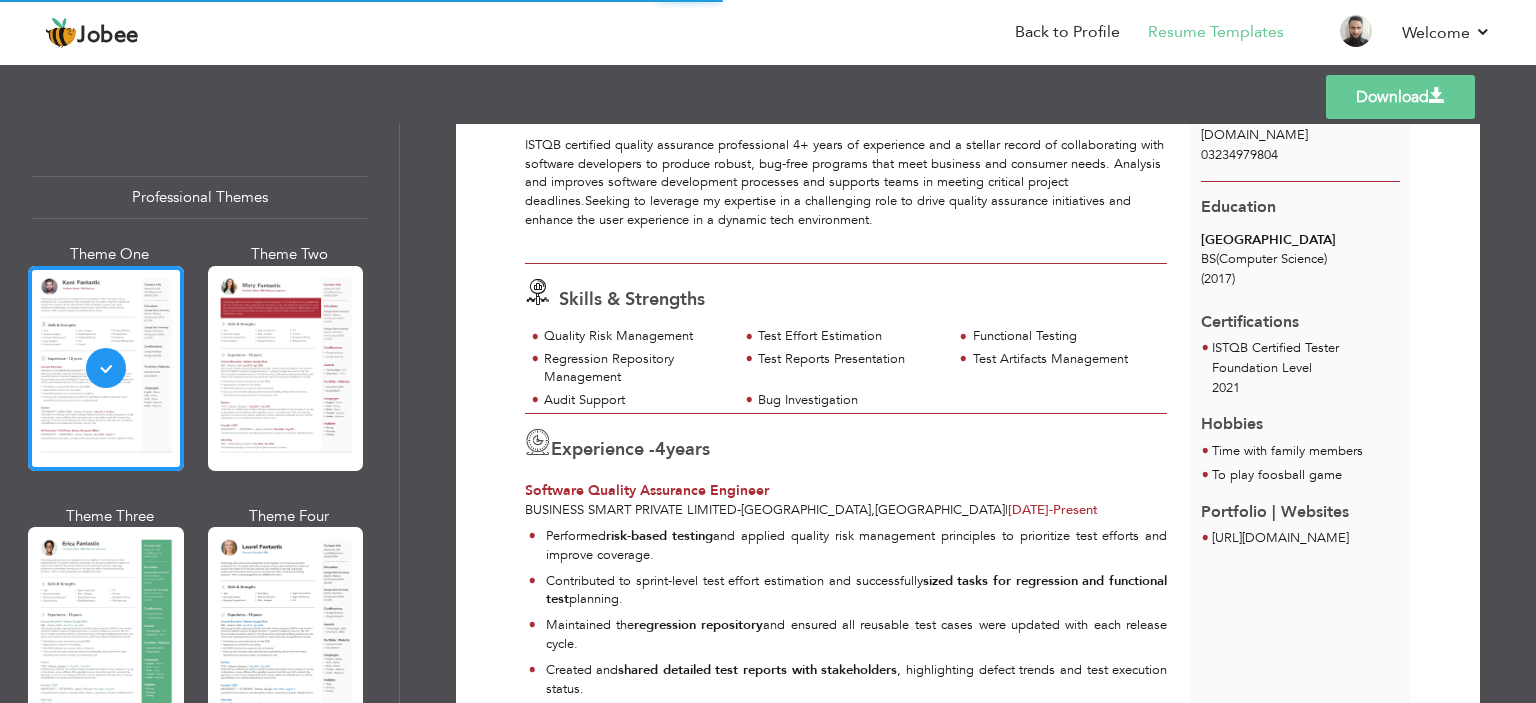 scroll, scrollTop: 175, scrollLeft: 0, axis: vertical 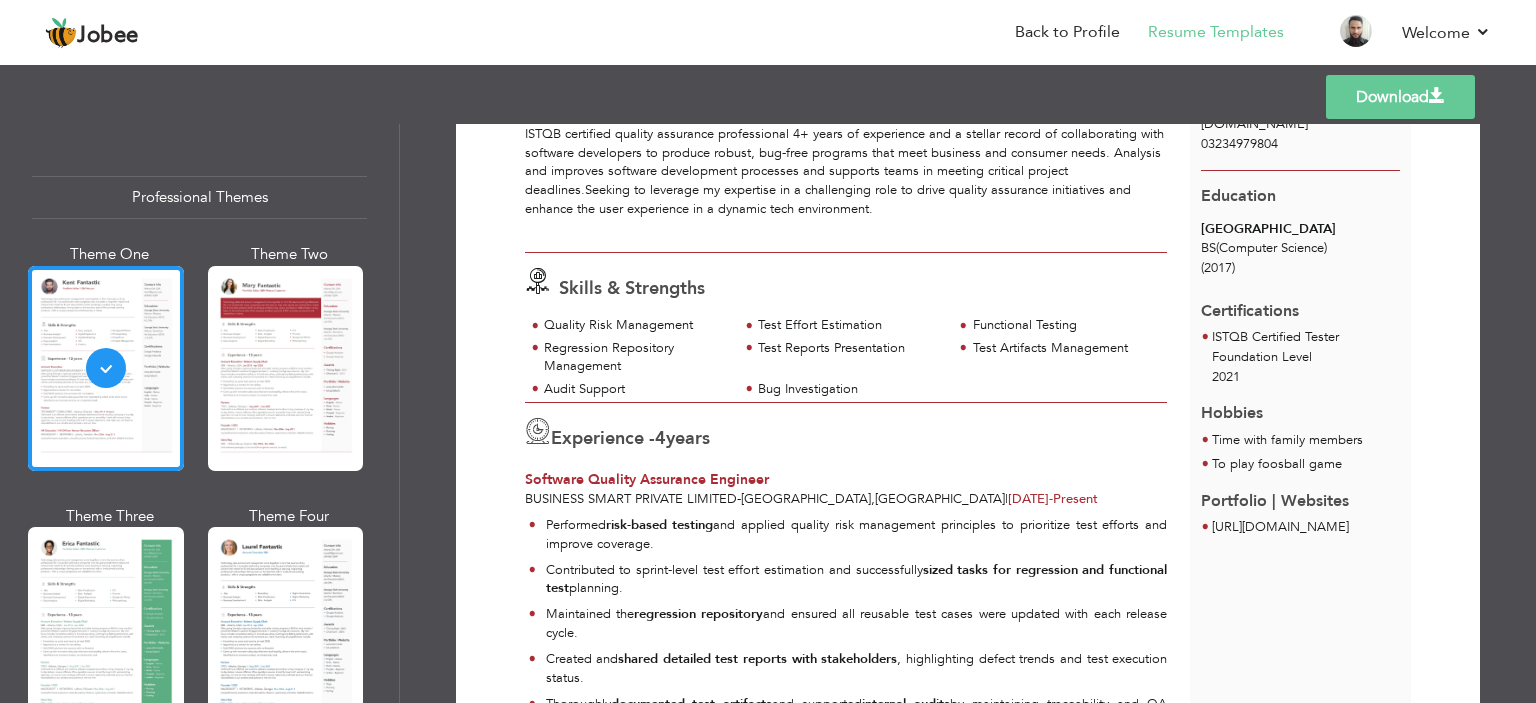 drag, startPoint x: 1389, startPoint y: 549, endPoint x: 1230, endPoint y: 519, distance: 161.80544 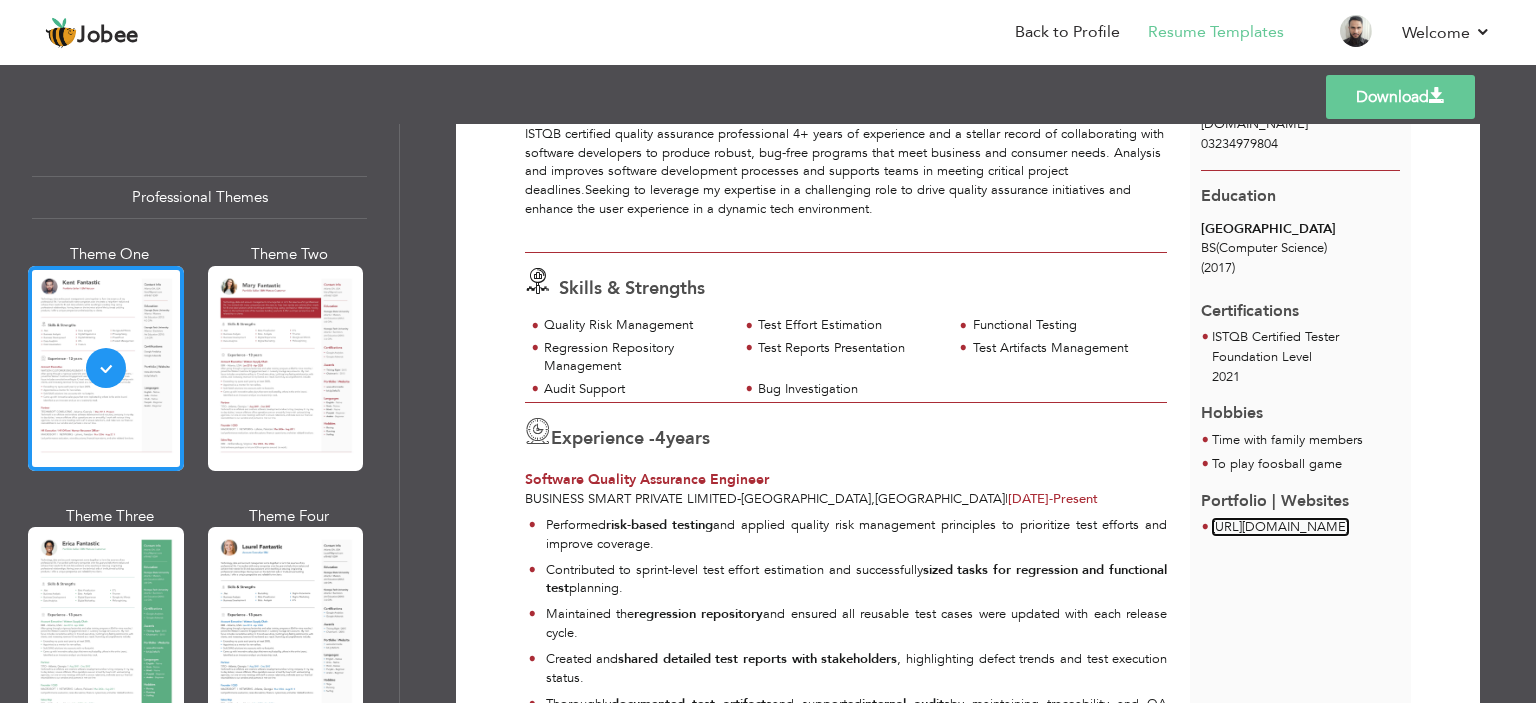 copy on "[URL][DOMAIN_NAME]" 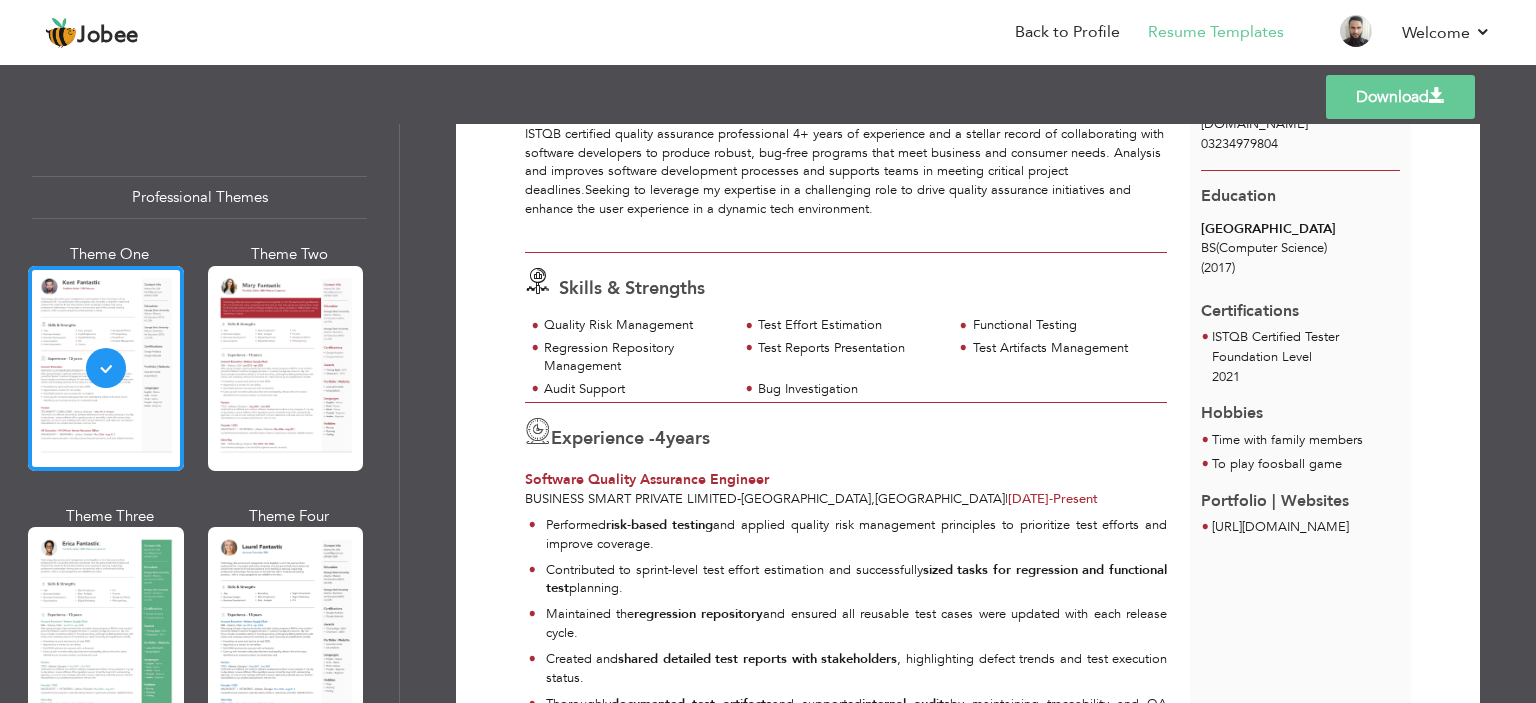 click at bounding box center (846, 359) 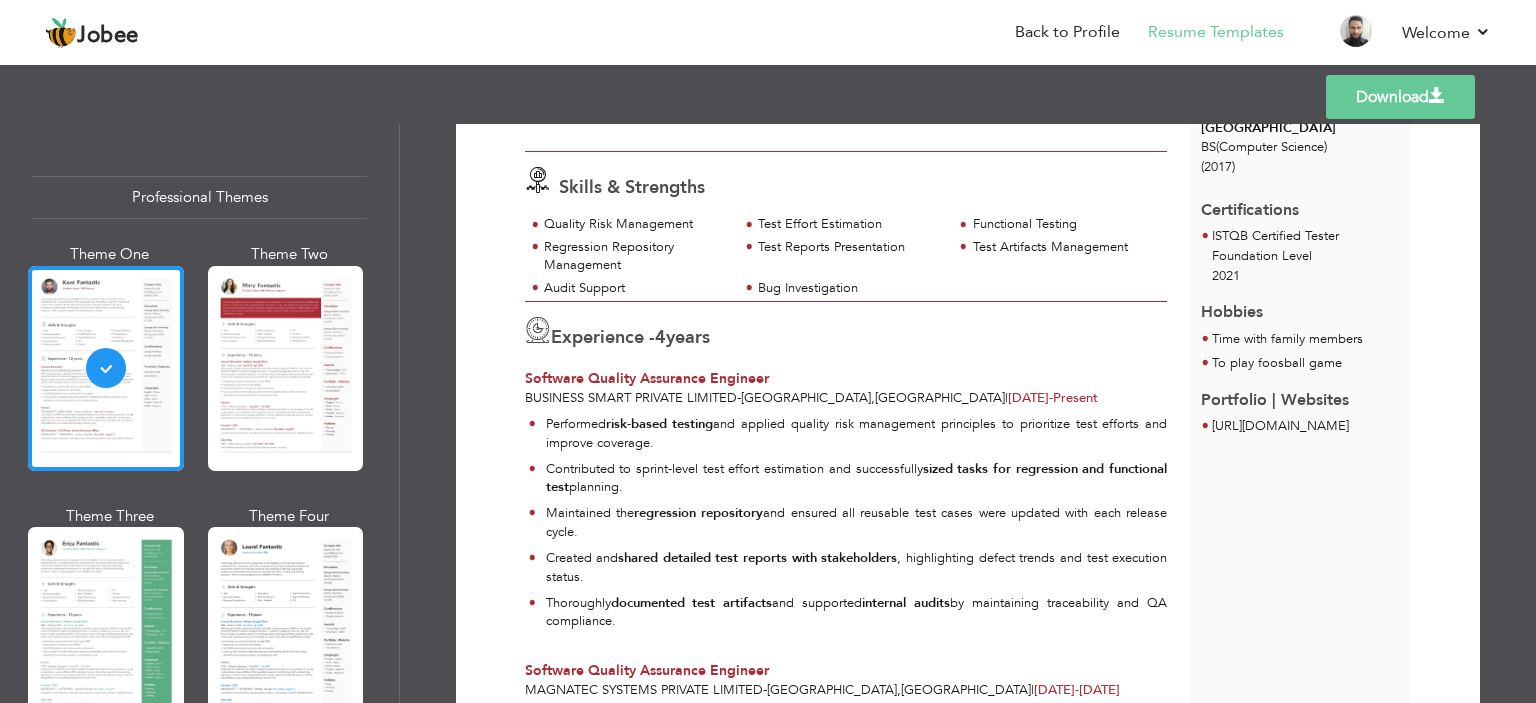scroll, scrollTop: 282, scrollLeft: 0, axis: vertical 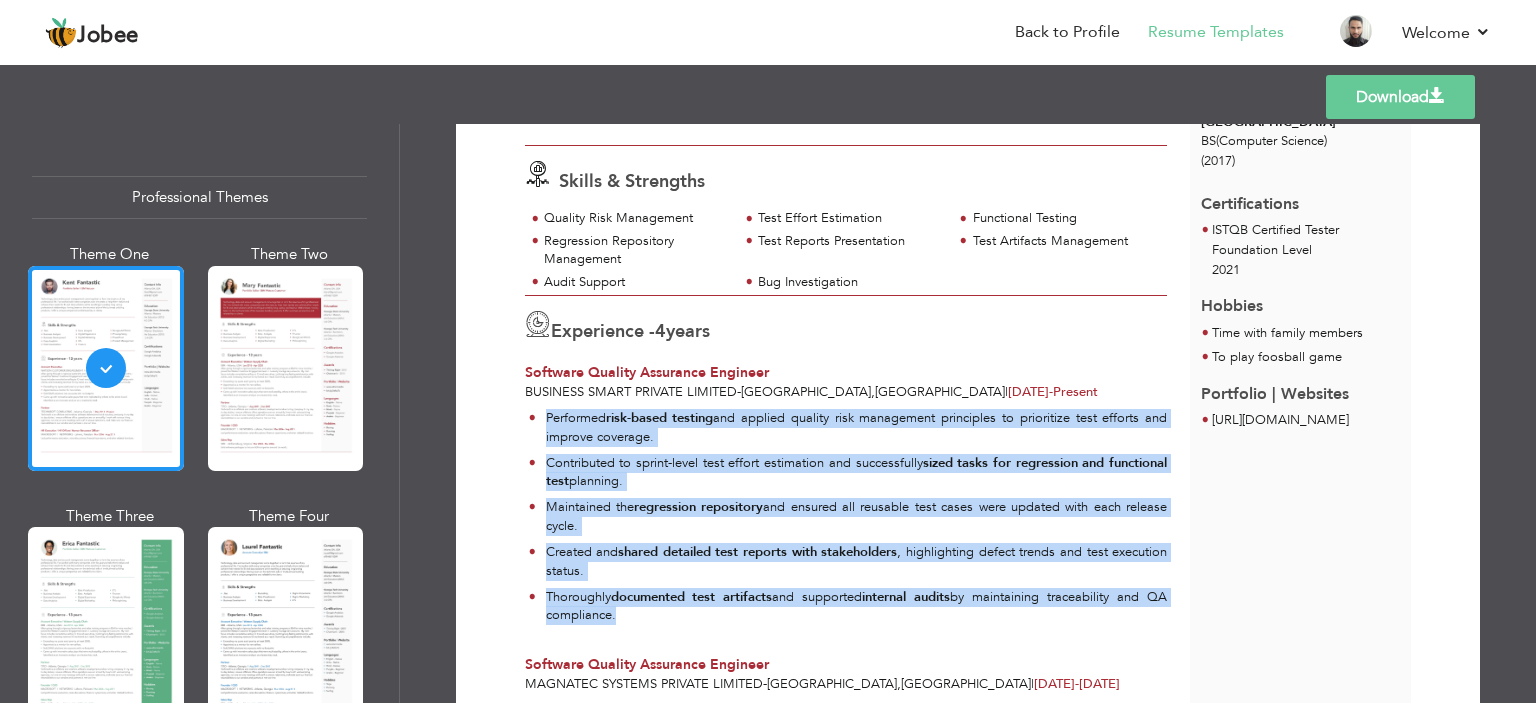 drag, startPoint x: 623, startPoint y: 611, endPoint x: 528, endPoint y: 408, distance: 224.12943 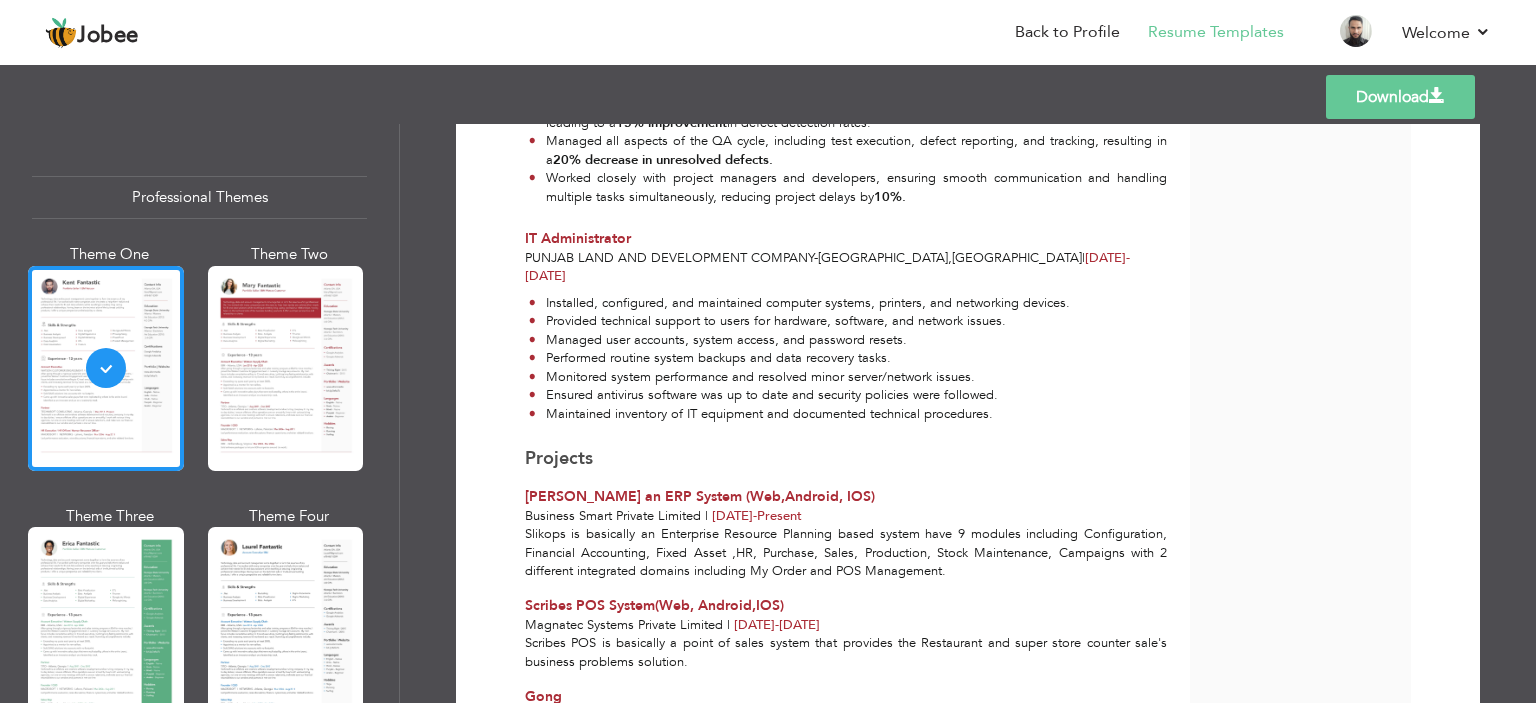 scroll, scrollTop: 1028, scrollLeft: 0, axis: vertical 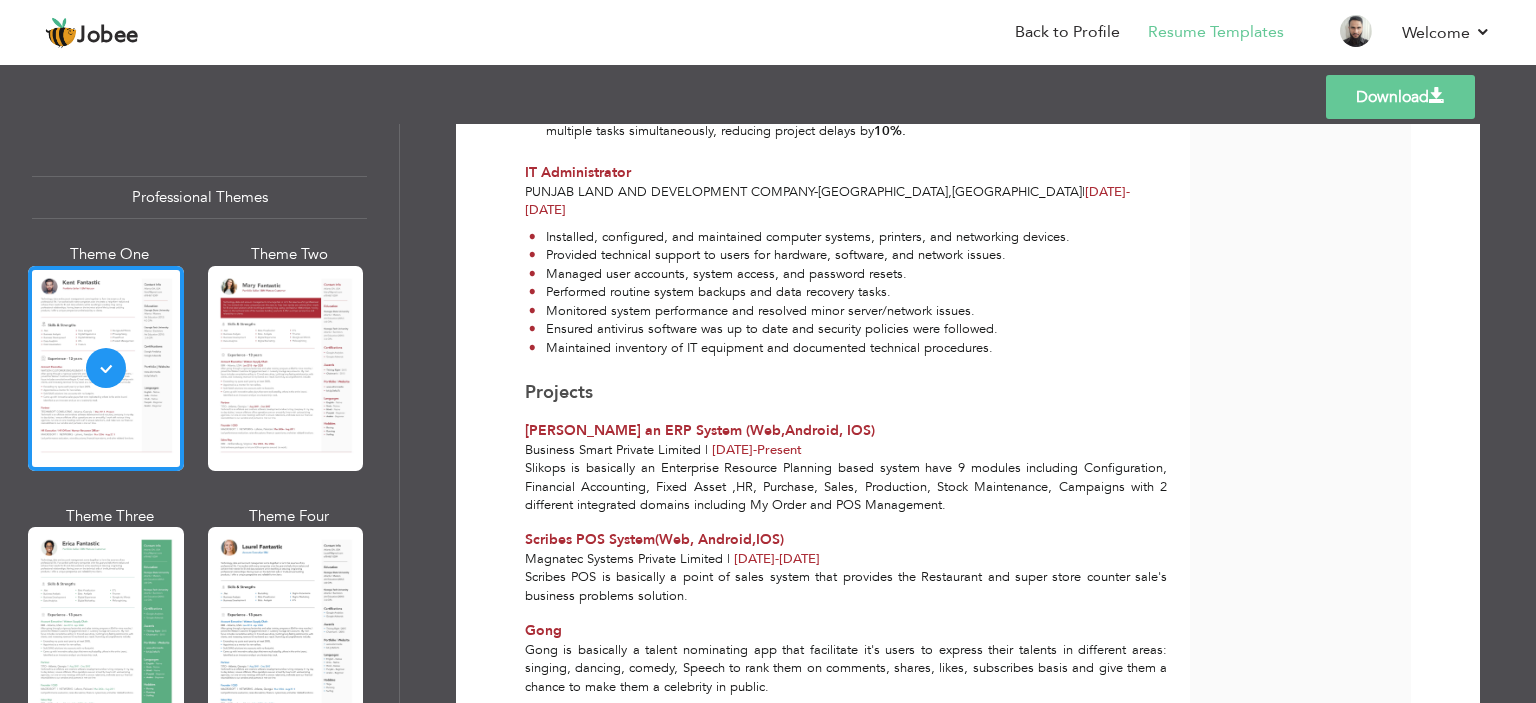 drag, startPoint x: 1024, startPoint y: 335, endPoint x: 648, endPoint y: 231, distance: 390.11792 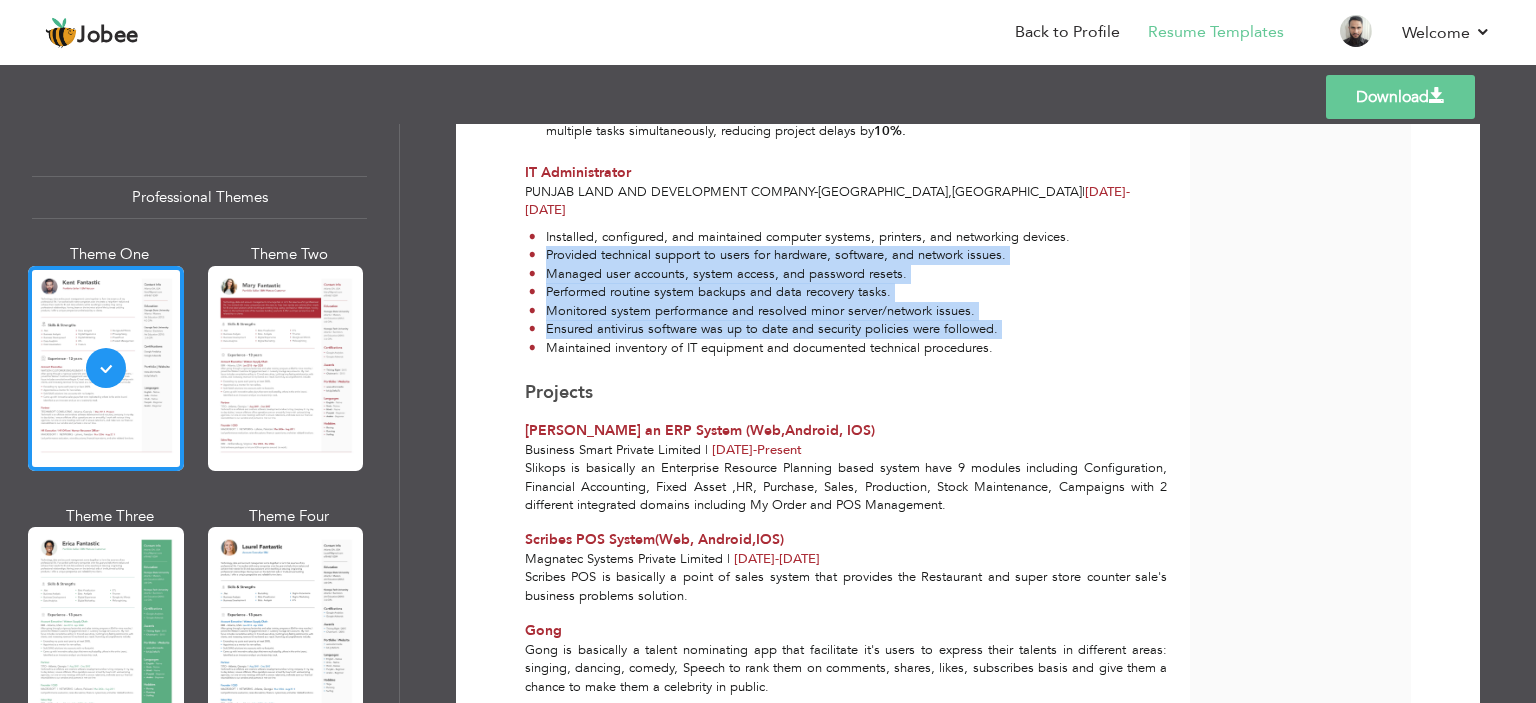 drag, startPoint x: 994, startPoint y: 327, endPoint x: 531, endPoint y: 230, distance: 473.0518 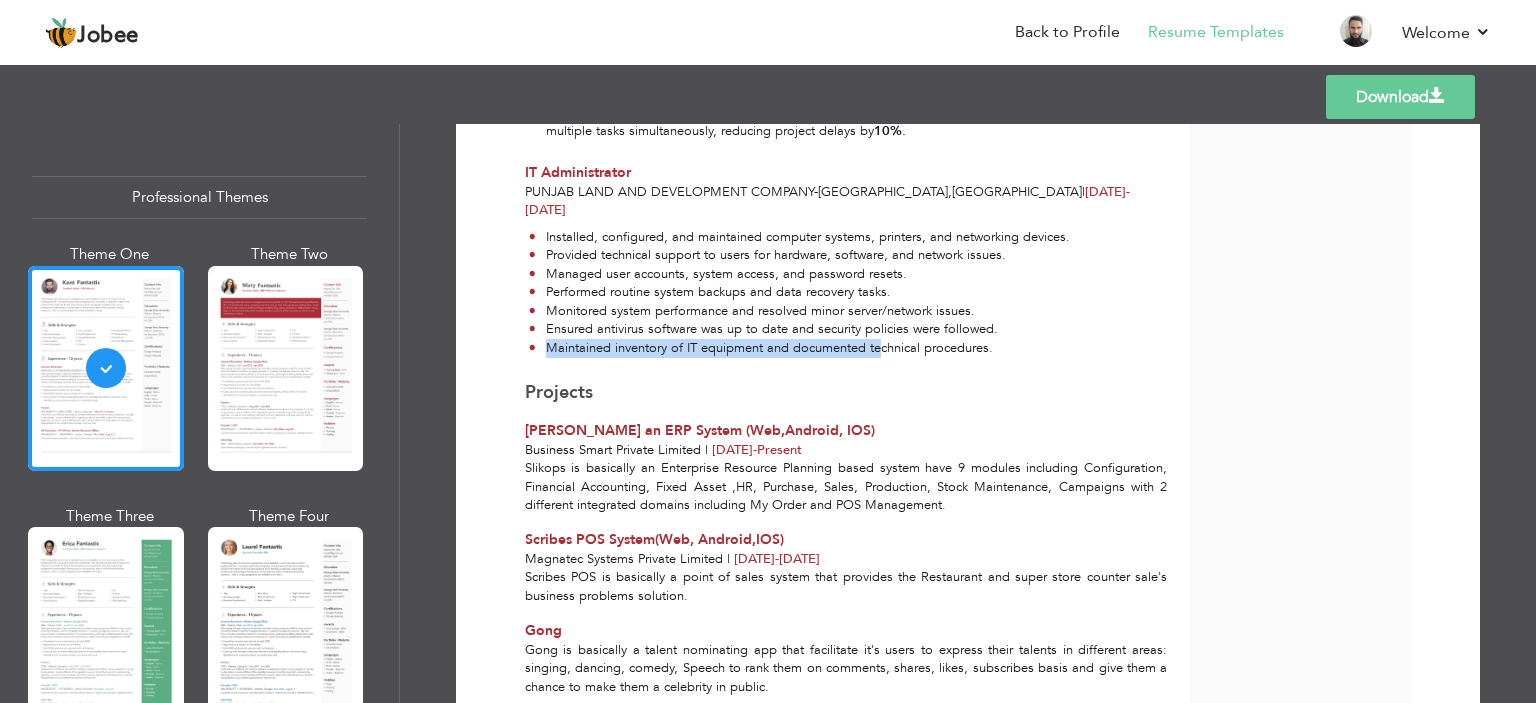 drag, startPoint x: 1024, startPoint y: 321, endPoint x: 876, endPoint y: 326, distance: 148.08444 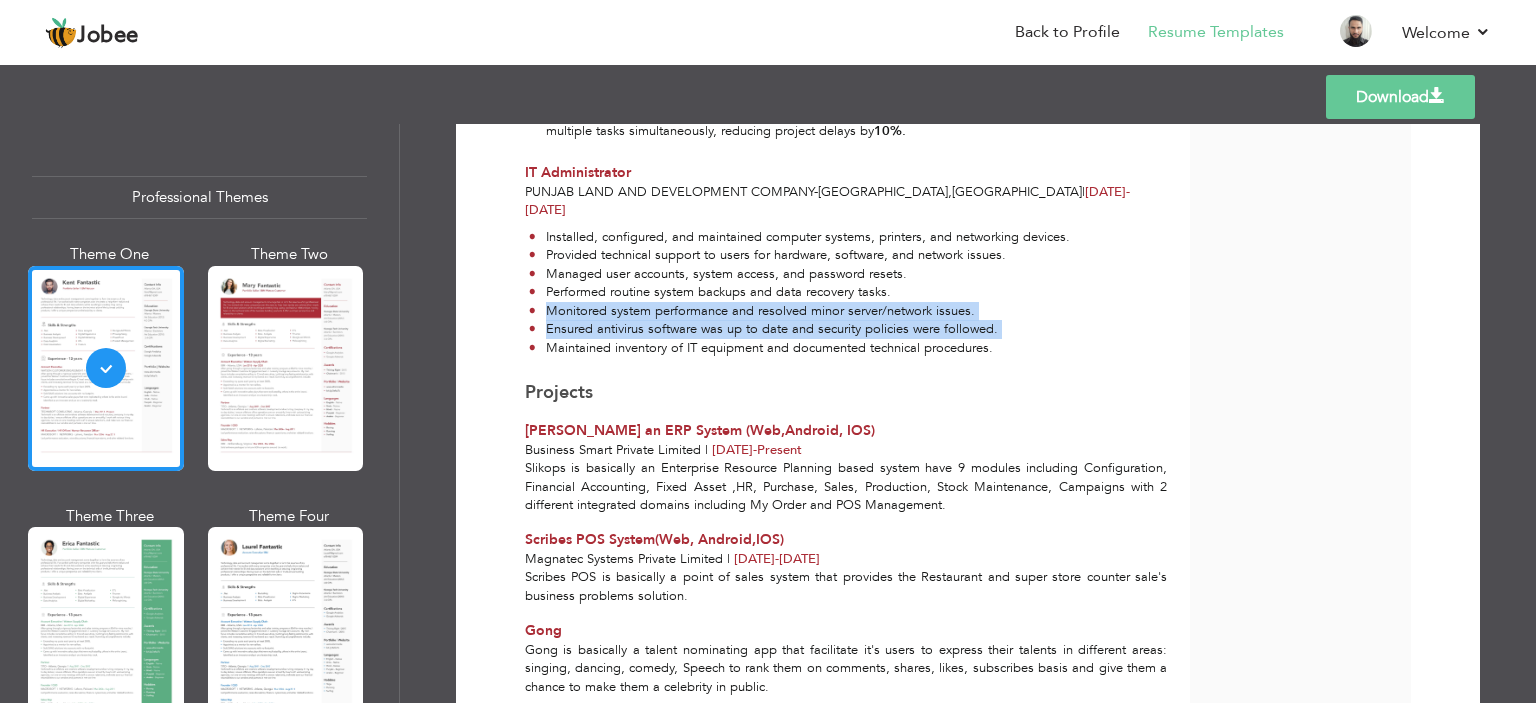 drag, startPoint x: 1013, startPoint y: 328, endPoint x: 867, endPoint y: 280, distance: 153.68799 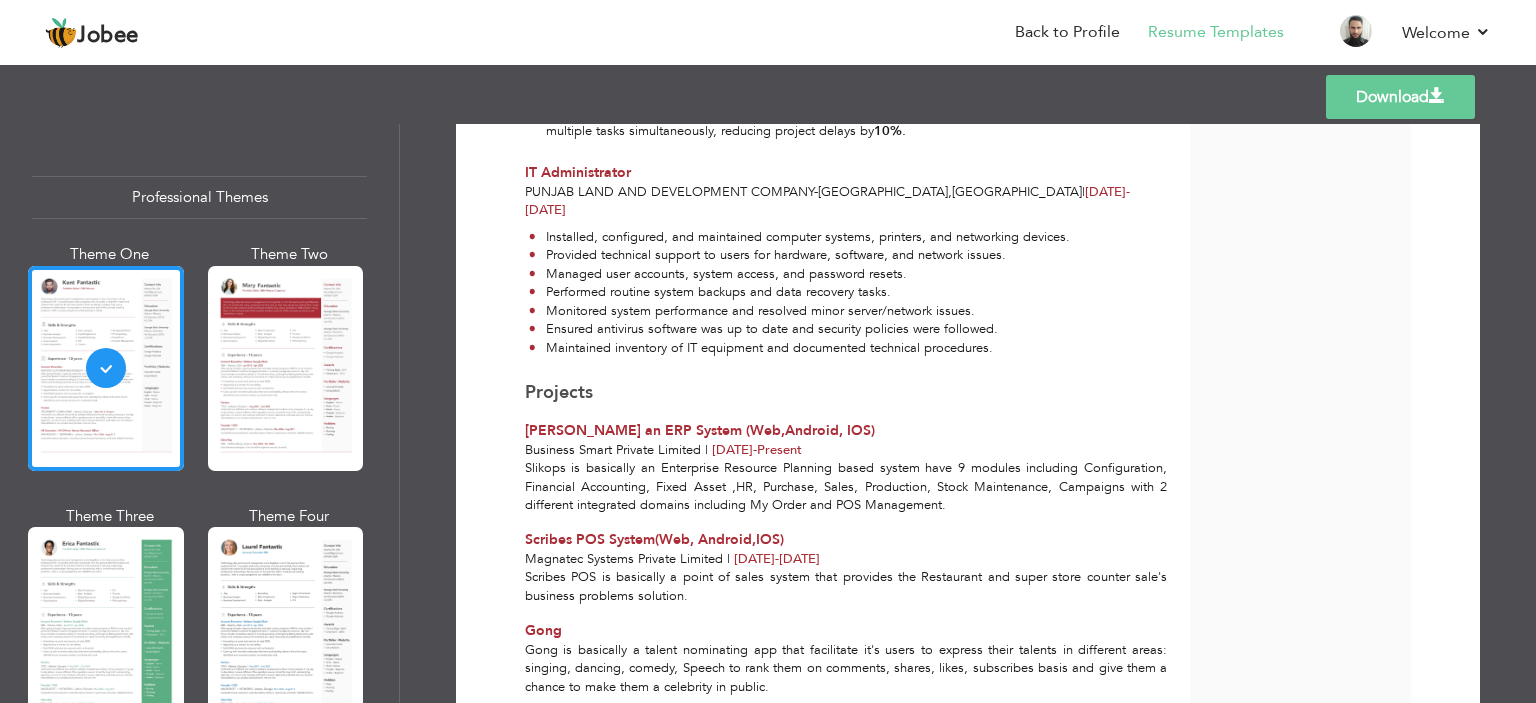 click on "Monitored system performance and resolved minor server/network issues." at bounding box center [799, 311] 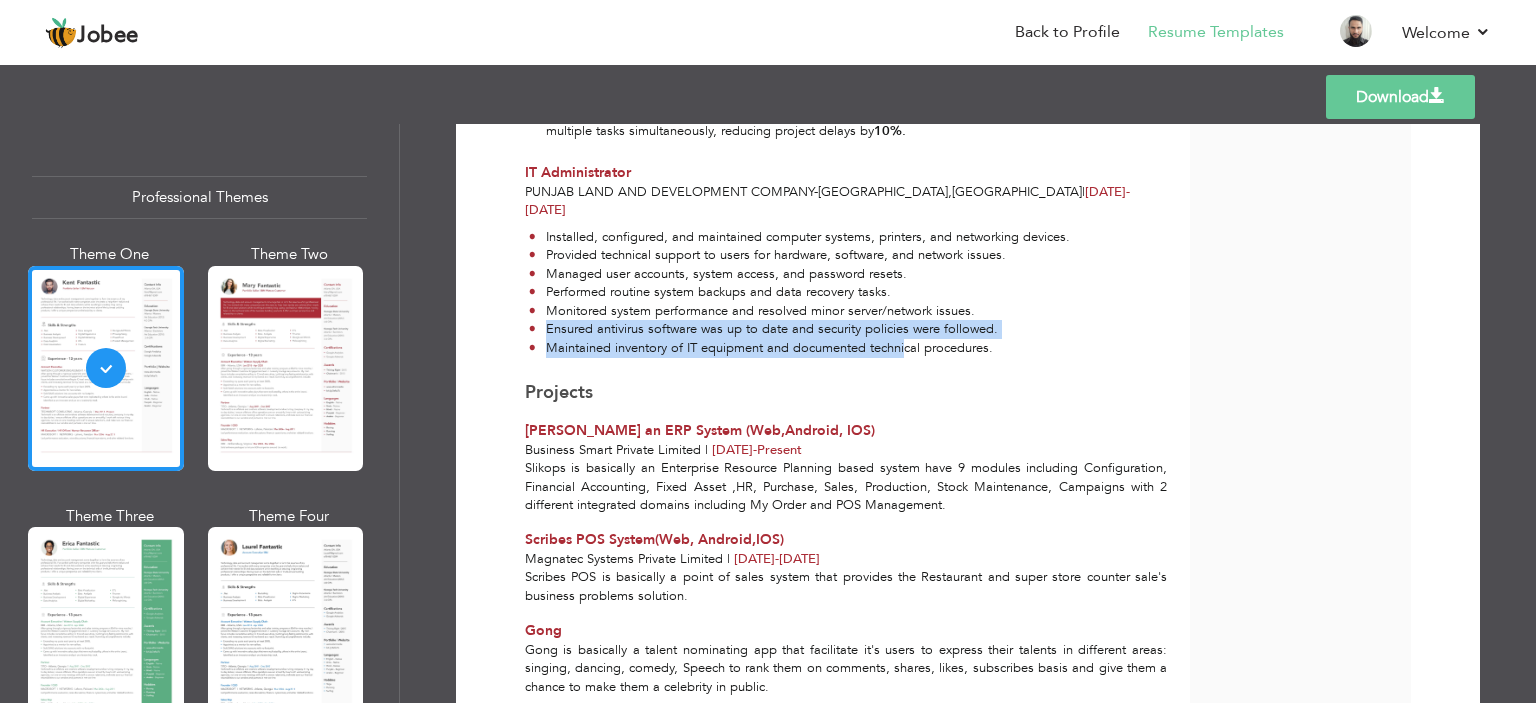 drag, startPoint x: 1020, startPoint y: 313, endPoint x: 904, endPoint y: 328, distance: 116.965805 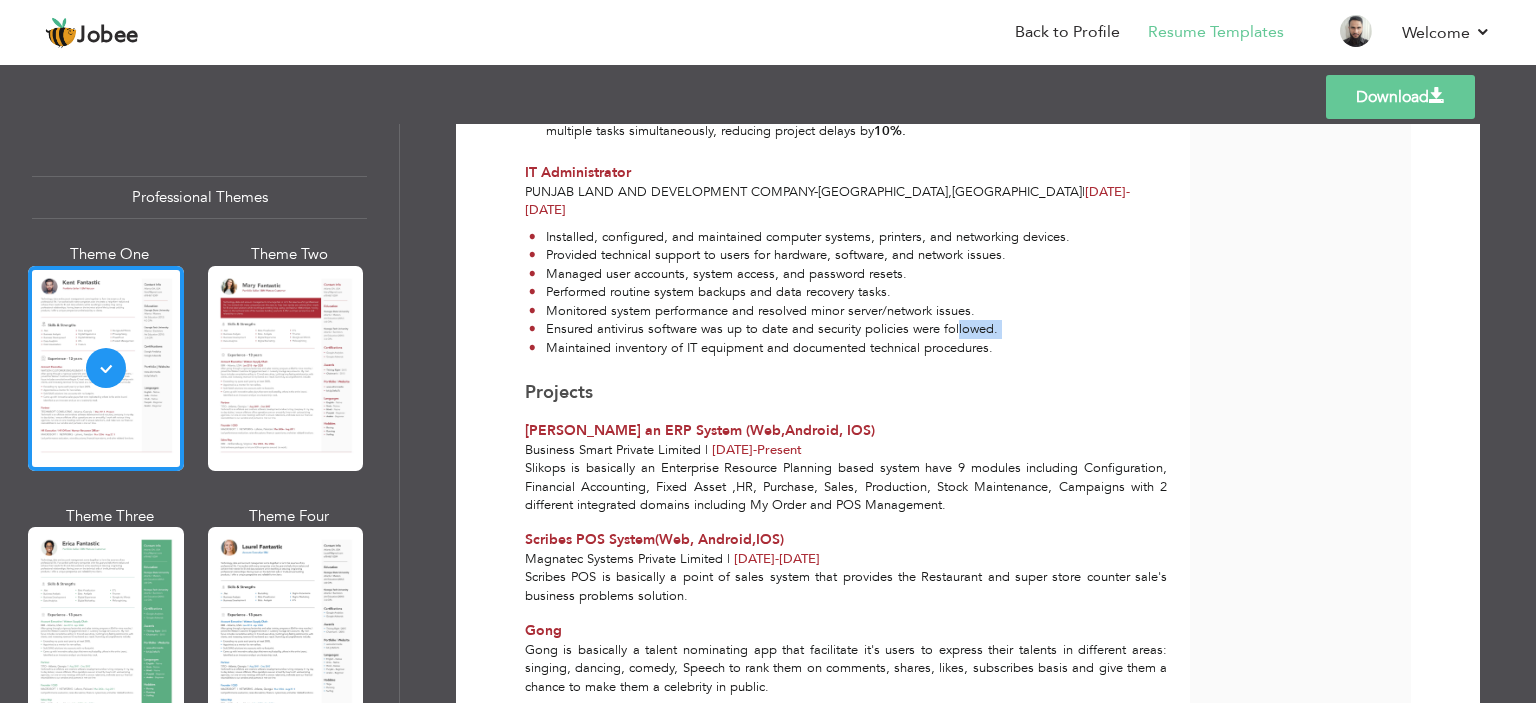 drag, startPoint x: 996, startPoint y: 331, endPoint x: 965, endPoint y: 311, distance: 36.891735 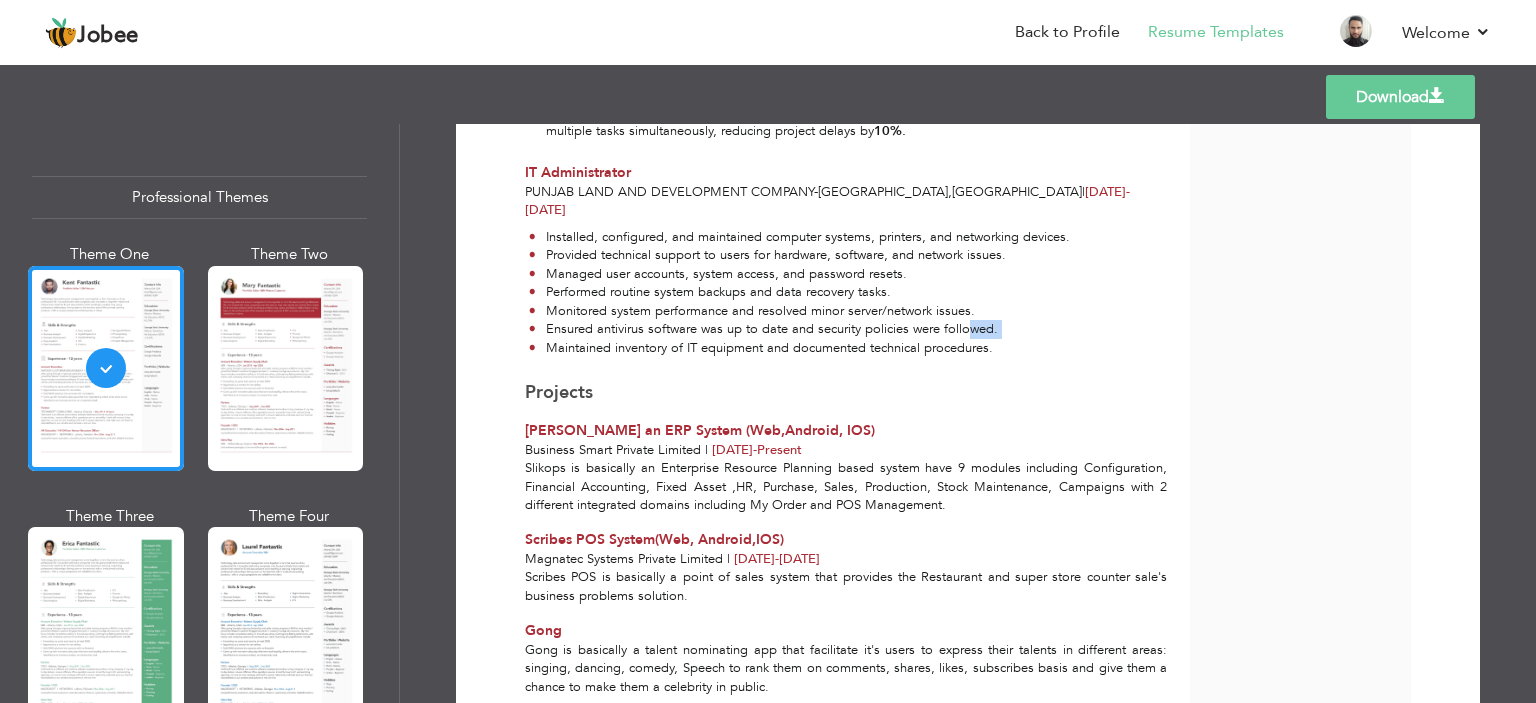 click on "Maintained inventory of IT equipment and documented technical procedures." at bounding box center (799, 348) 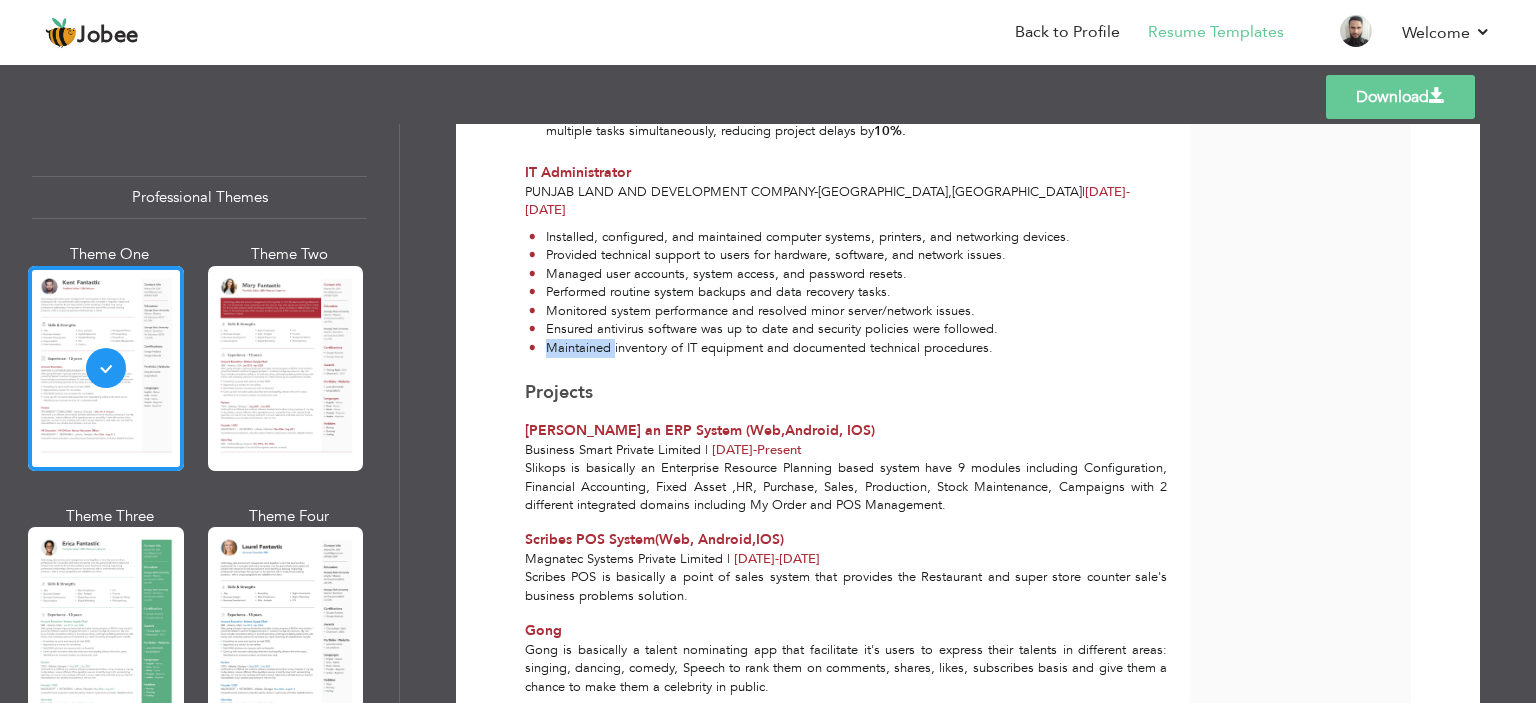 click on "Maintained inventory of IT equipment and documented technical procedures." at bounding box center [799, 348] 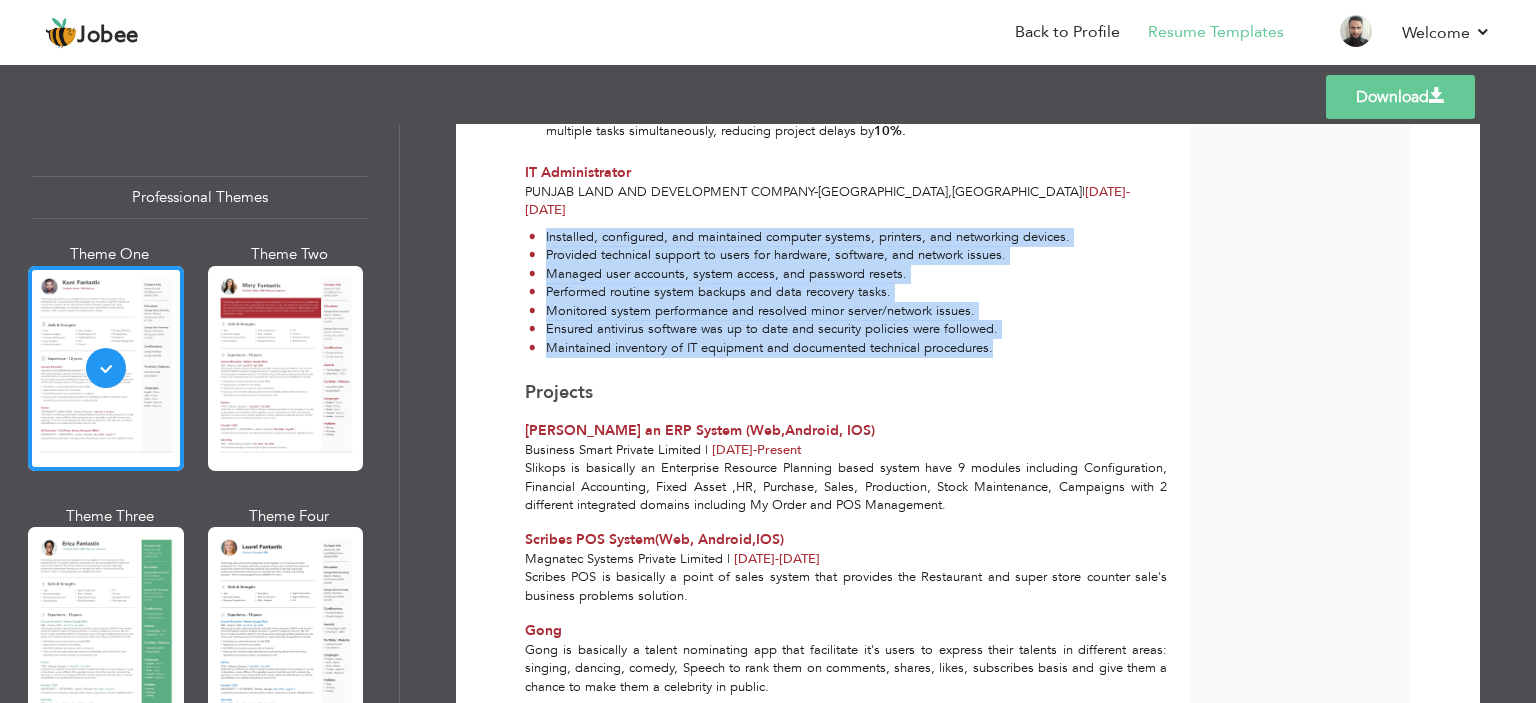 drag, startPoint x: 992, startPoint y: 323, endPoint x: 531, endPoint y: 215, distance: 473.48178 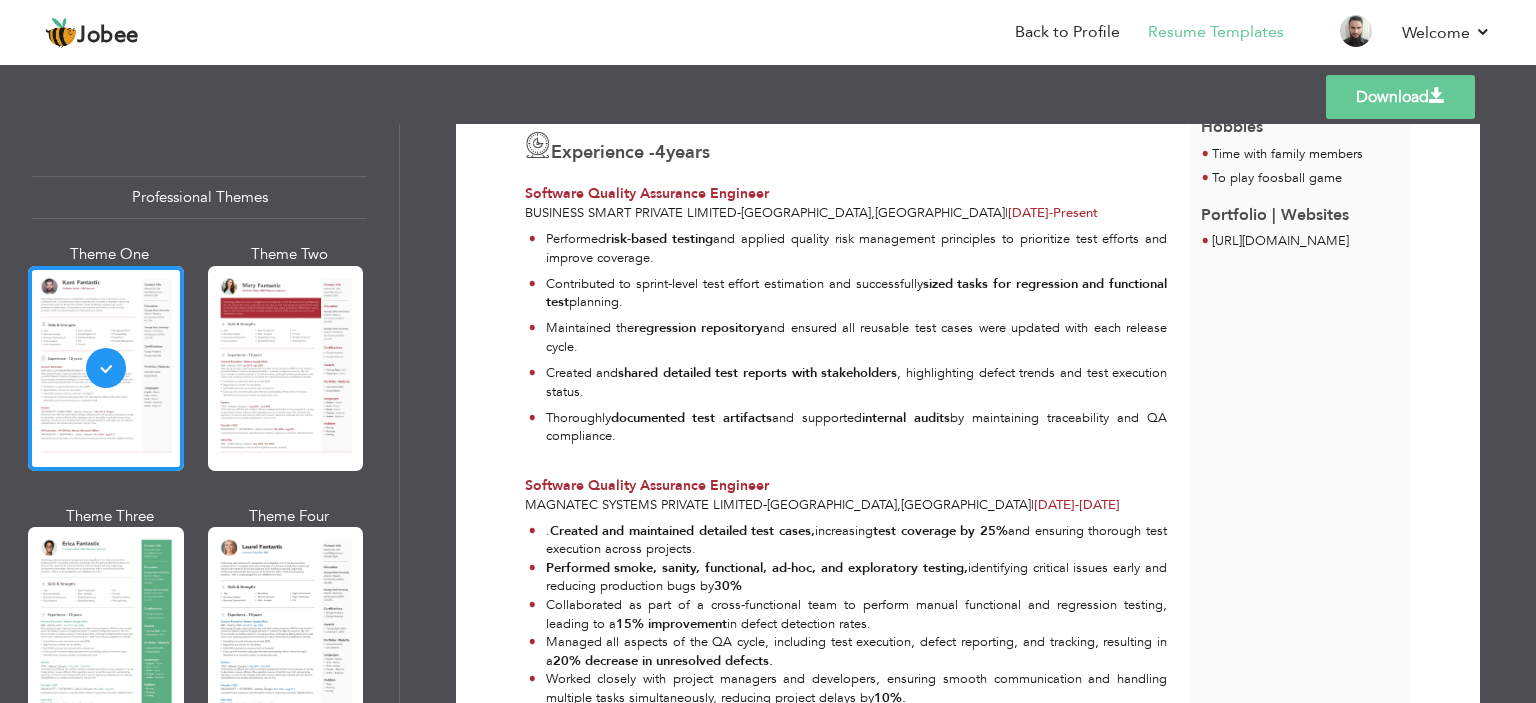 scroll, scrollTop: 449, scrollLeft: 0, axis: vertical 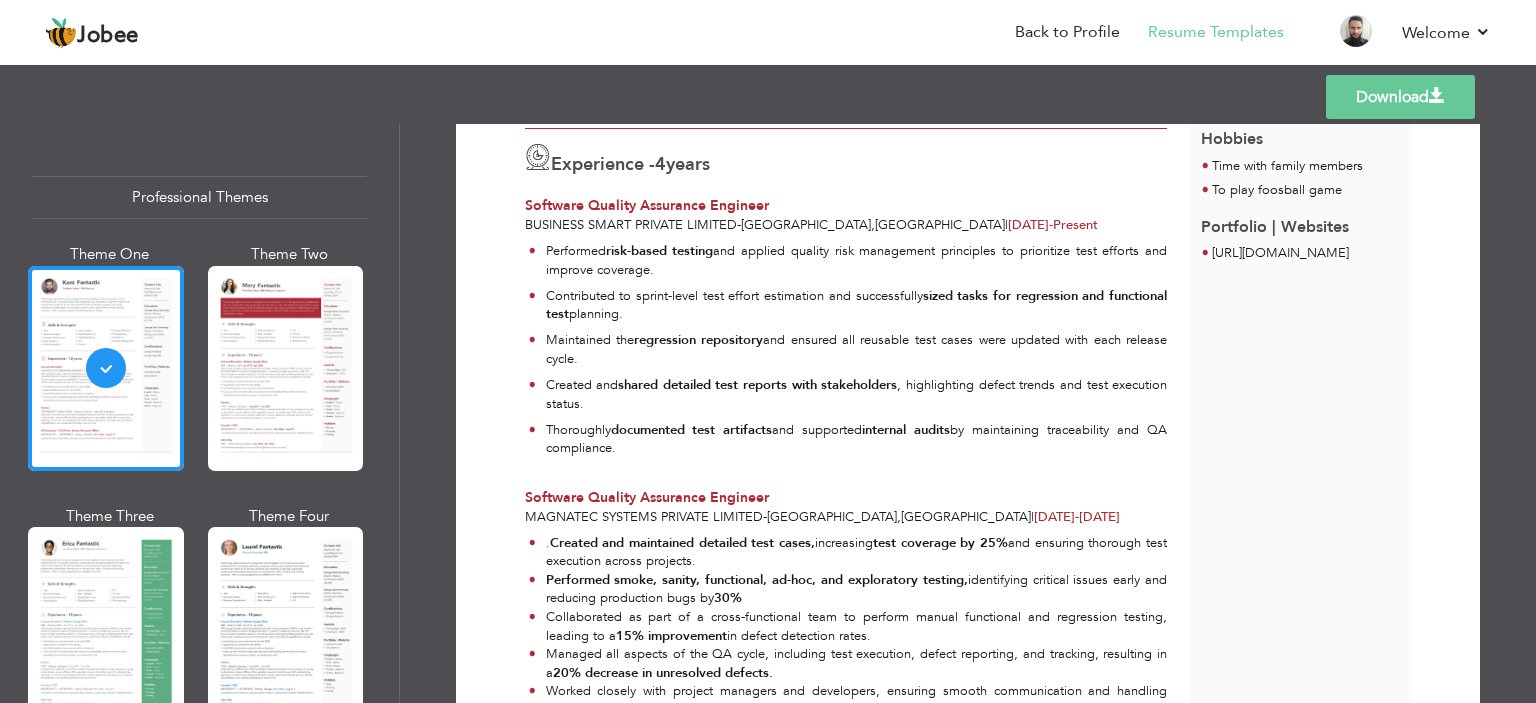drag, startPoint x: 1362, startPoint y: 251, endPoint x: 1341, endPoint y: 224, distance: 34.20526 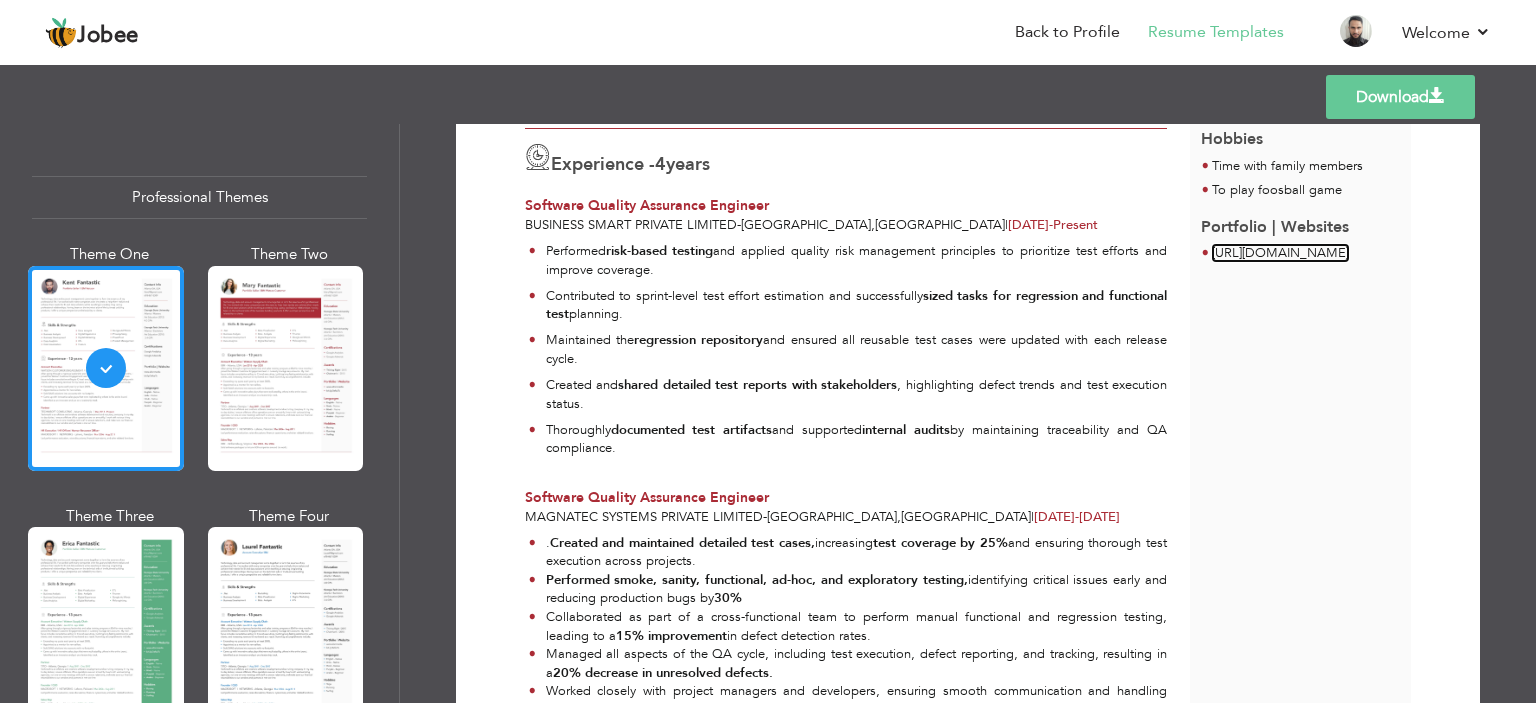 copy on "[URL][DOMAIN_NAME]" 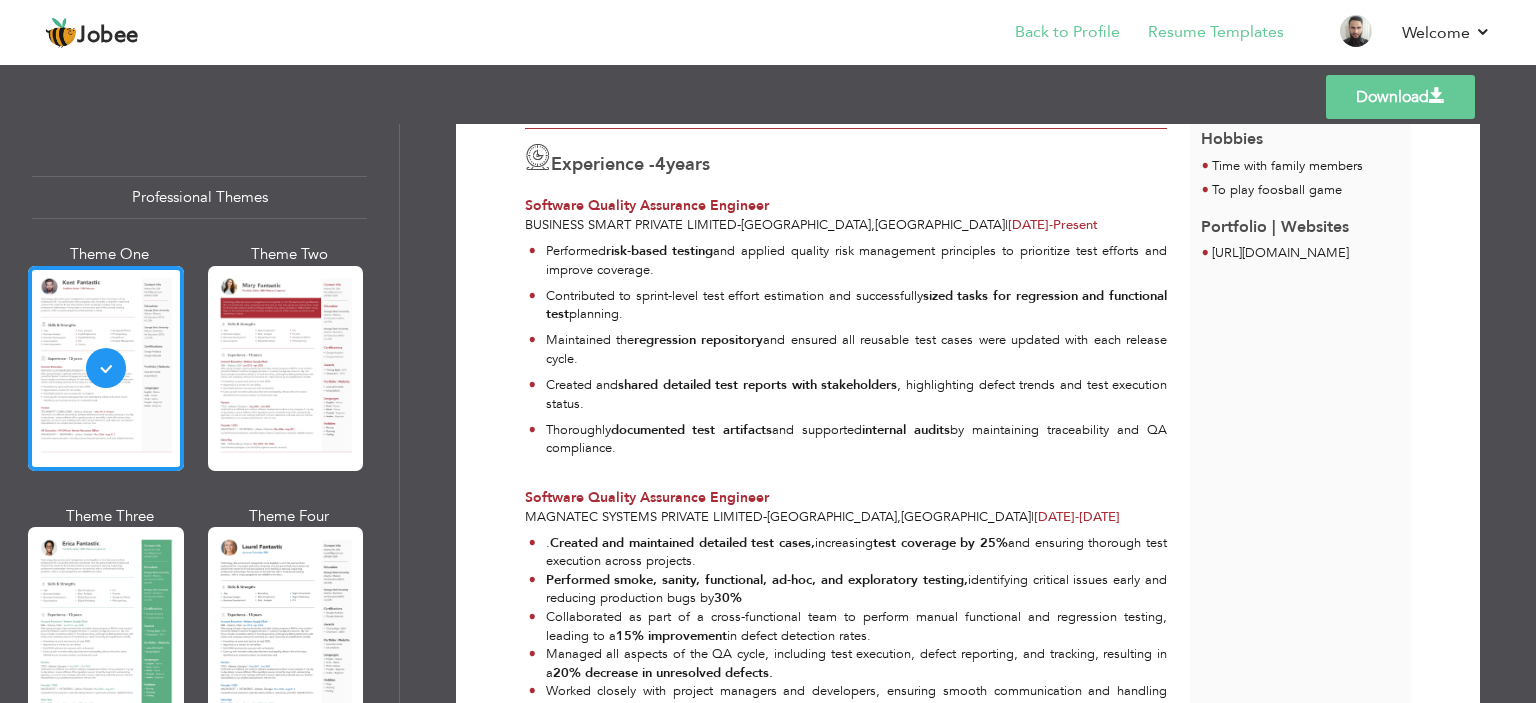 click on "Back to Profile" at bounding box center [1053, 34] 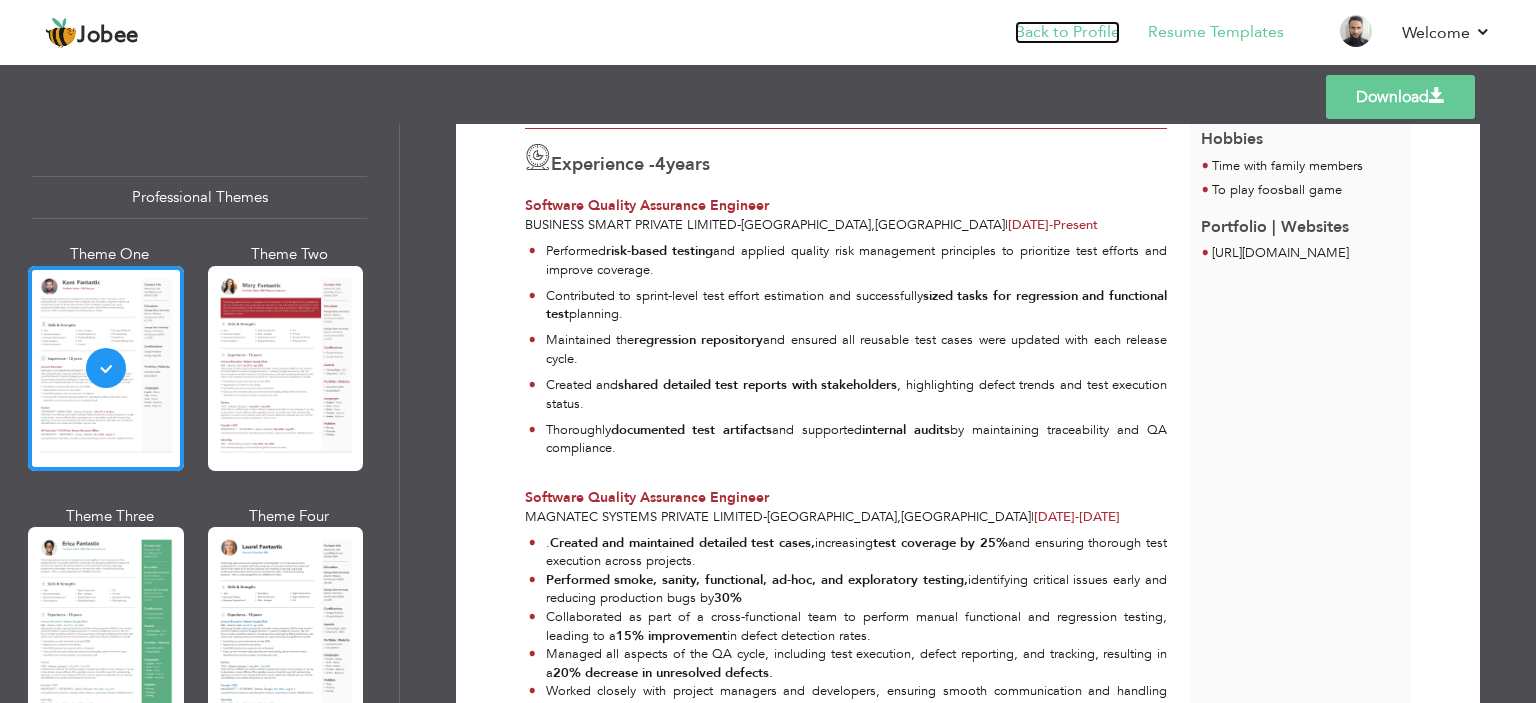 click on "Back to Profile" at bounding box center (1067, 32) 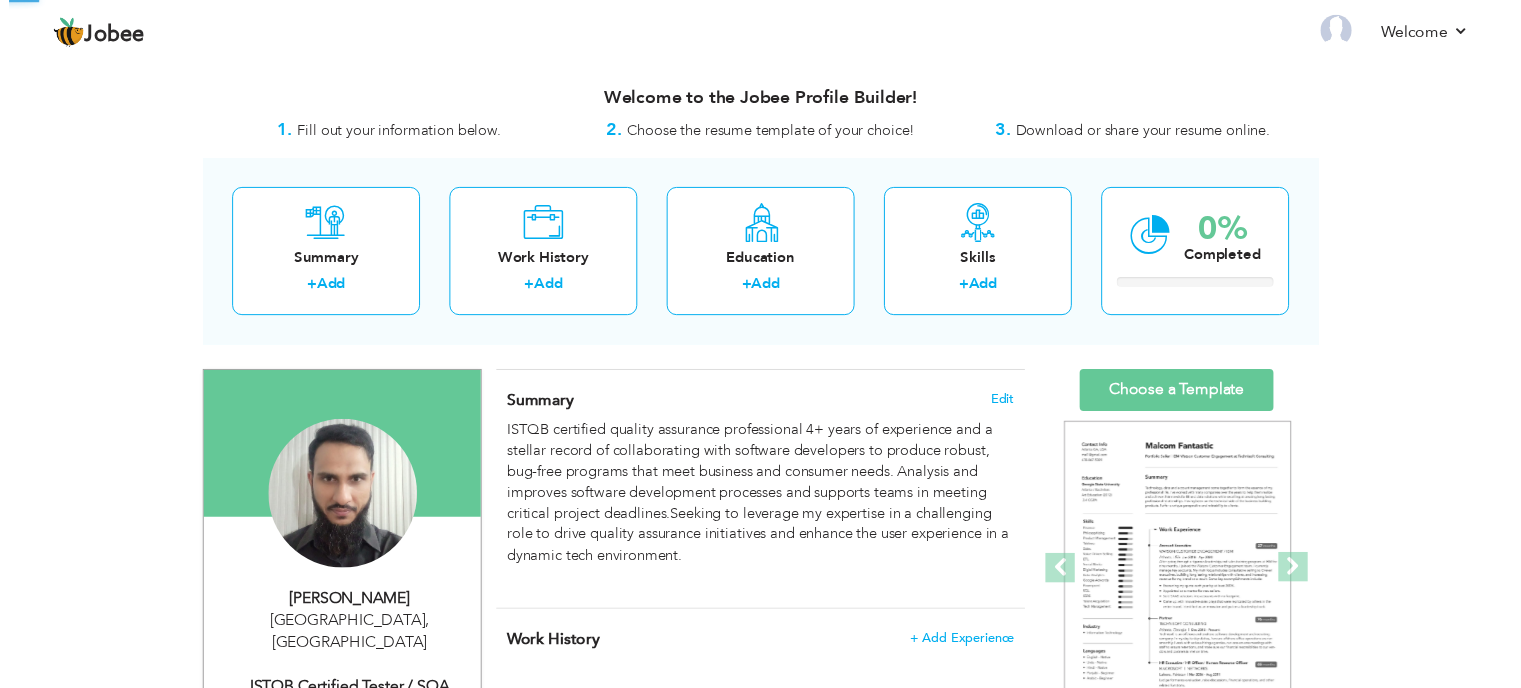 scroll, scrollTop: 0, scrollLeft: 0, axis: both 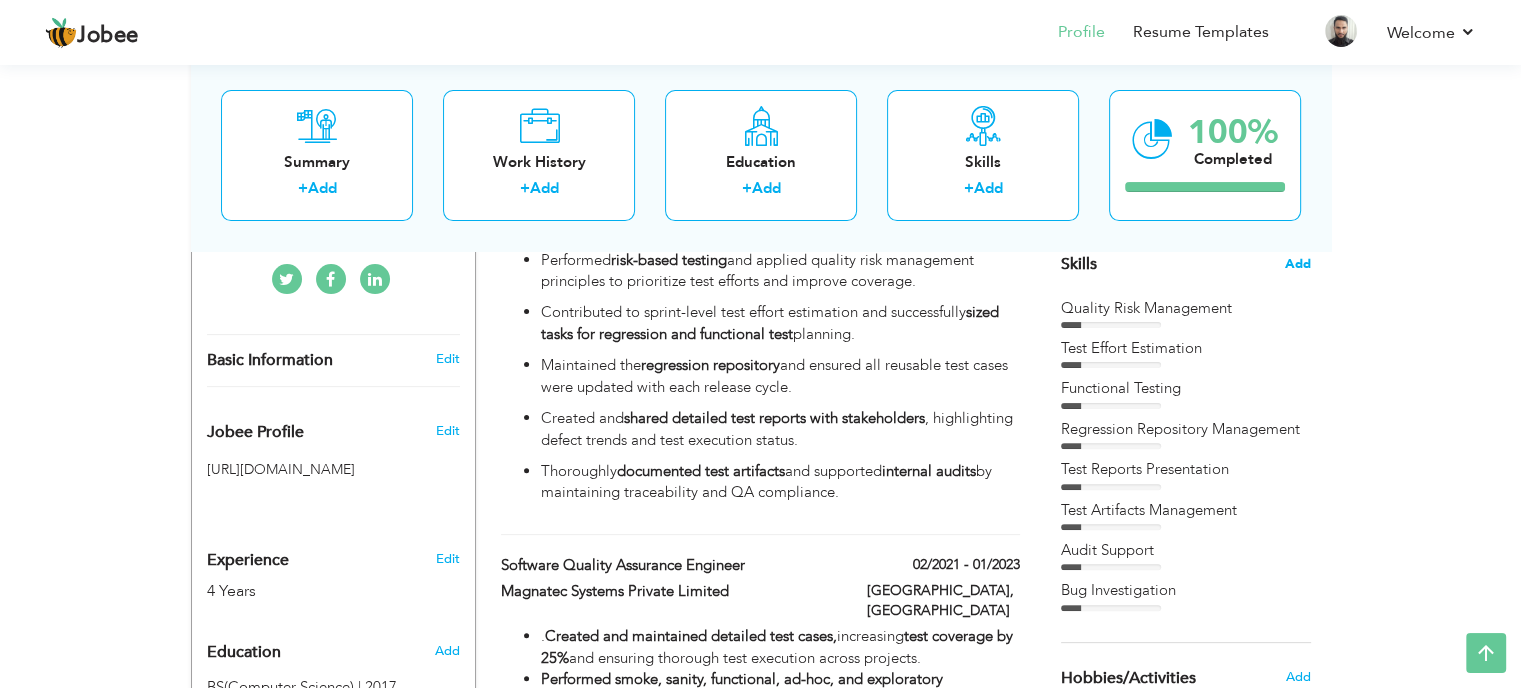 click on "Add" at bounding box center [1298, 264] 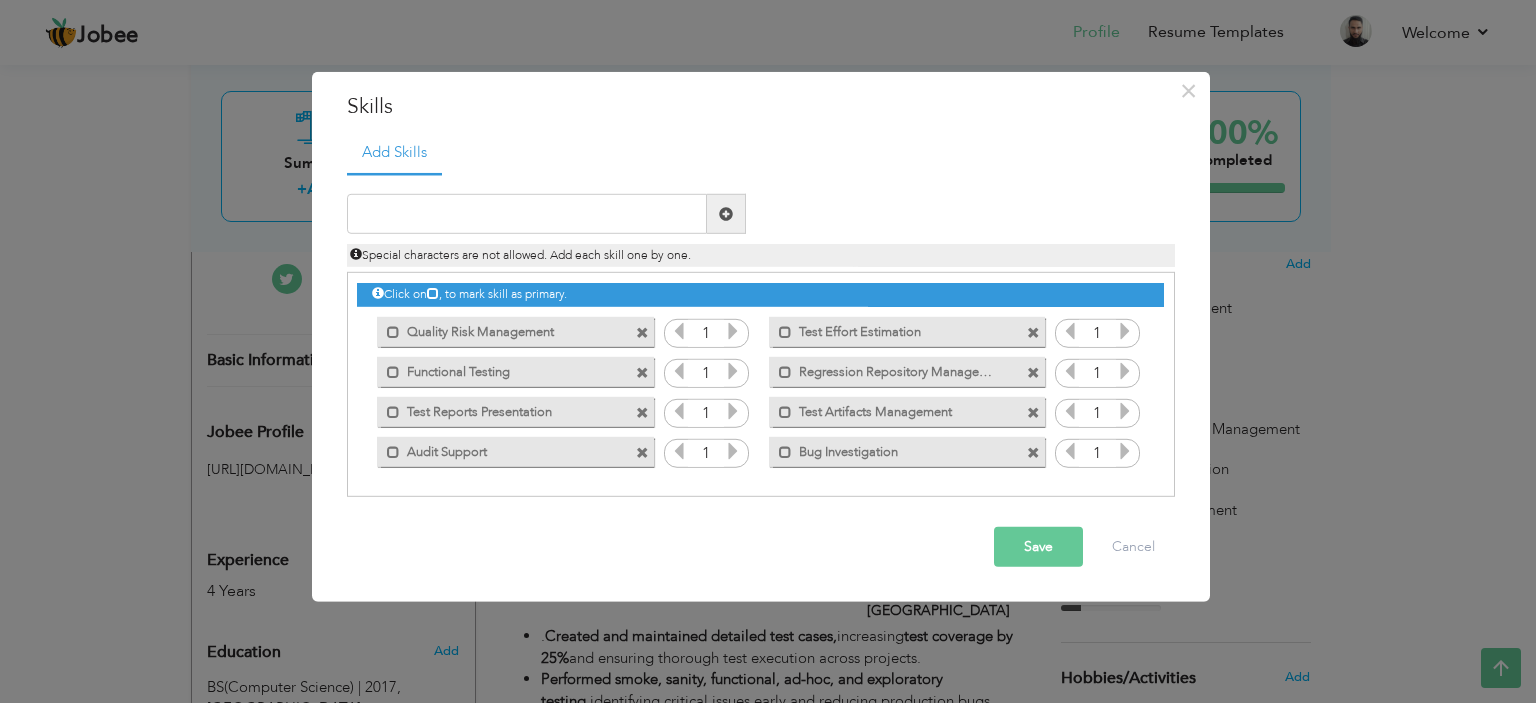 click at bounding box center (642, 332) 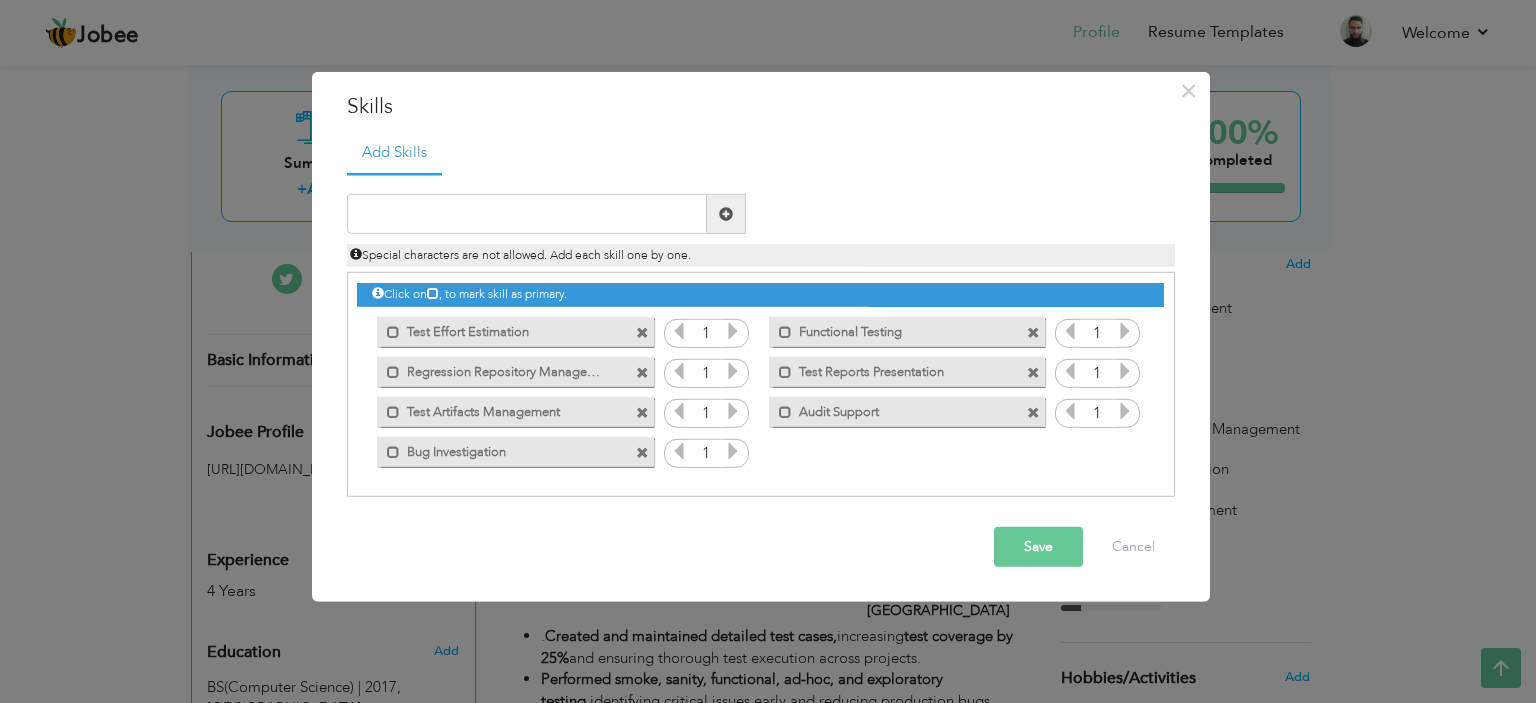 click at bounding box center (642, 332) 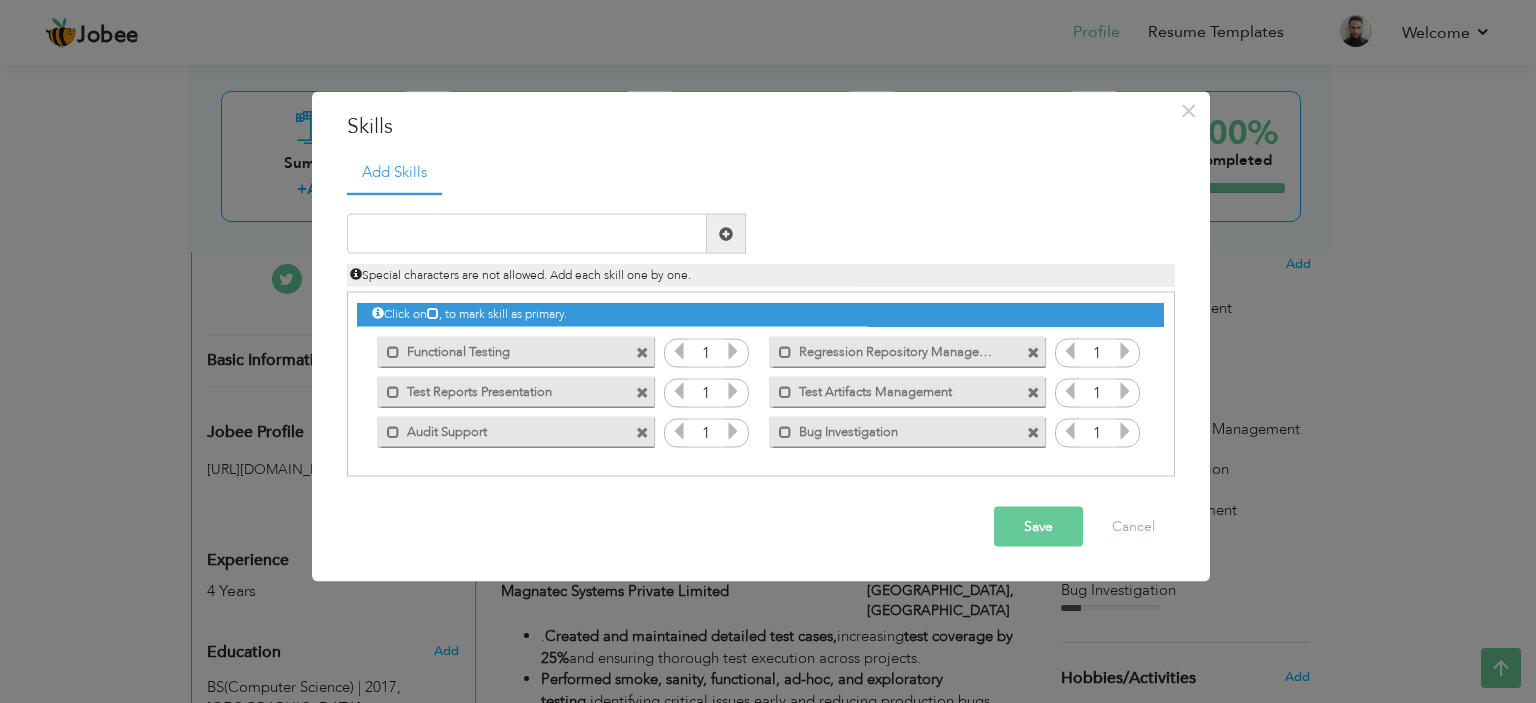 click at bounding box center (642, 352) 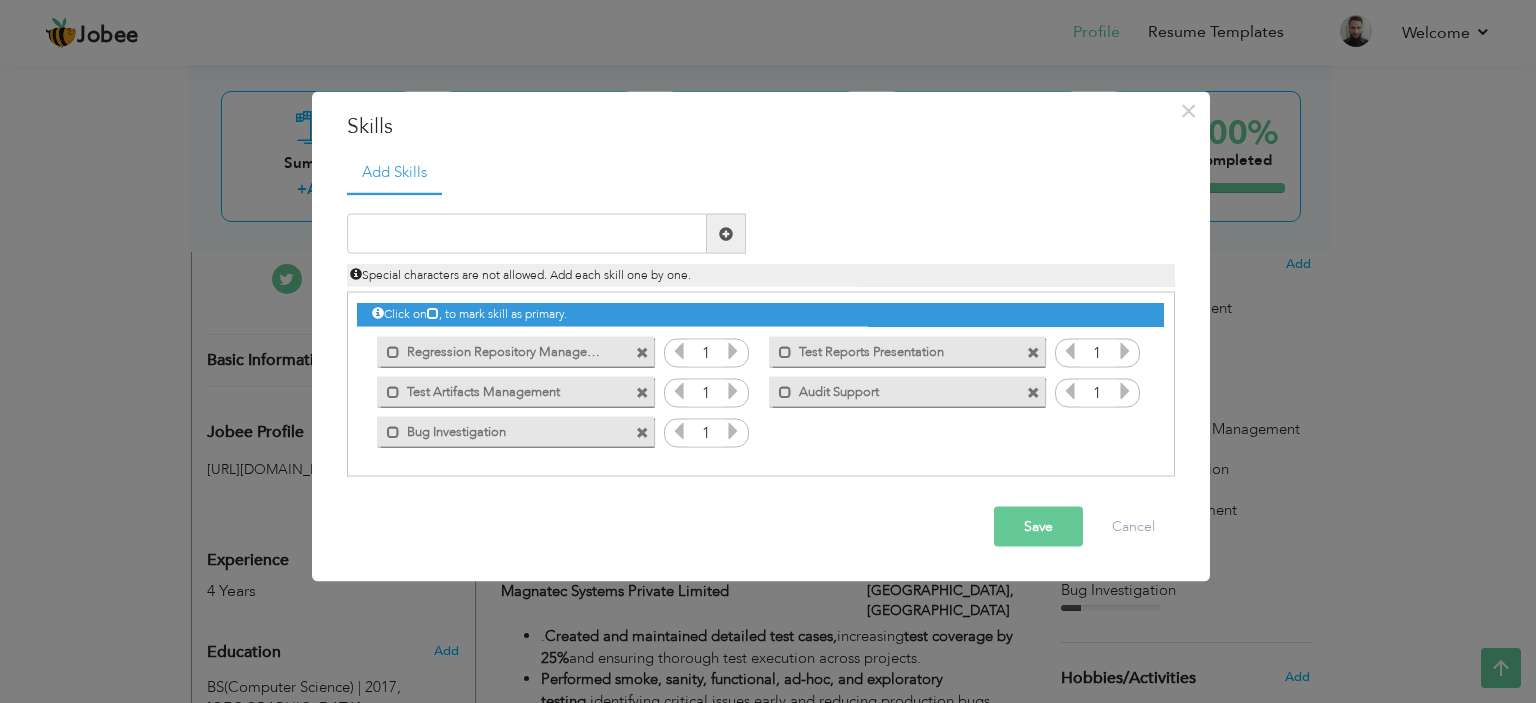 click at bounding box center (642, 352) 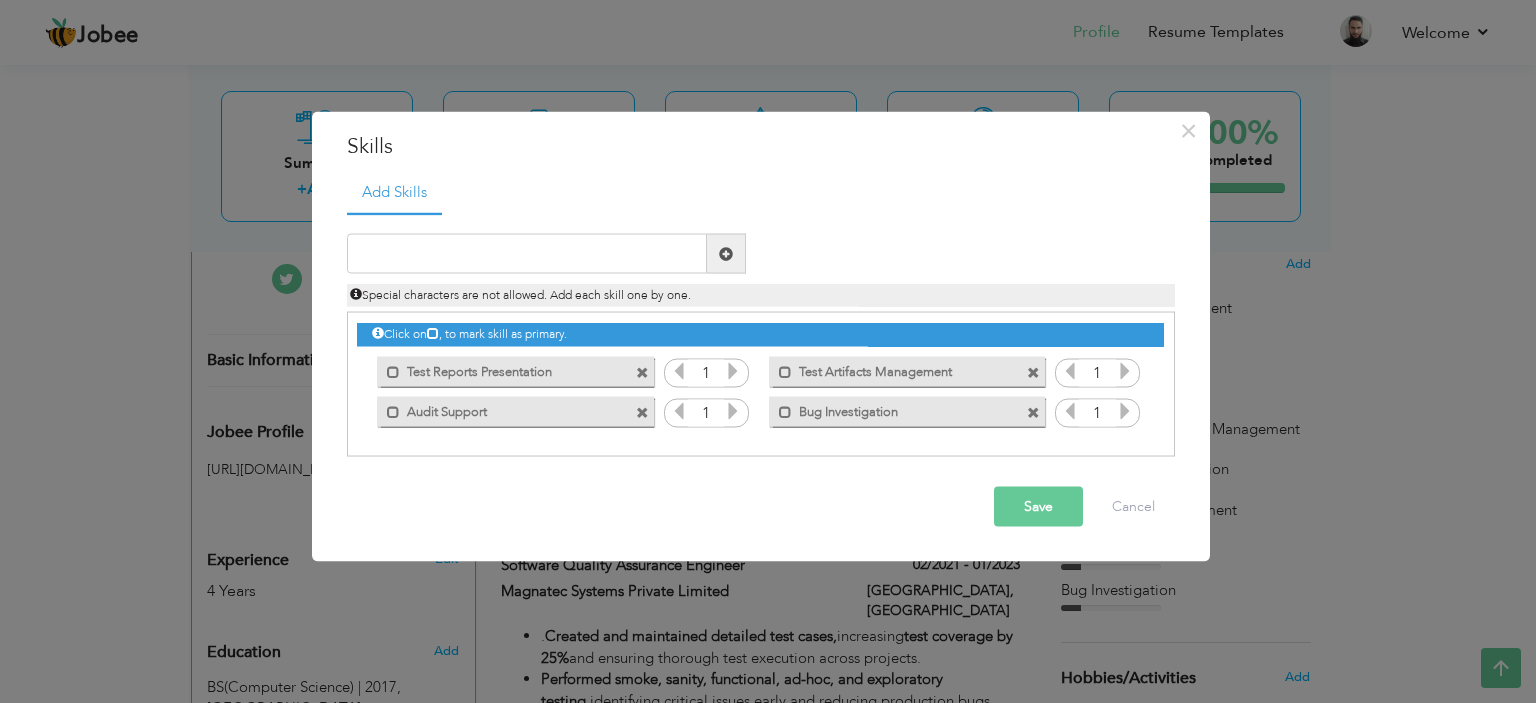 click on "Click on  , to mark skill as primary.
Mark as primary skill. Quality Risk Management 1 1" at bounding box center (760, 372) 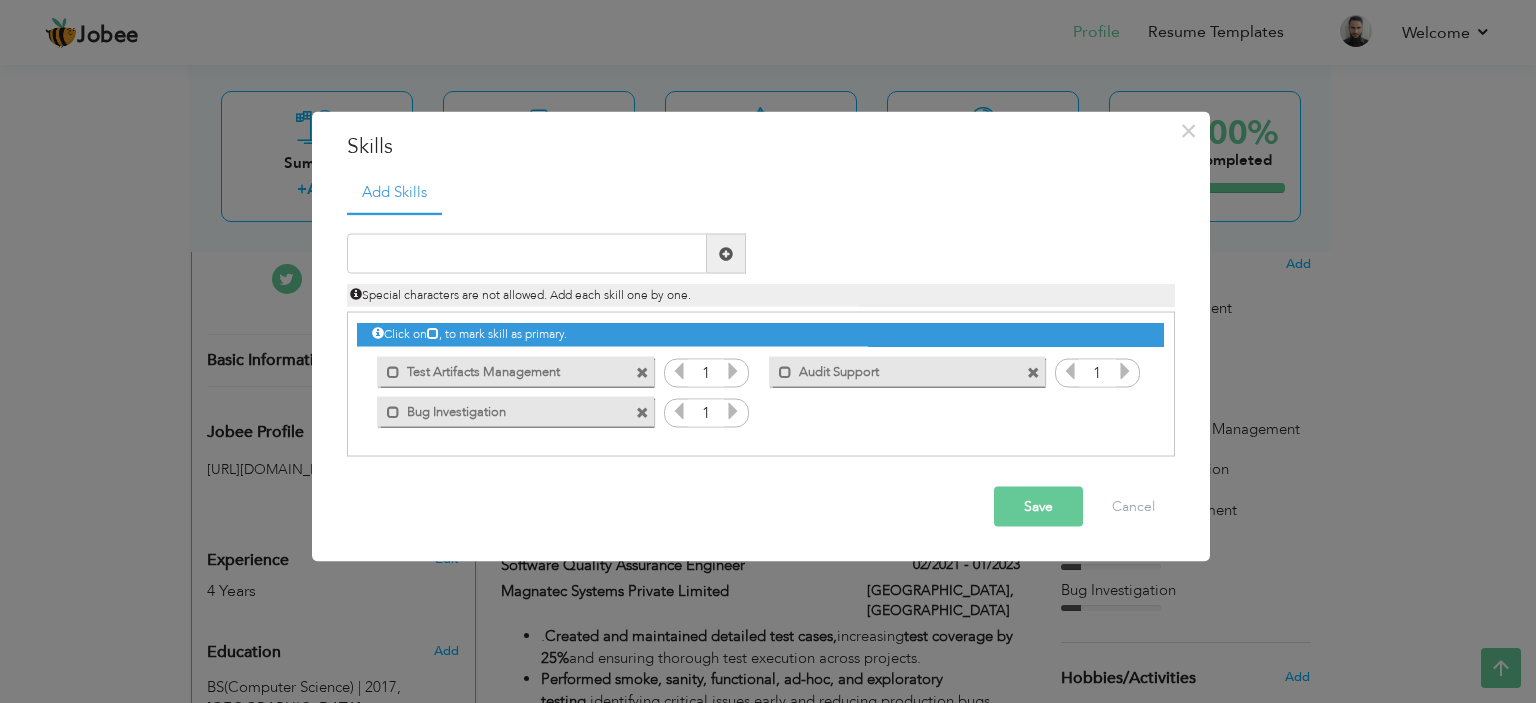 click at bounding box center (642, 372) 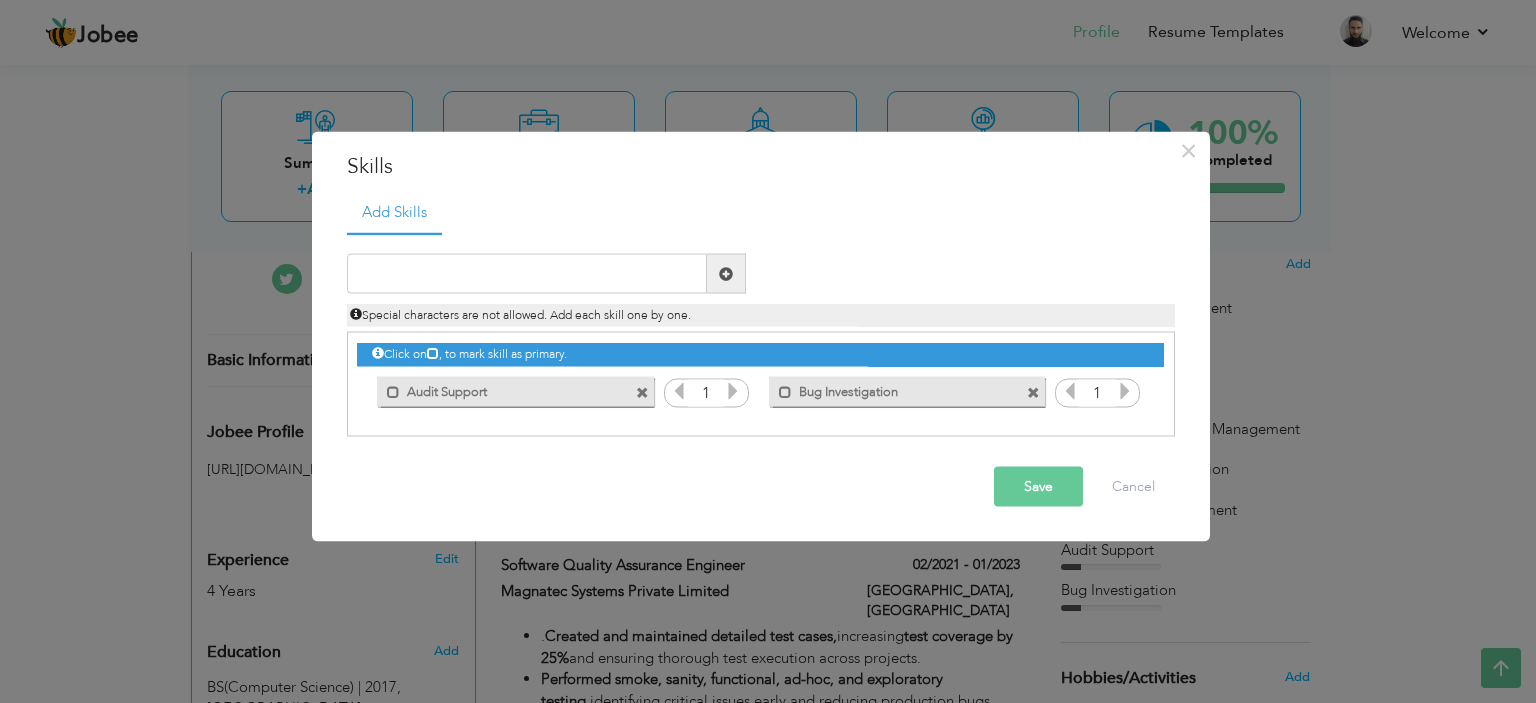 drag, startPoint x: 643, startPoint y: 374, endPoint x: 643, endPoint y: 392, distance: 18 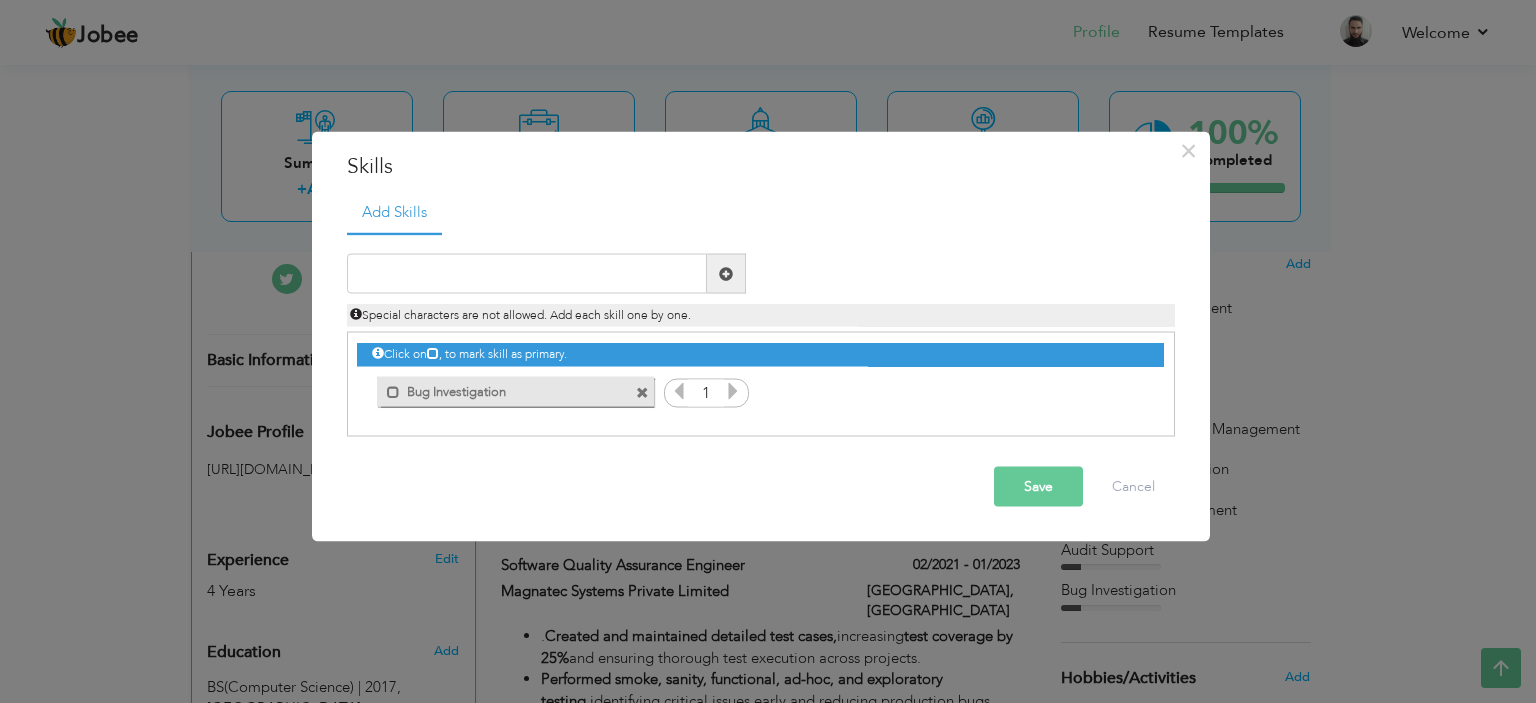 click at bounding box center (642, 392) 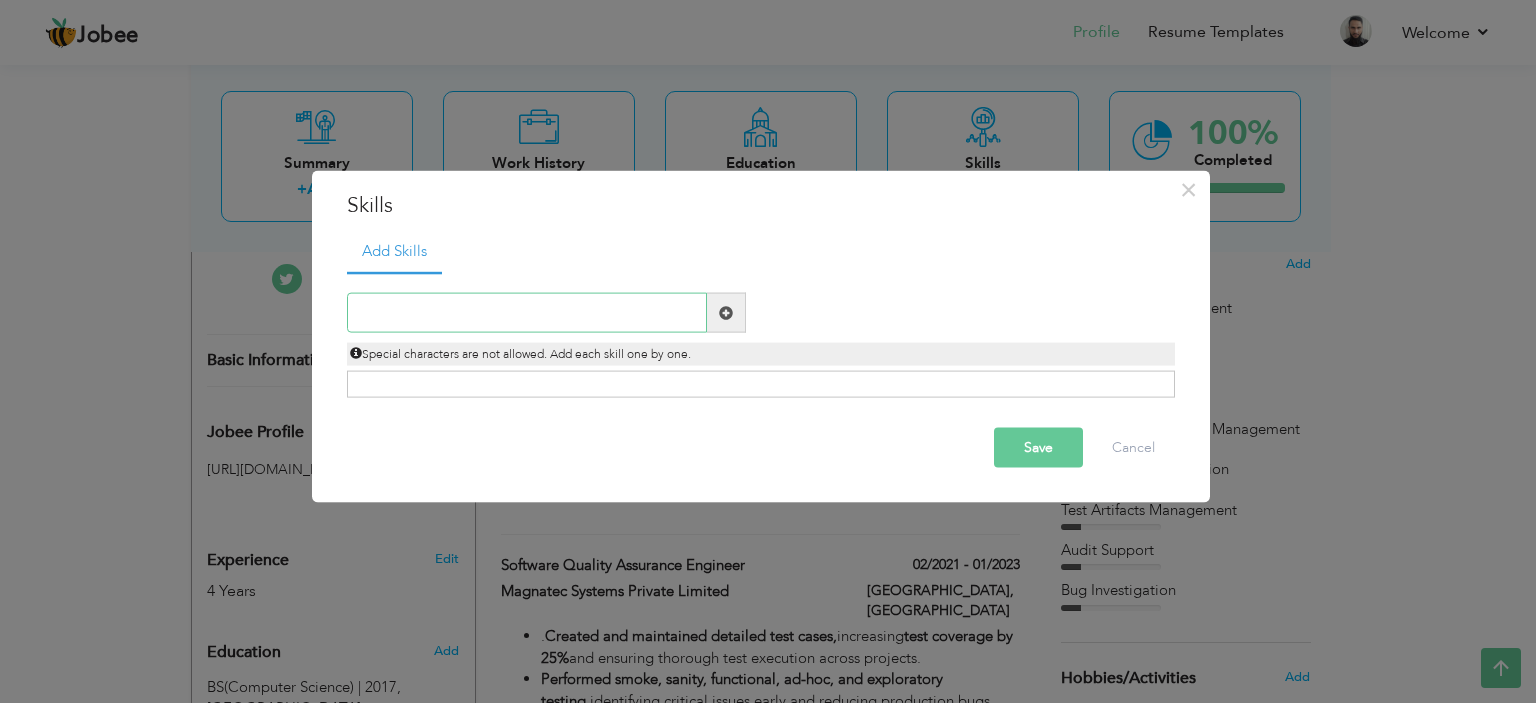 click at bounding box center [527, 313] 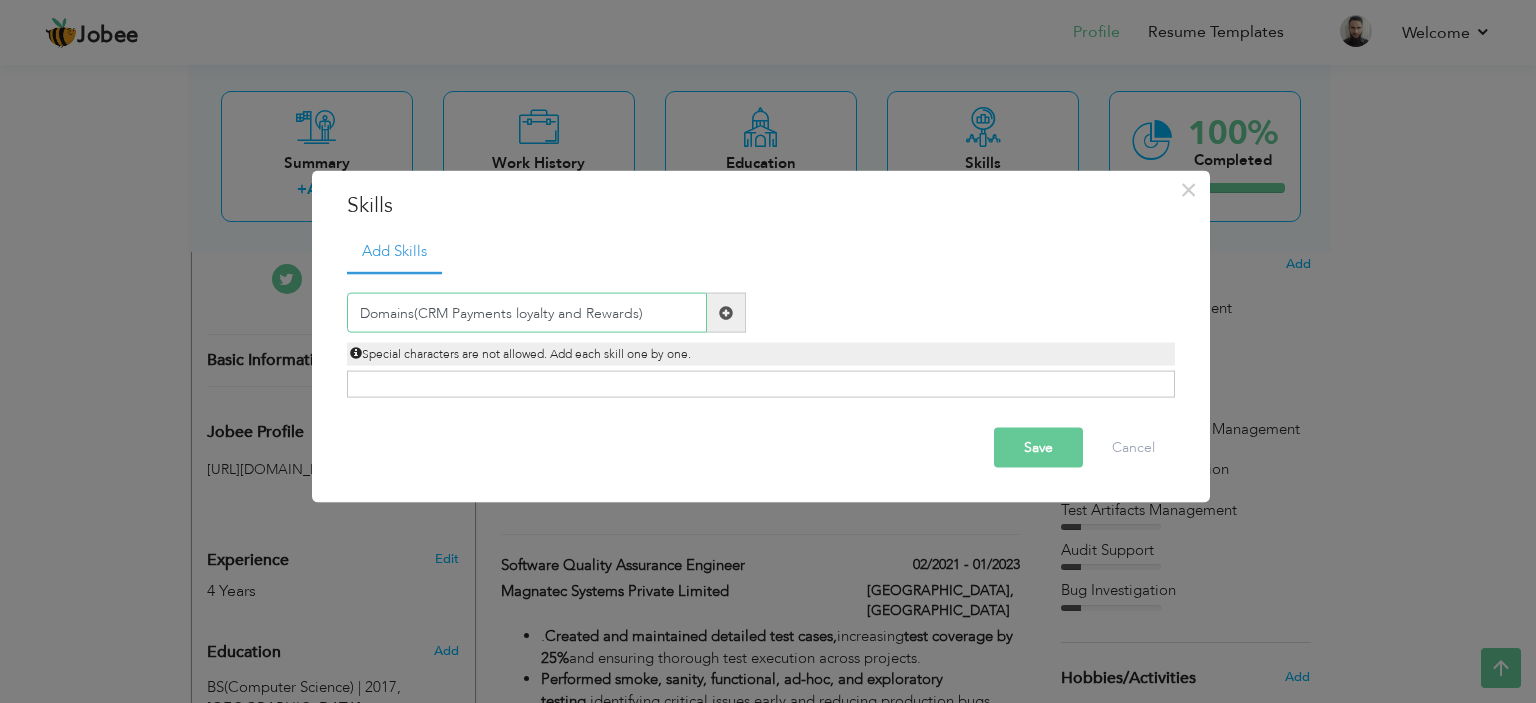 type on "Domains(CRM Payments loyalty and Rewards)" 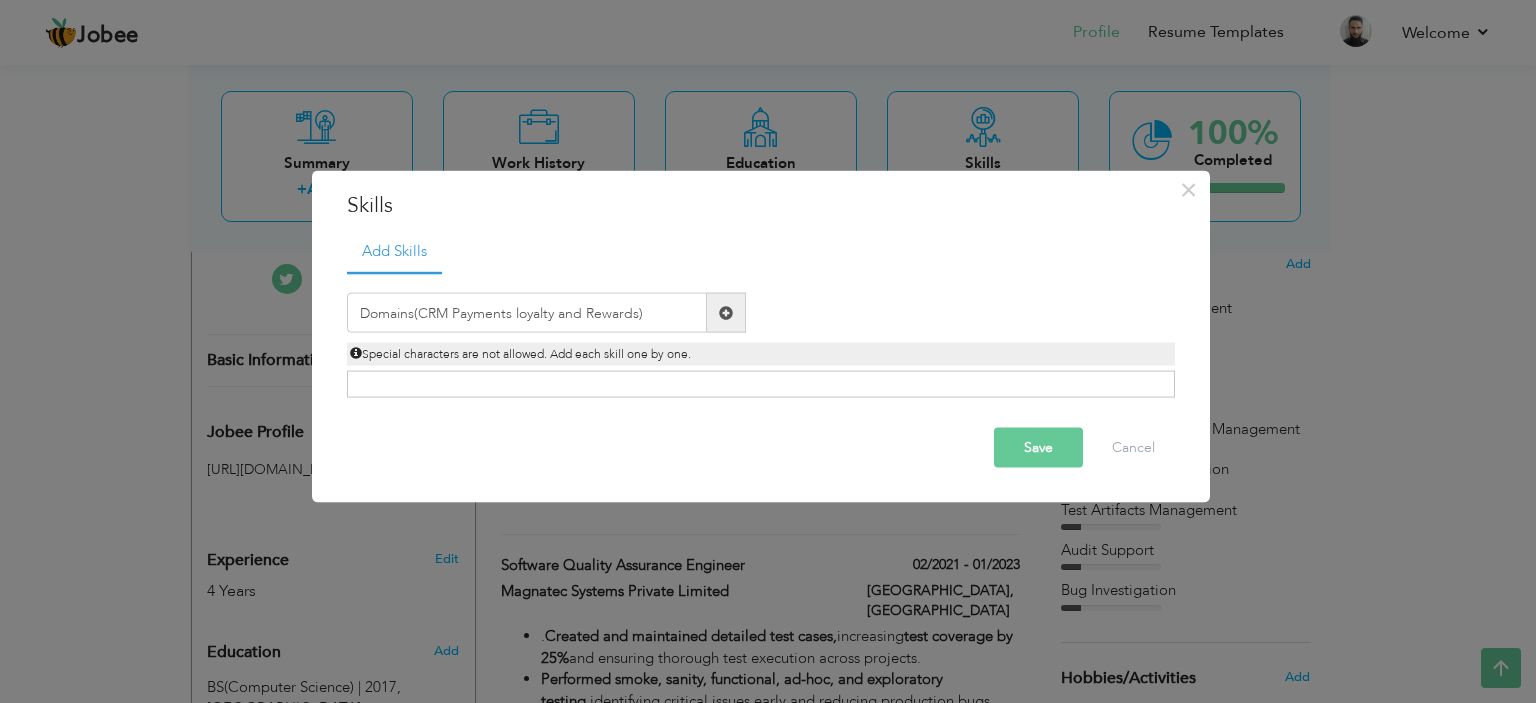 click at bounding box center [726, 313] 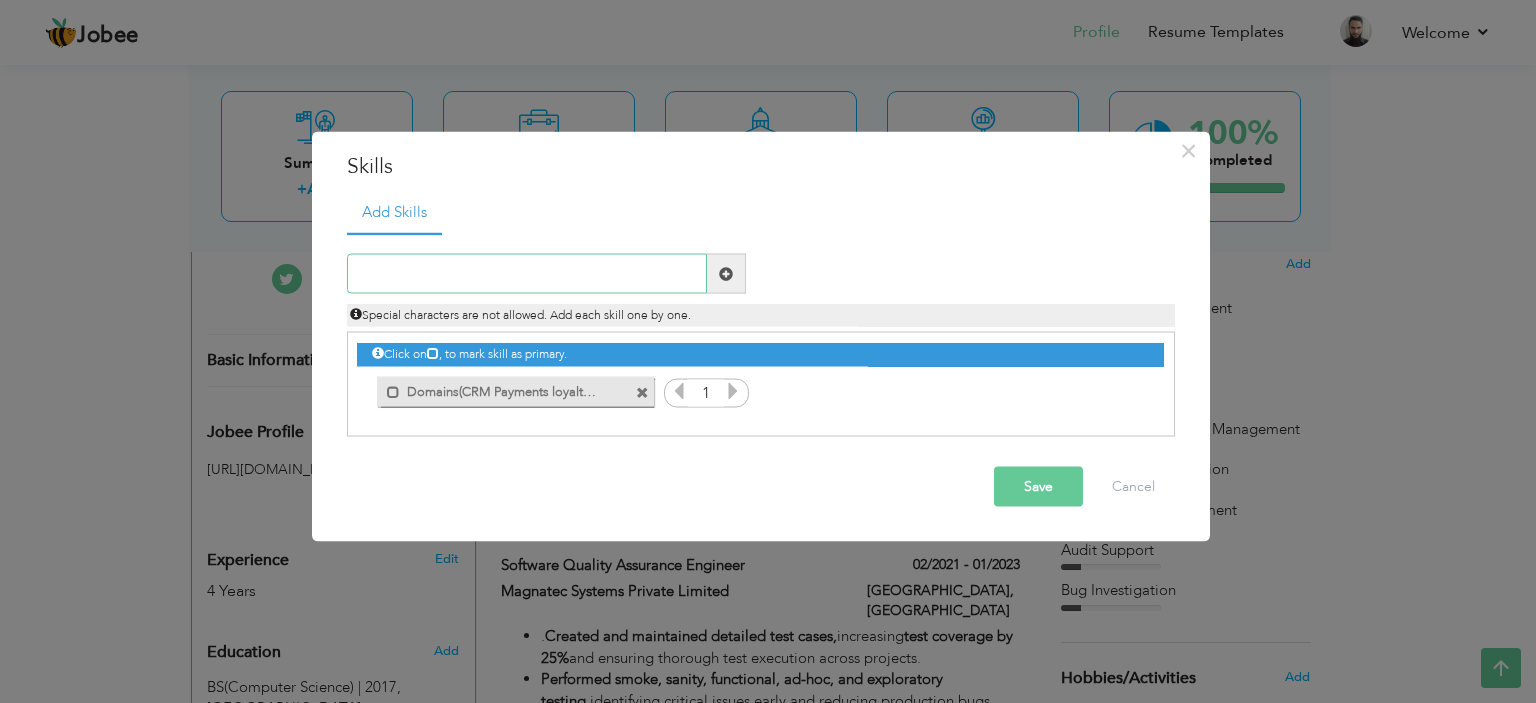 click at bounding box center (527, 274) 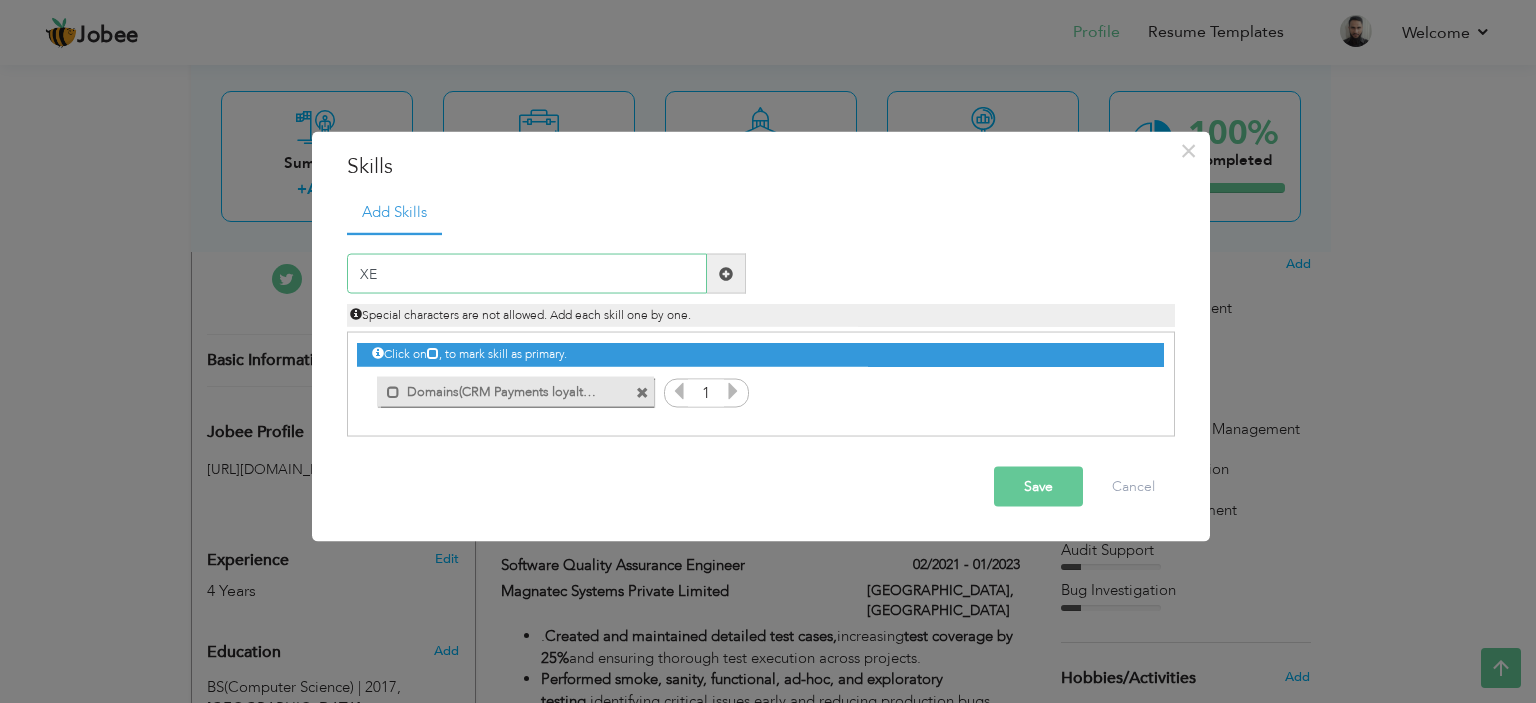 type on "X" 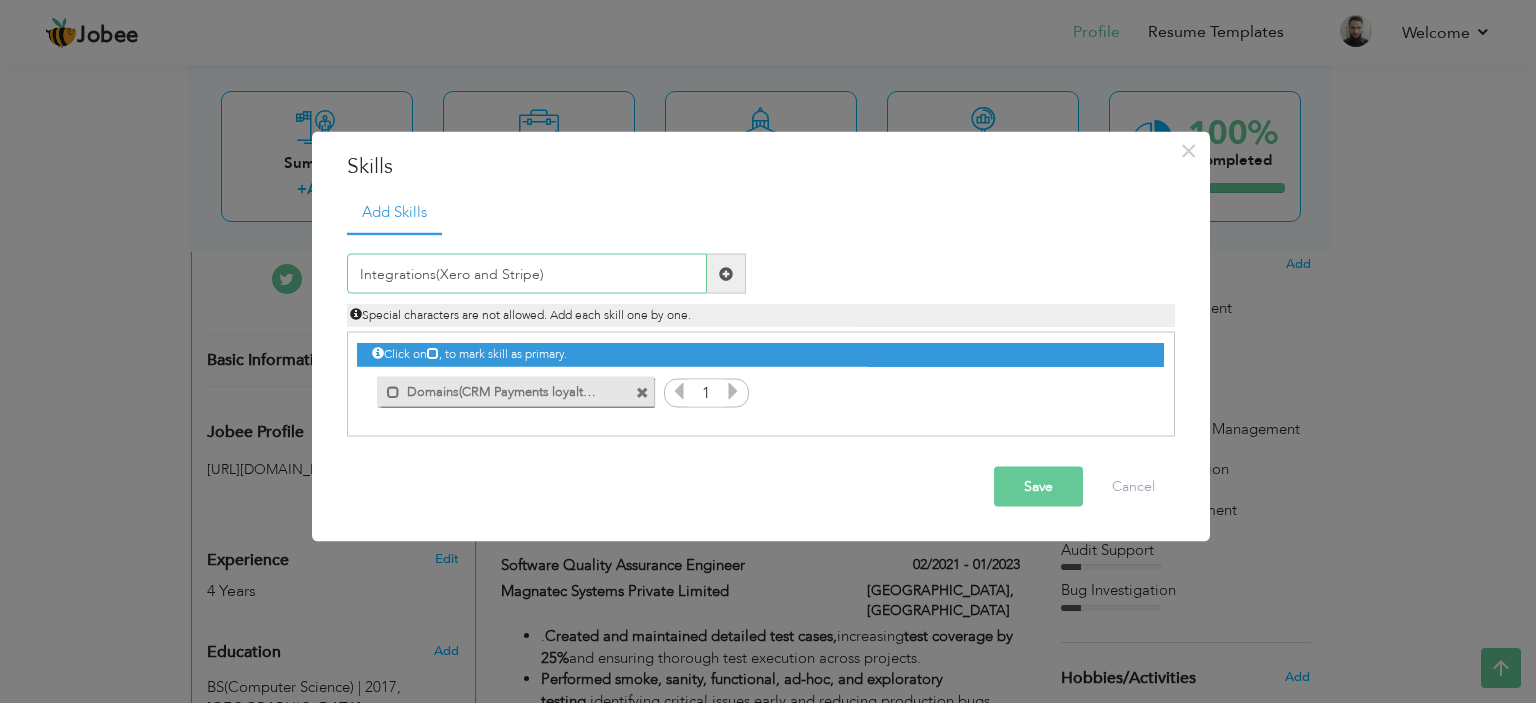 type on "Integrations(Xero and Stripe)" 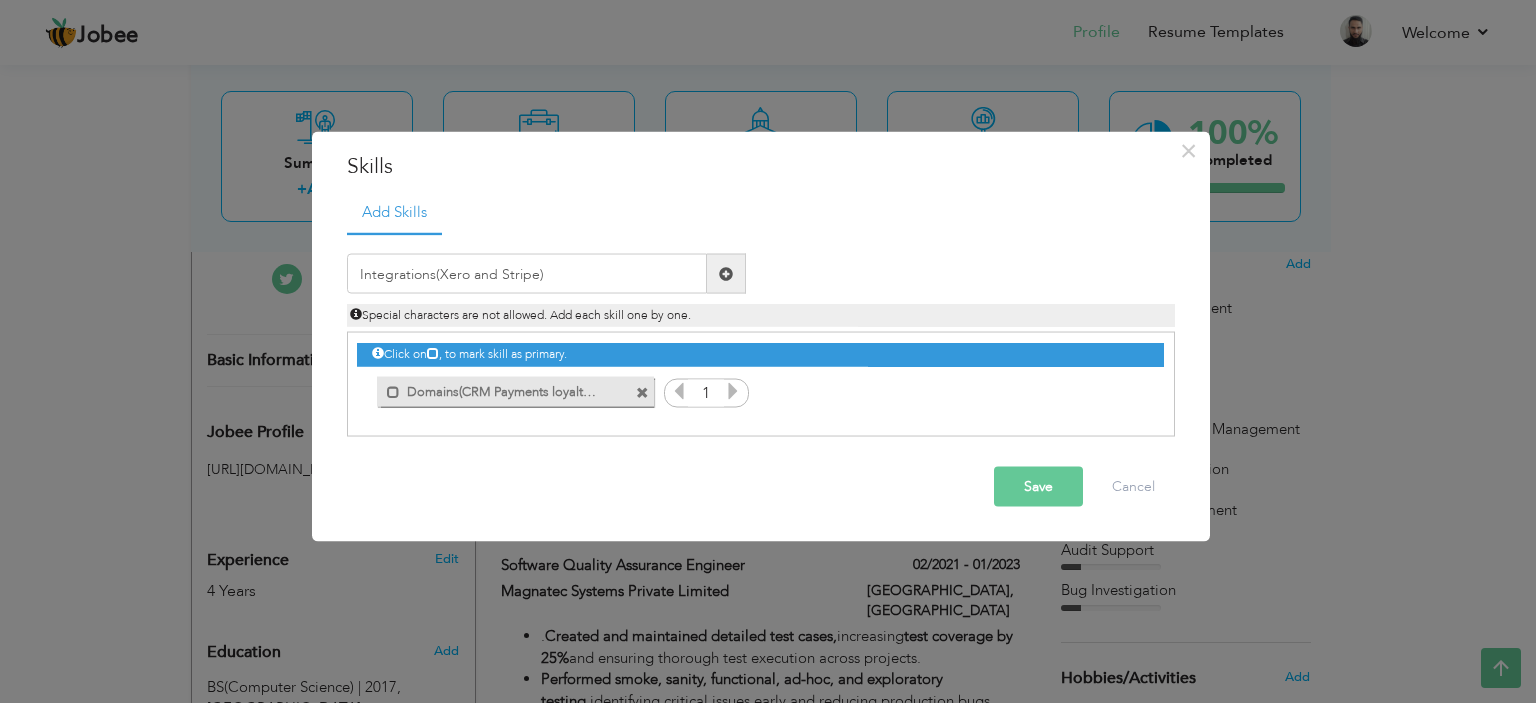 click at bounding box center (726, 273) 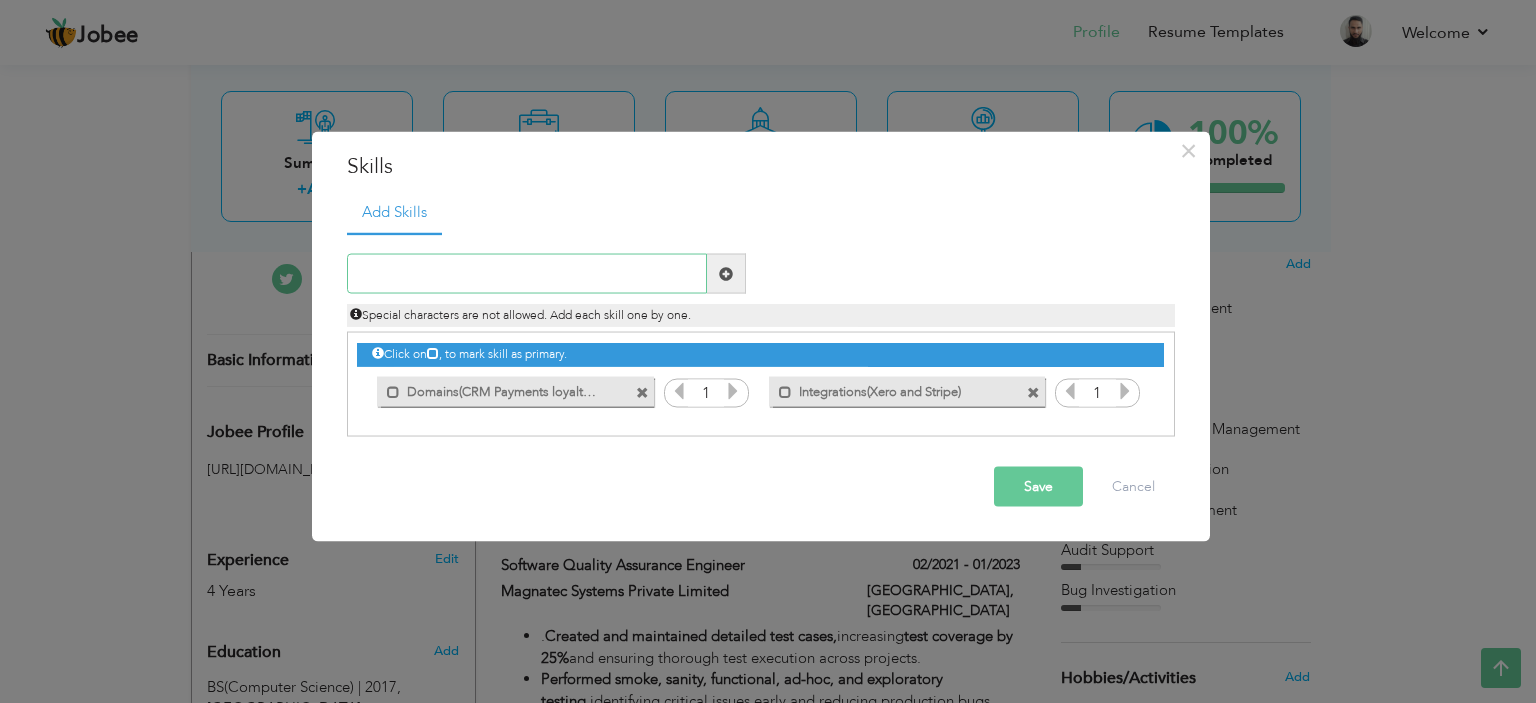 click at bounding box center [527, 274] 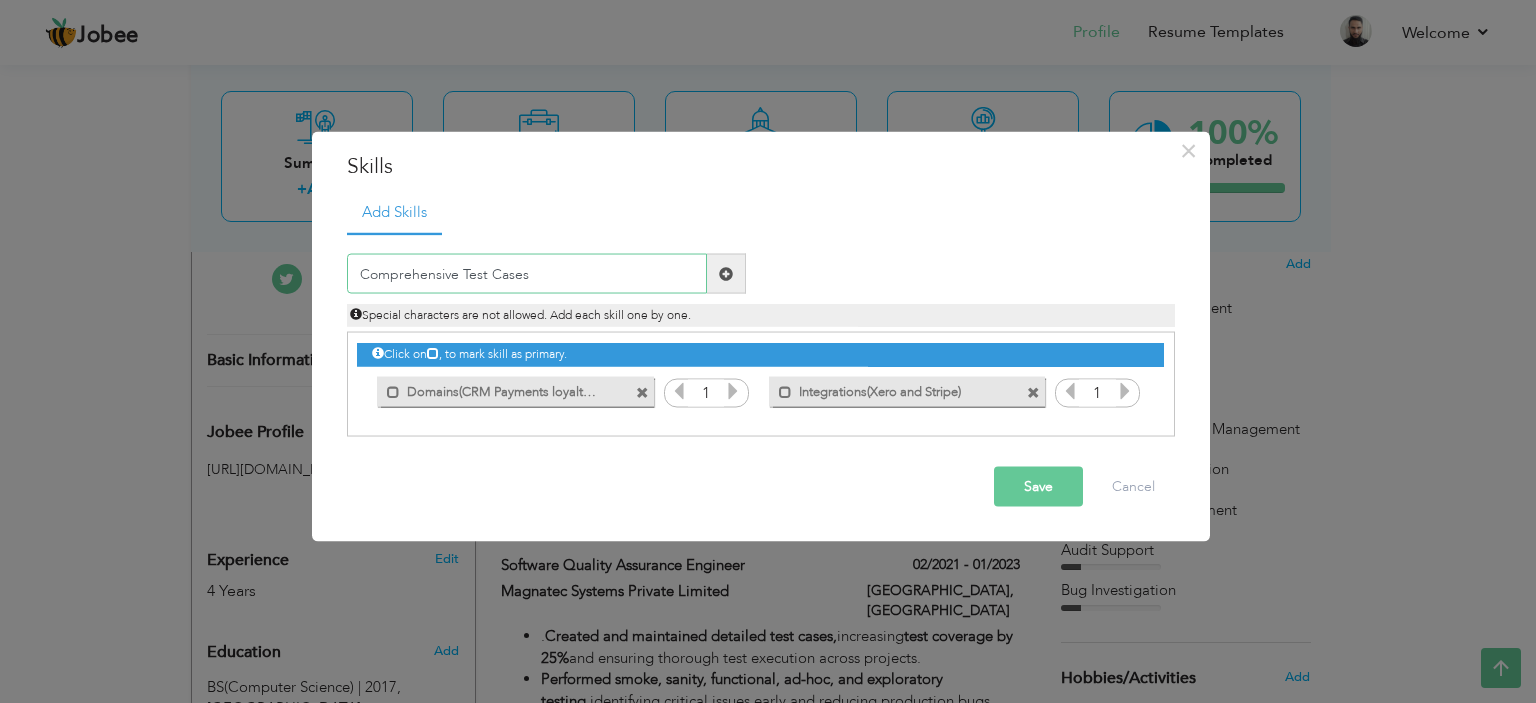 type on "Comprehensive Test Cases" 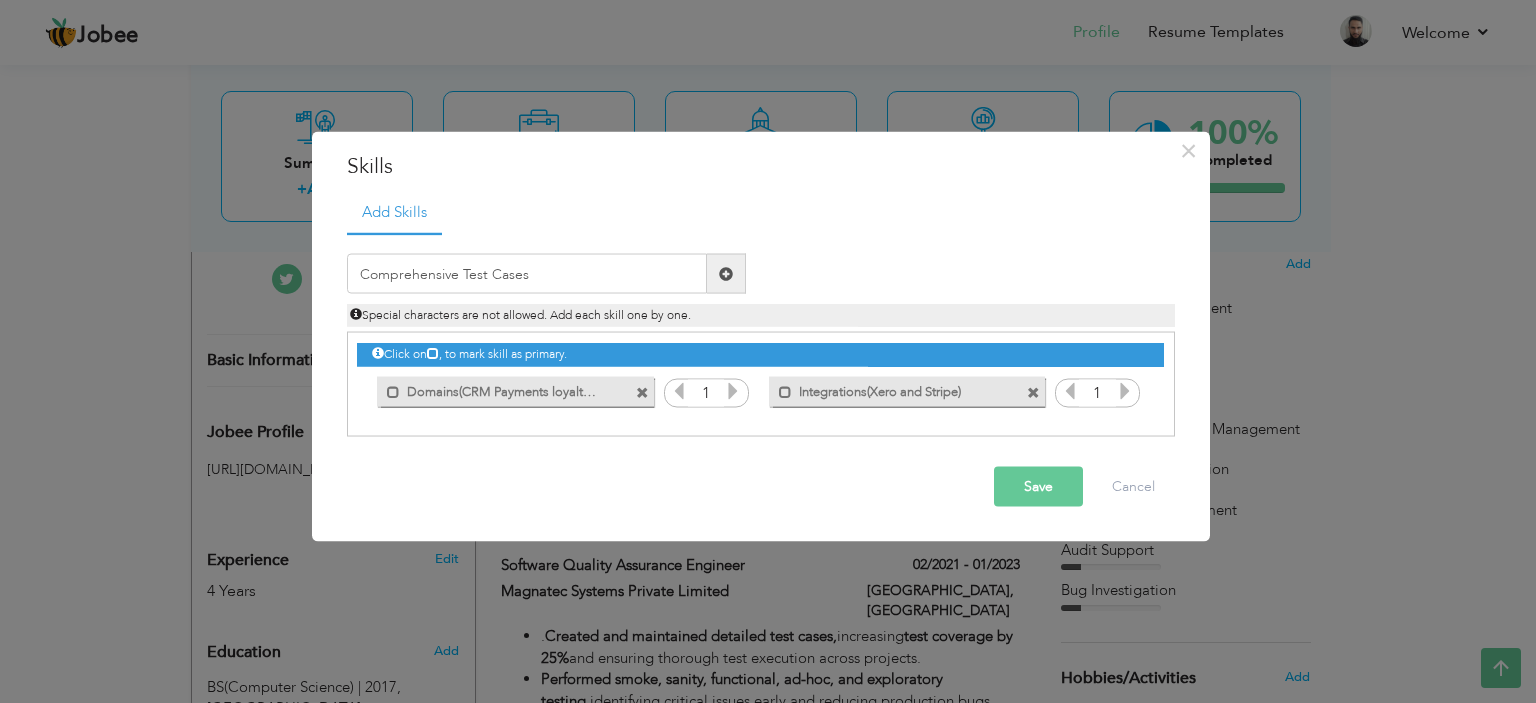 click at bounding box center (726, 273) 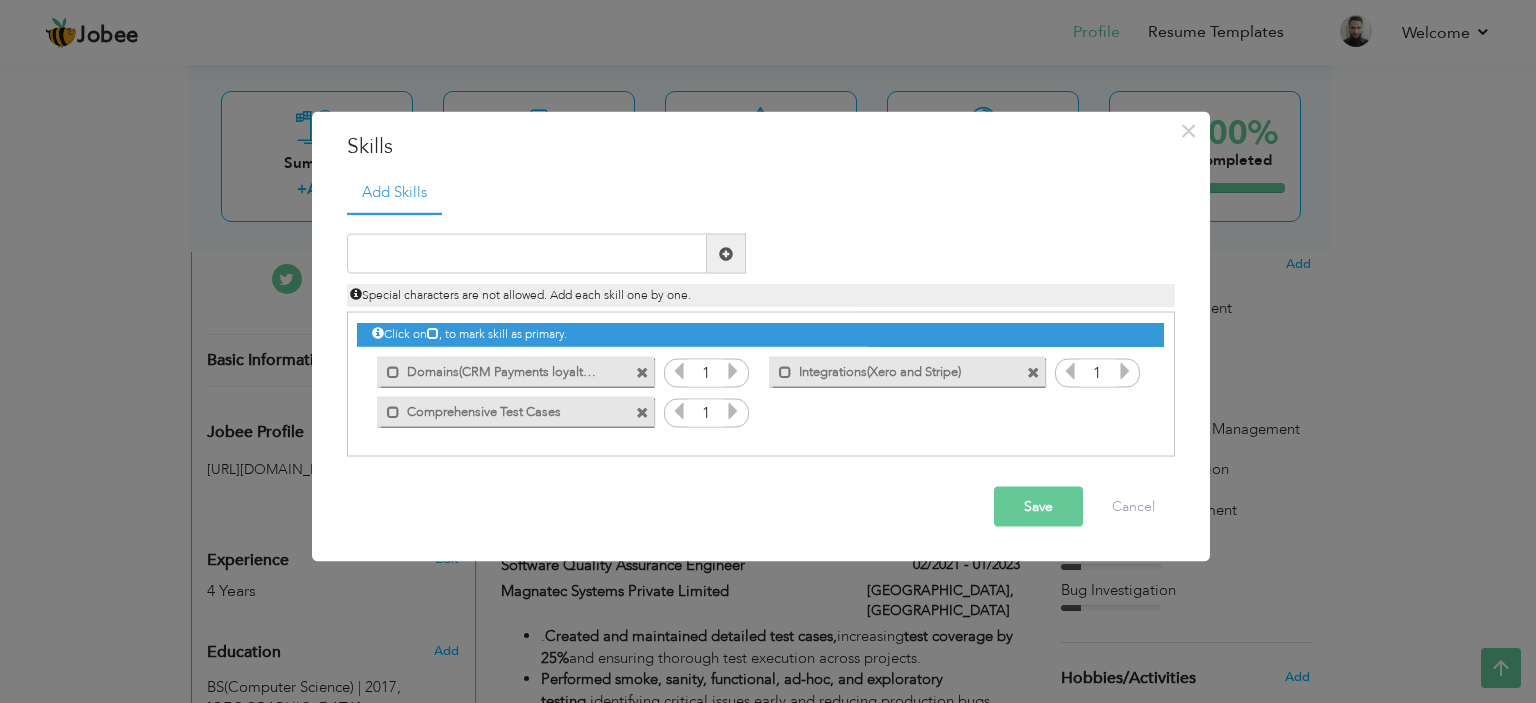 click on "Save" at bounding box center [1038, 507] 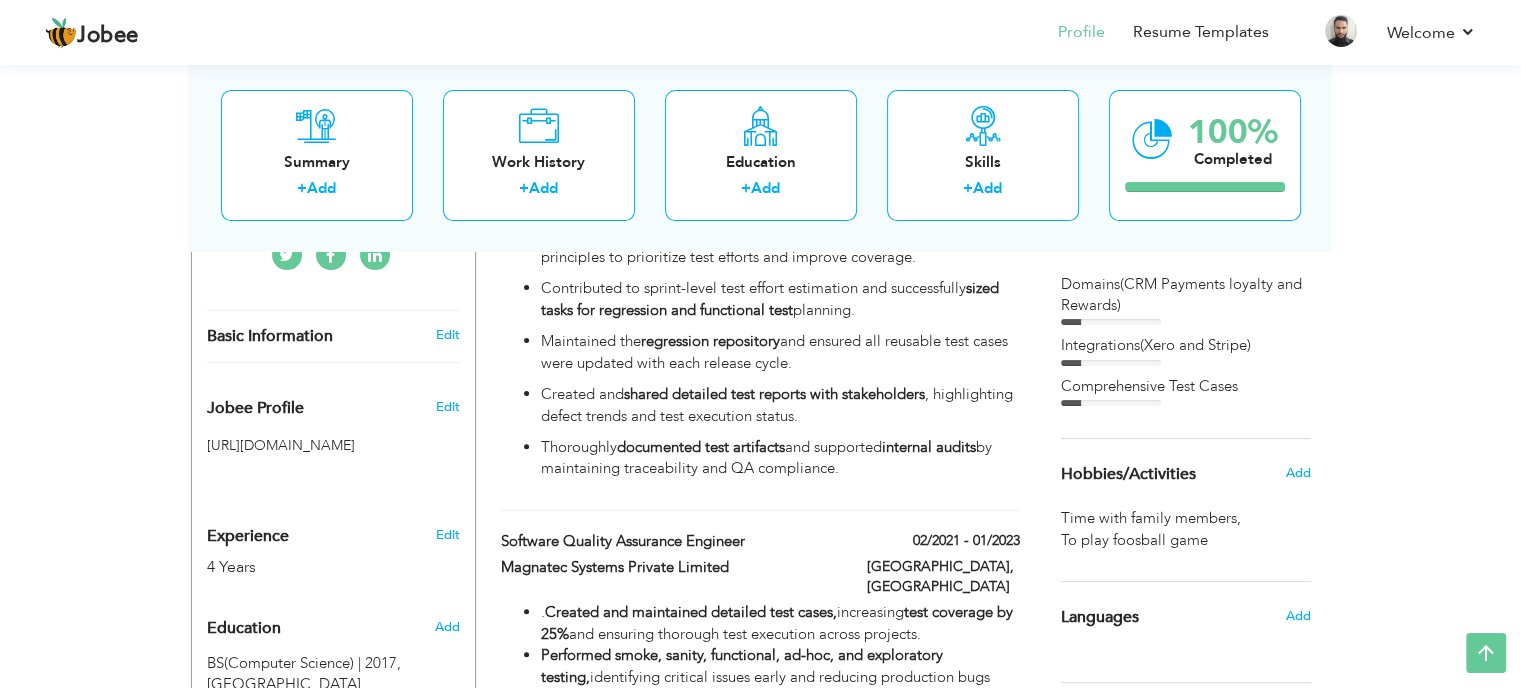 scroll, scrollTop: 445, scrollLeft: 0, axis: vertical 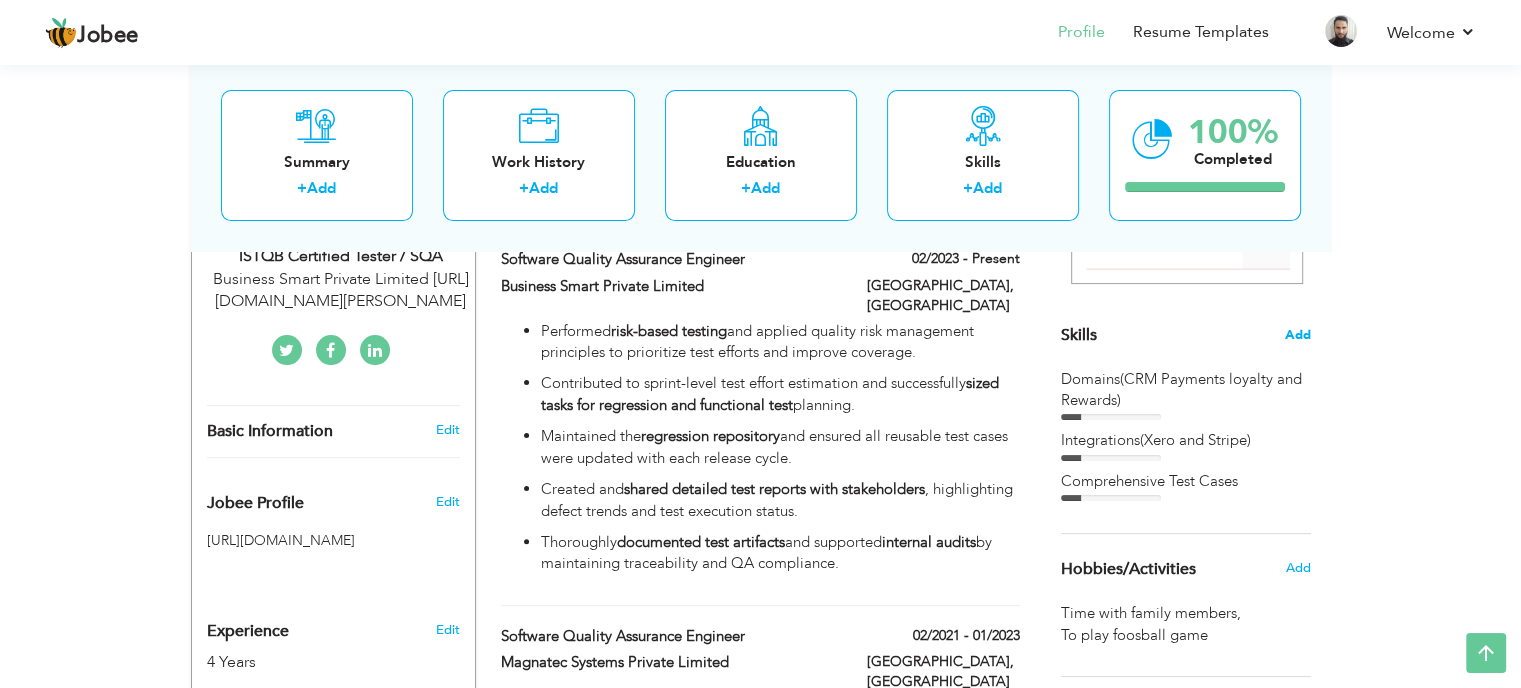 click on "Add" at bounding box center (1298, 335) 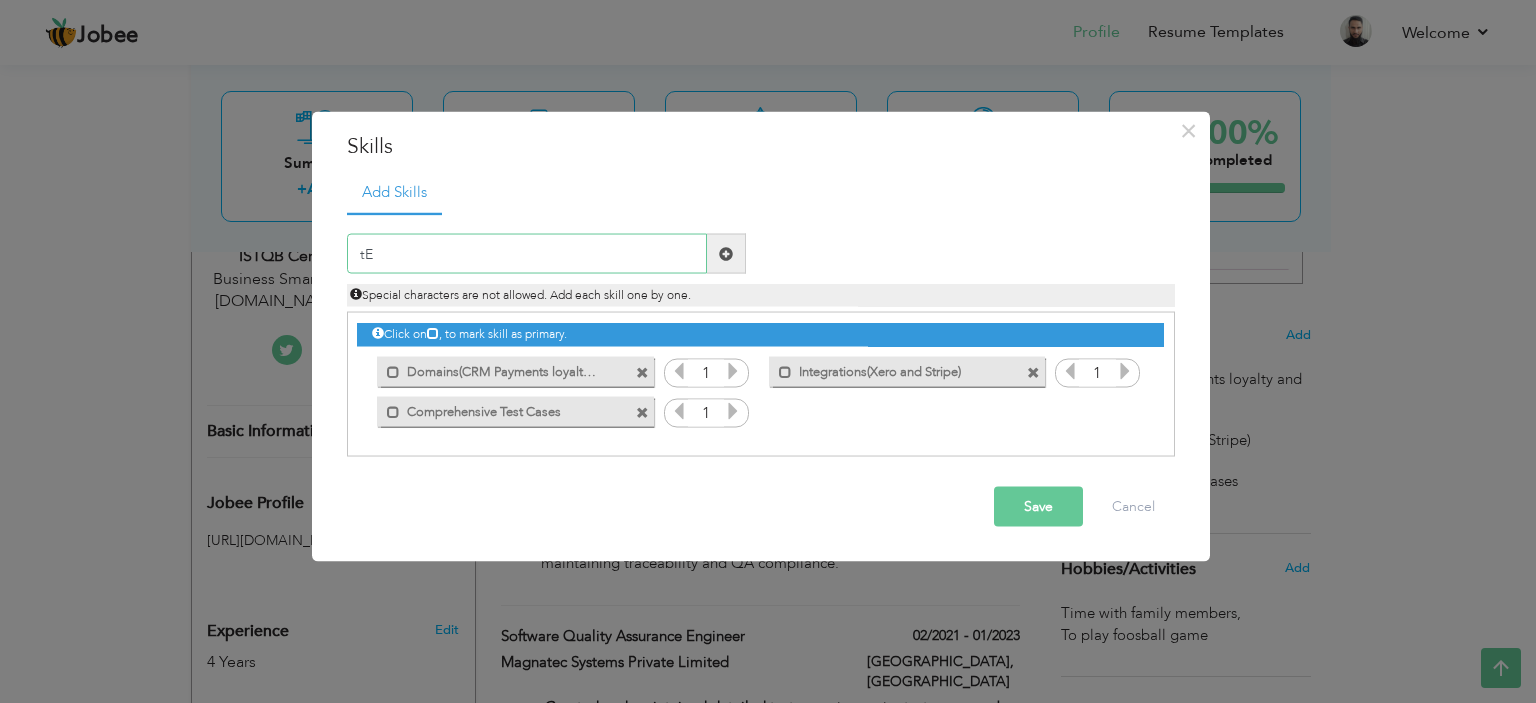 type on "t" 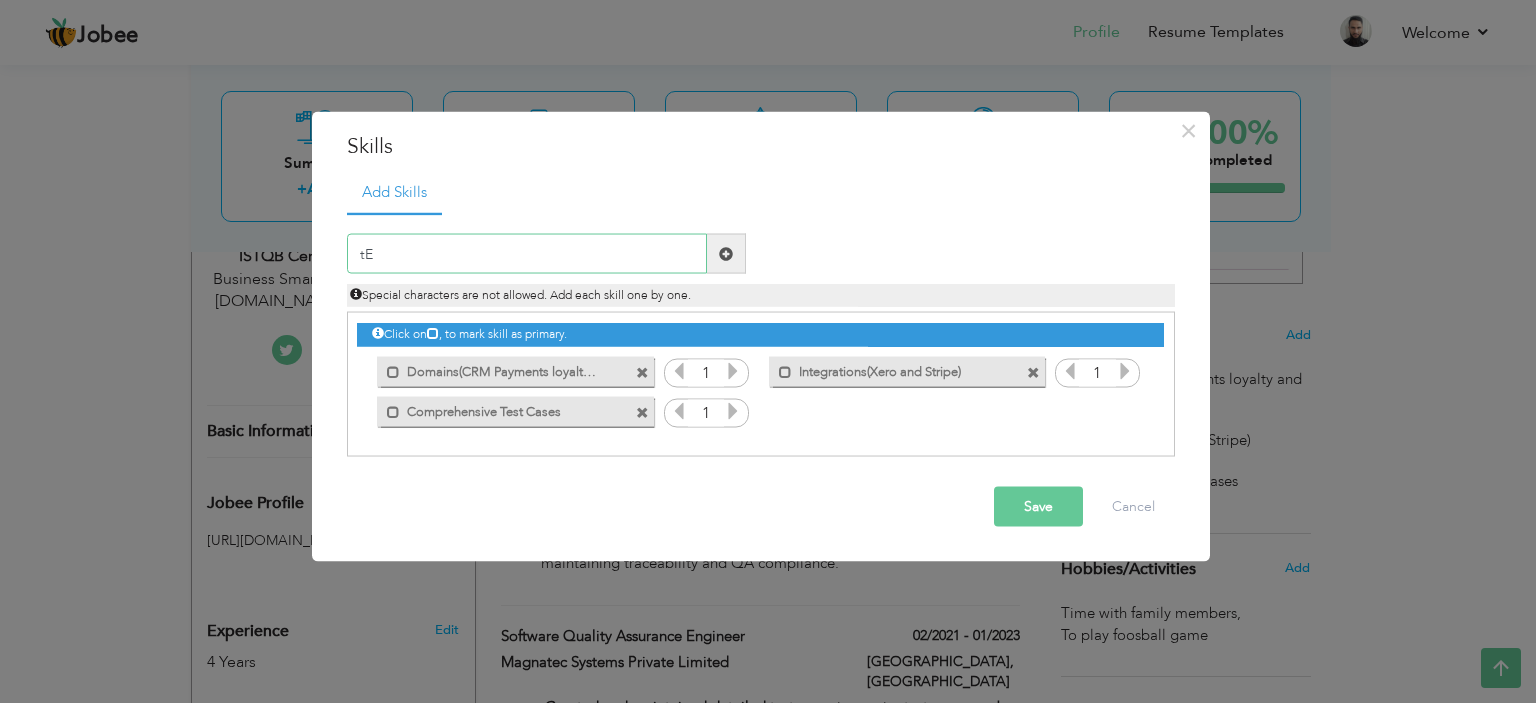 type on "t" 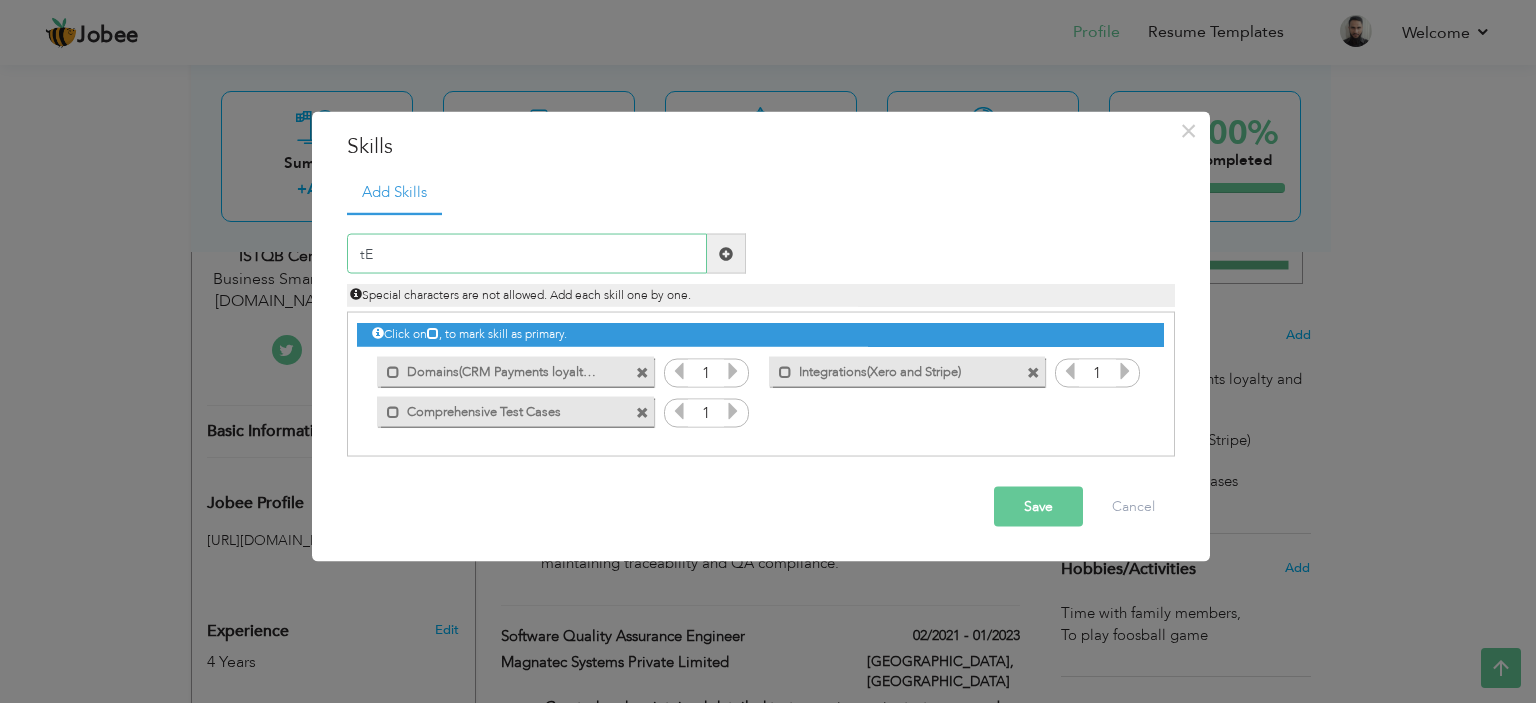 type on "t" 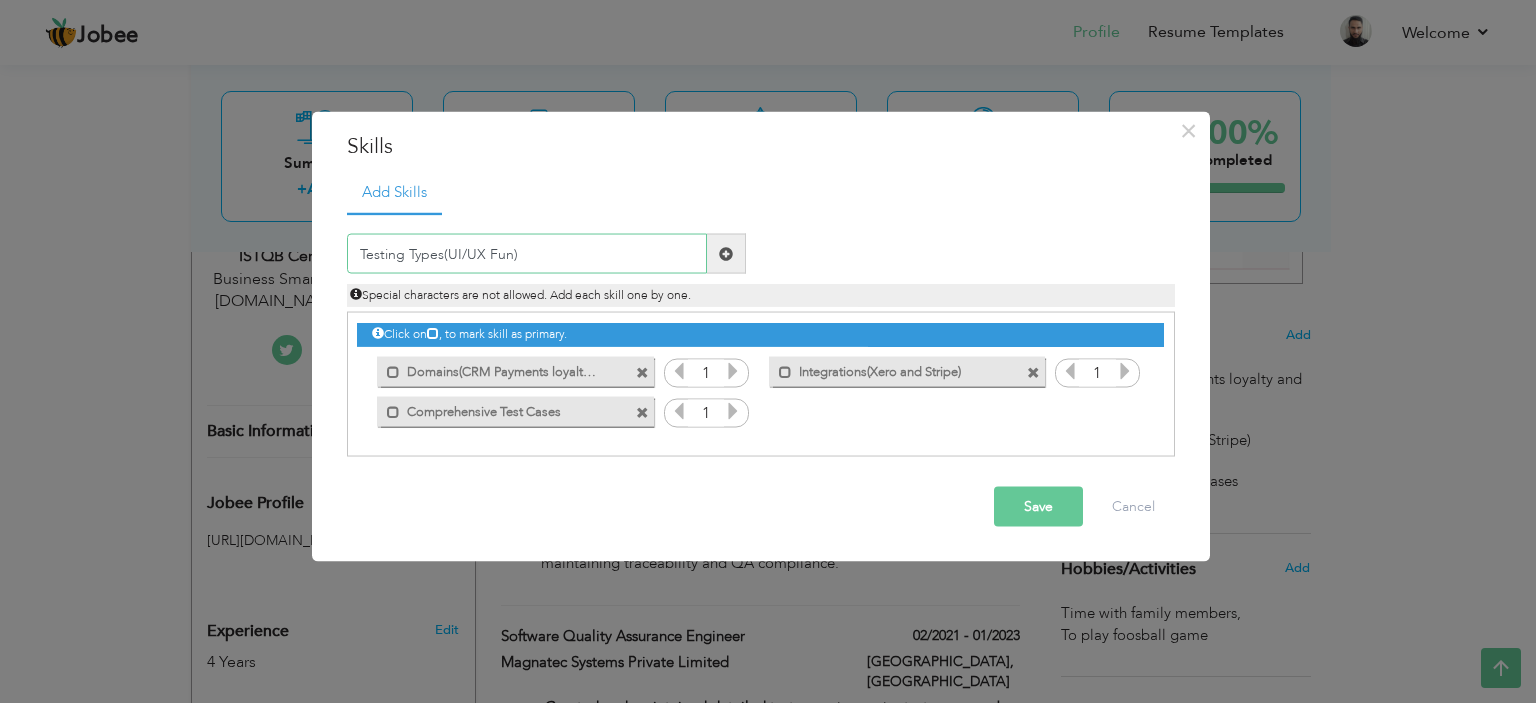 drag, startPoint x: 696, startPoint y: 269, endPoint x: 512, endPoint y: 263, distance: 184.0978 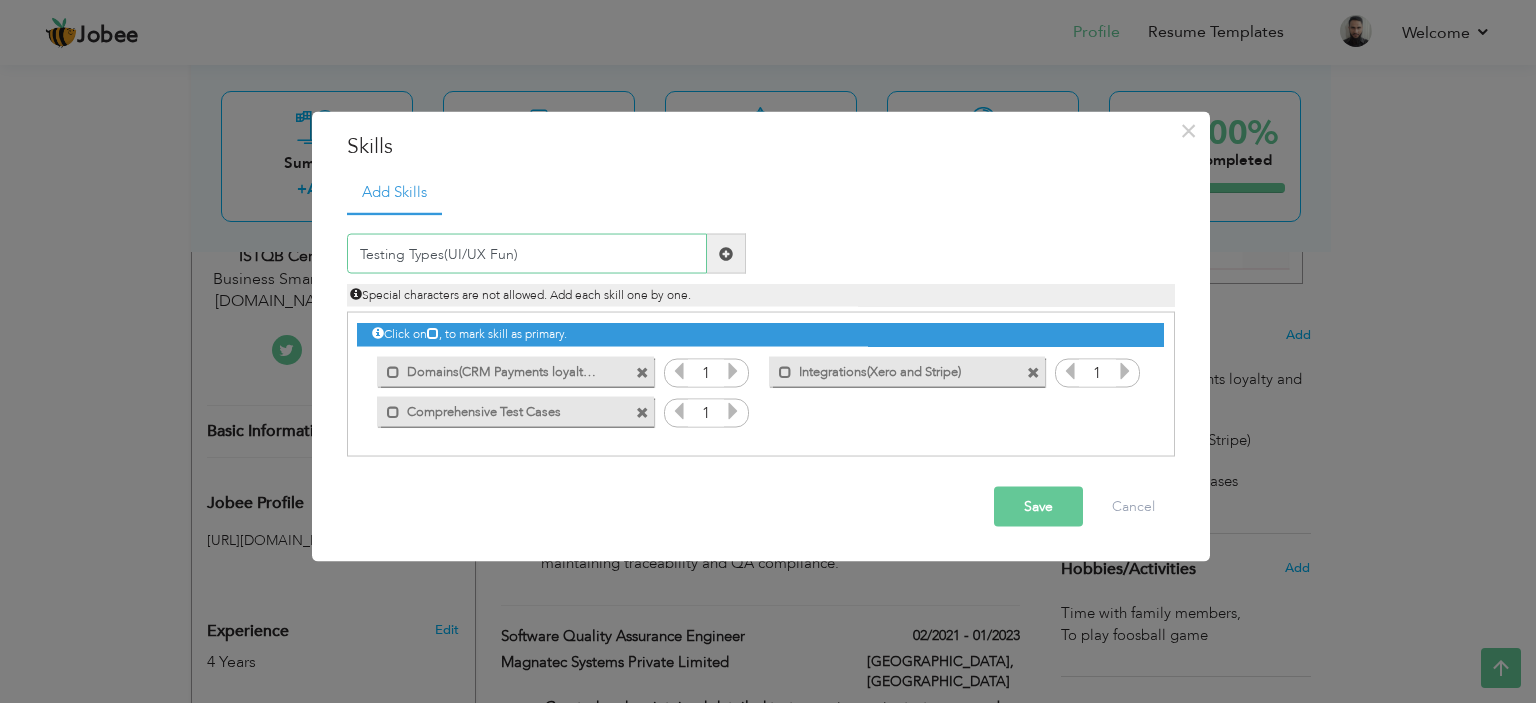 drag, startPoint x: 512, startPoint y: 263, endPoint x: 498, endPoint y: 249, distance: 19.79899 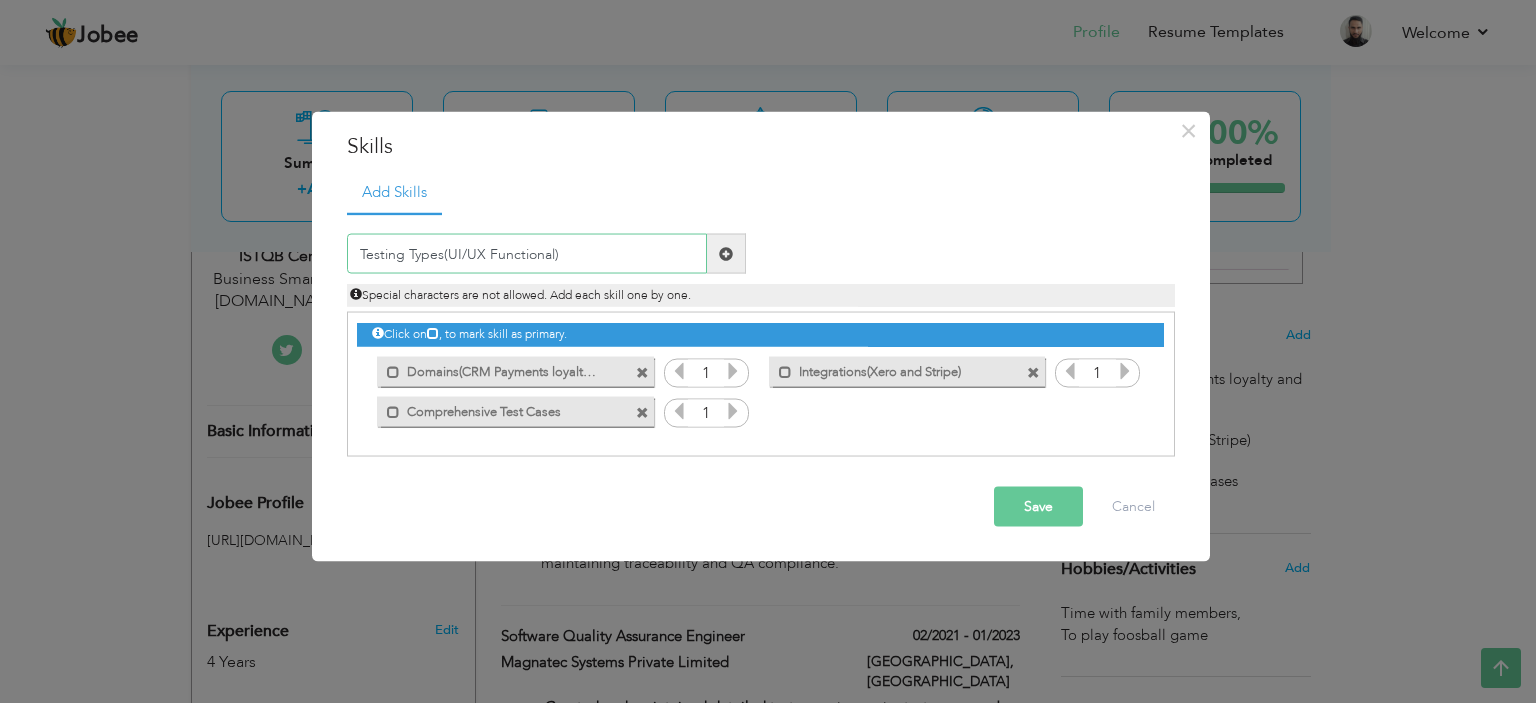 click on "Testing Types(UI/UX Functional)" at bounding box center [527, 254] 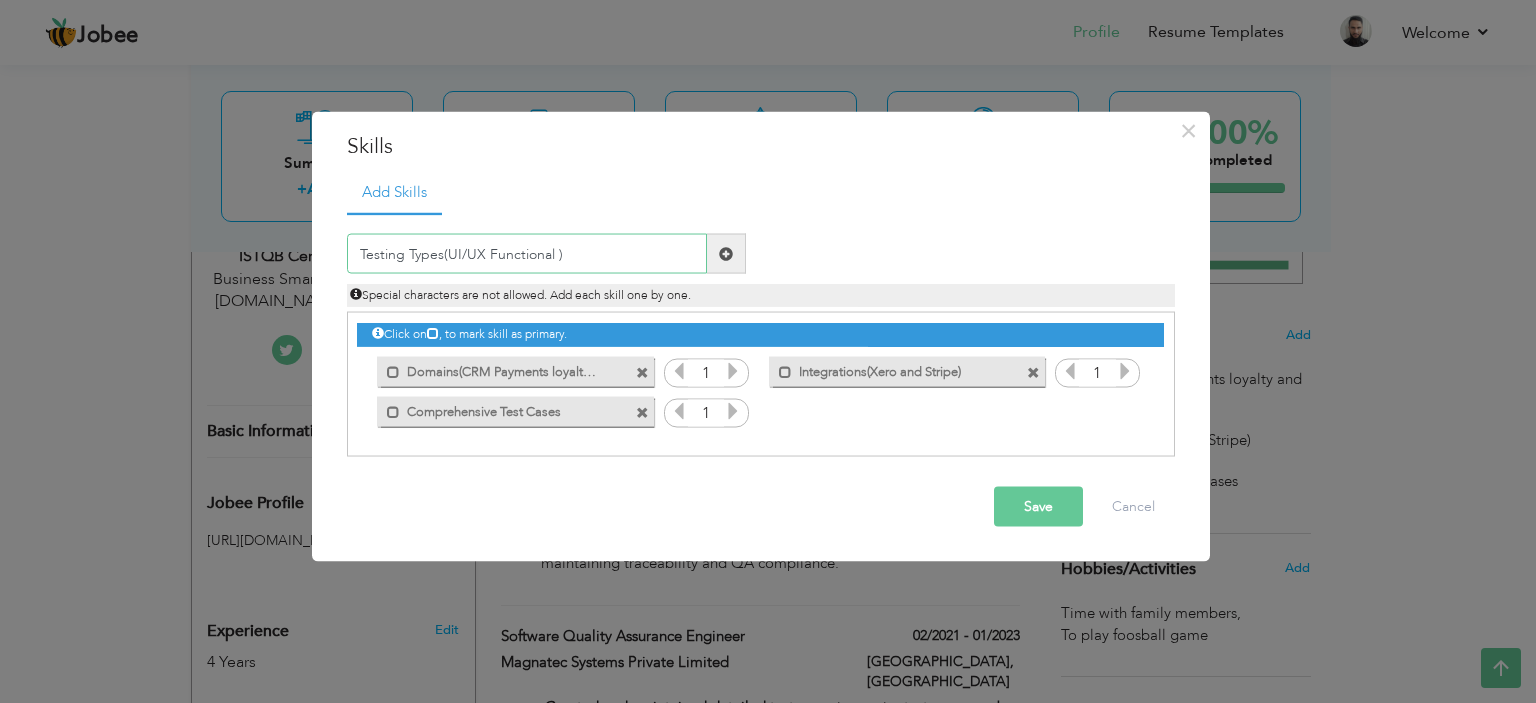 click on "Testing Types(UI/UX Functional )" at bounding box center [527, 254] 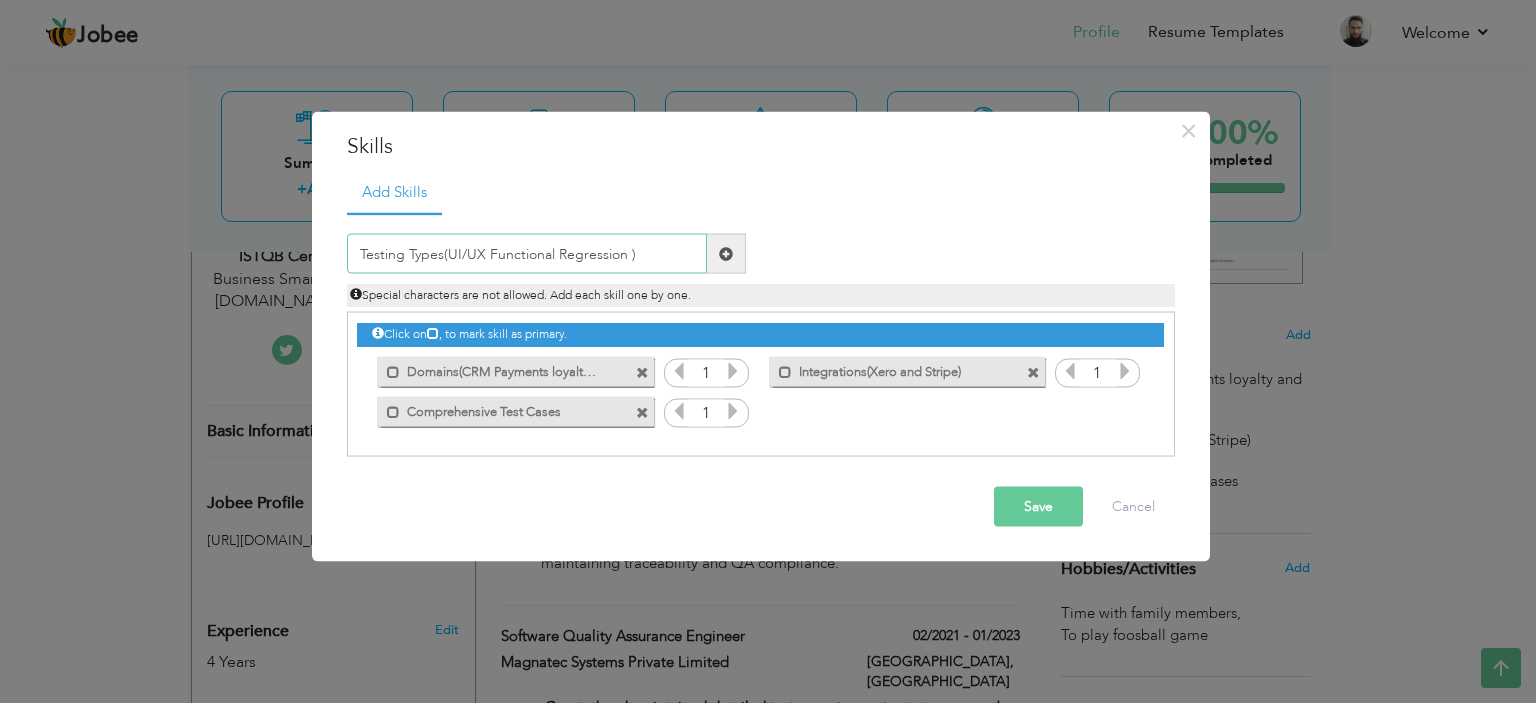 type on "Testing Types(UI/UX Functional Regression )" 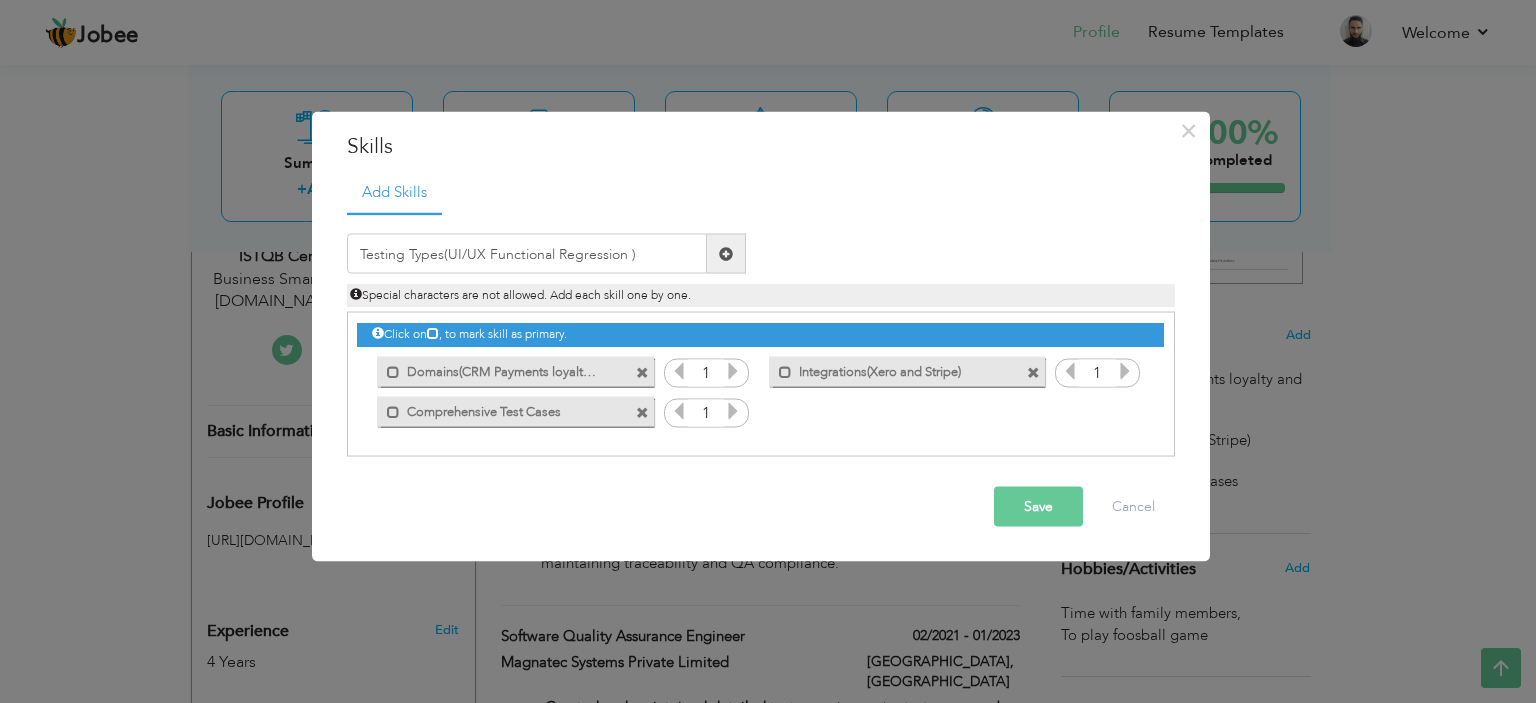 click at bounding box center (726, 253) 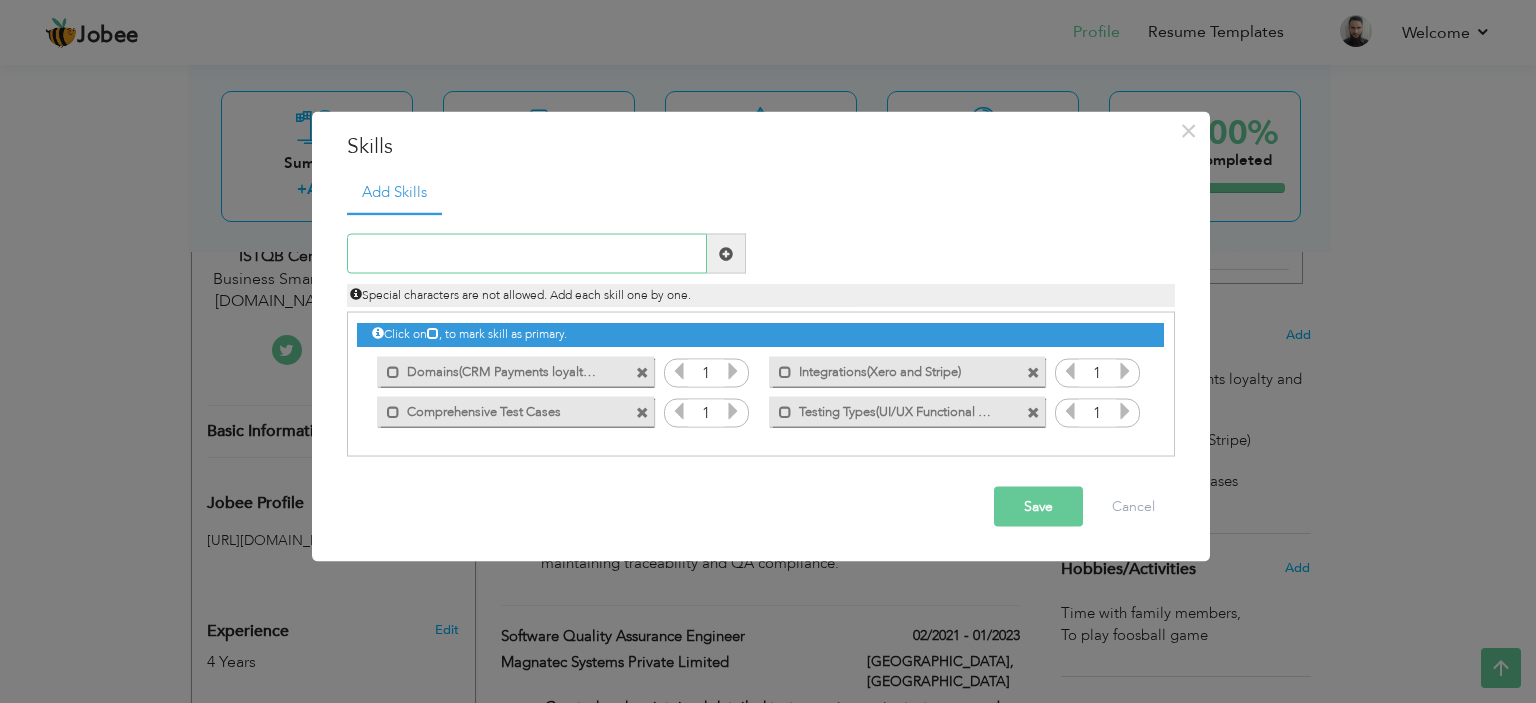 click at bounding box center [527, 254] 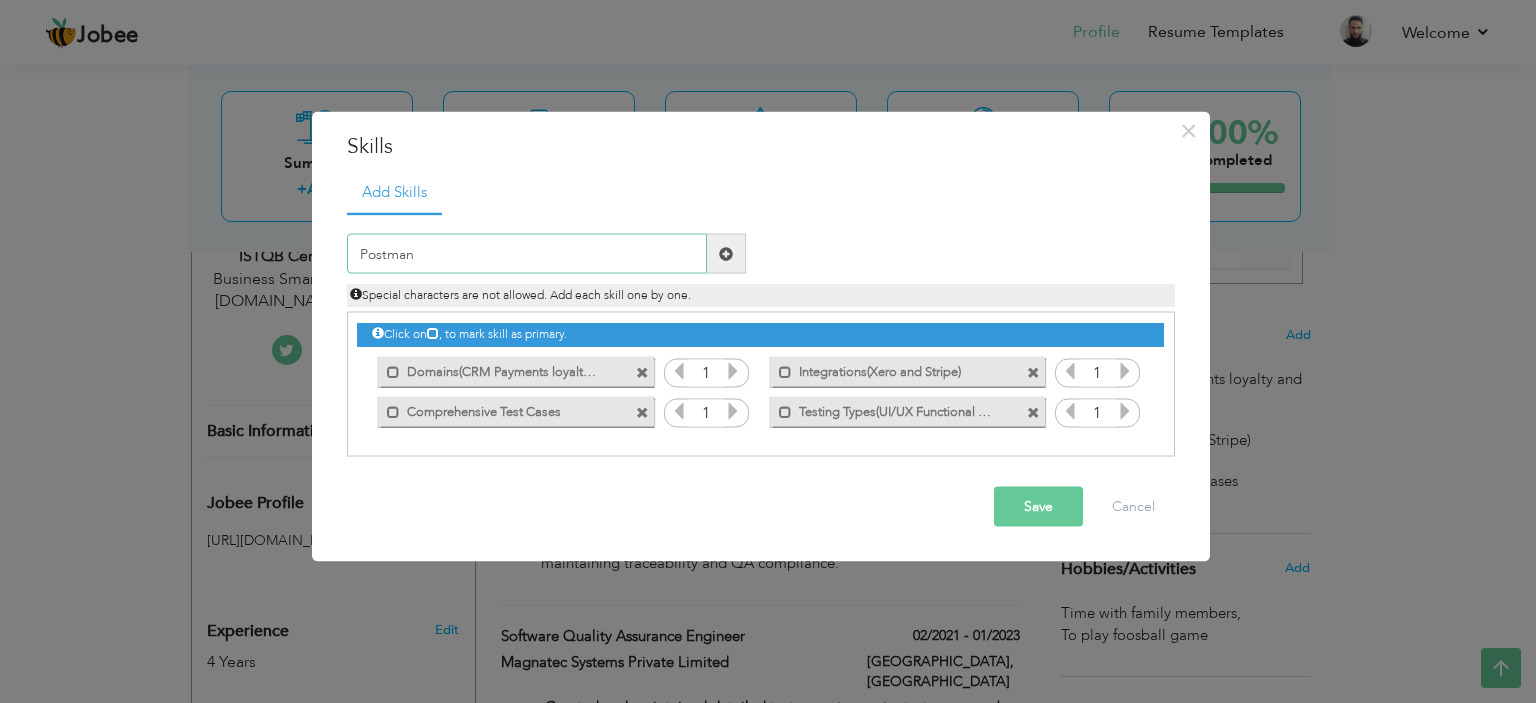 type on "Postman" 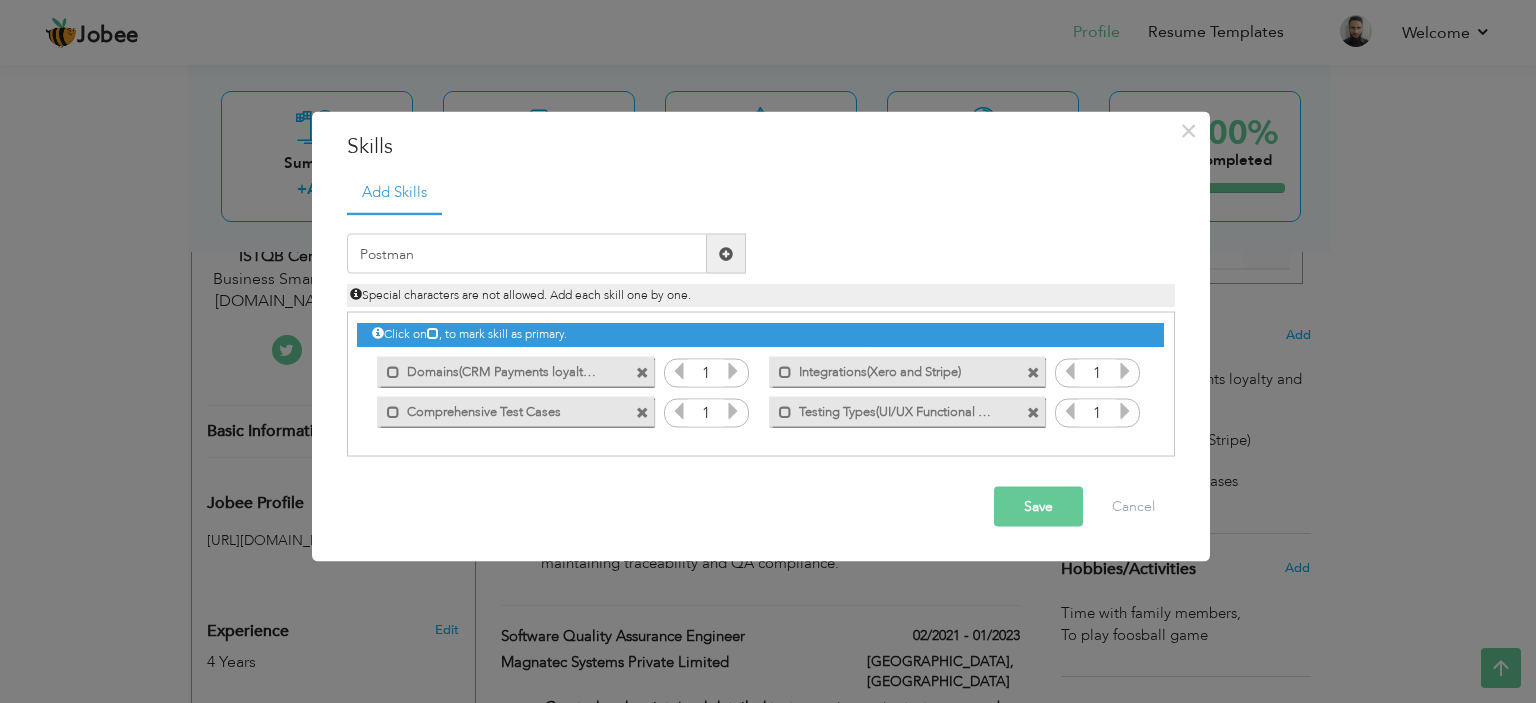 click at bounding box center (726, 253) 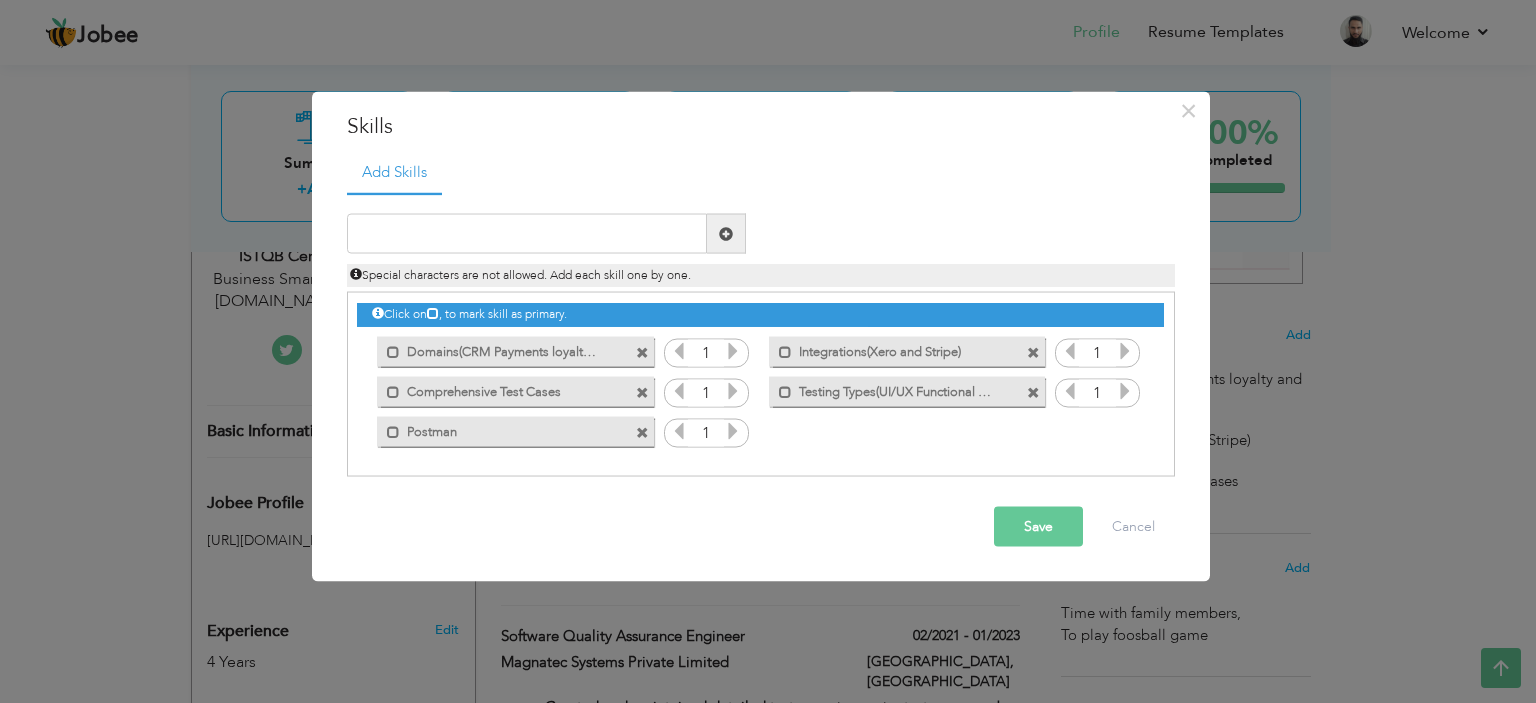 drag, startPoint x: 572, startPoint y: 267, endPoint x: 550, endPoint y: 247, distance: 29.732138 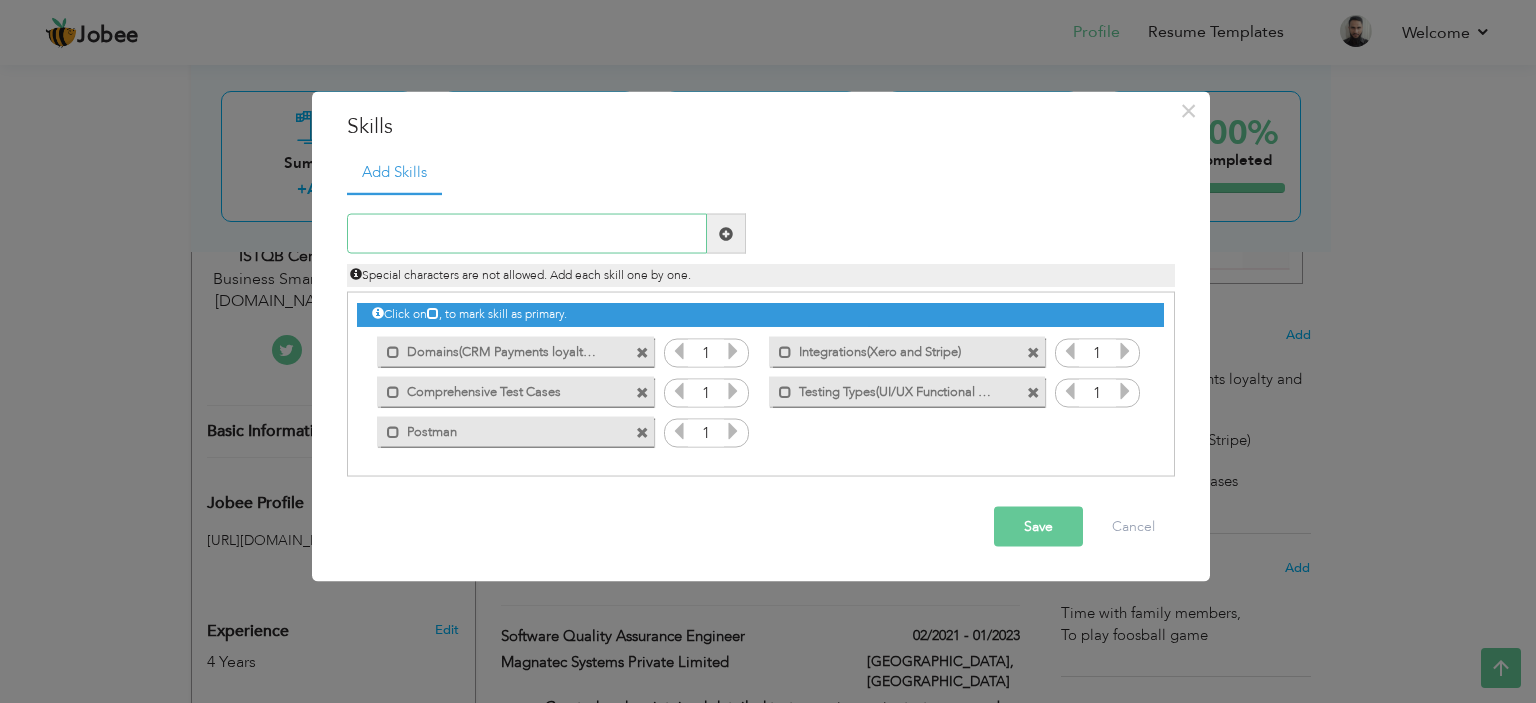 click at bounding box center (527, 234) 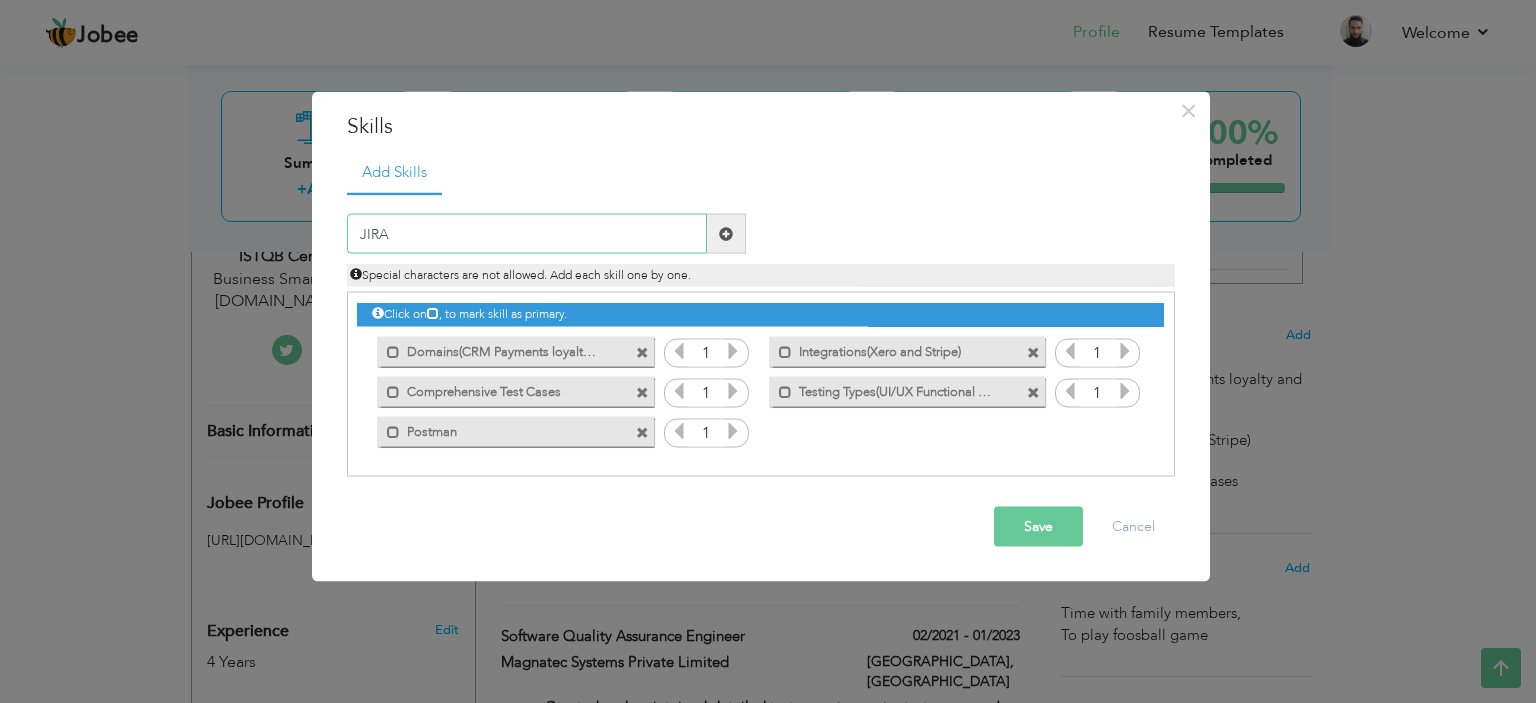 type on "JIRA" 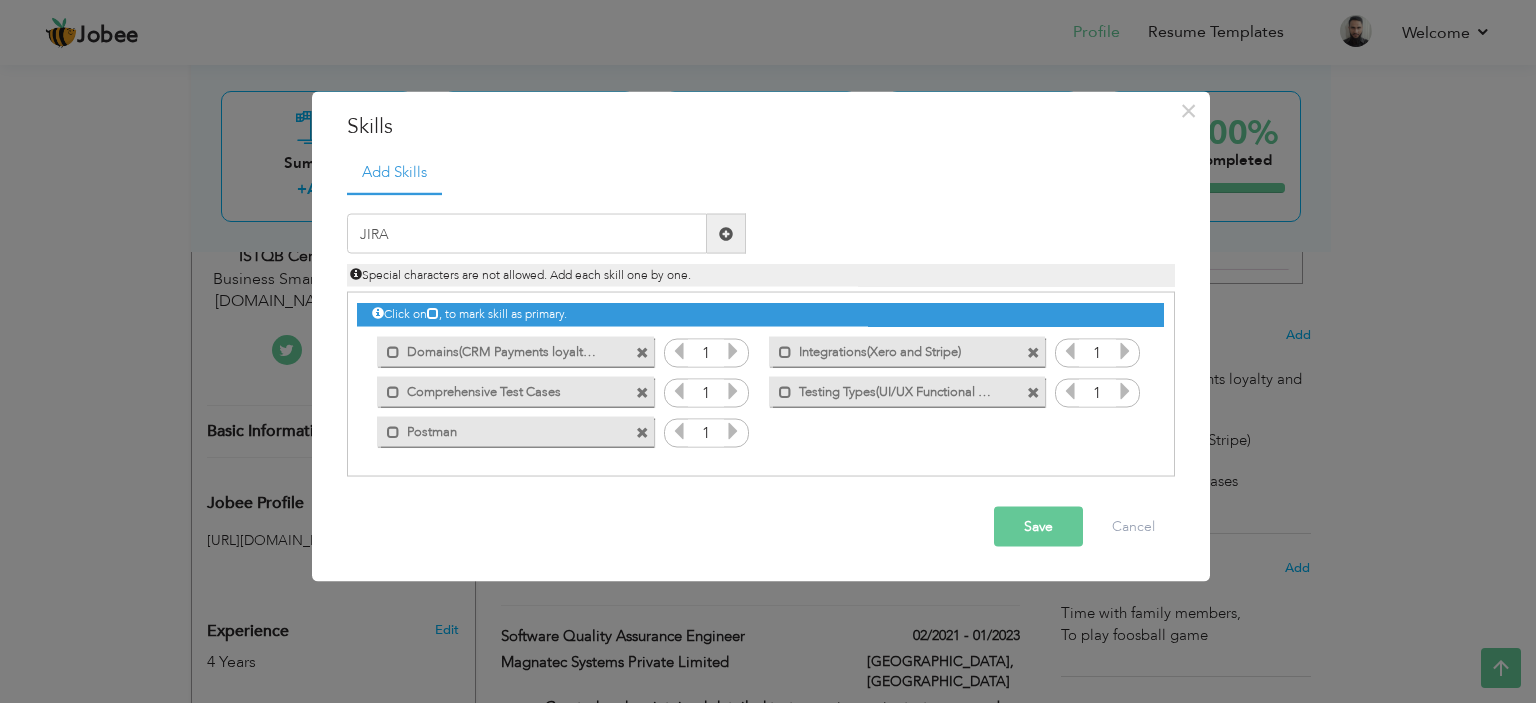 click at bounding box center (726, 233) 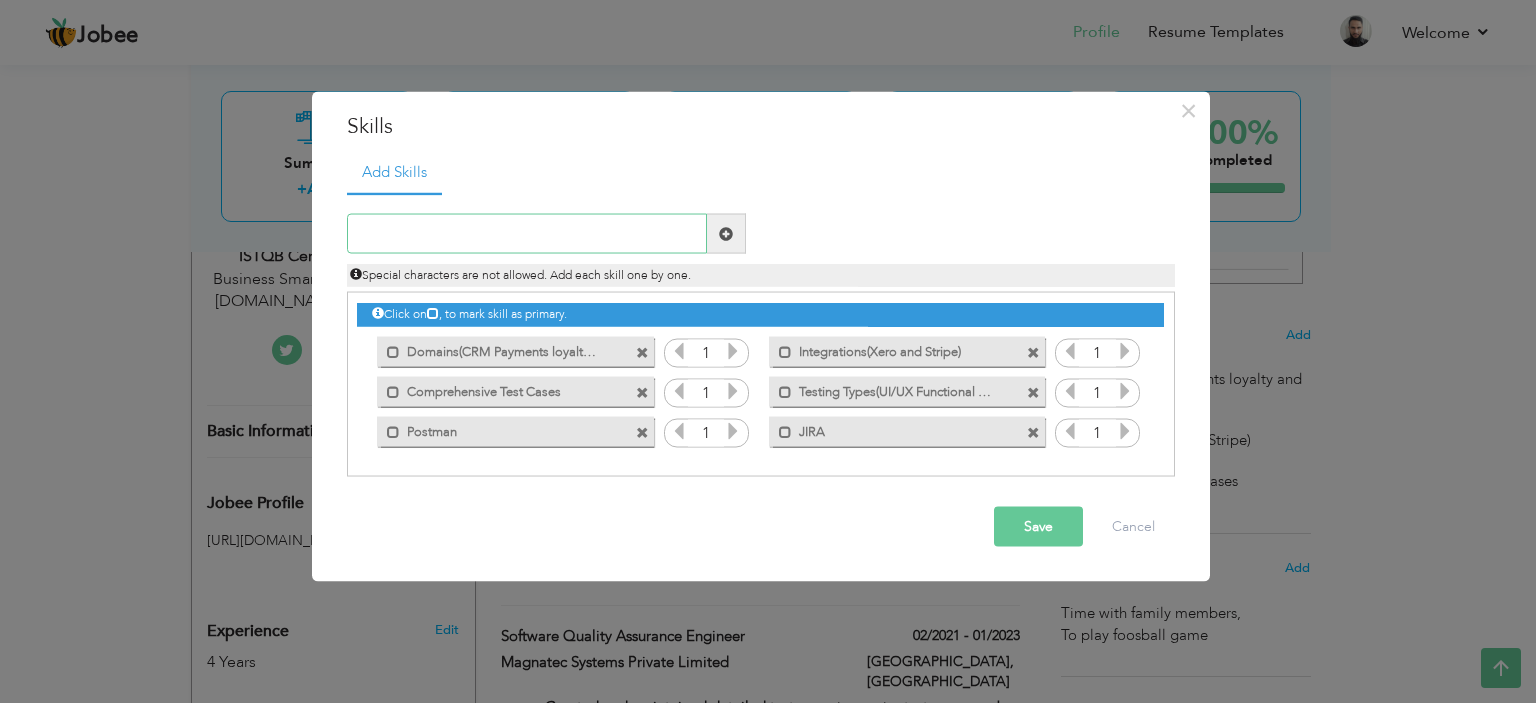 click at bounding box center [527, 234] 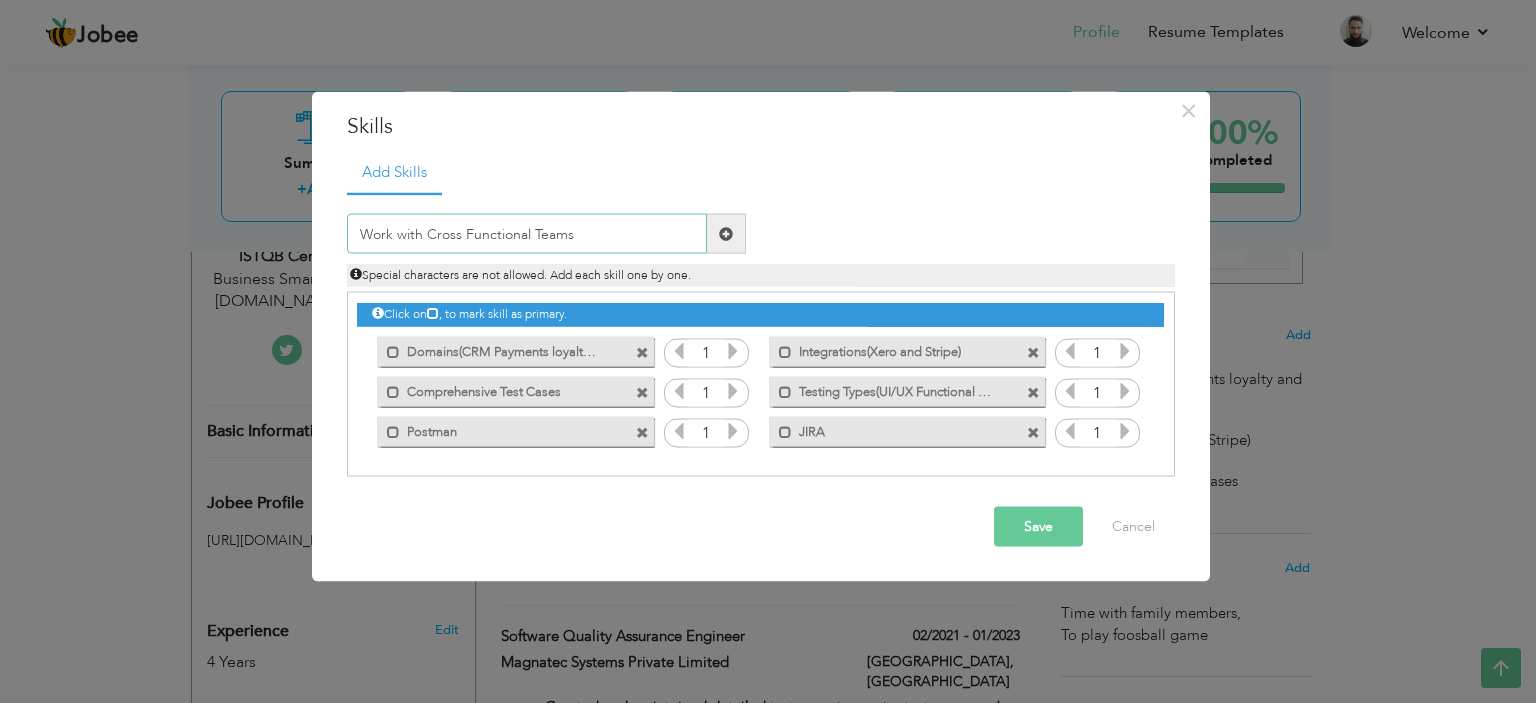 type on "Work with Cross Functional Teams" 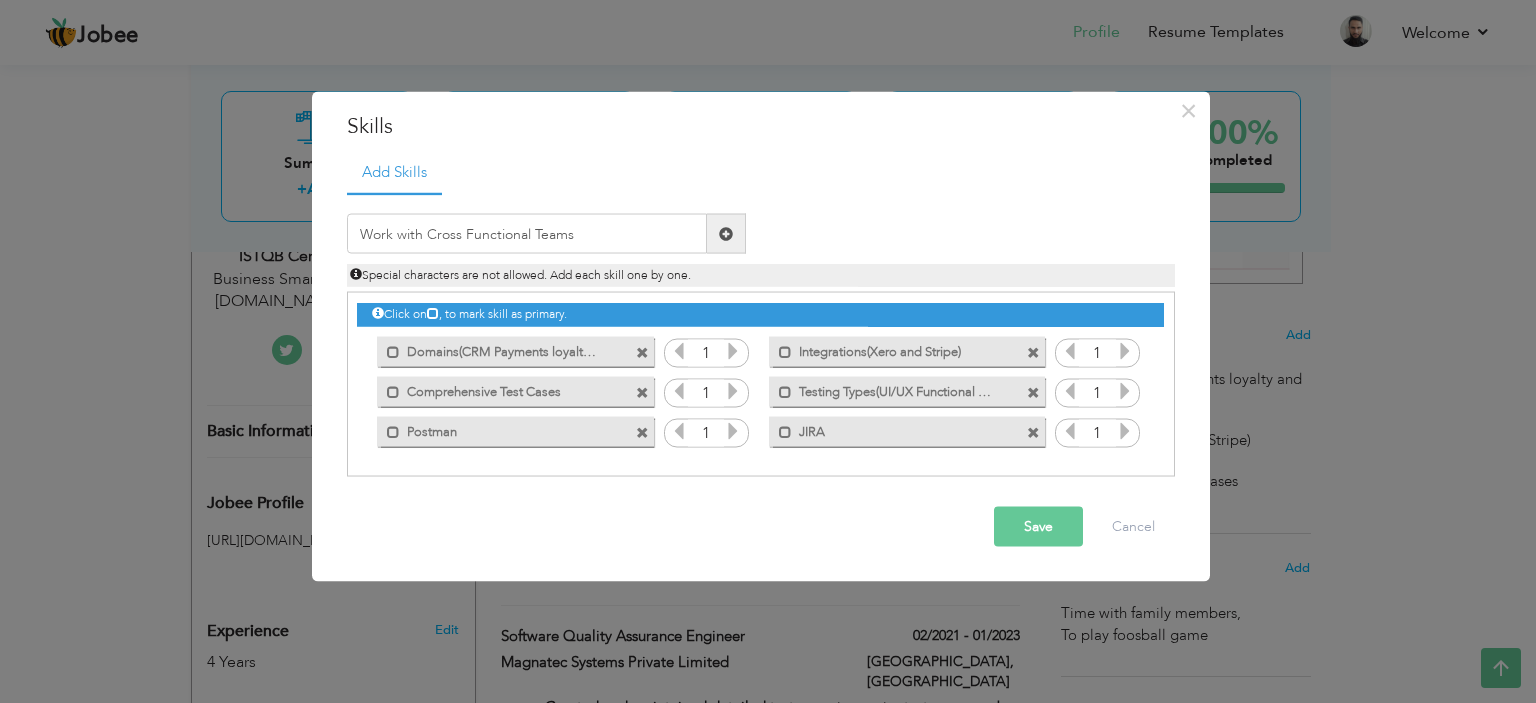 click at bounding box center (726, 234) 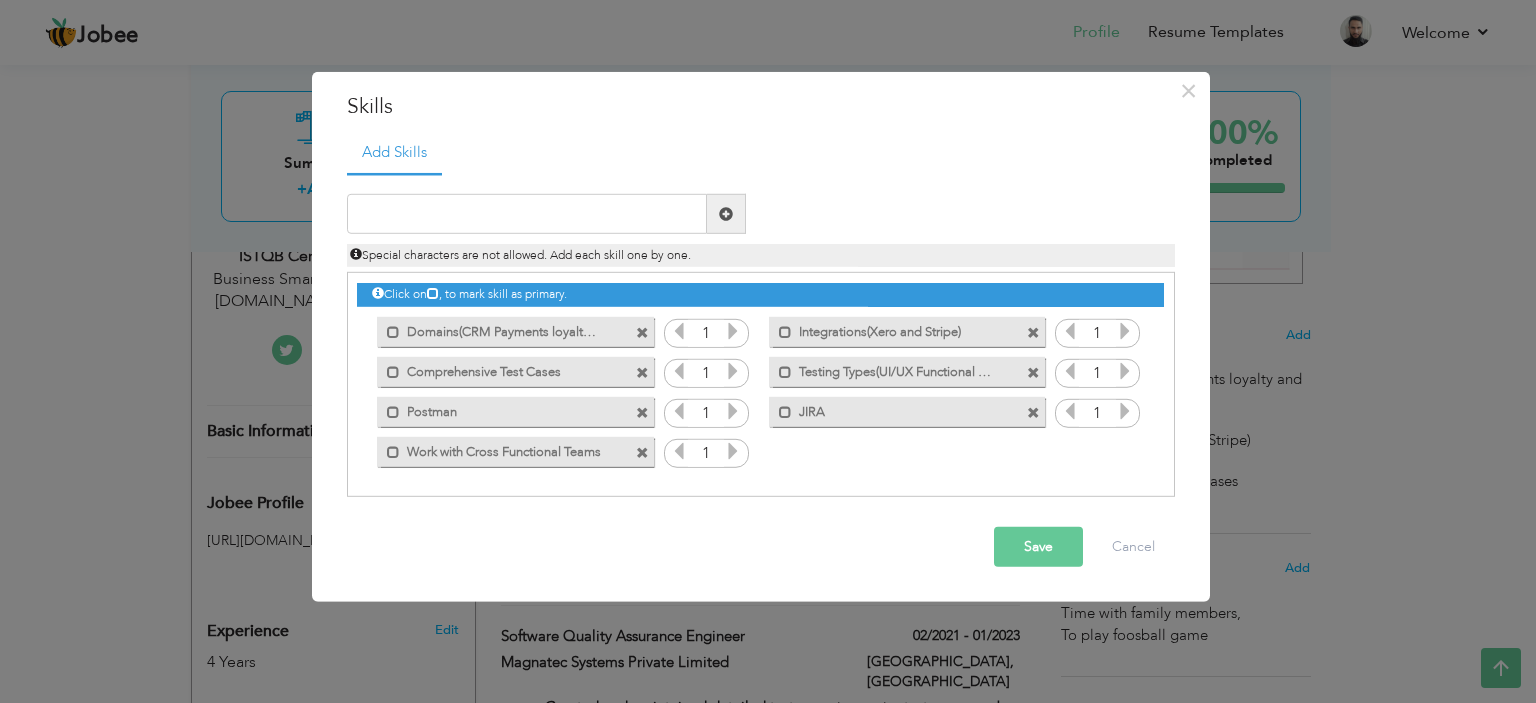 click on "Special characters are not allowed. Add each skill one by one." at bounding box center (761, 250) 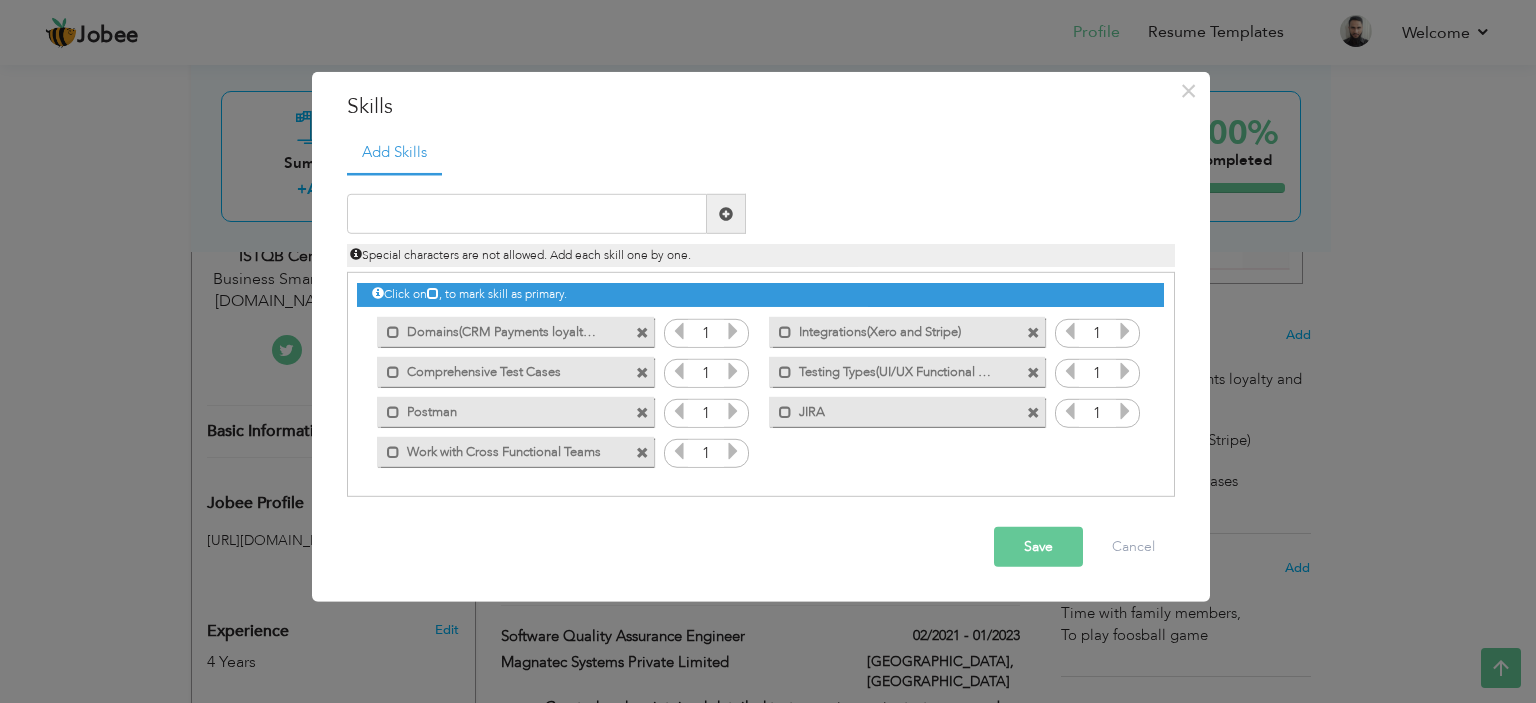 click on "Save" at bounding box center (1038, 547) 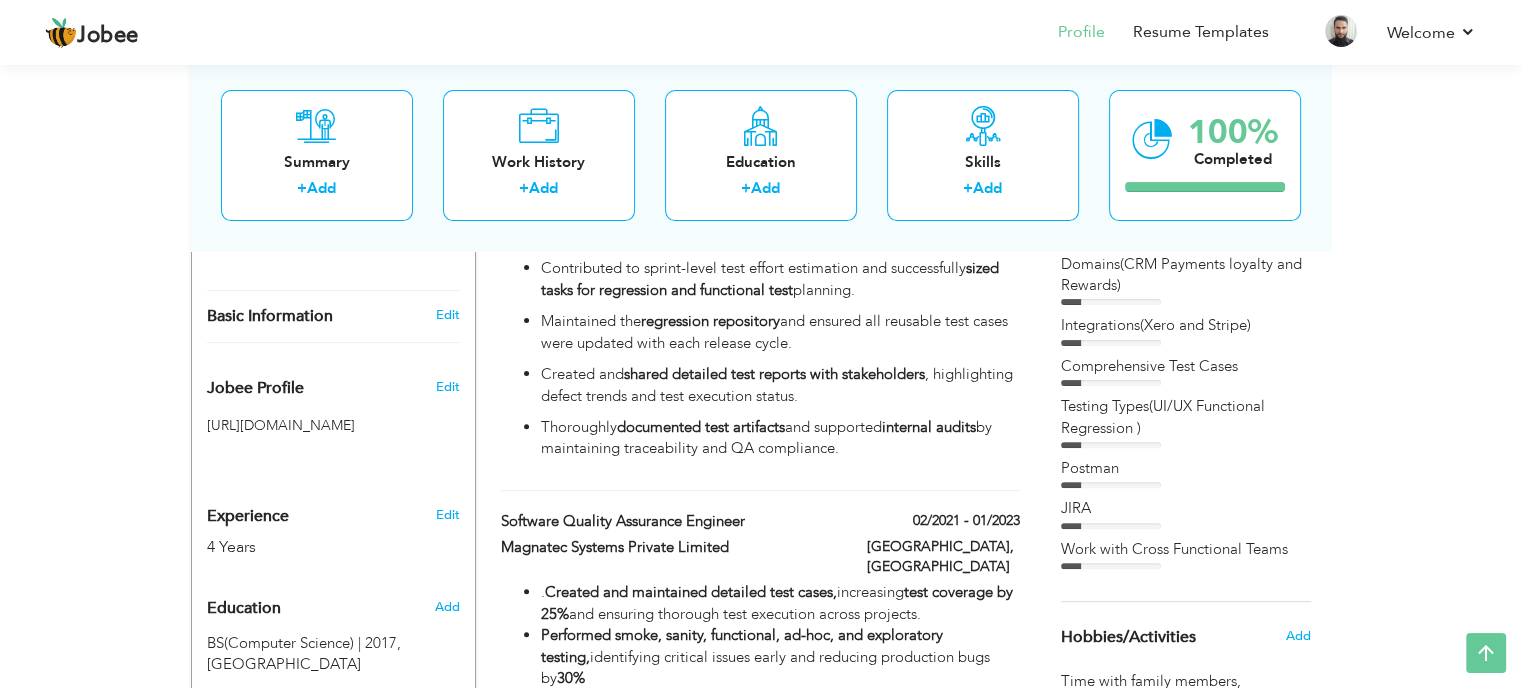scroll, scrollTop: 524, scrollLeft: 0, axis: vertical 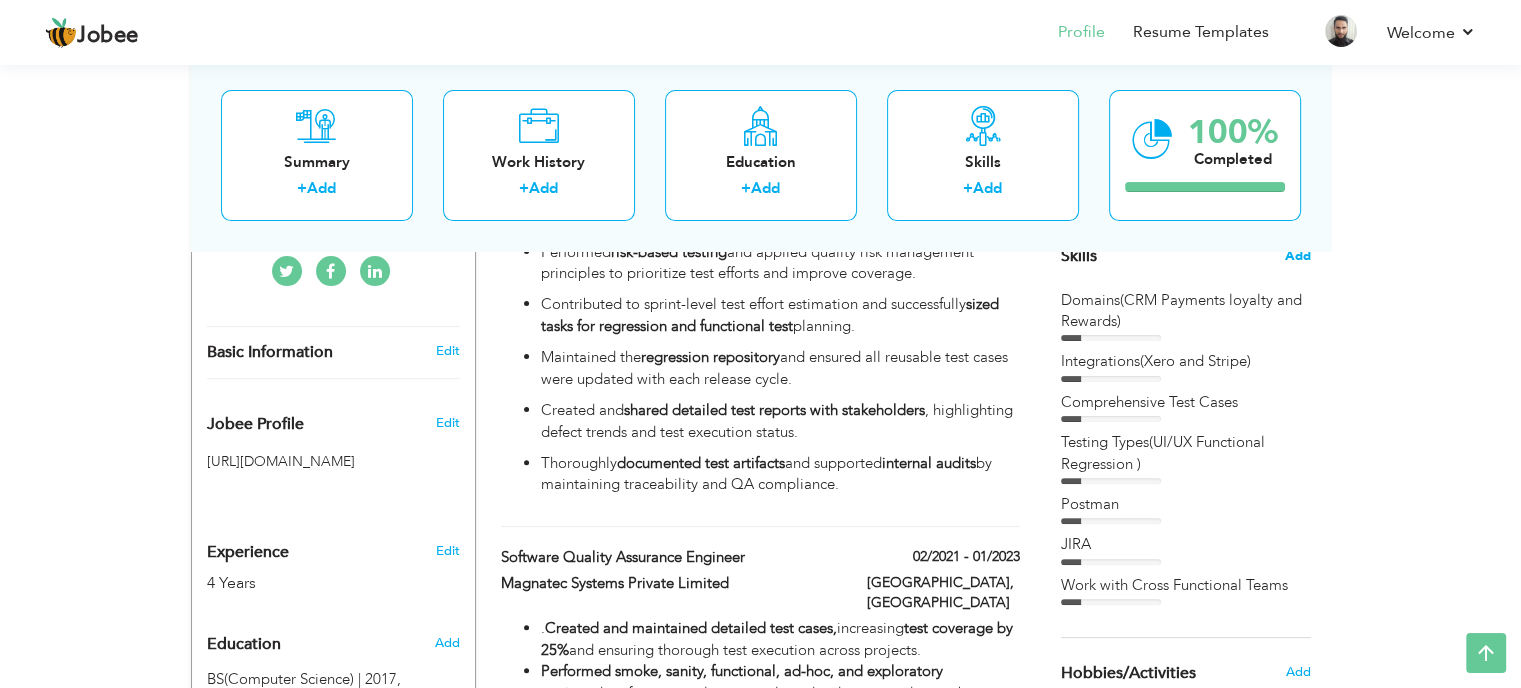 click on "Add" at bounding box center [1298, 256] 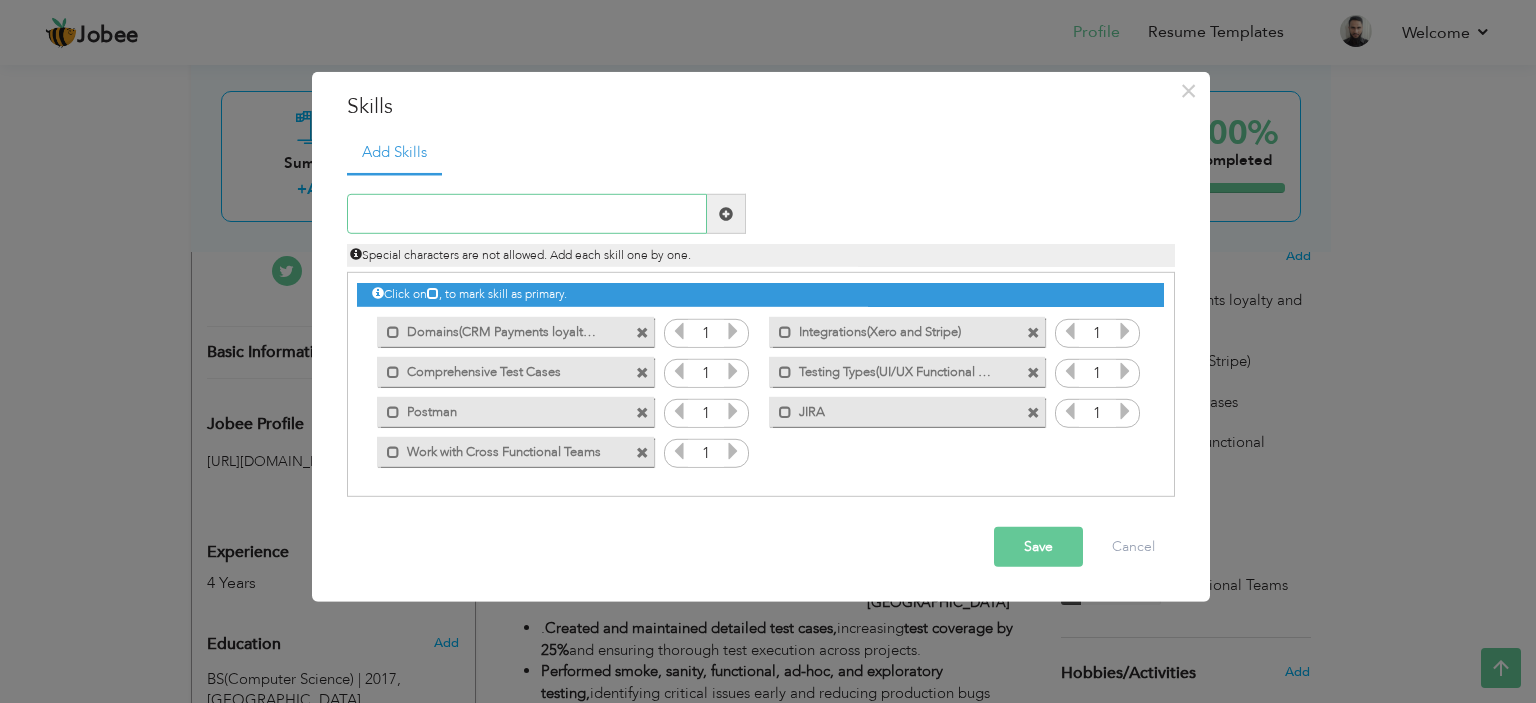 click at bounding box center (527, 214) 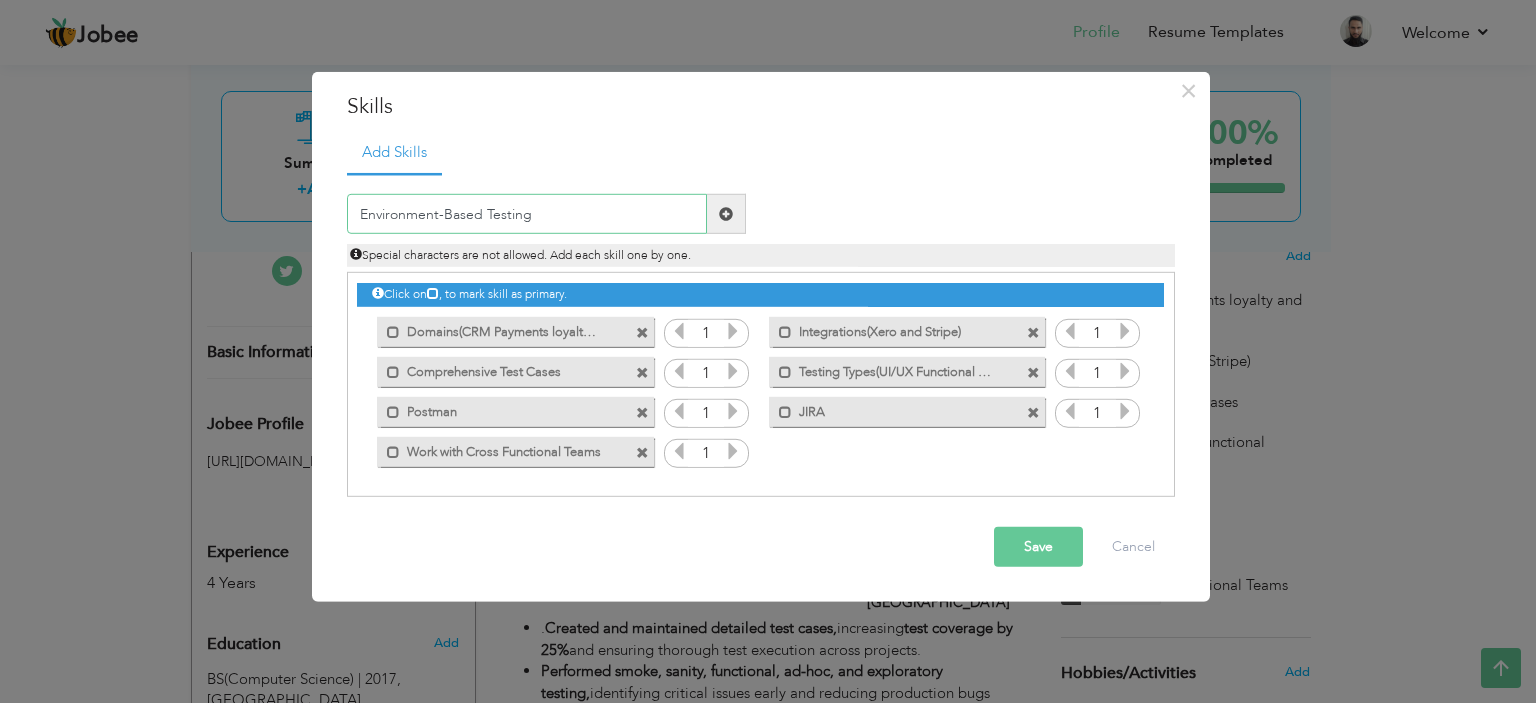 type on "Environment-Based Testing" 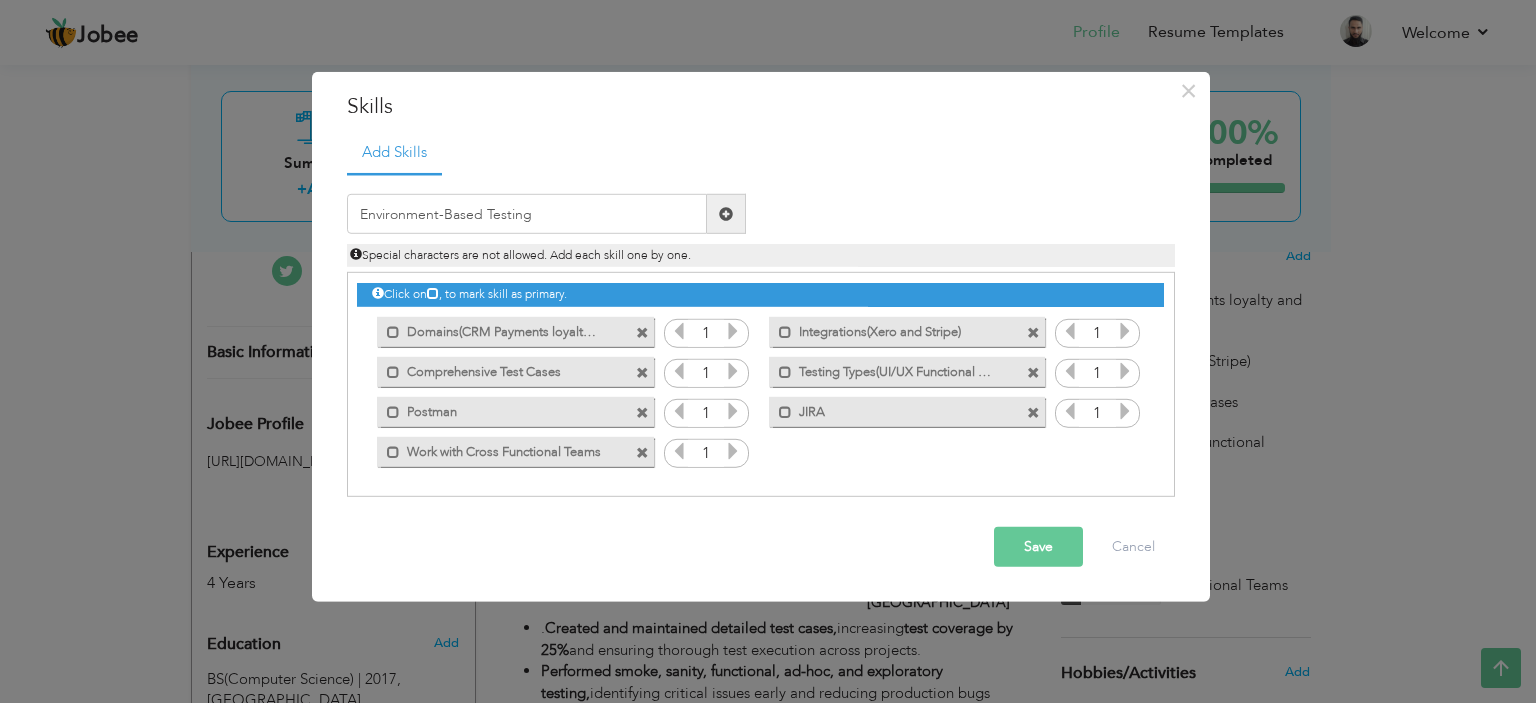 click at bounding box center [726, 214] 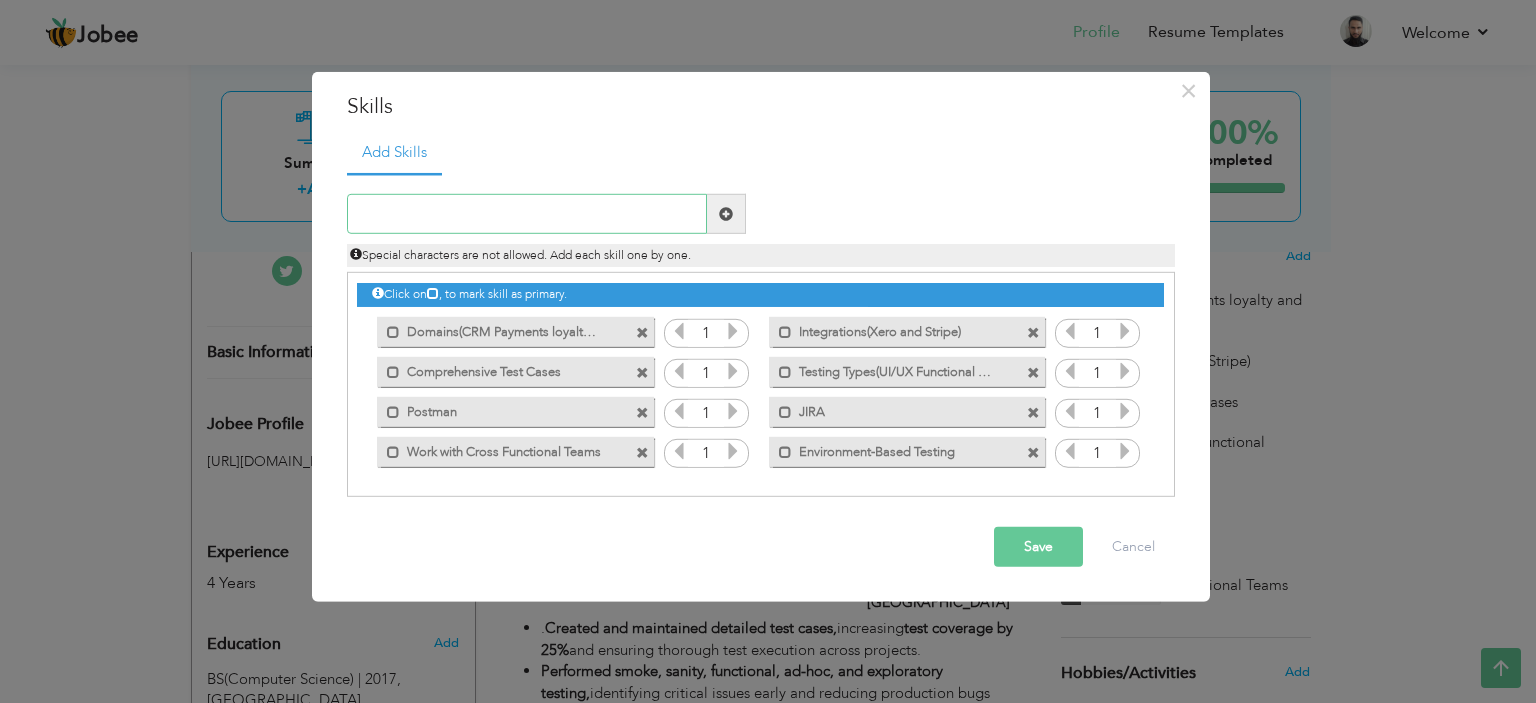 click at bounding box center [527, 214] 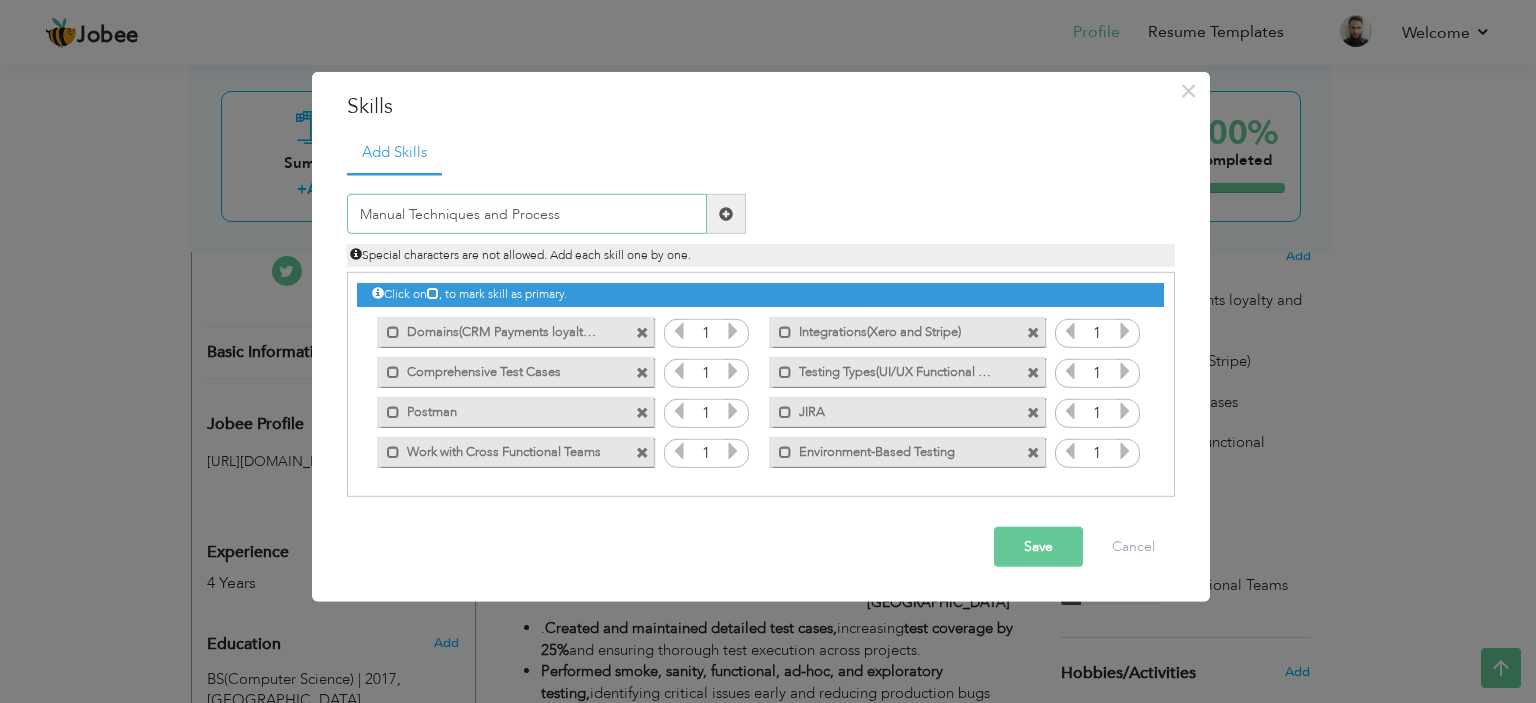 type on "Manual Techniques and Process" 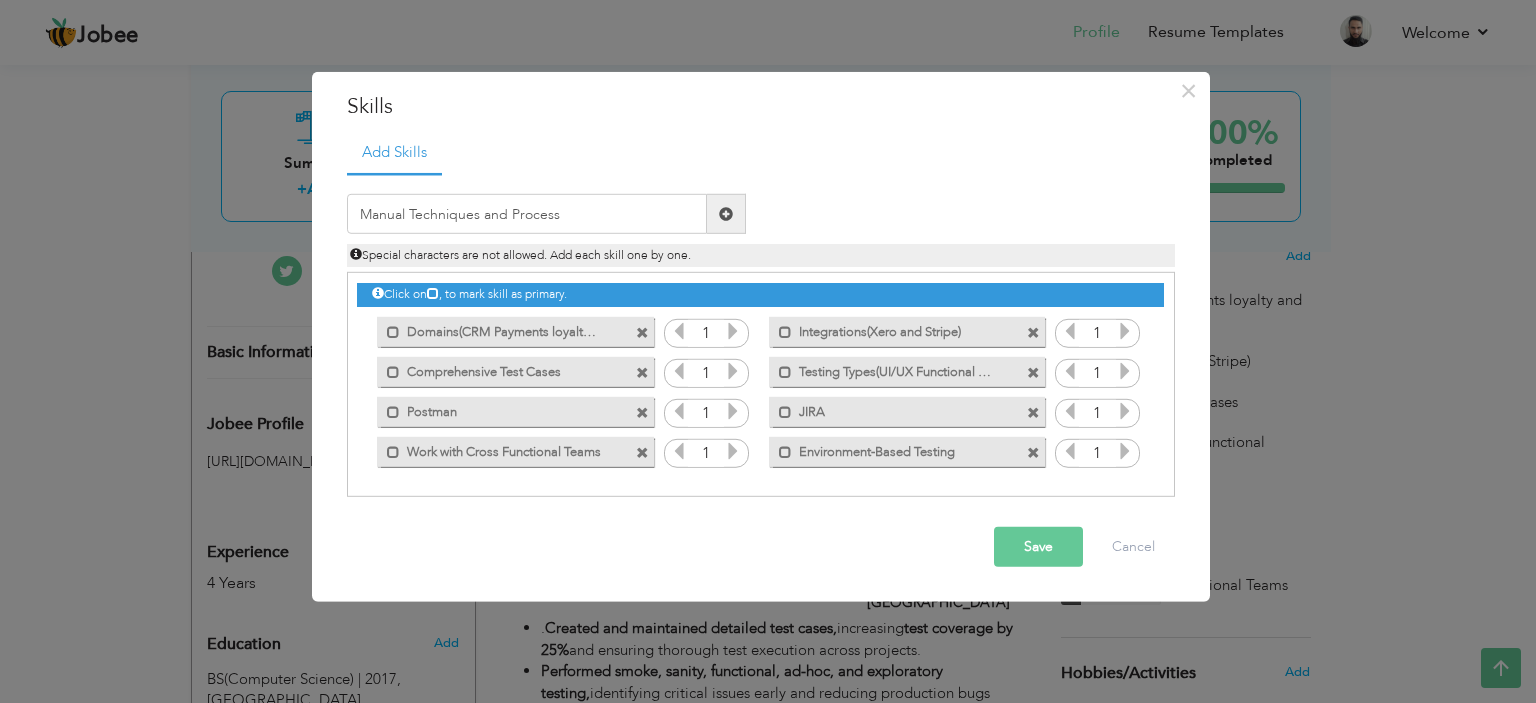 click at bounding box center (726, 214) 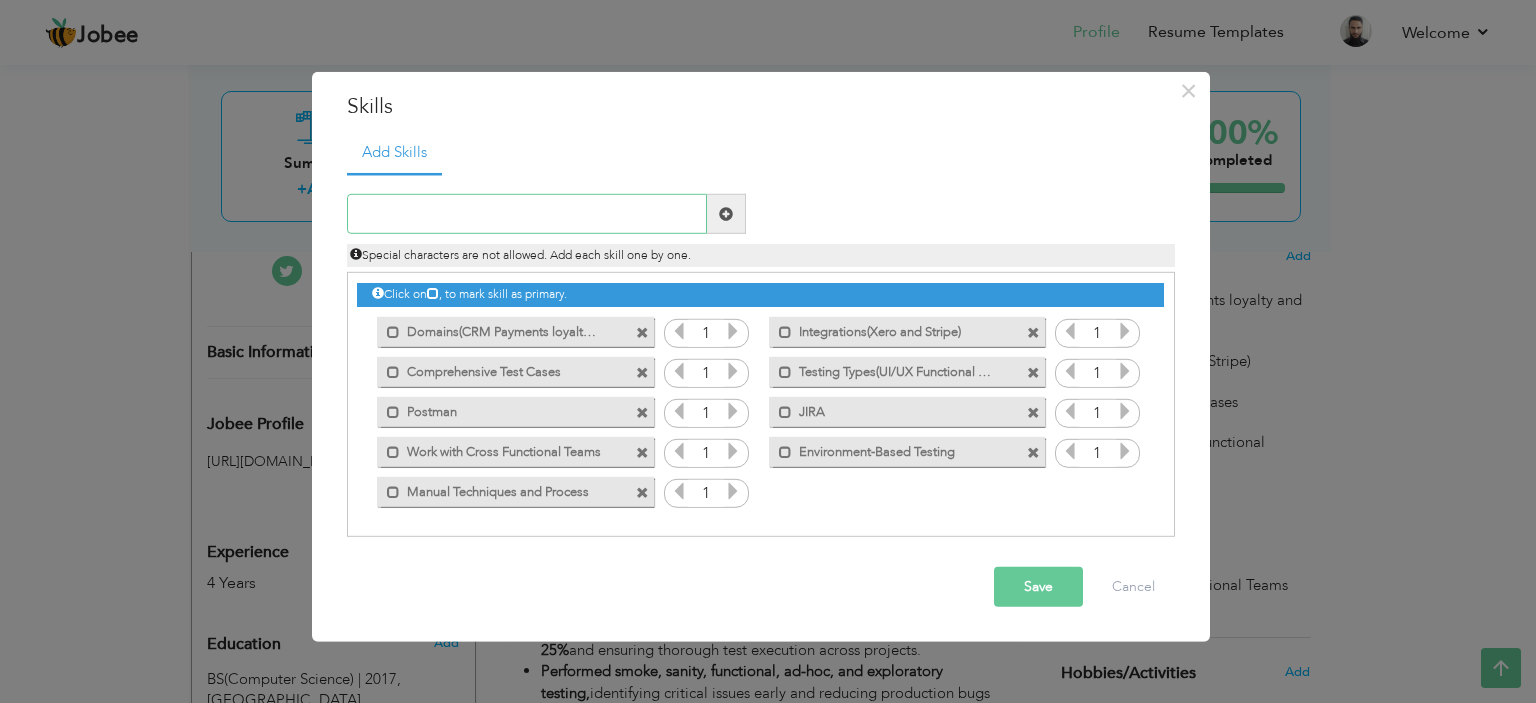 click at bounding box center [527, 214] 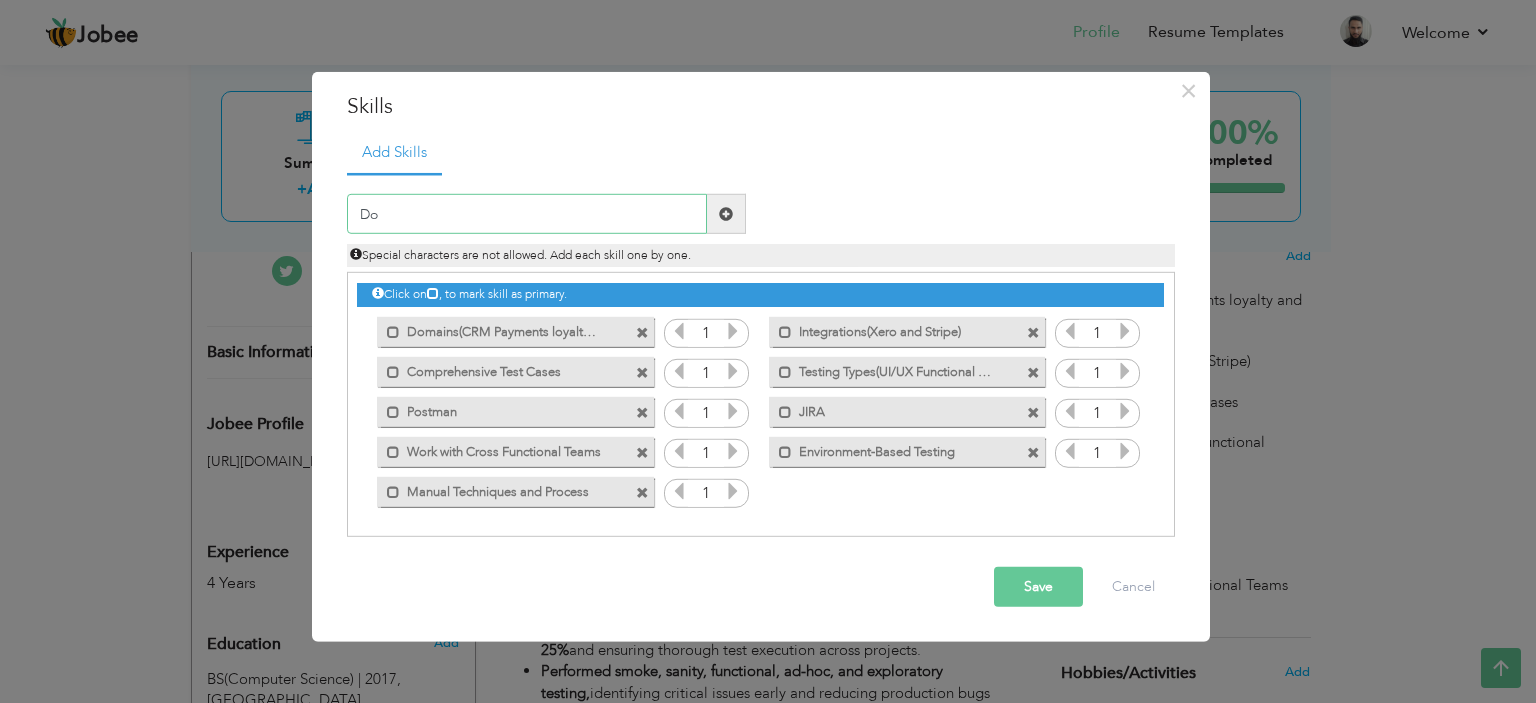 click on "Do" at bounding box center (527, 214) 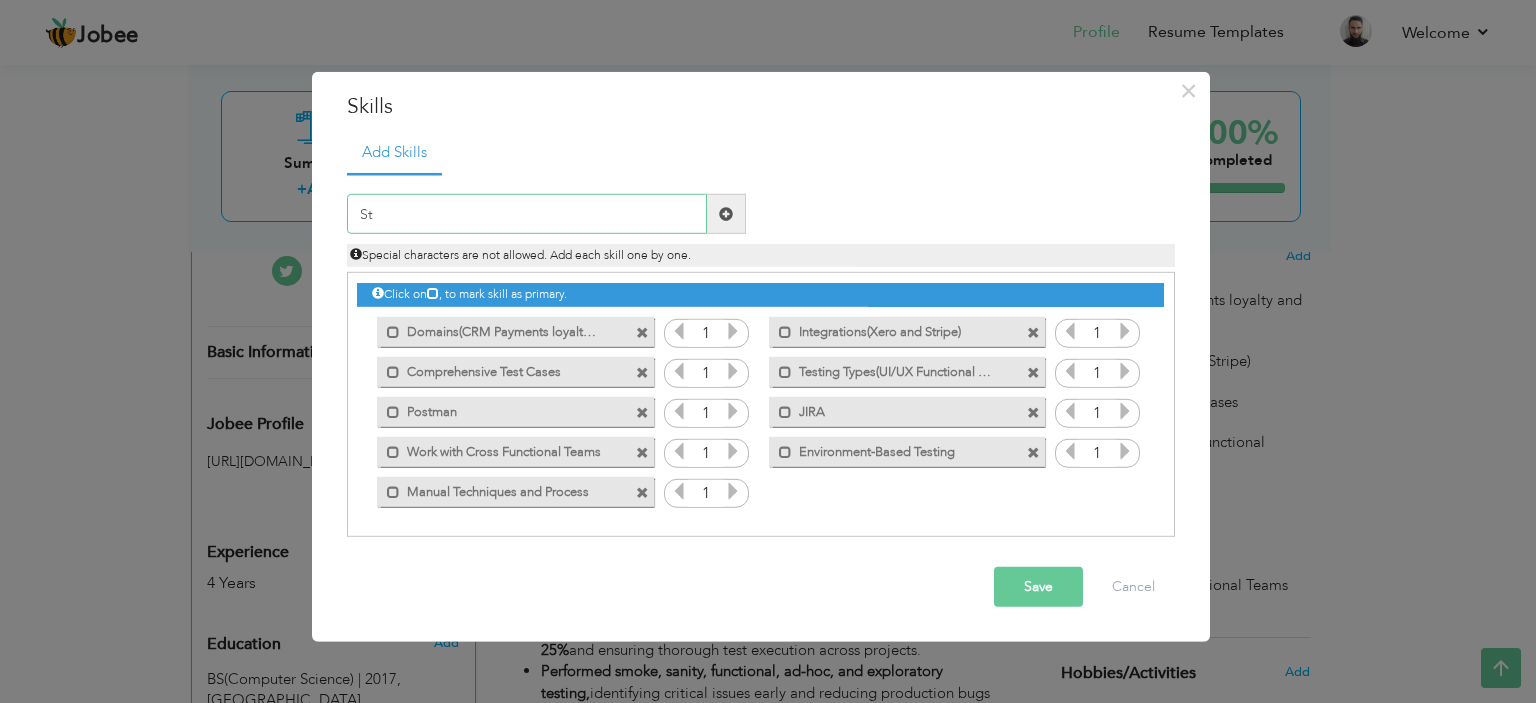 type on "S" 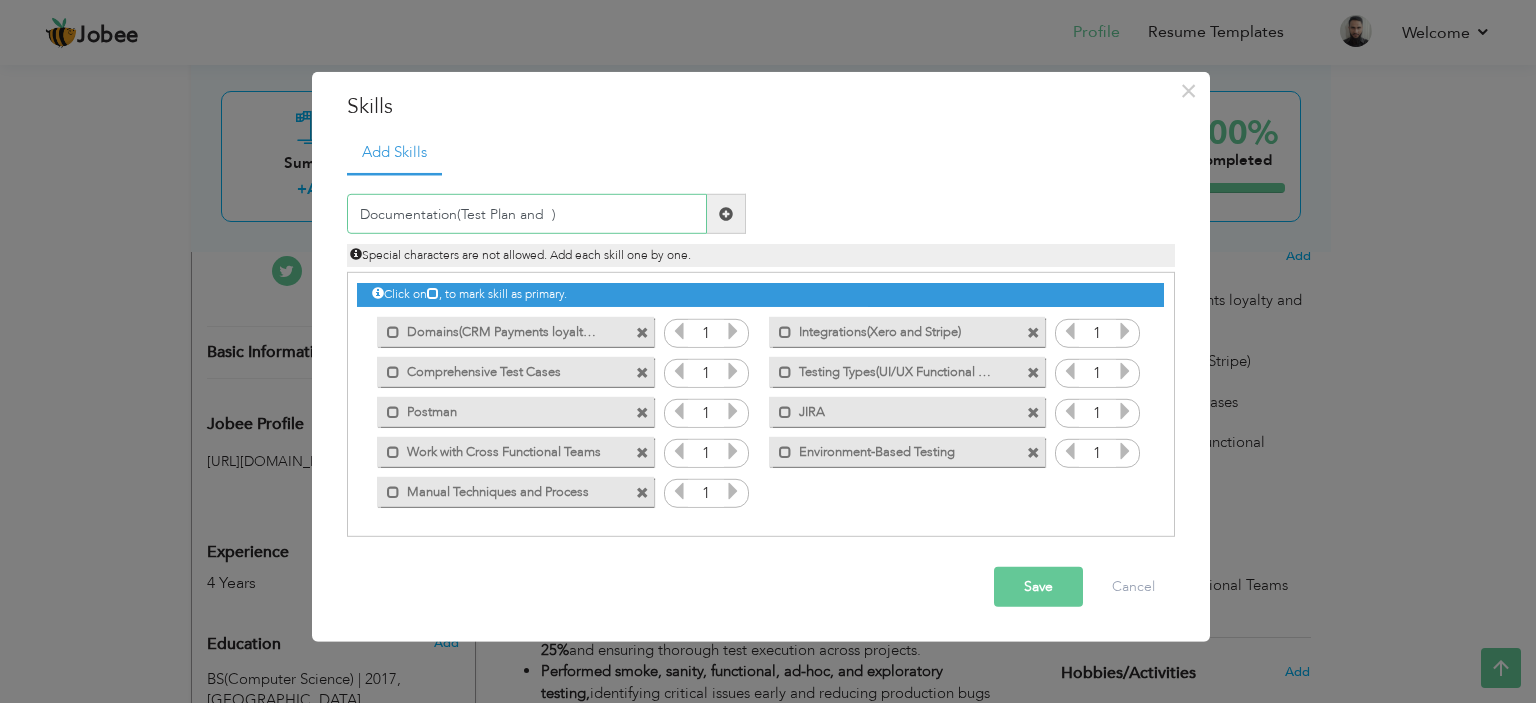 type on "Documentation(Test Plan and )" 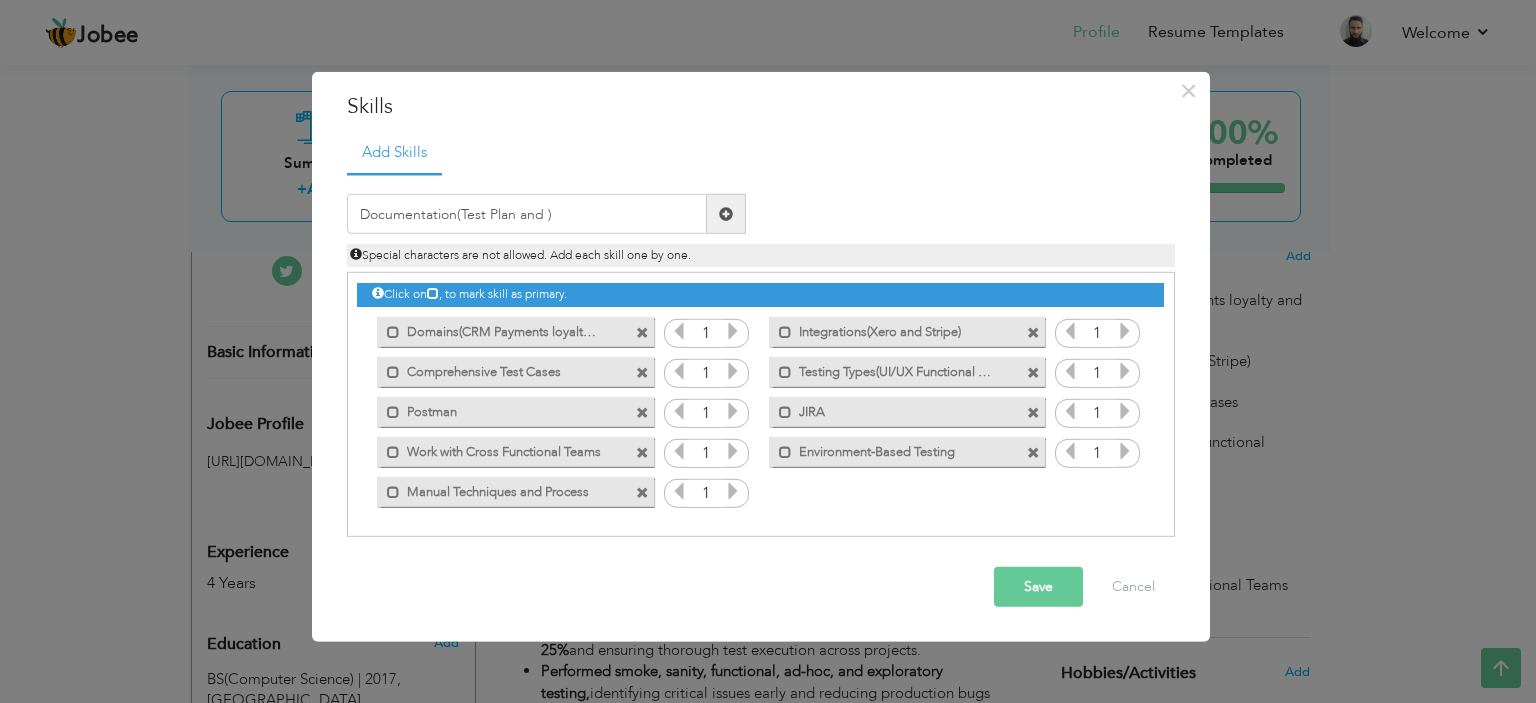 click on "Save" at bounding box center [1038, 587] 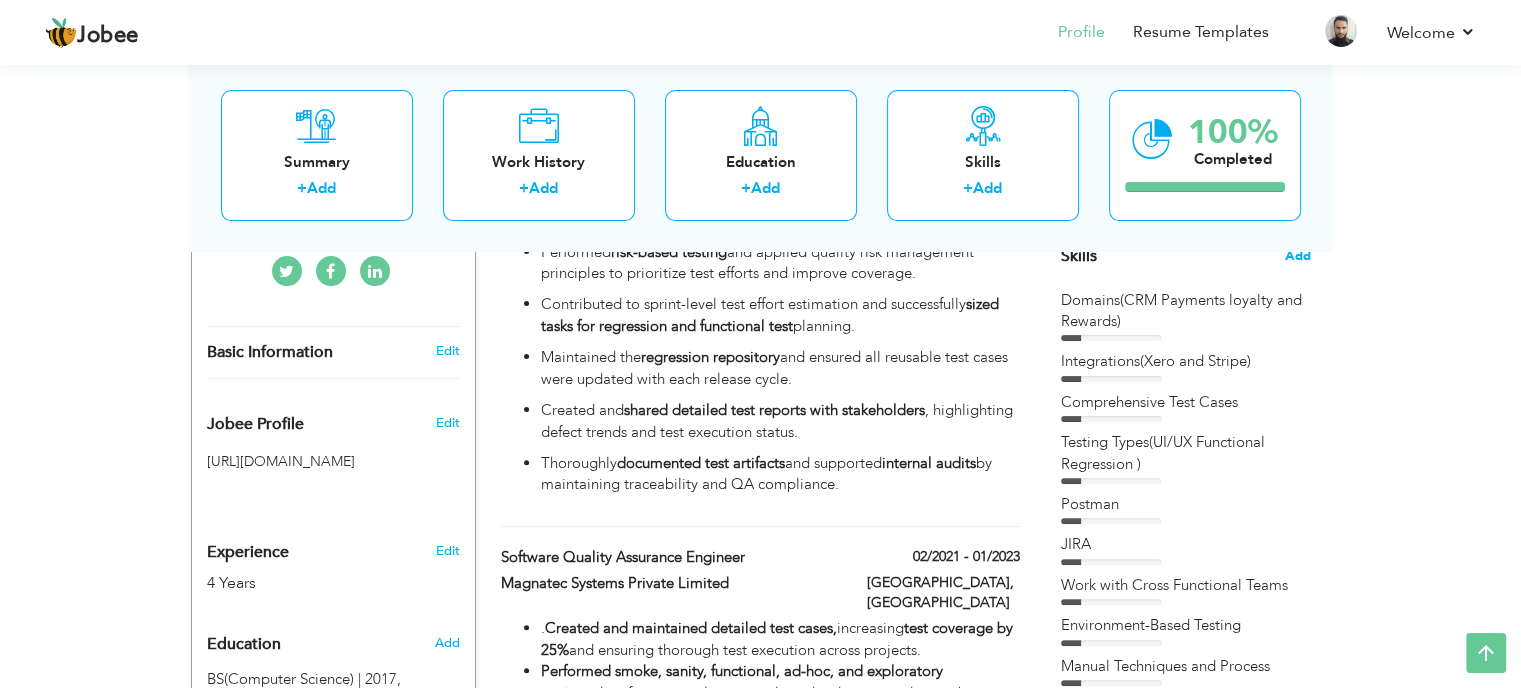 click on "Add" at bounding box center [1298, 256] 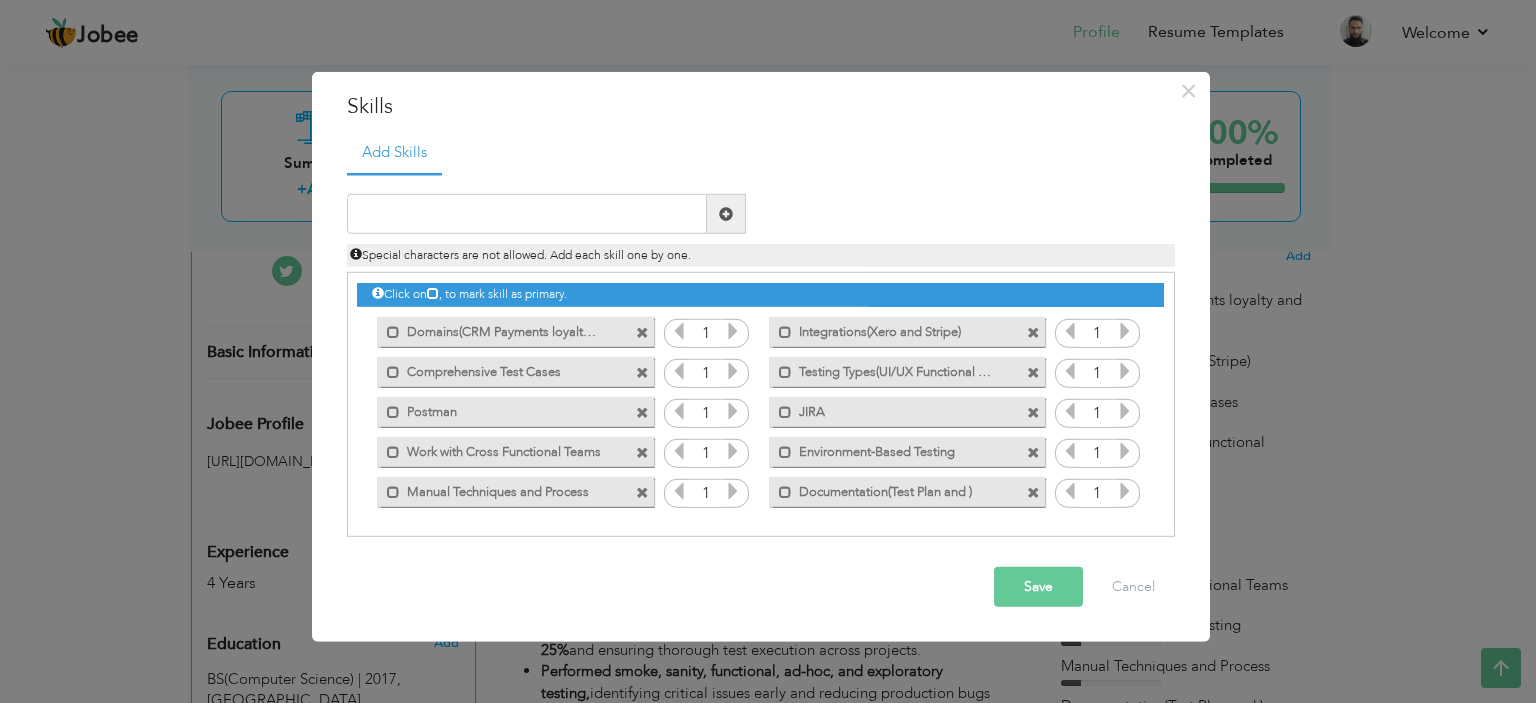 click at bounding box center [1033, 492] 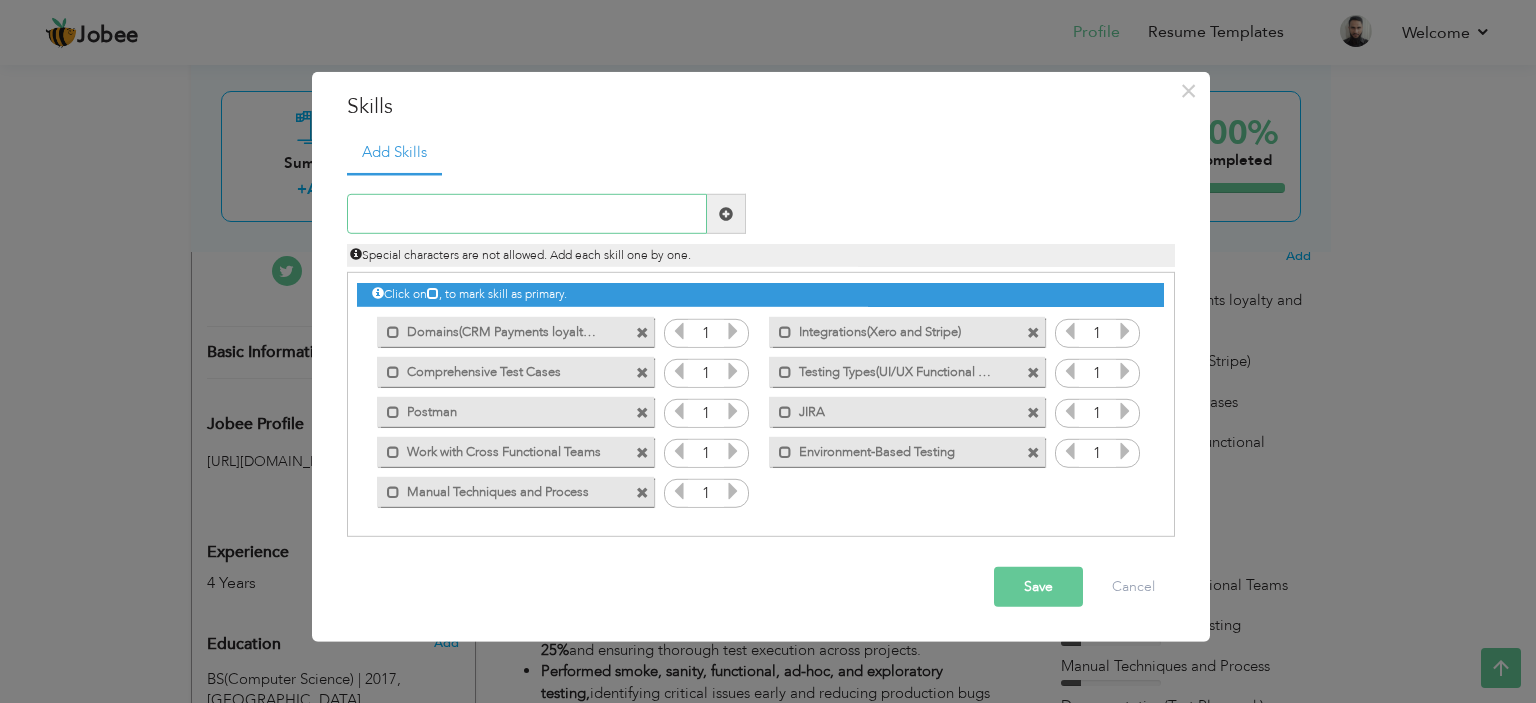 click at bounding box center [527, 214] 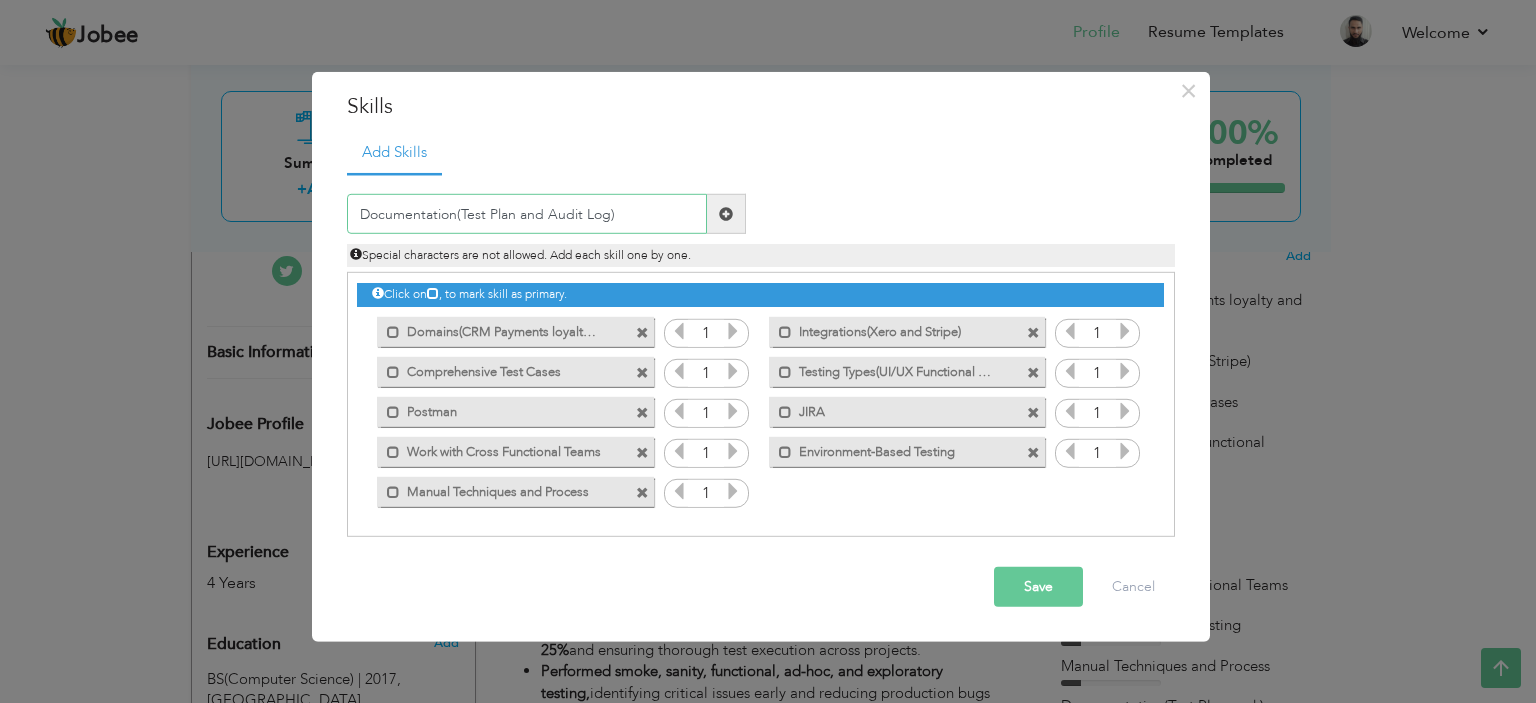 type on "Documentation(Test Plan and Audit Log)" 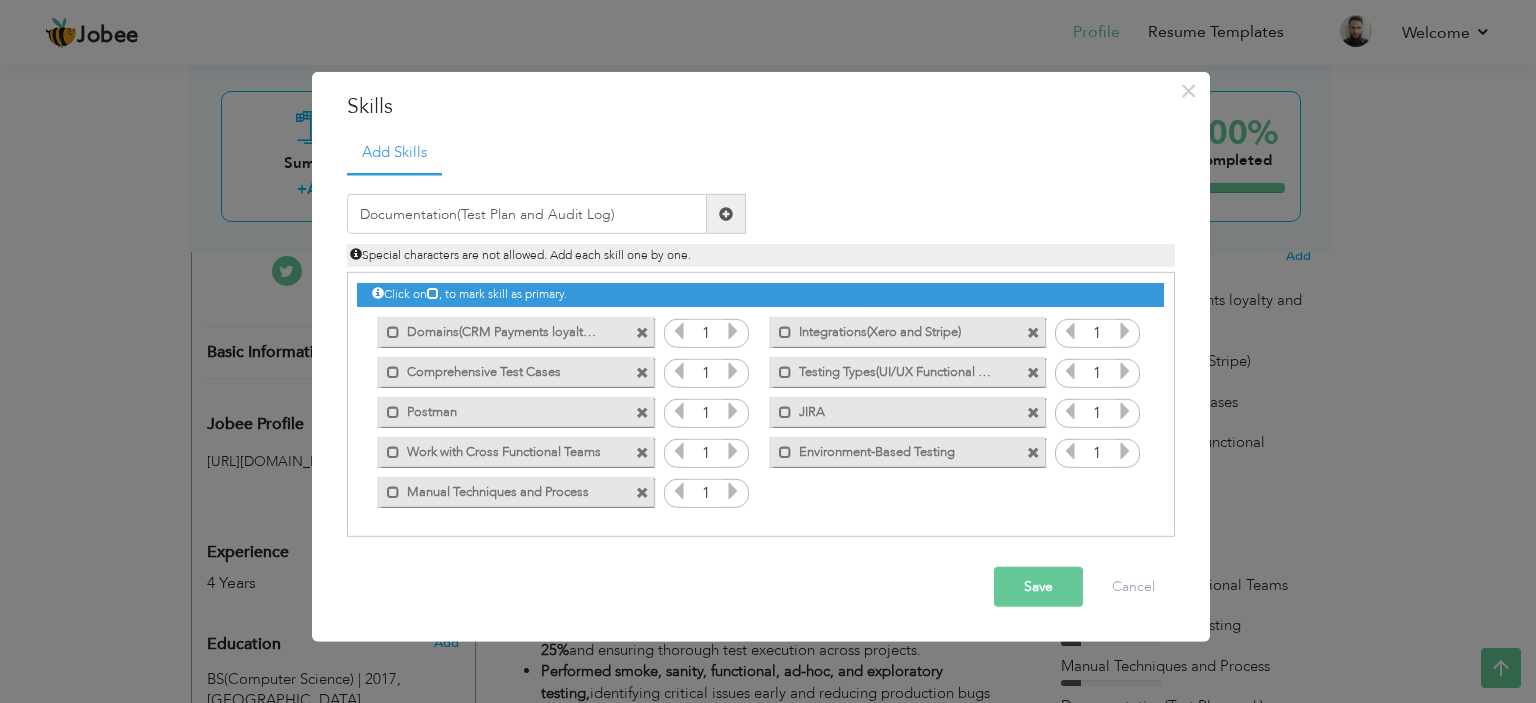 click at bounding box center (726, 214) 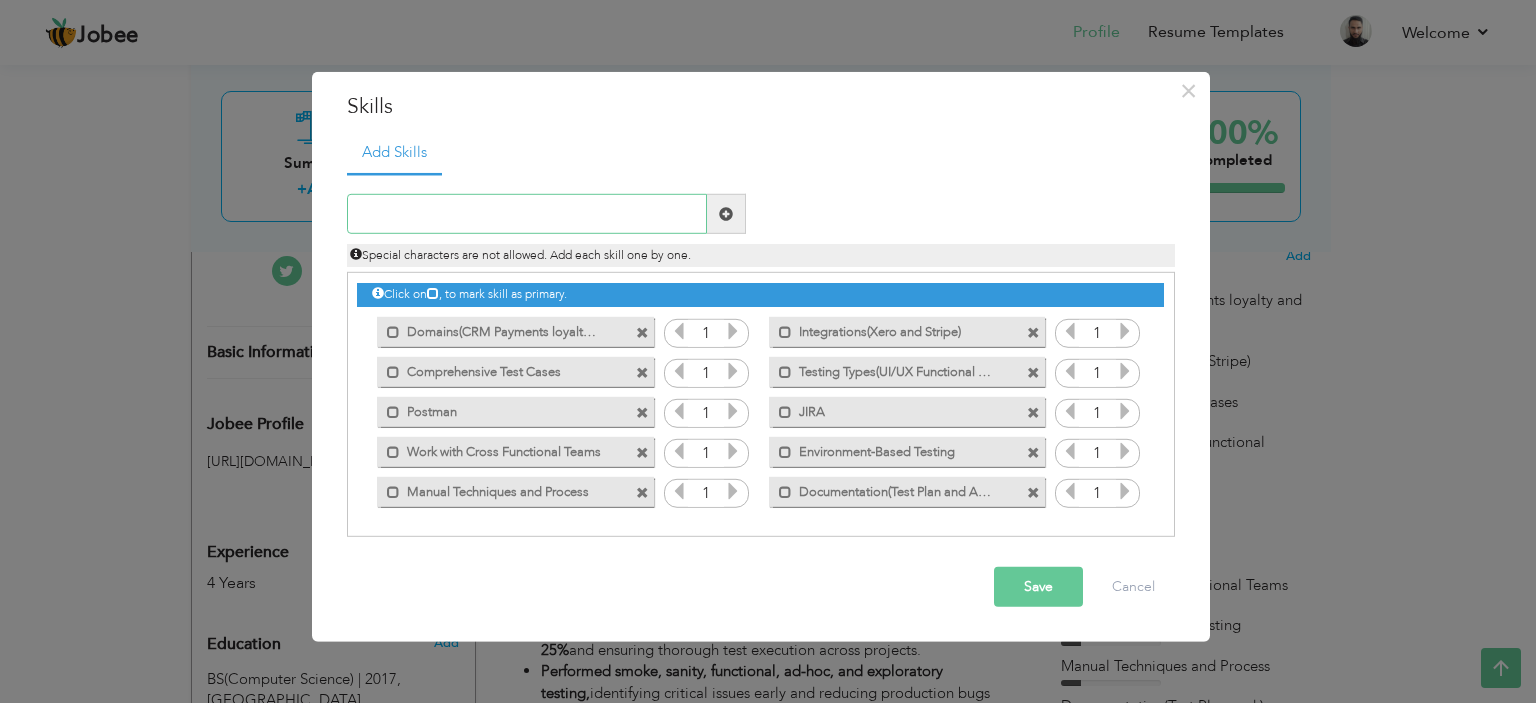 click at bounding box center [527, 214] 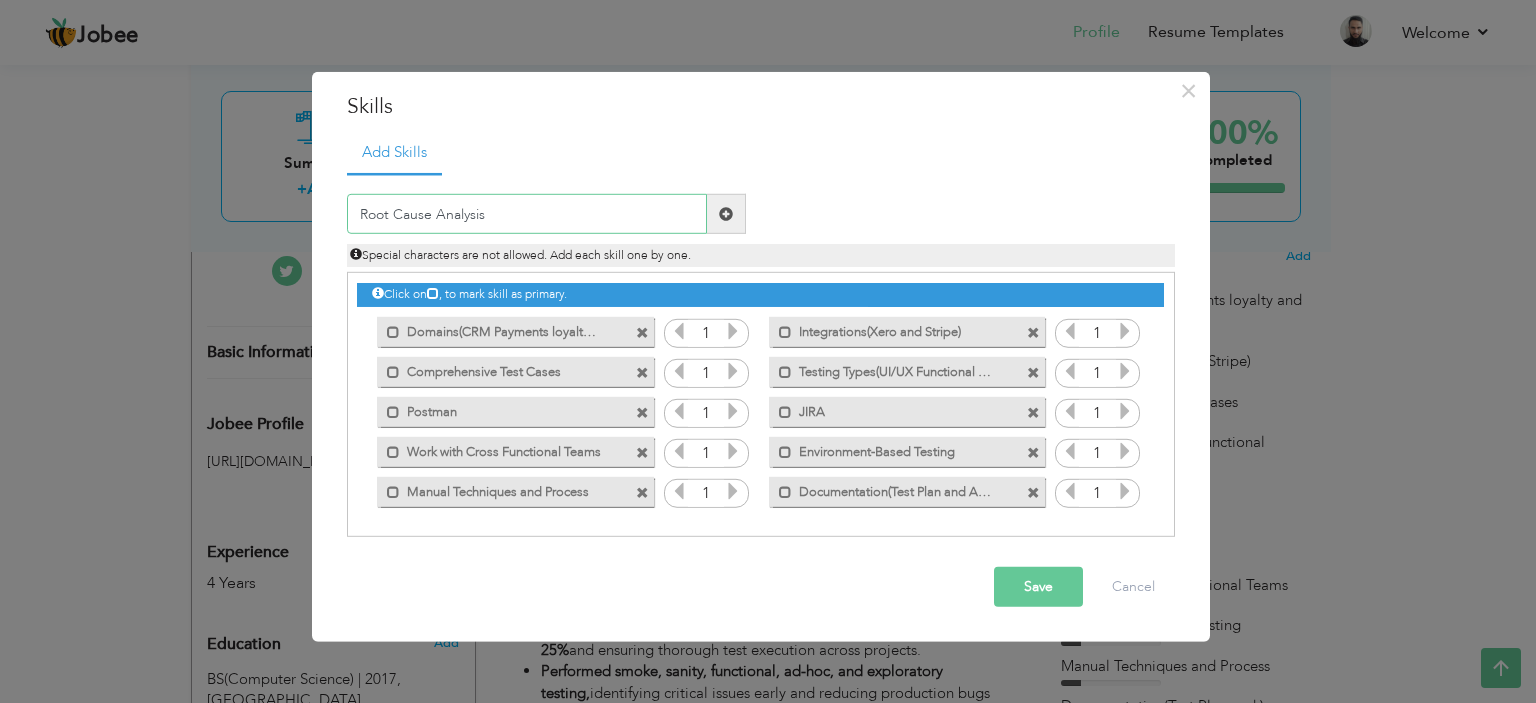 type on "Root Cause Analysis" 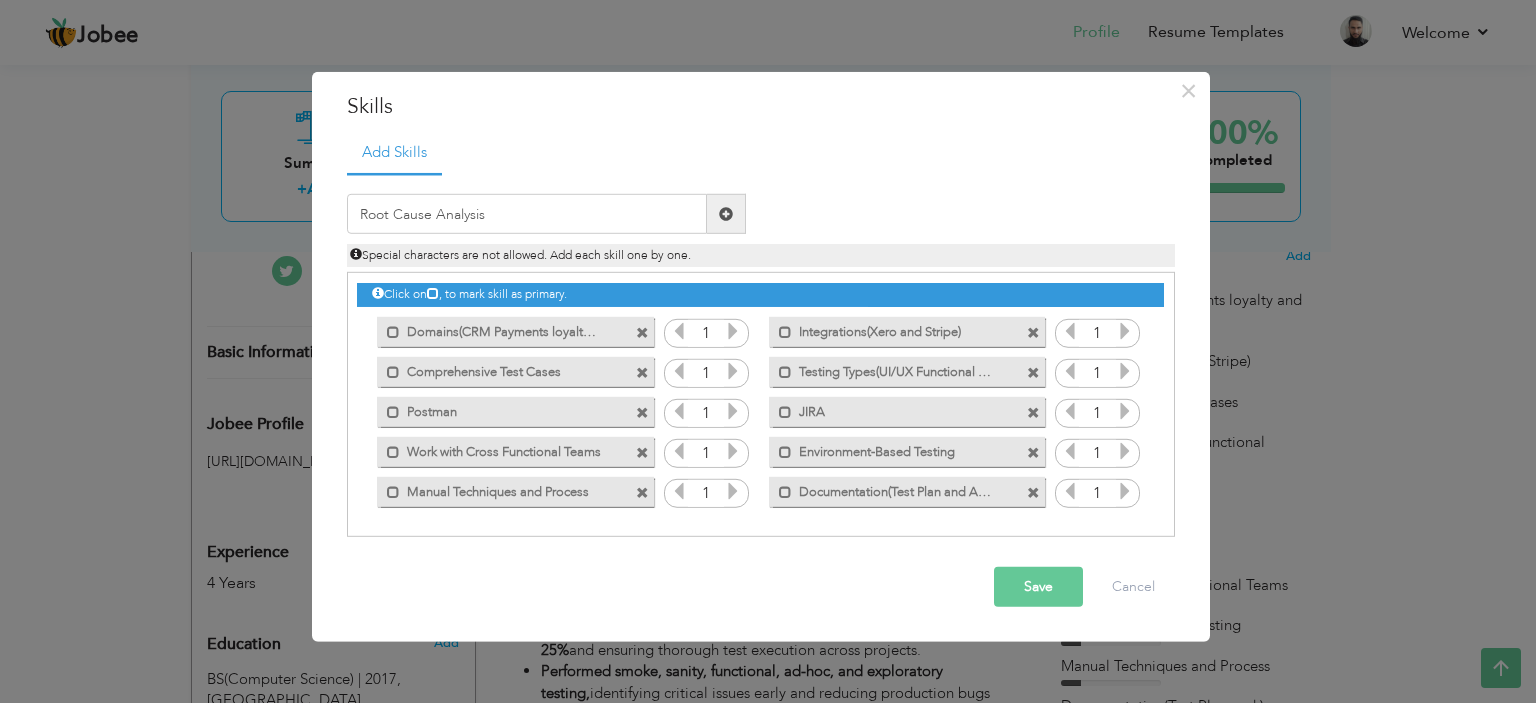 click at bounding box center (726, 214) 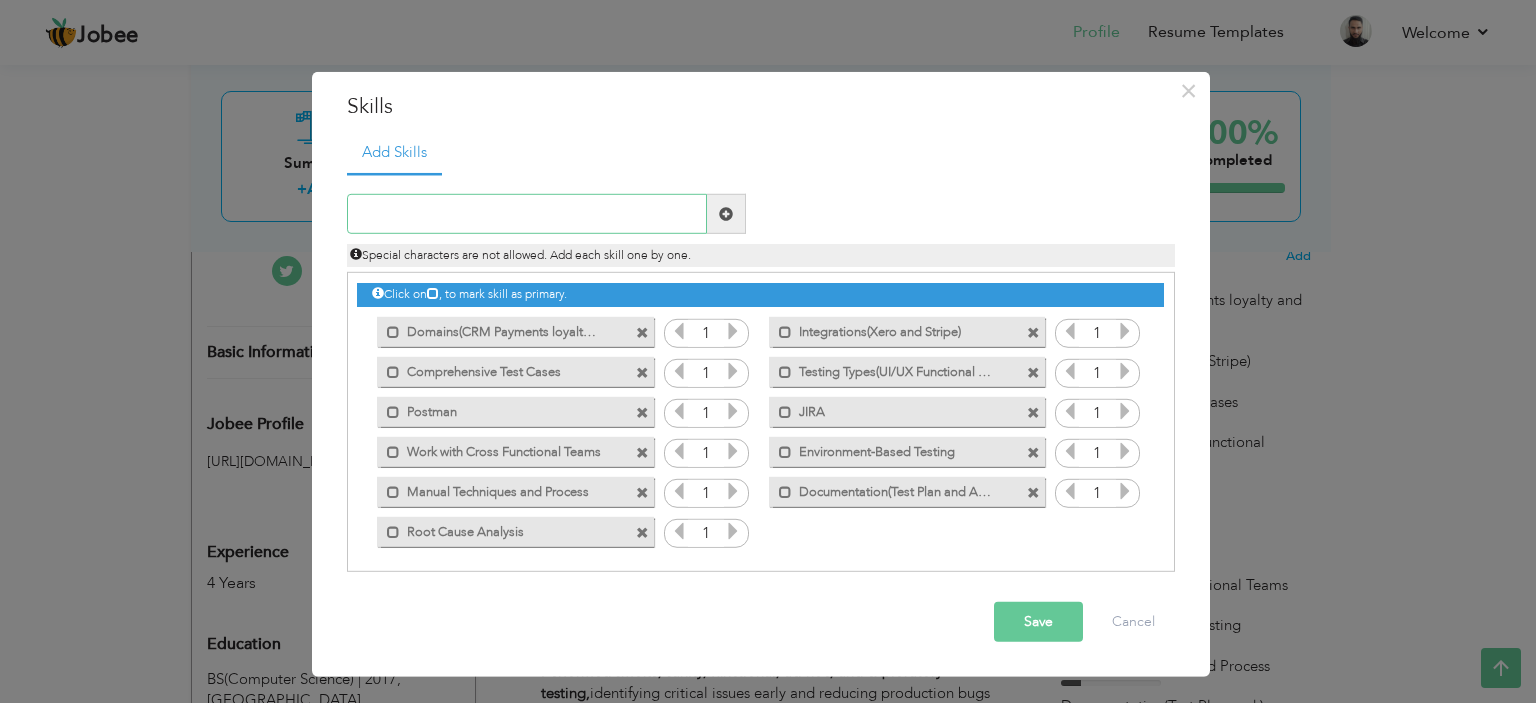 click at bounding box center [527, 214] 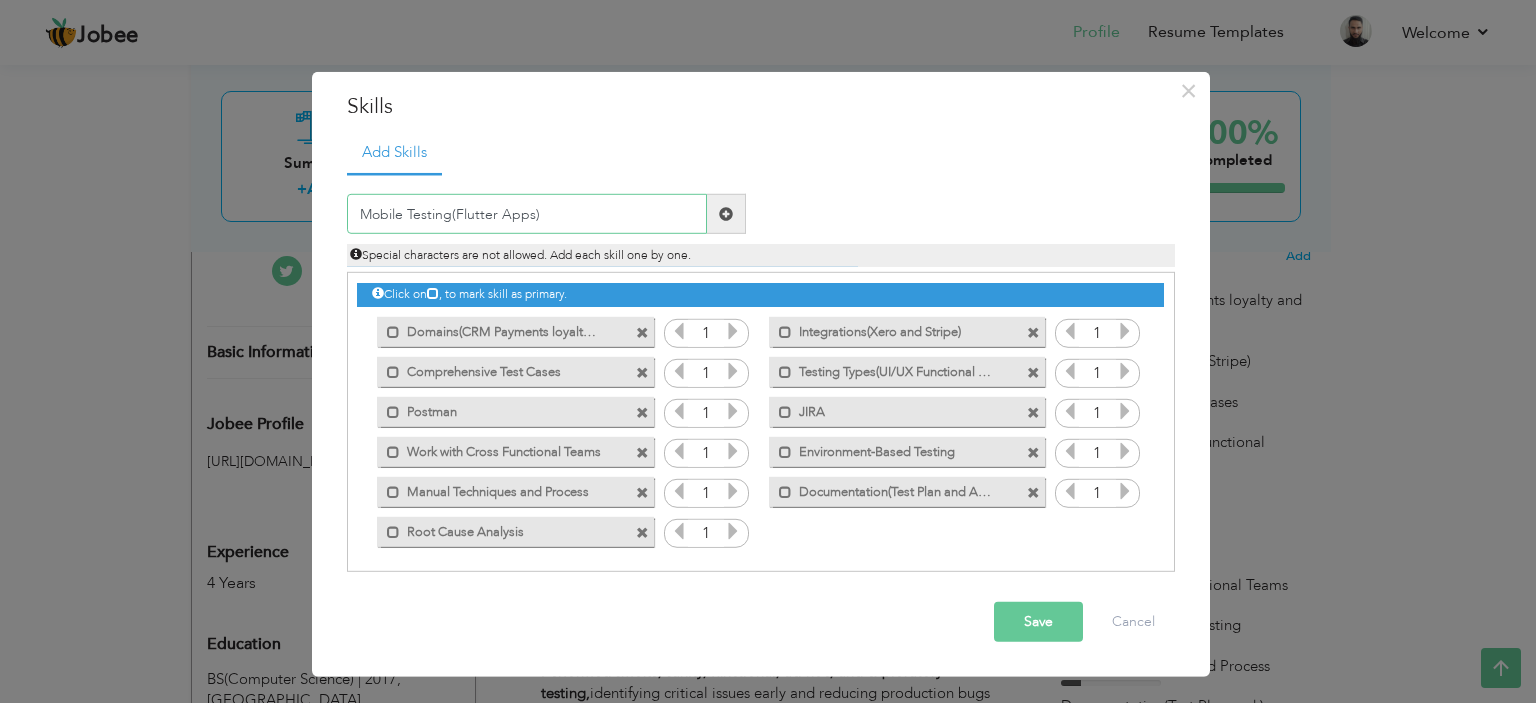 type on "Mobile Testing(Flutter Apps)" 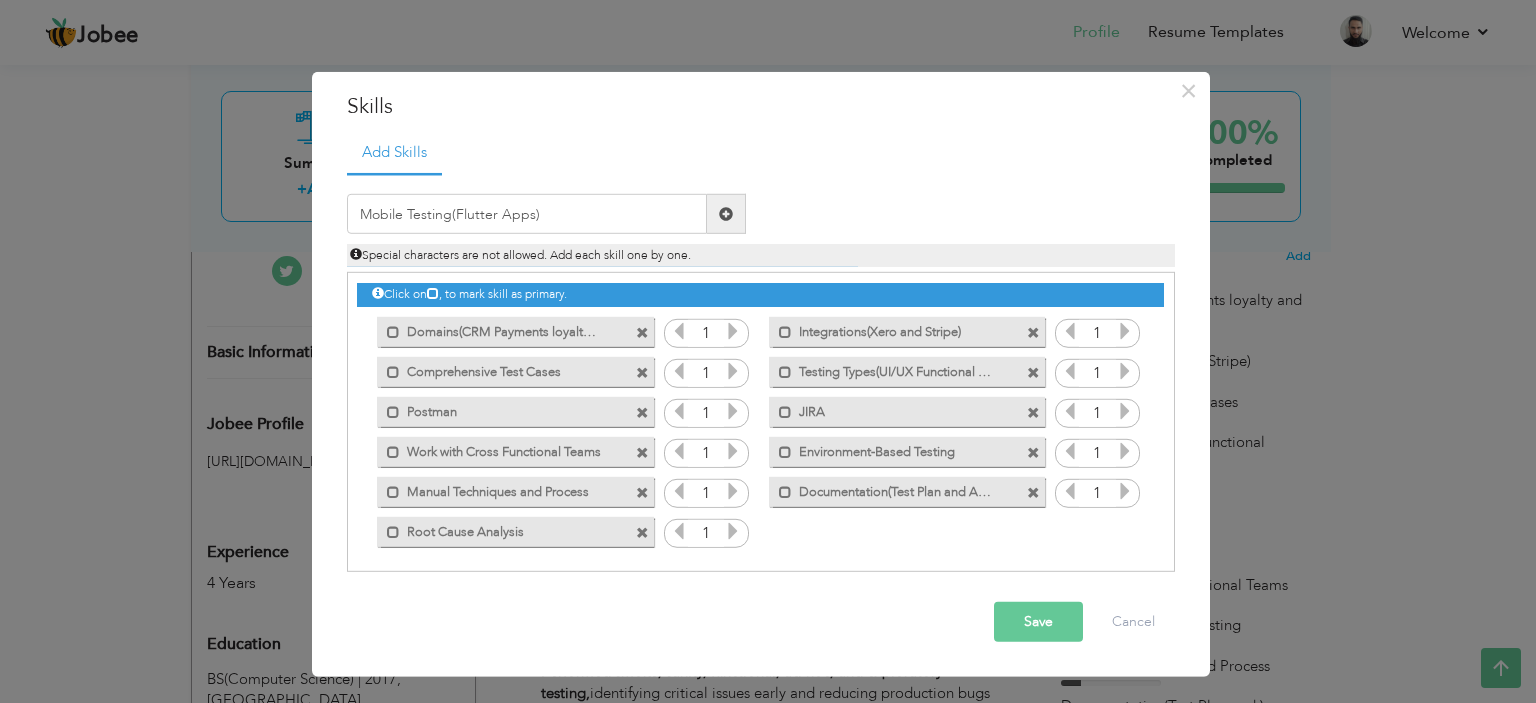 click at bounding box center (726, 214) 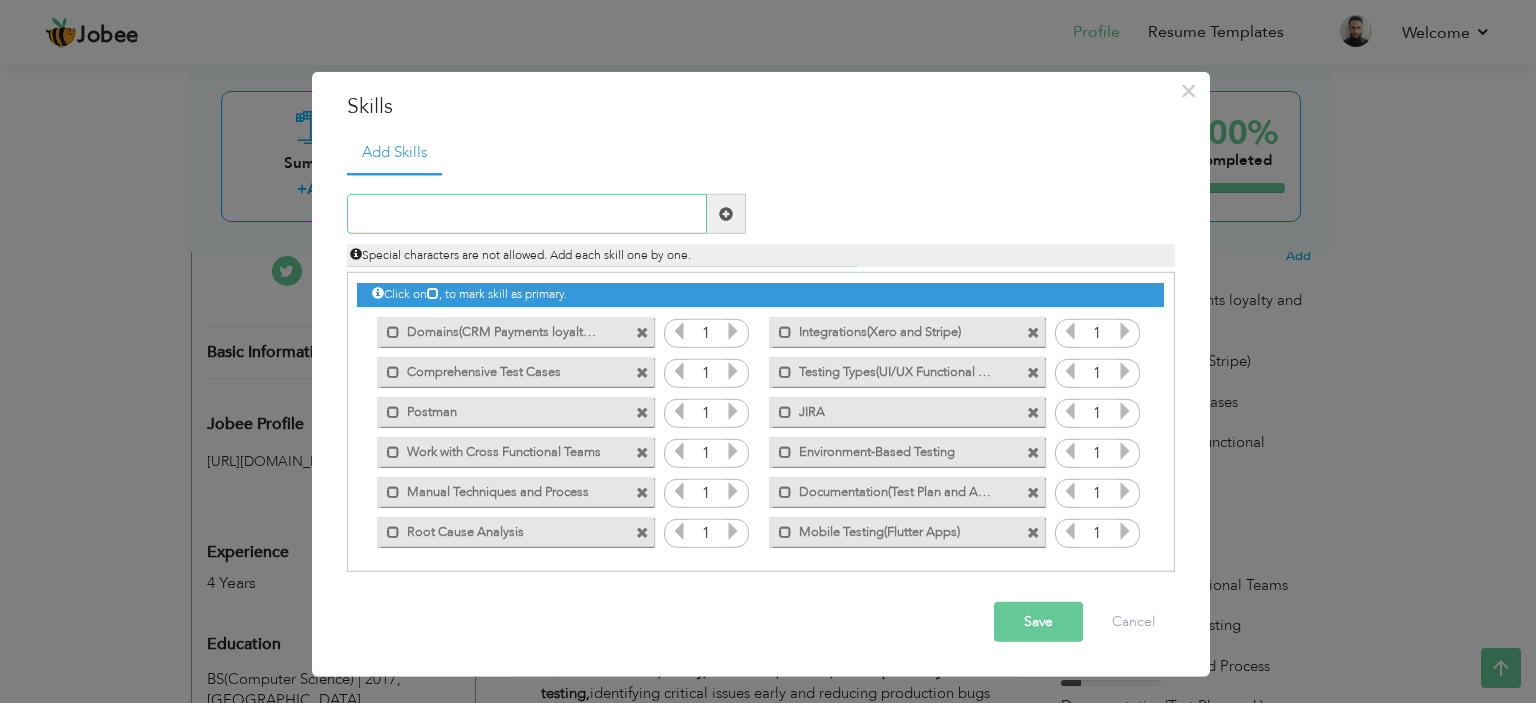 click at bounding box center [527, 214] 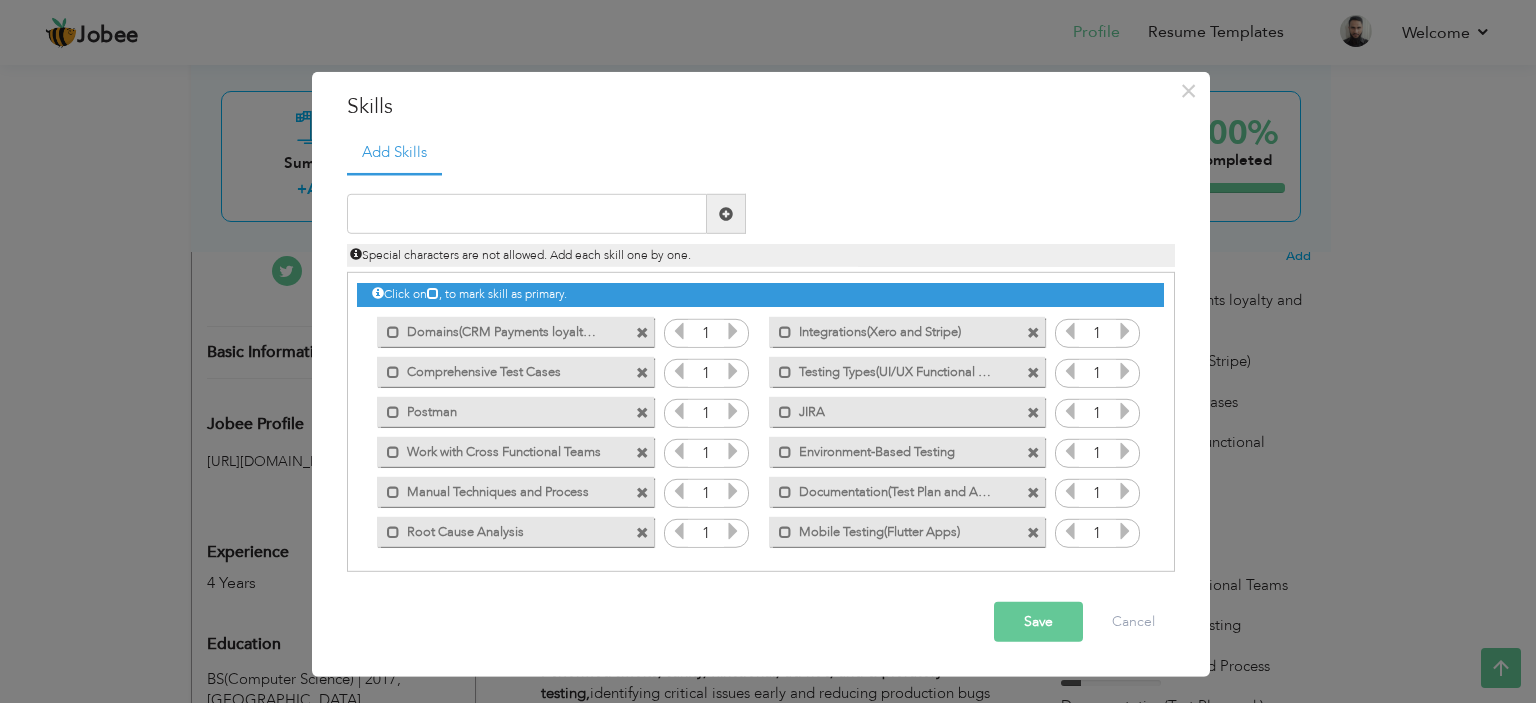 click at bounding box center [1033, 532] 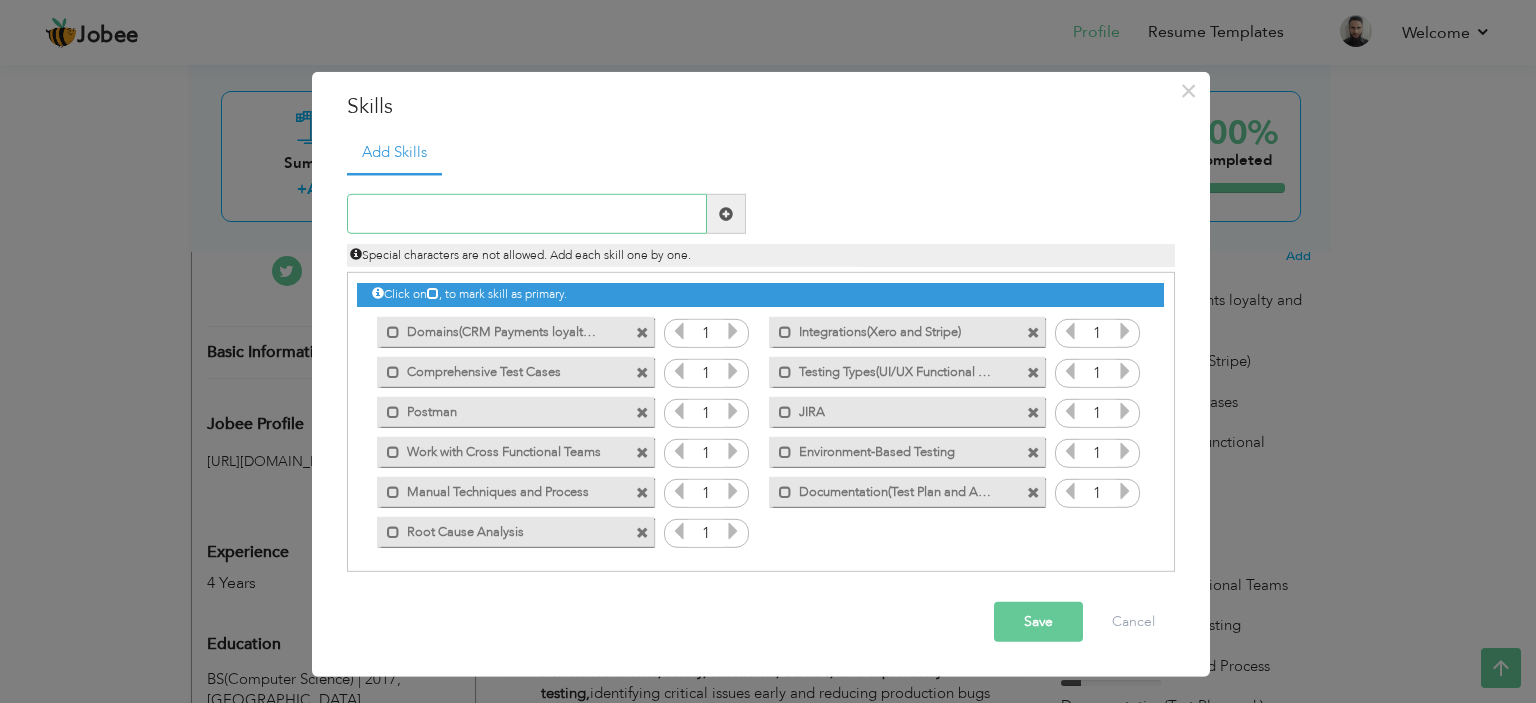 click at bounding box center [527, 214] 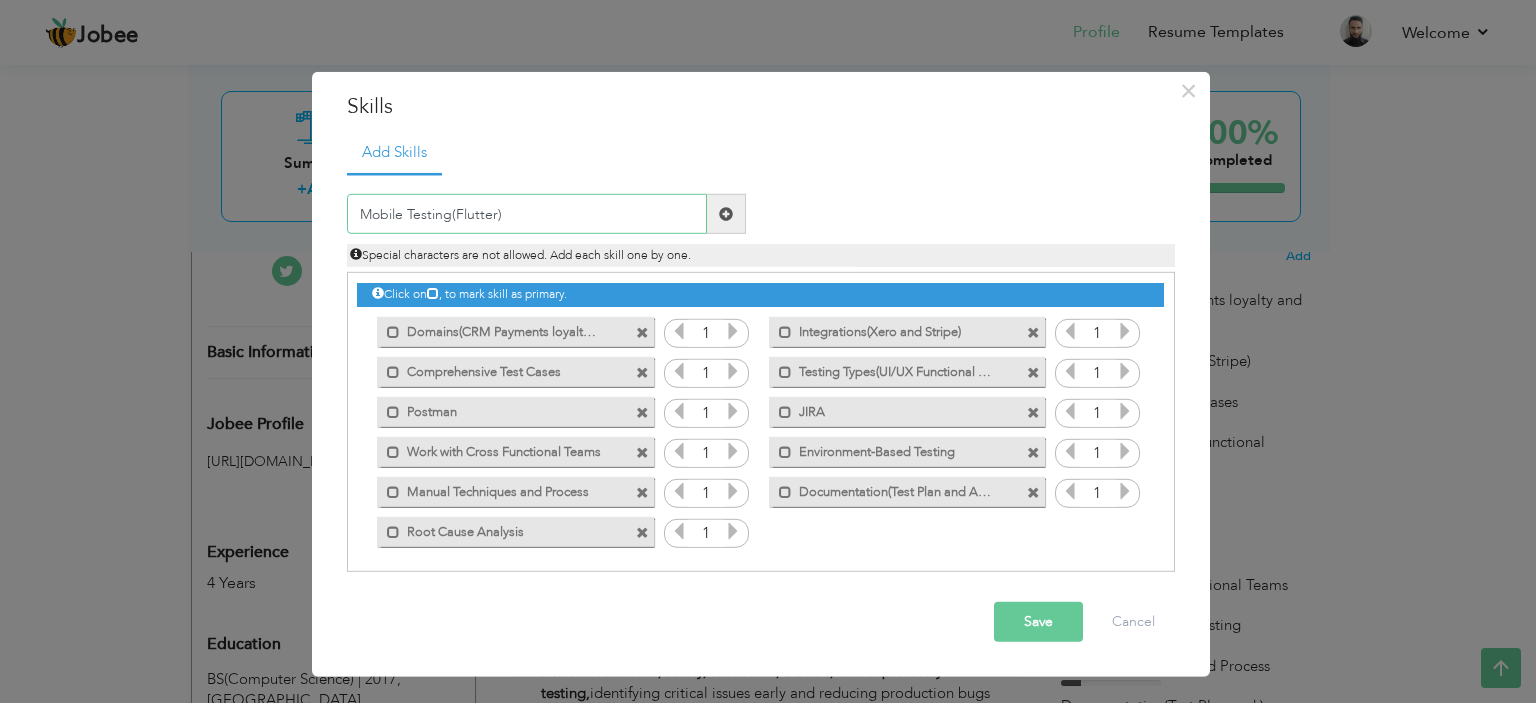 type on "Mobile Testing(Flutter)" 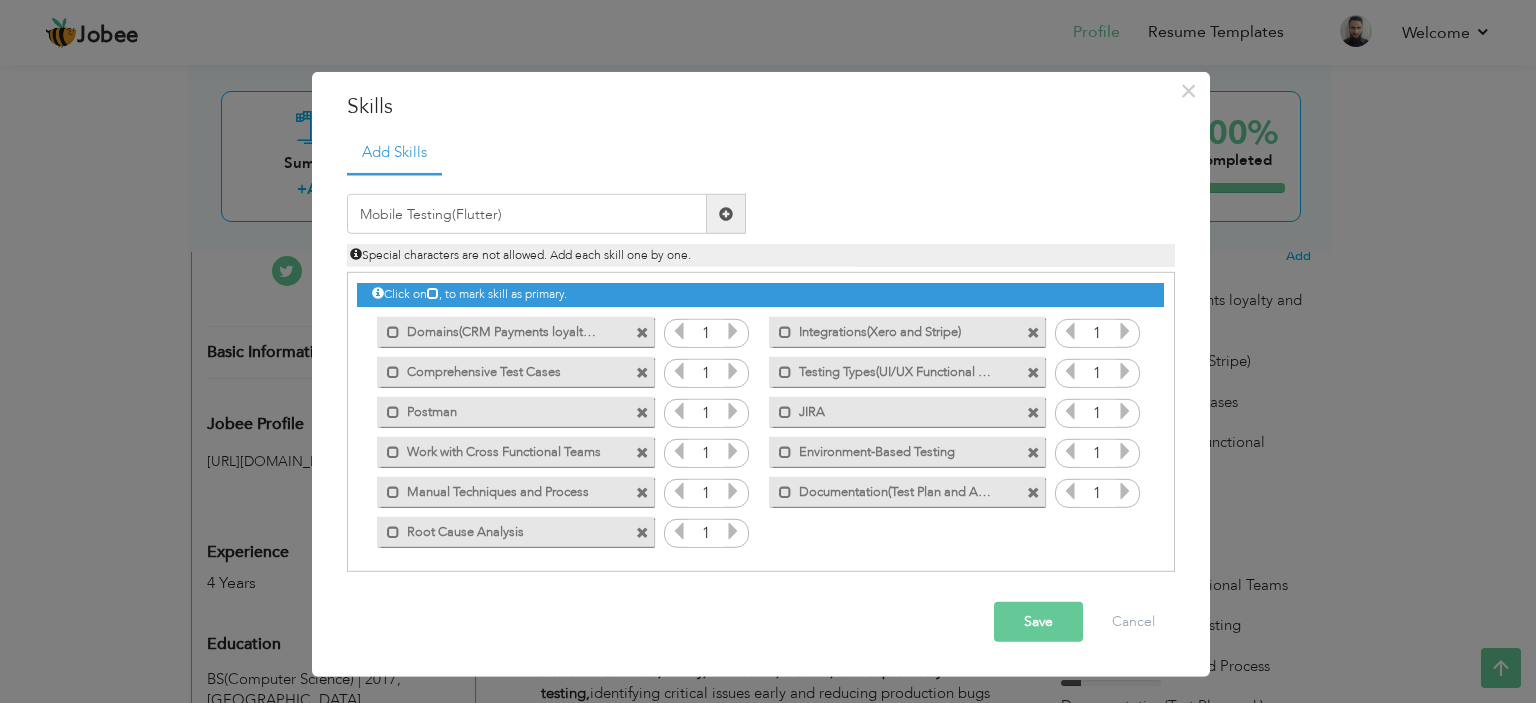 click at bounding box center [726, 214] 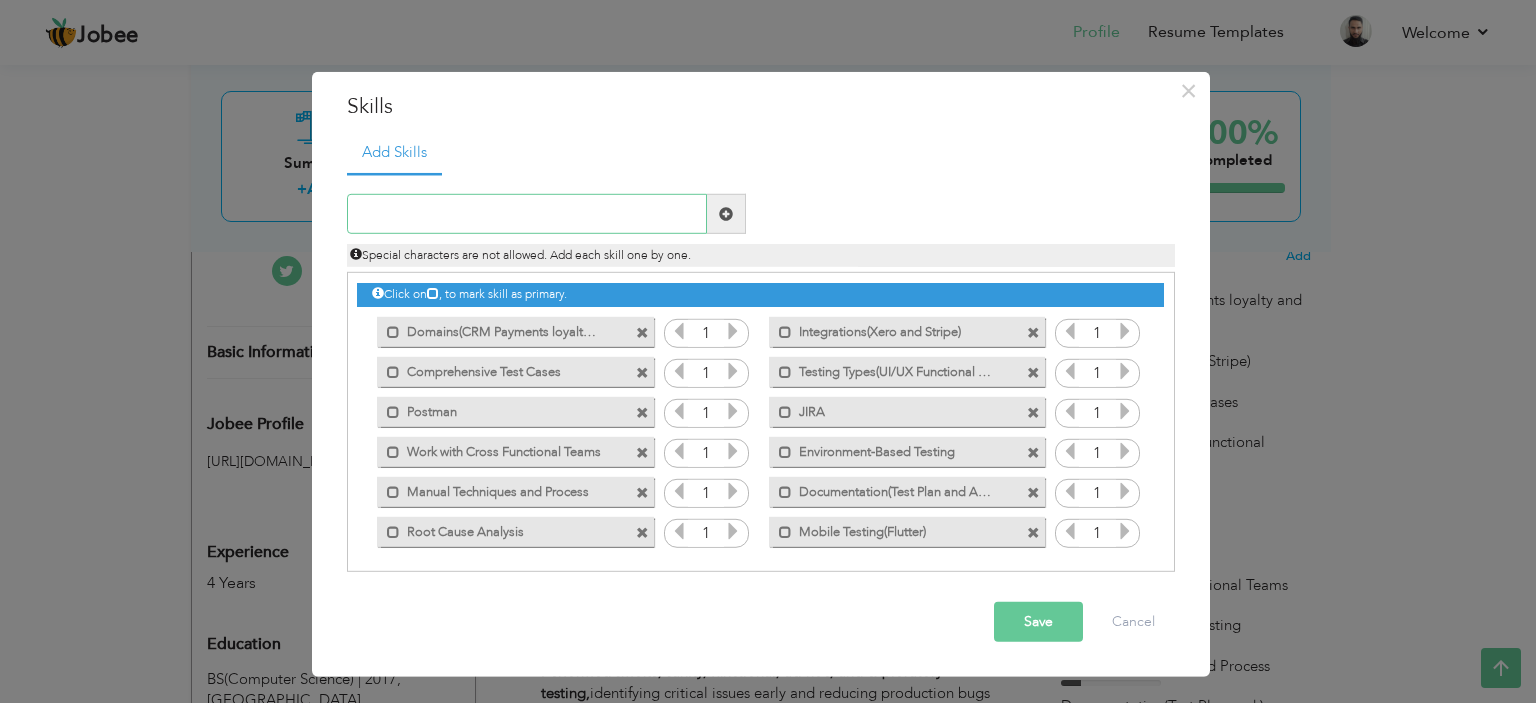 click at bounding box center (527, 214) 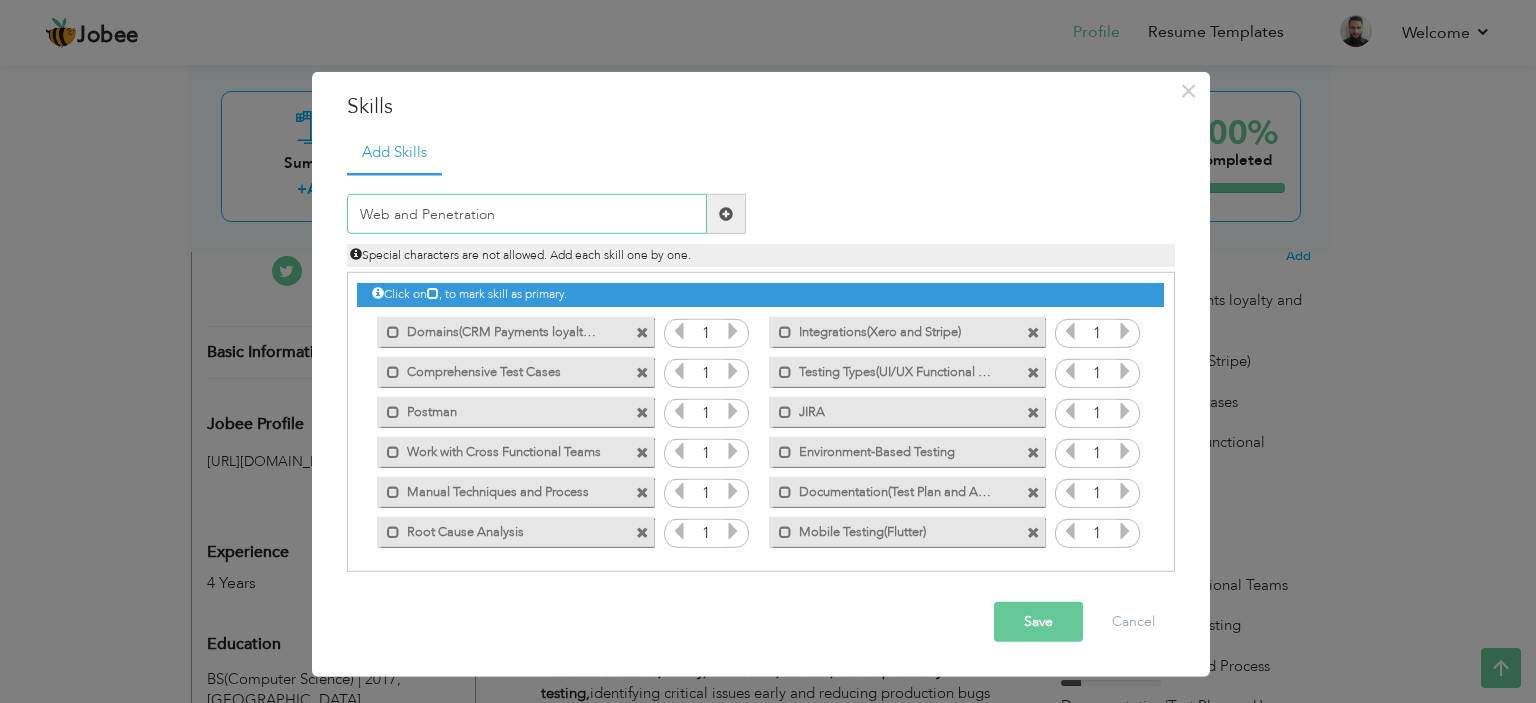 drag, startPoint x: 564, startPoint y: 231, endPoint x: 554, endPoint y: 223, distance: 12.806249 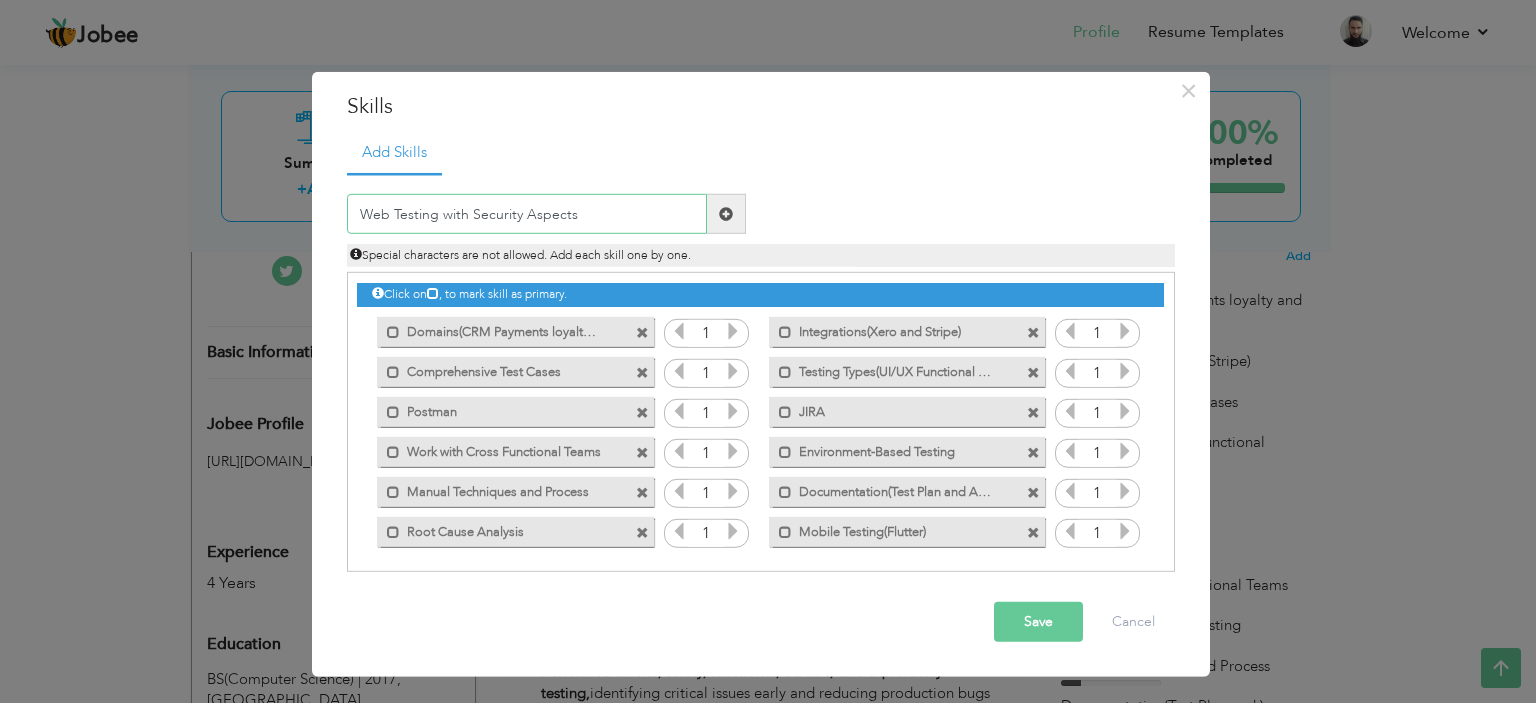 click on "Web Testing with Security Aspects" at bounding box center (527, 214) 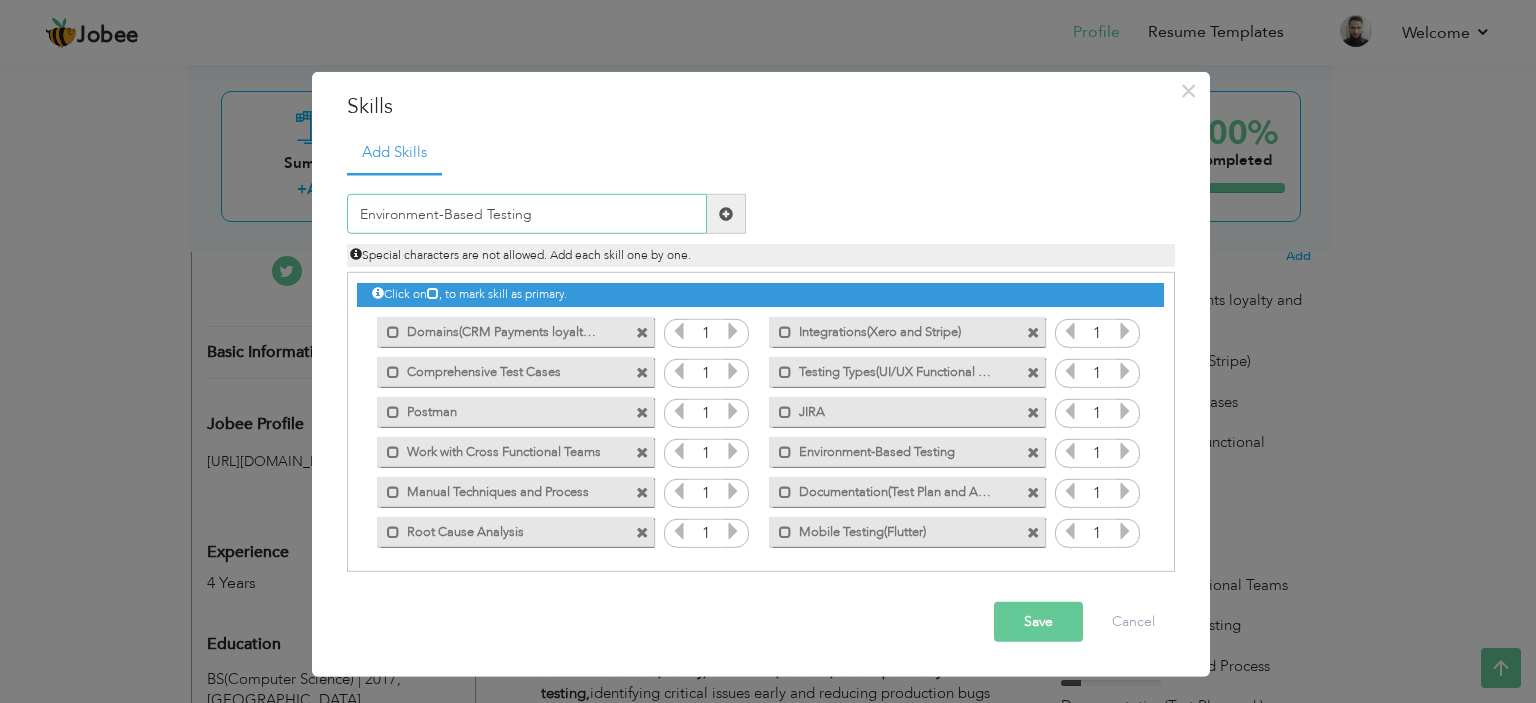 click on "Environment-Based Testing" at bounding box center [527, 214] 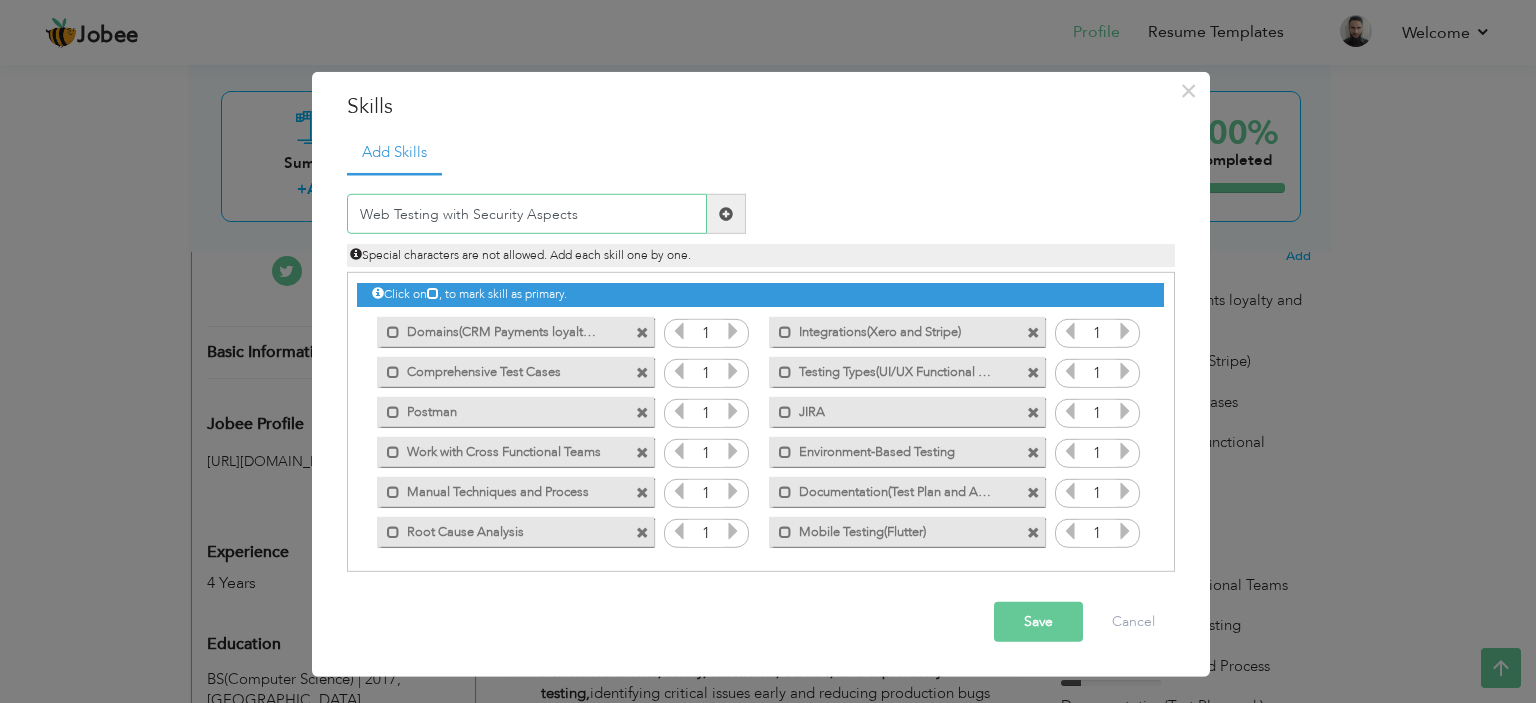 paste on "Including" 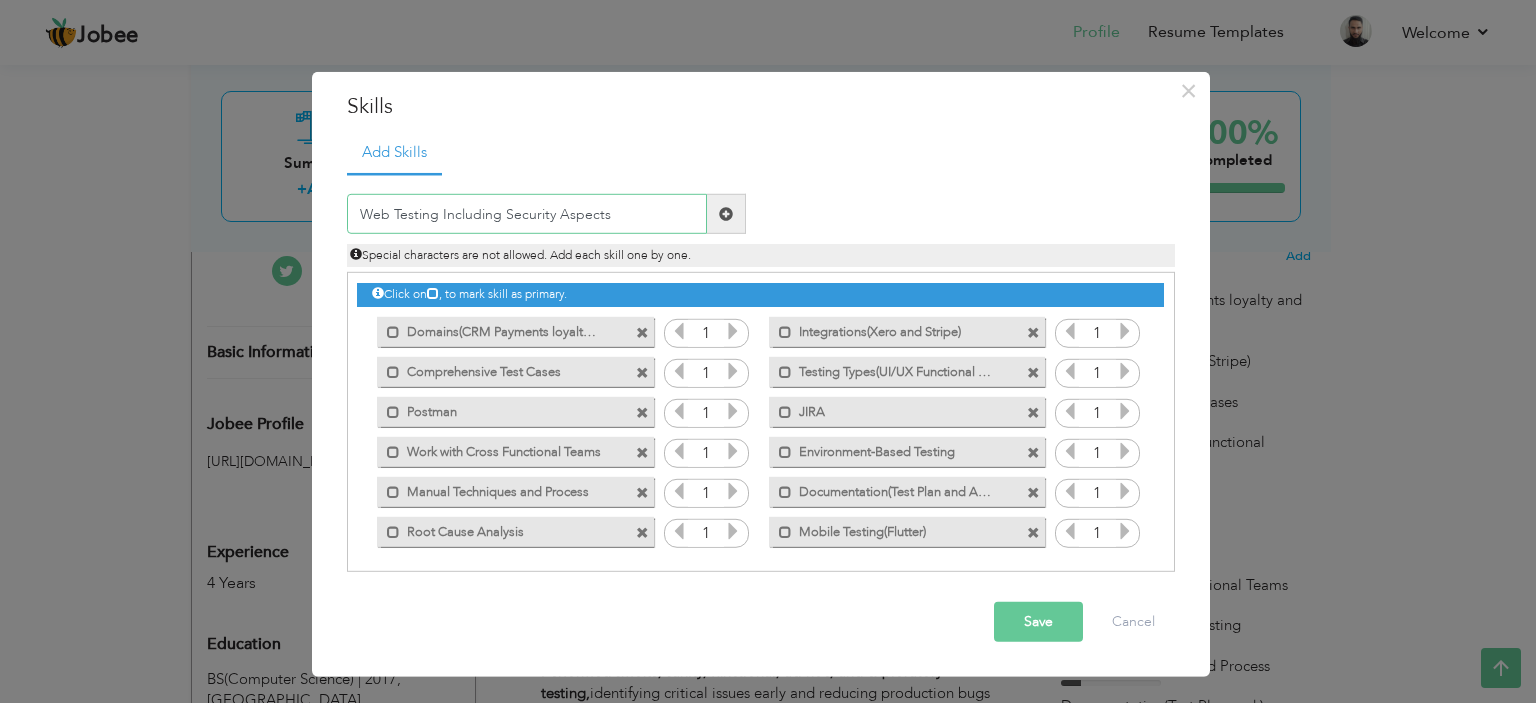 type on "Web Testing Including Security Aspects" 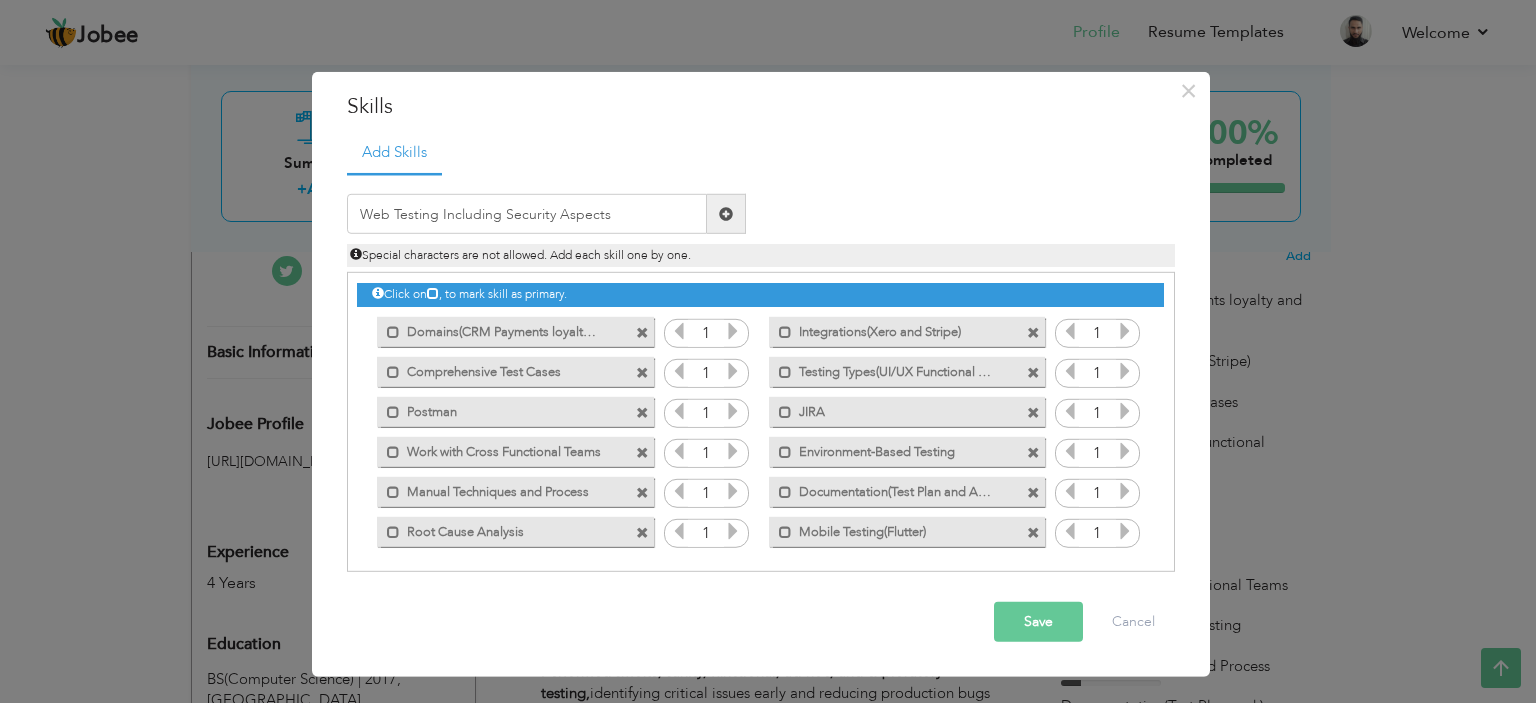click at bounding box center (726, 214) 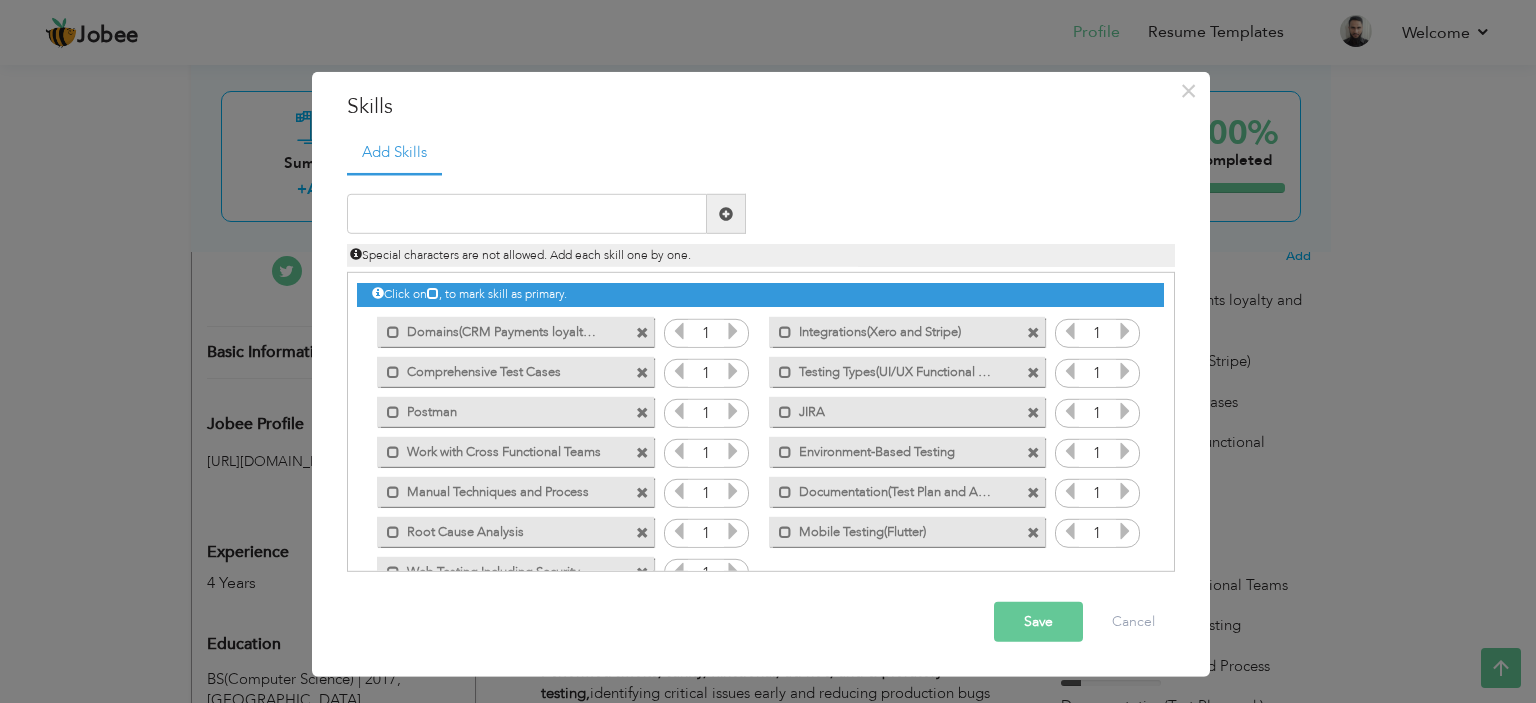 click on "Save" at bounding box center [1038, 622] 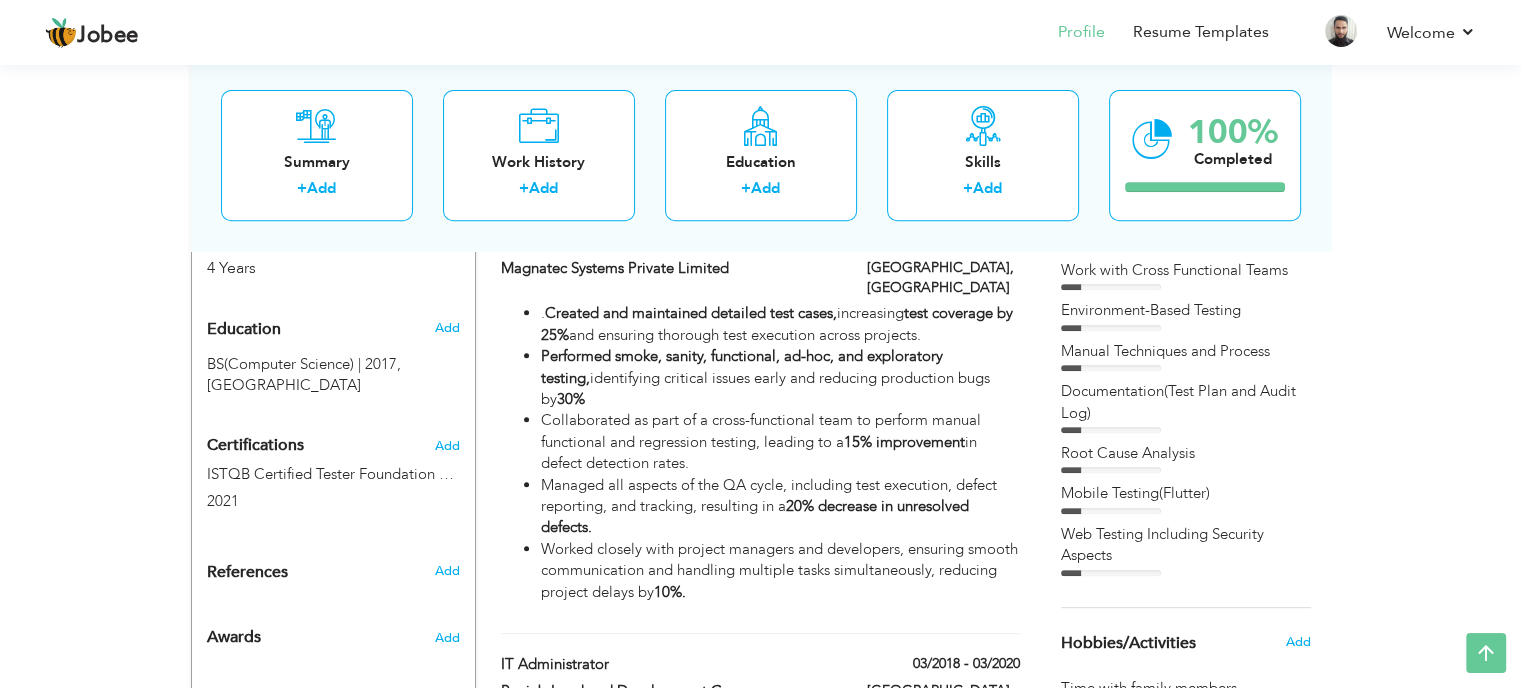 scroll, scrollTop: 473, scrollLeft: 0, axis: vertical 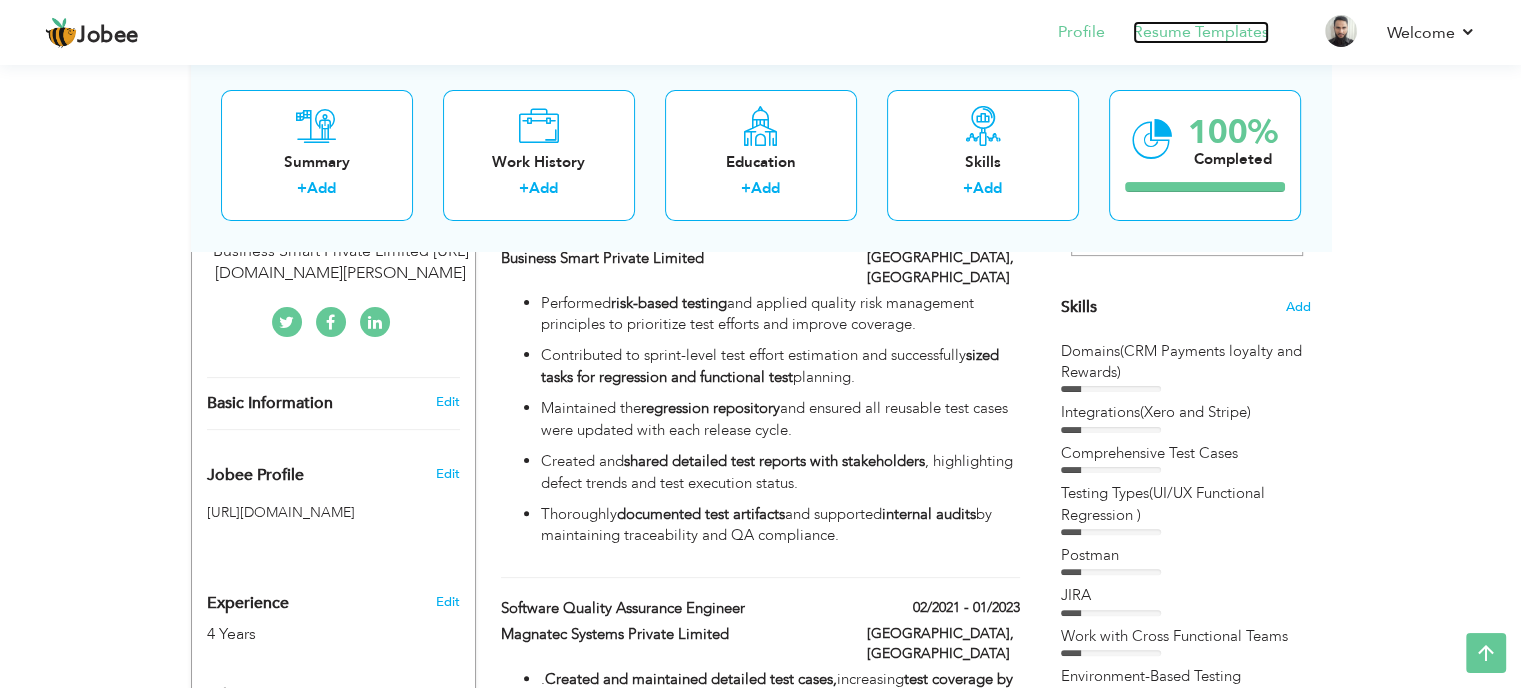 click on "Resume Templates" at bounding box center (1201, 32) 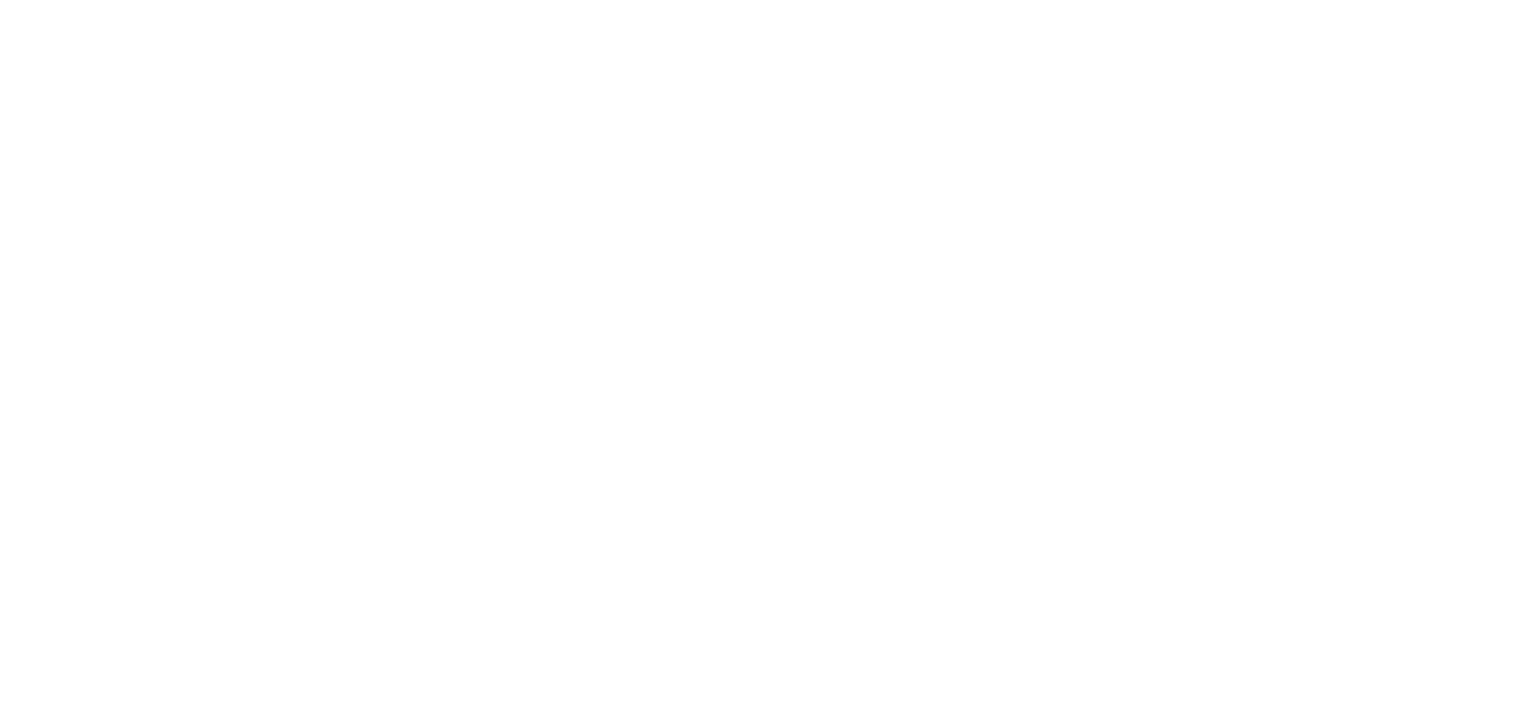scroll, scrollTop: 0, scrollLeft: 0, axis: both 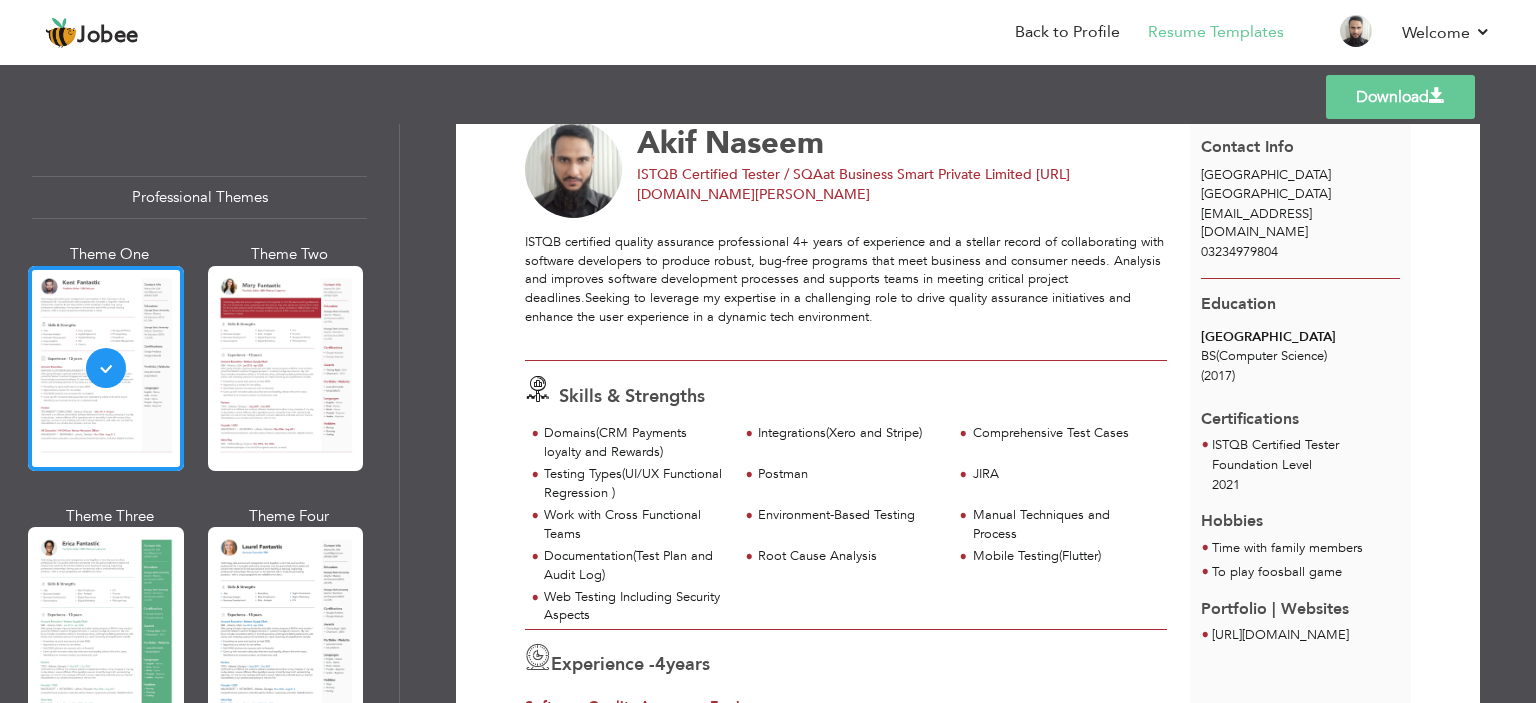 click on "Download" at bounding box center (1400, 97) 